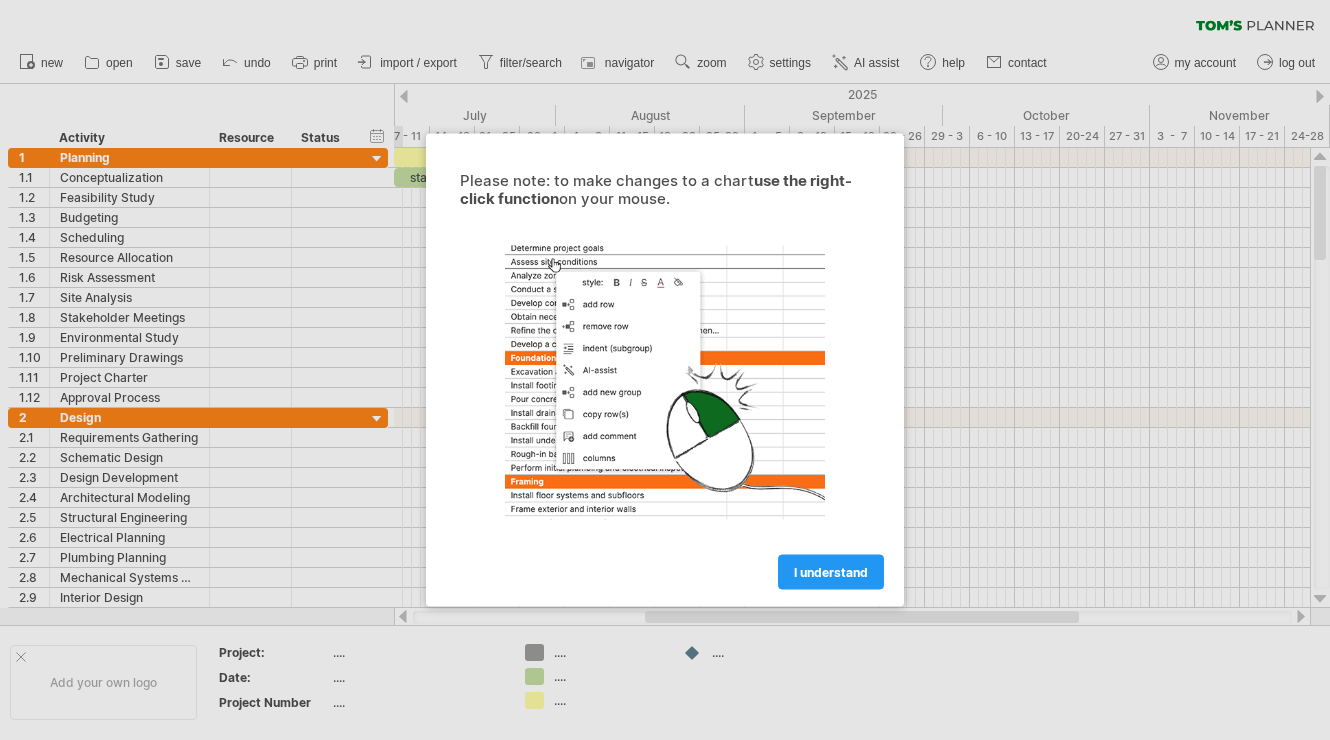 scroll, scrollTop: 0, scrollLeft: 0, axis: both 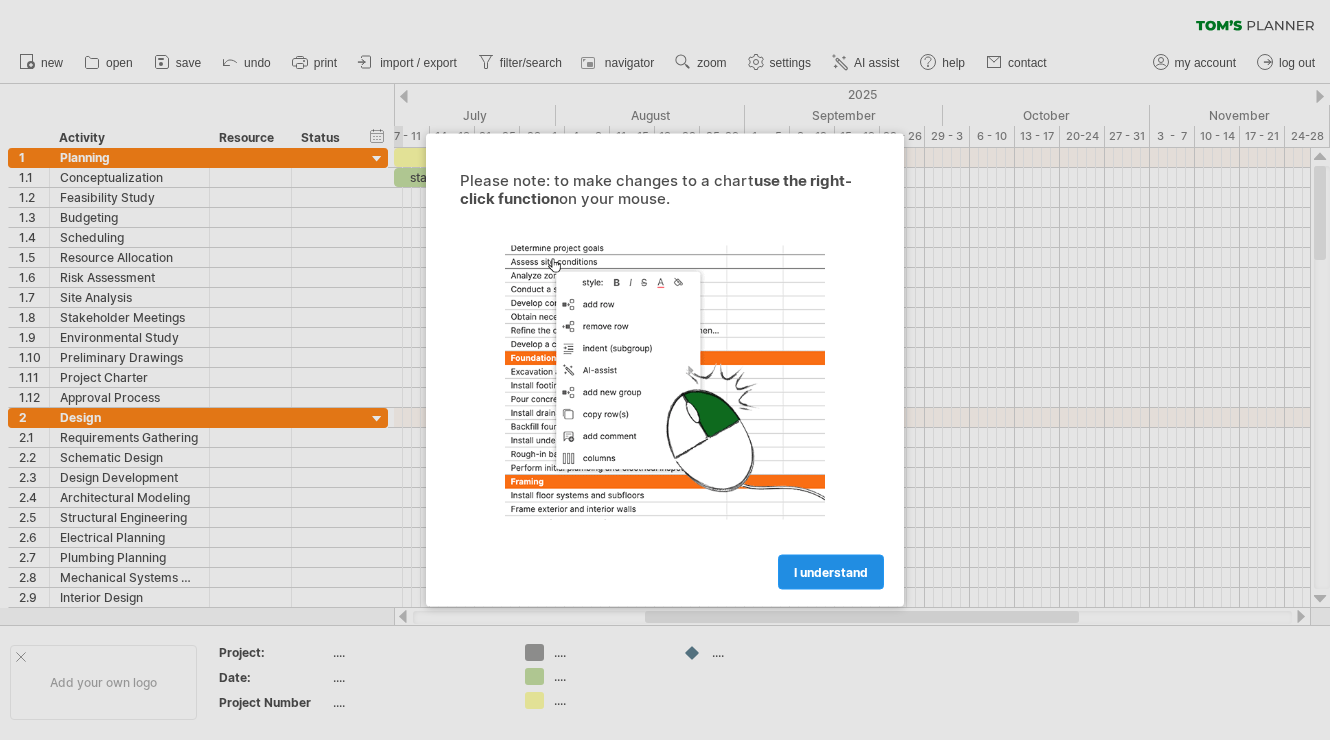 click on "I understand" at bounding box center (831, 572) 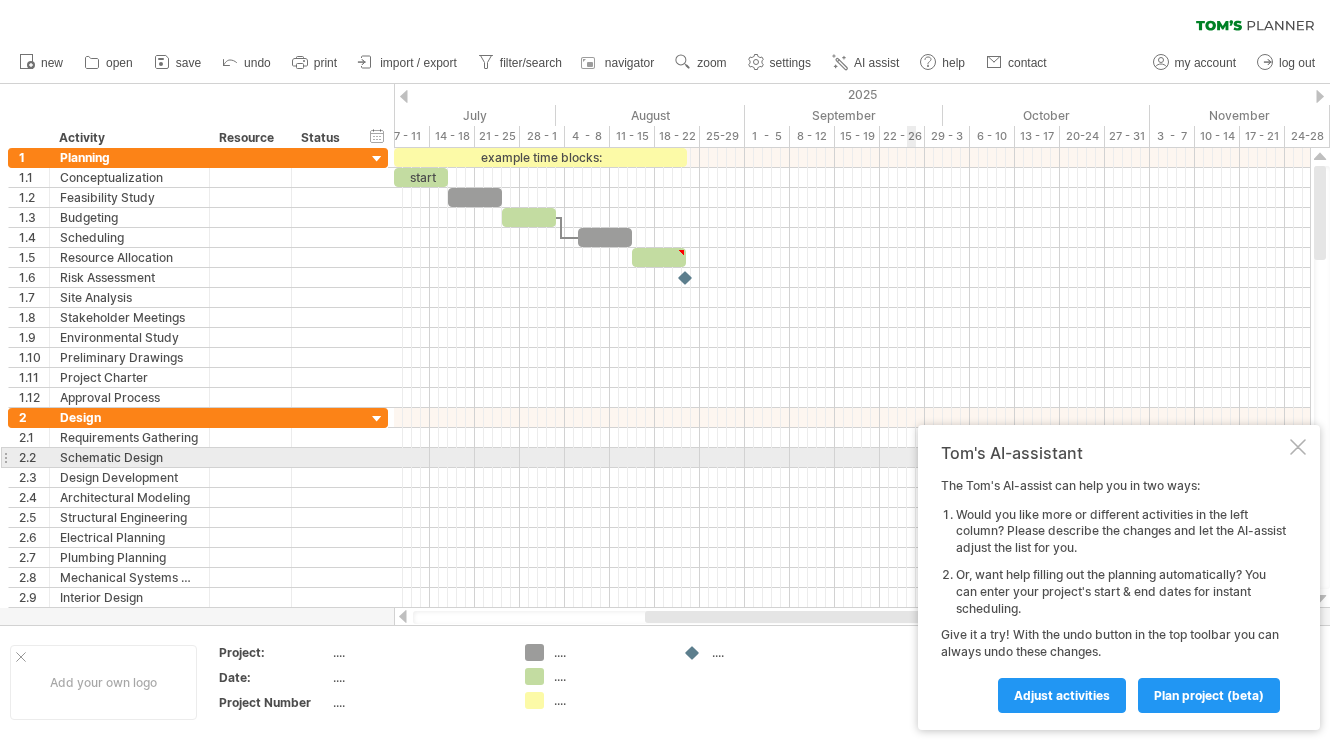 click at bounding box center (1298, 447) 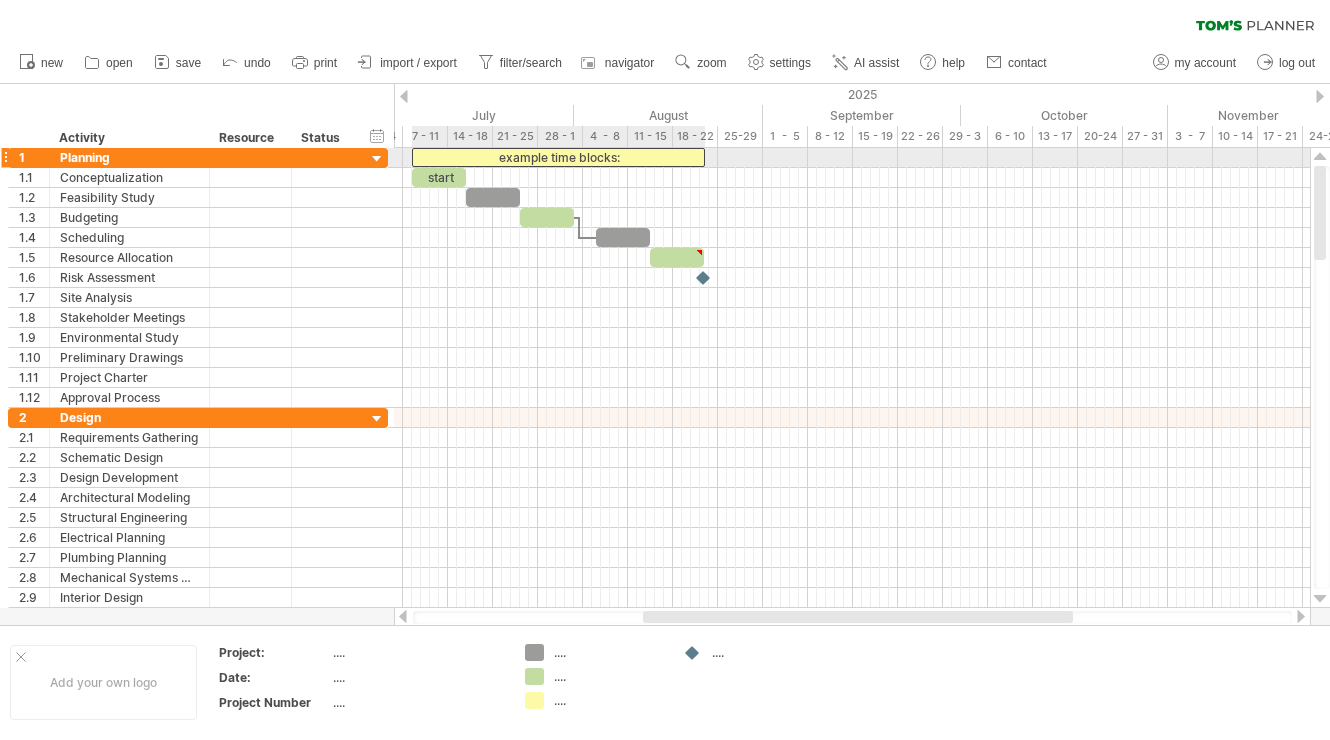 click on "example time blocks:" at bounding box center [558, 157] 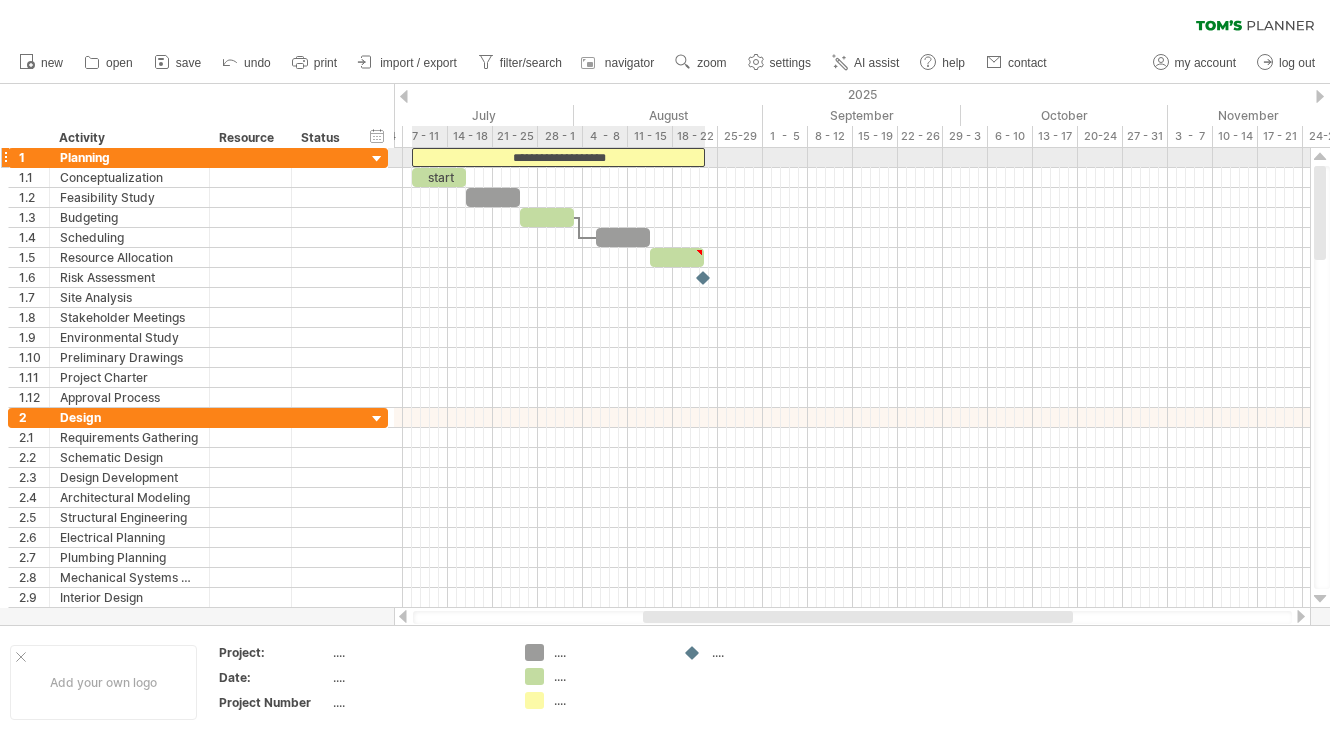 click on "**********" at bounding box center [558, 157] 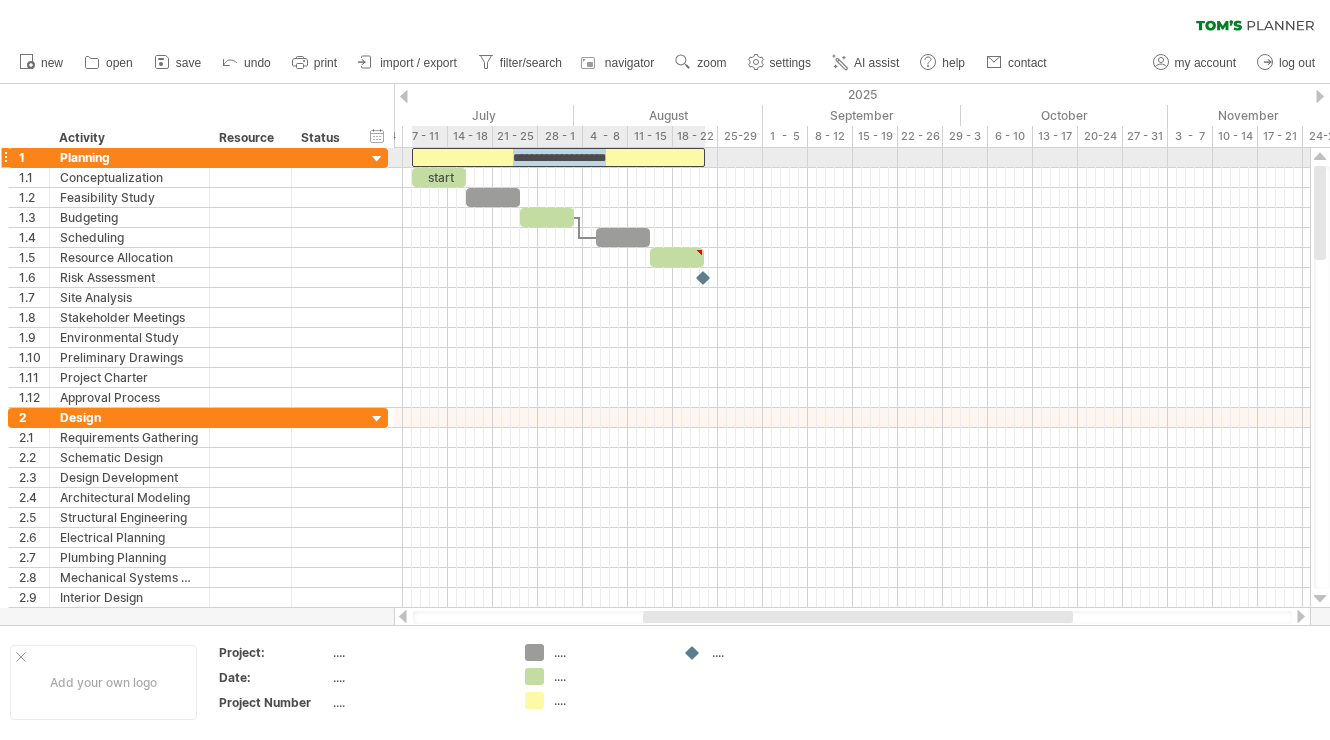 click on "**********" at bounding box center (558, 157) 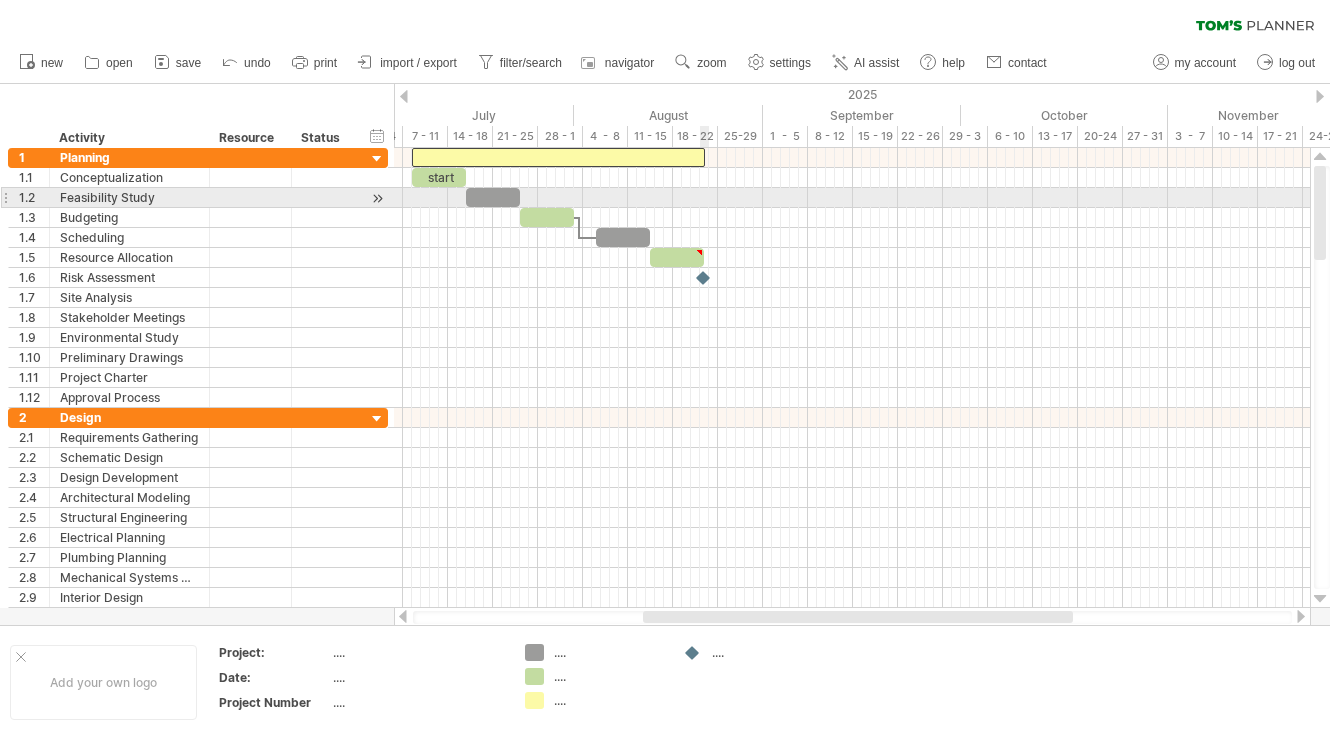 click at bounding box center [852, 198] 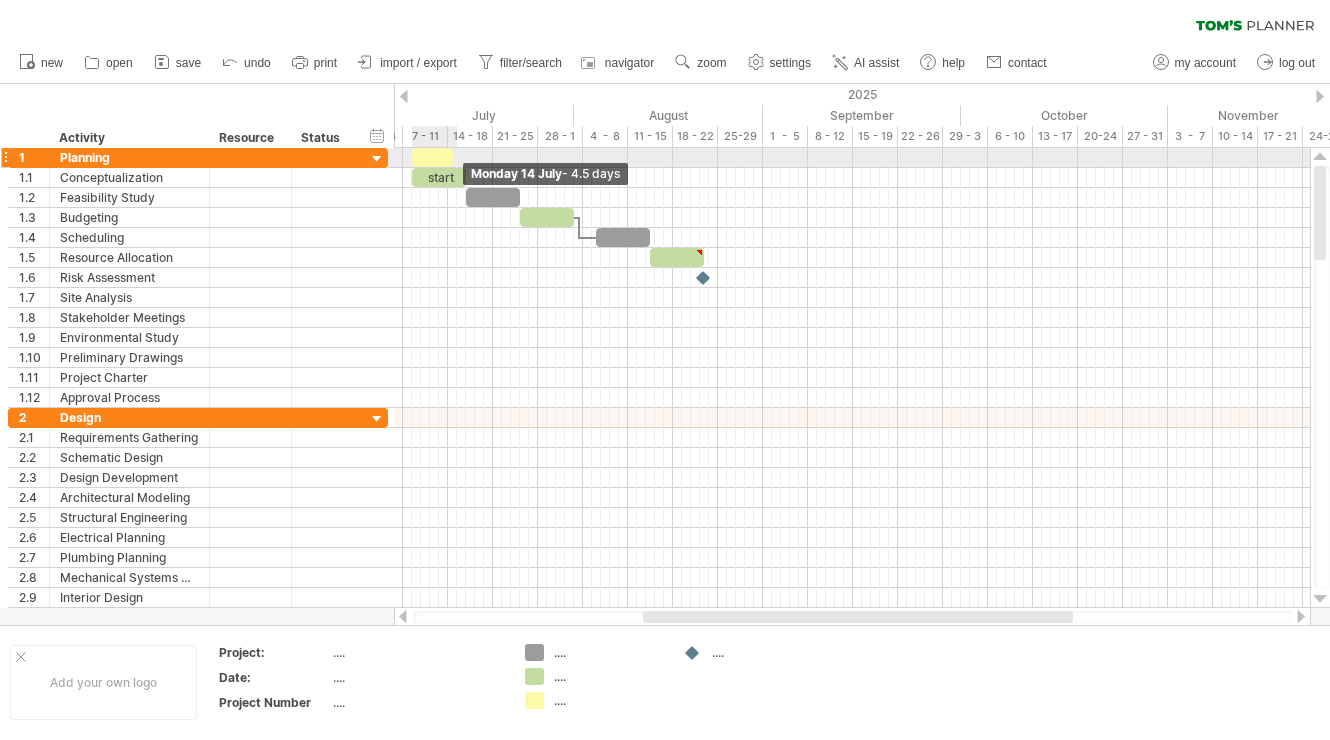drag, startPoint x: 704, startPoint y: 153, endPoint x: 453, endPoint y: 162, distance: 251.1613 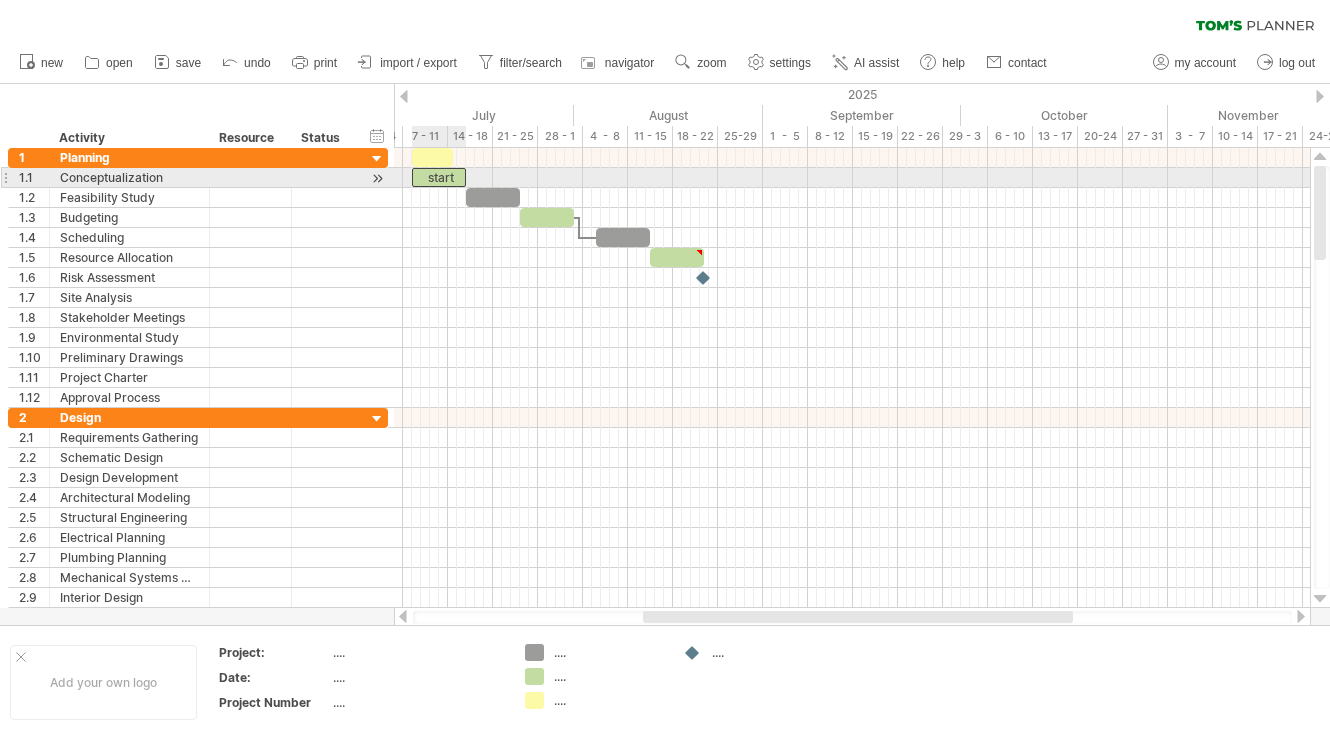 click on "start" at bounding box center [439, 177] 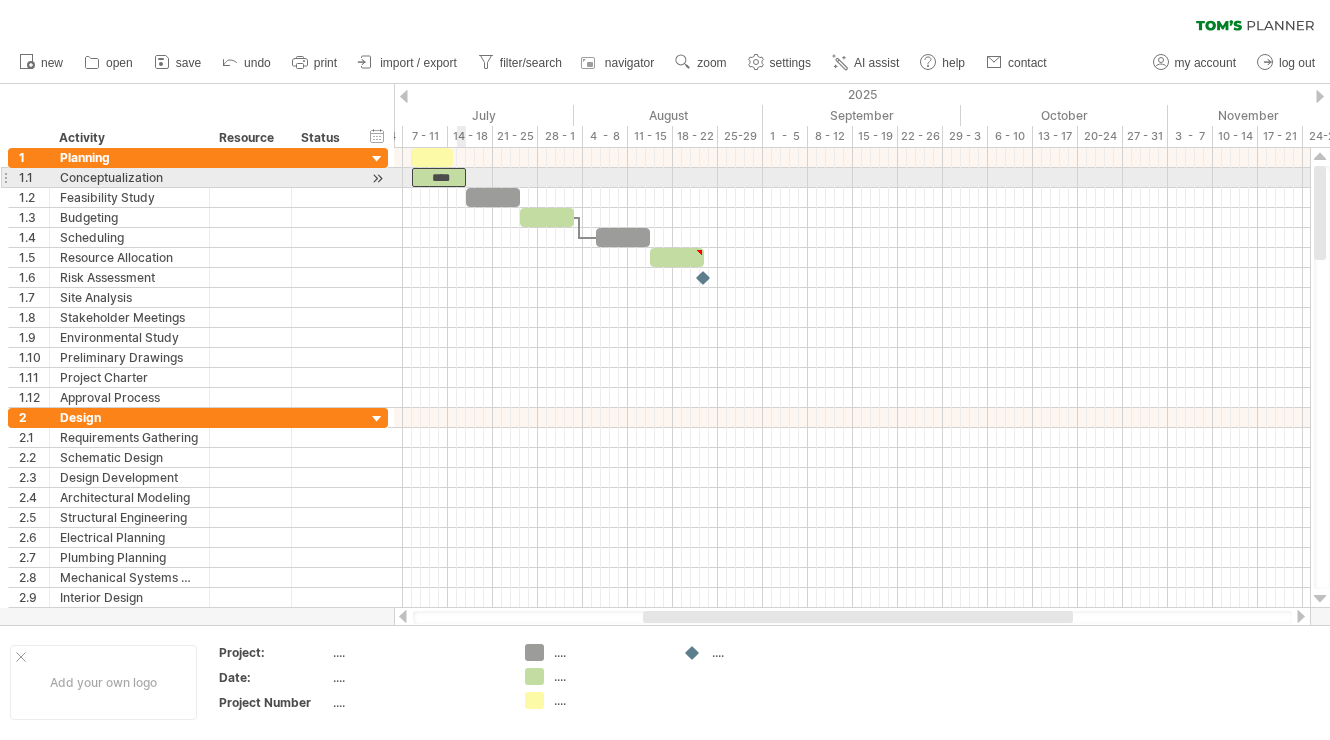 click on "****" at bounding box center (439, 177) 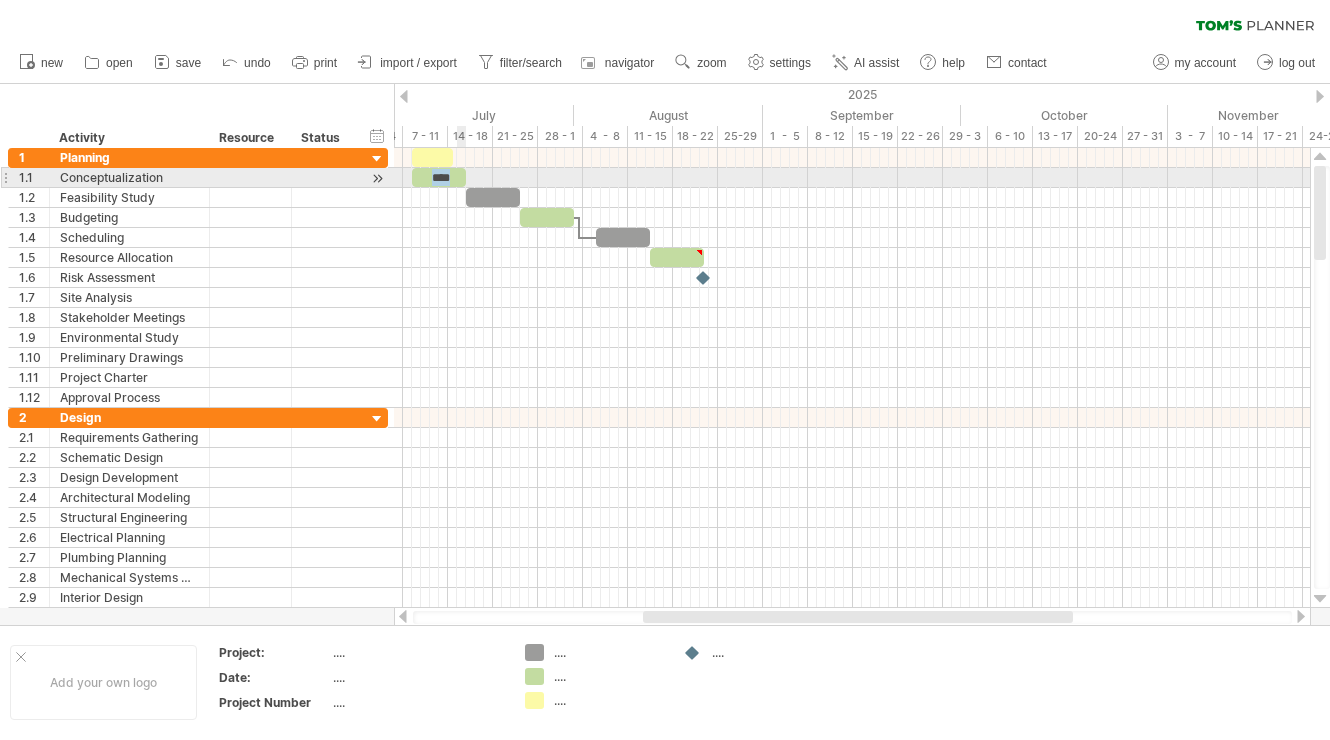 click on "****" at bounding box center [439, 177] 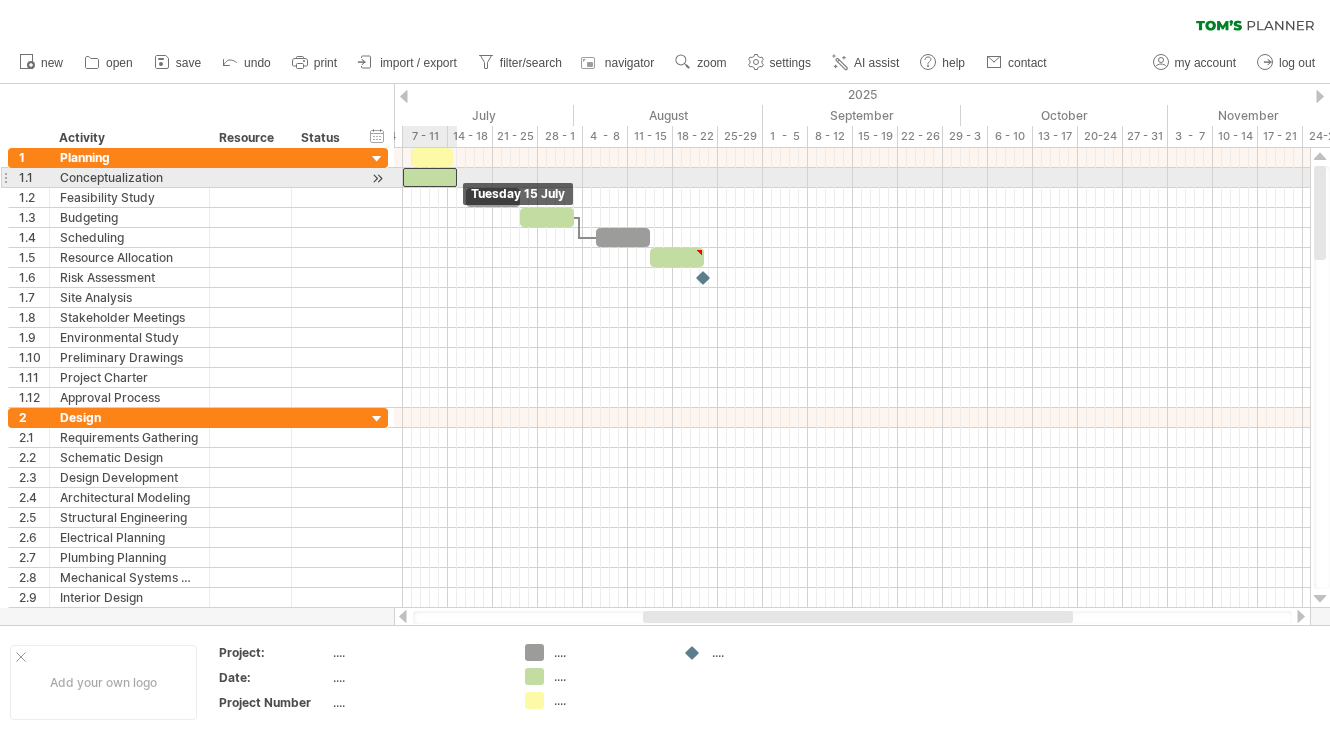 click on "[DAY] [NUMBER] [MONTH]
[DAY] [NUMBER] [MONTH]" at bounding box center [852, 378] 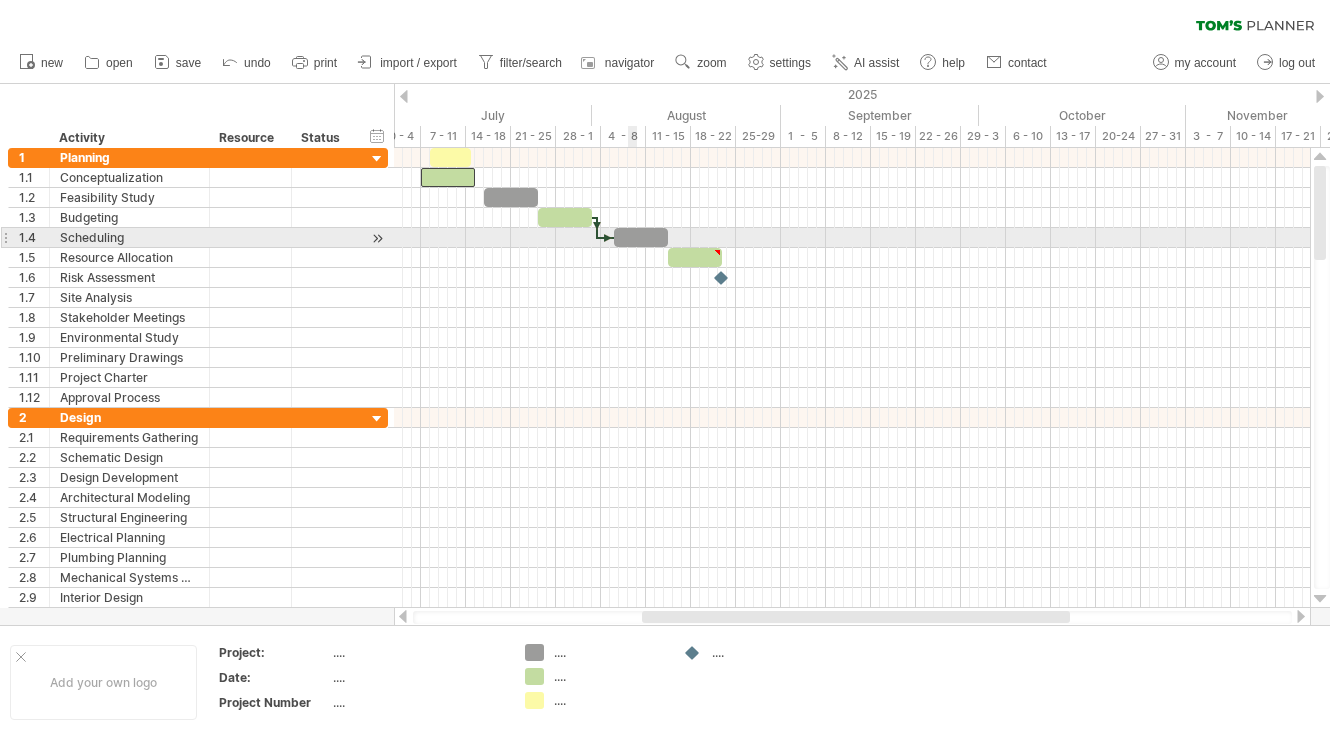 click at bounding box center [641, 237] 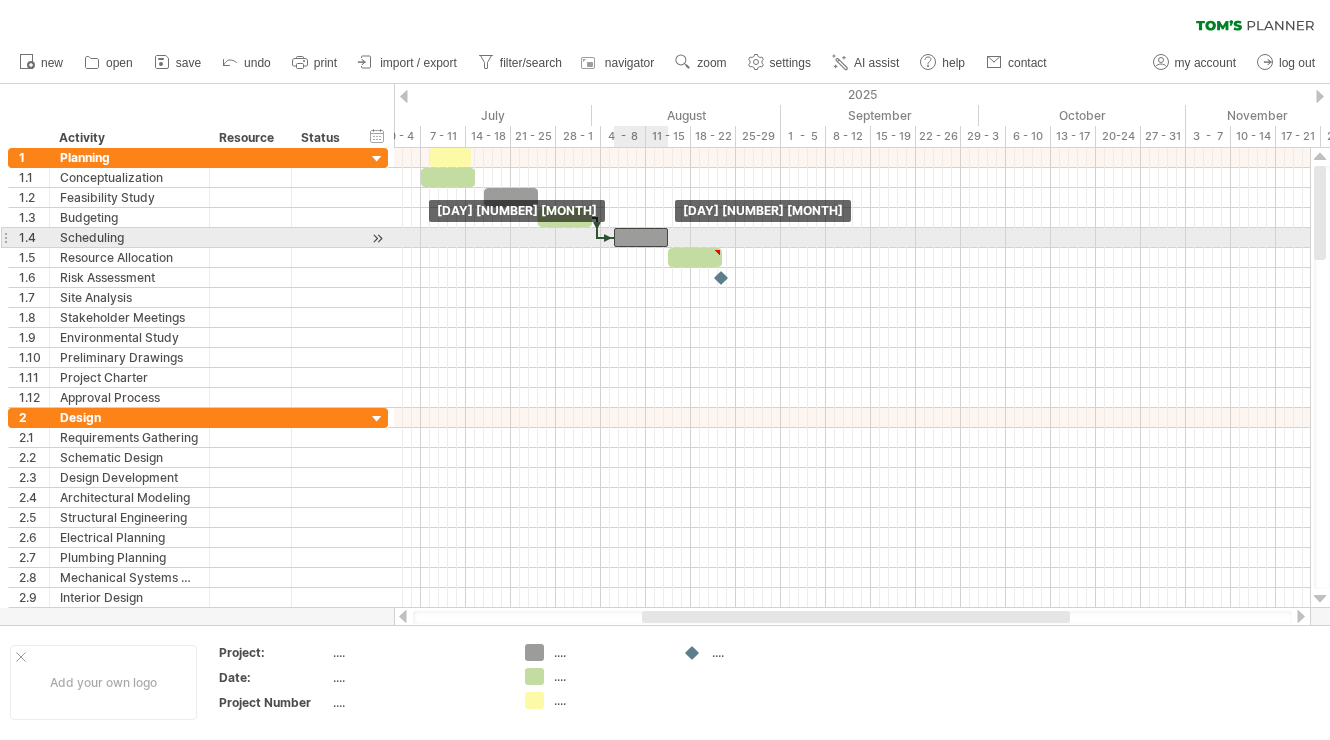 click at bounding box center [641, 237] 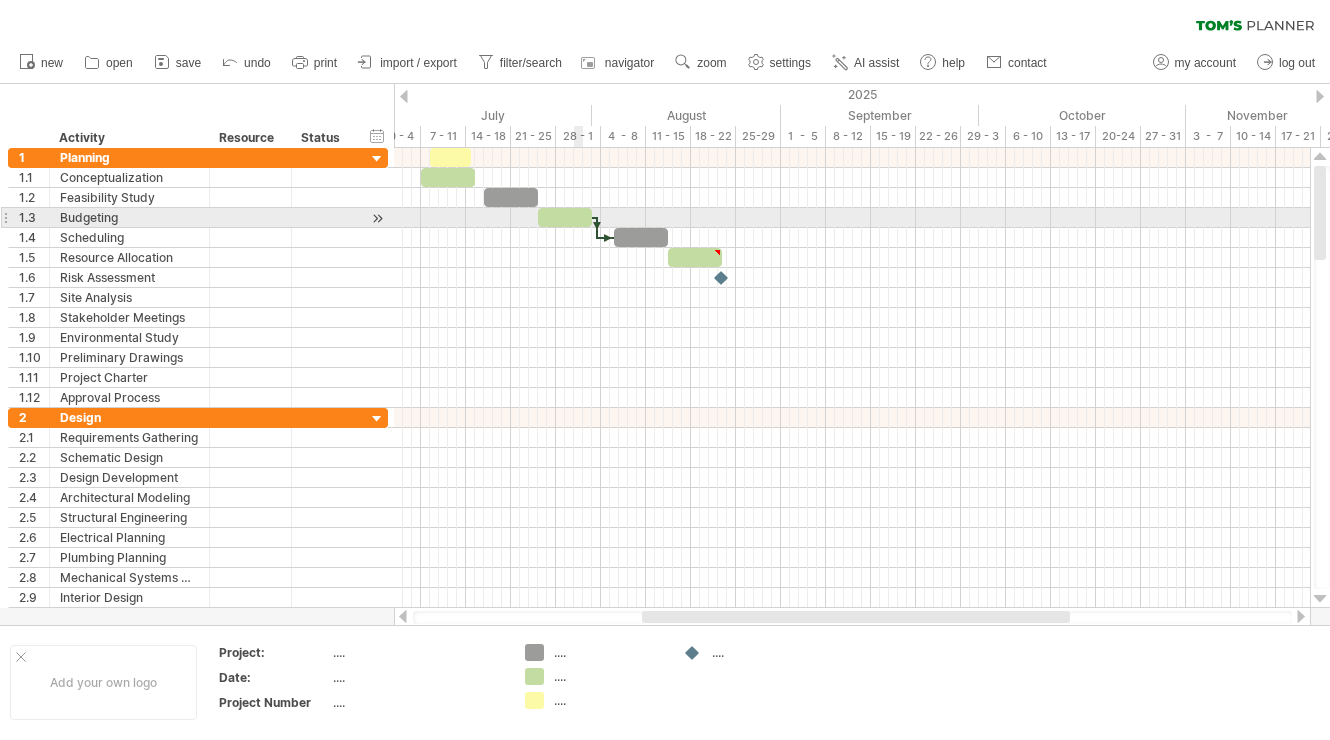 click at bounding box center [565, 217] 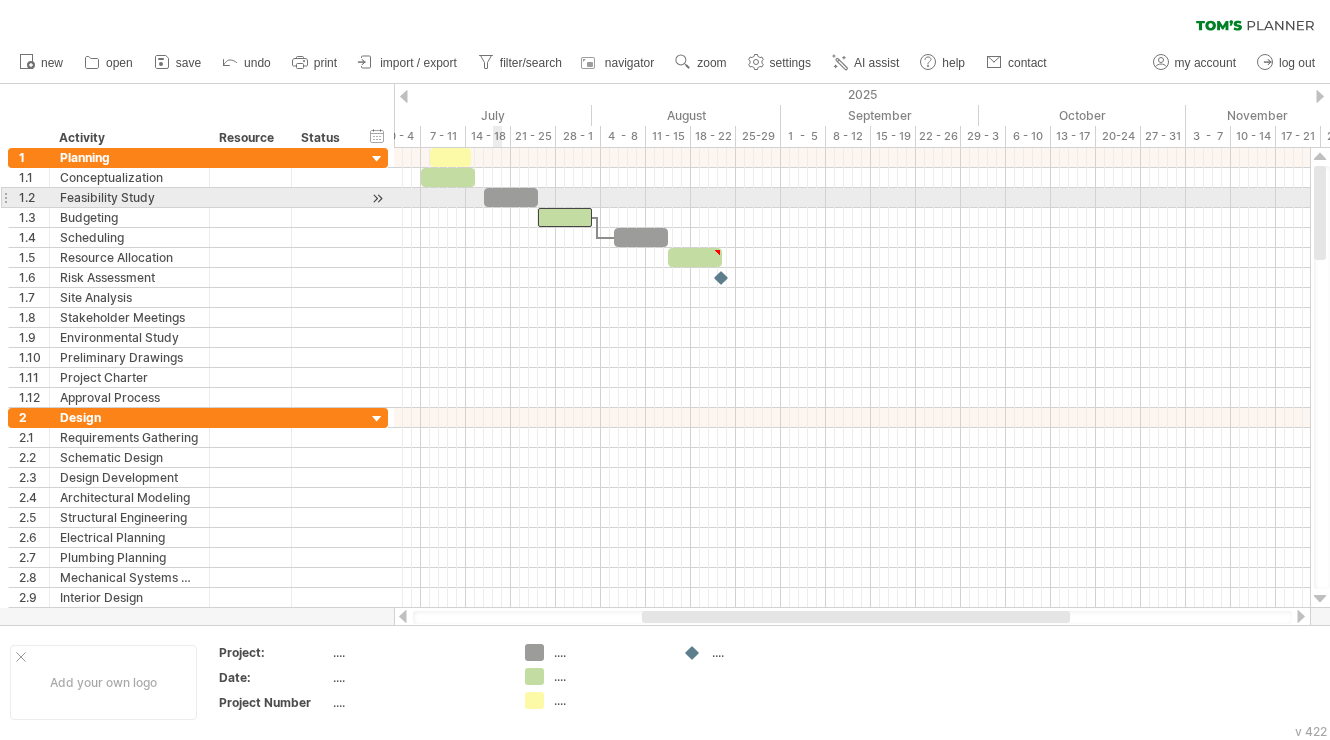 click at bounding box center [511, 197] 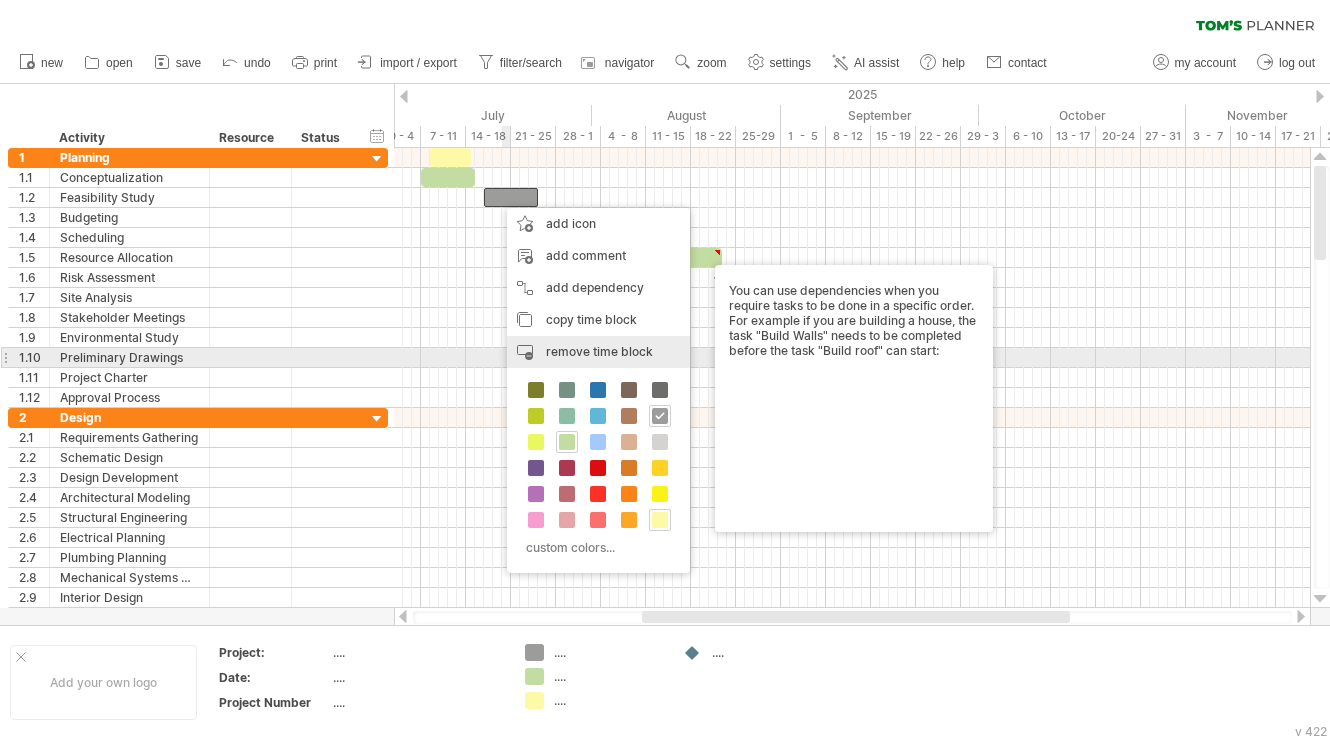 click on "remove time block" at bounding box center (599, 351) 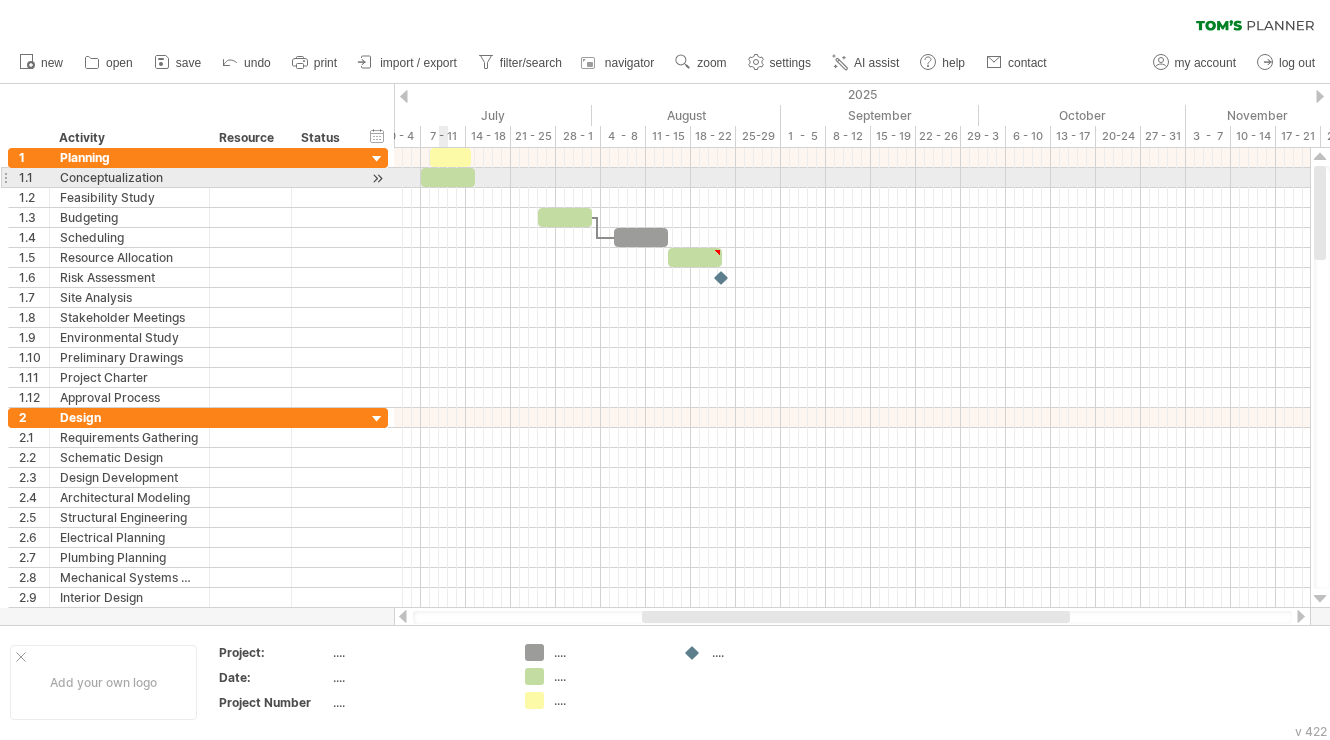 click at bounding box center (448, 177) 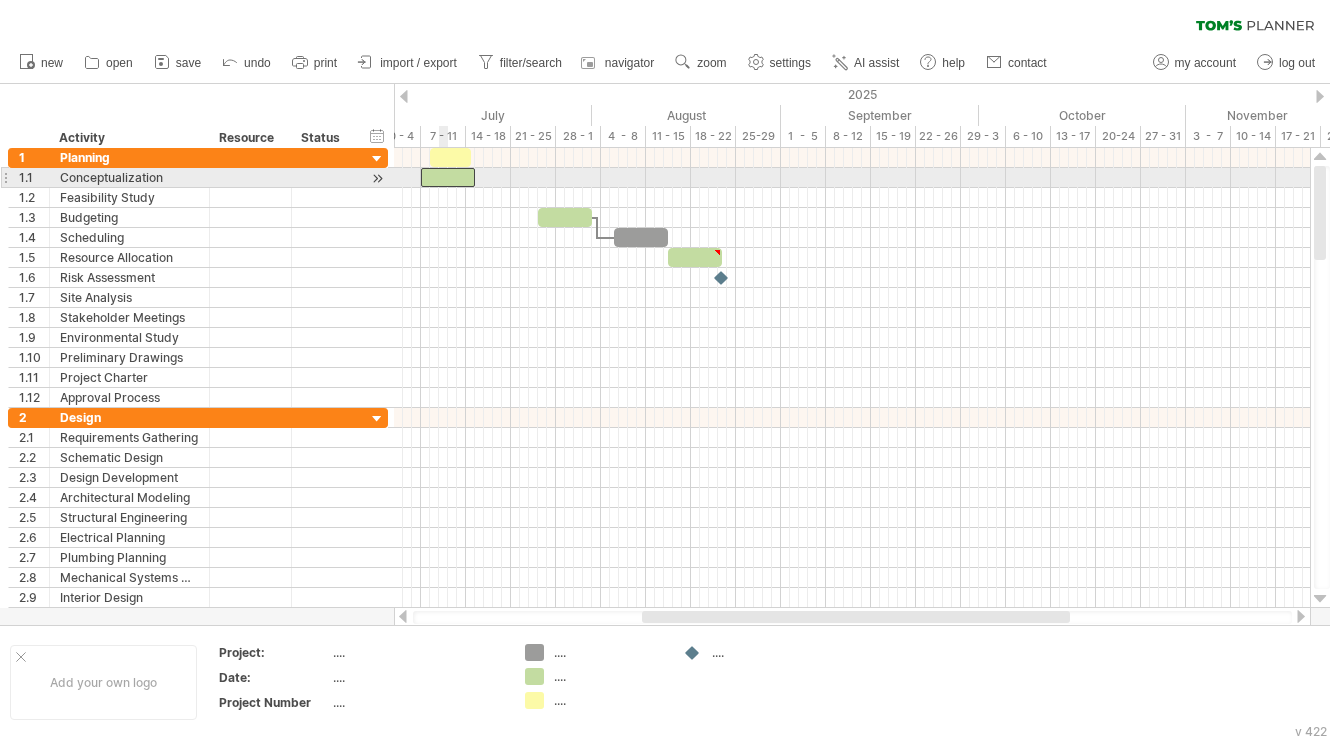 click at bounding box center (448, 177) 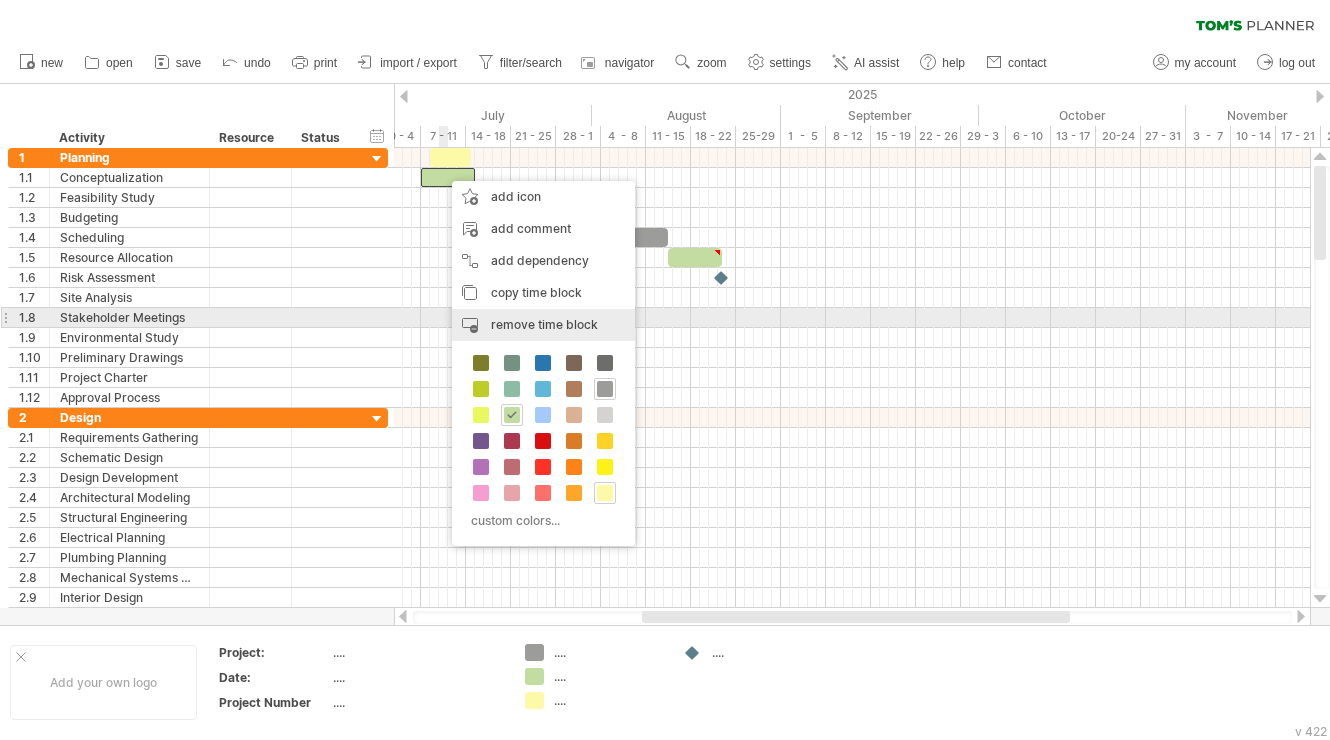 click on "remove time block" at bounding box center [544, 324] 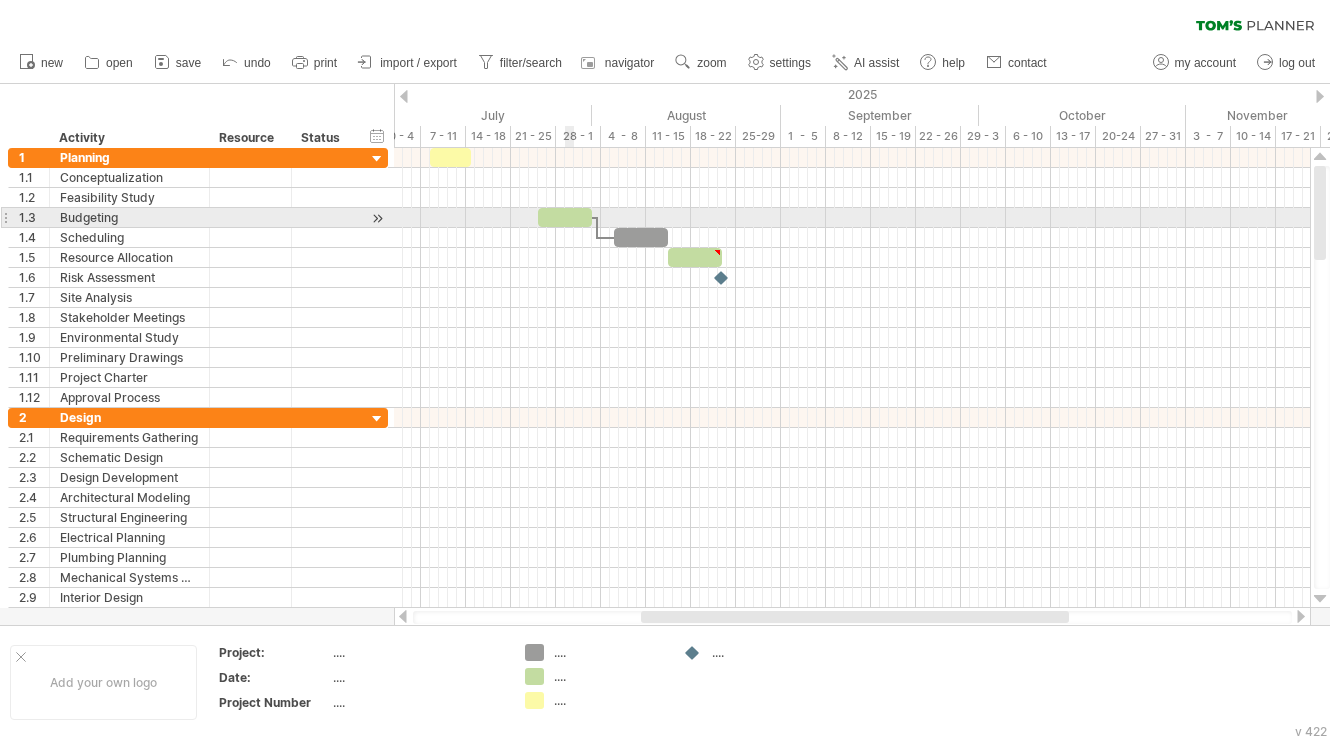 click at bounding box center (565, 217) 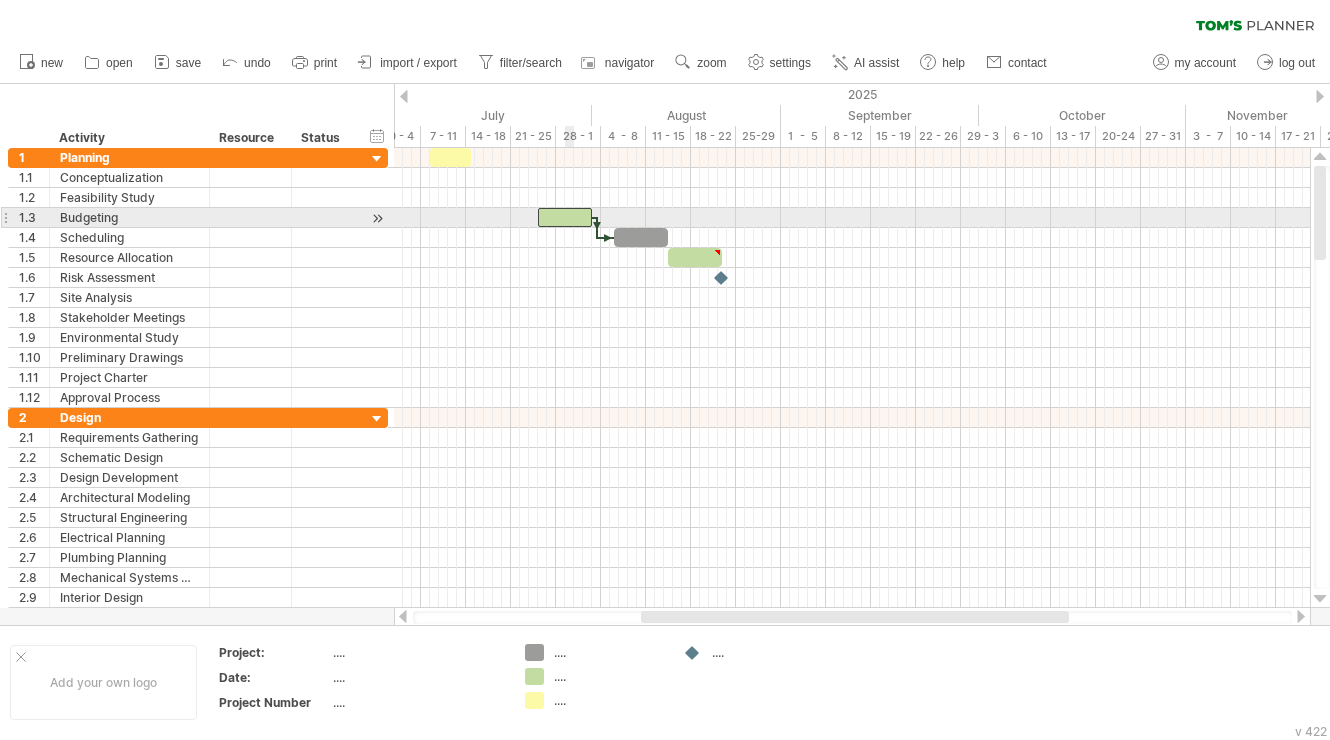 click at bounding box center (565, 217) 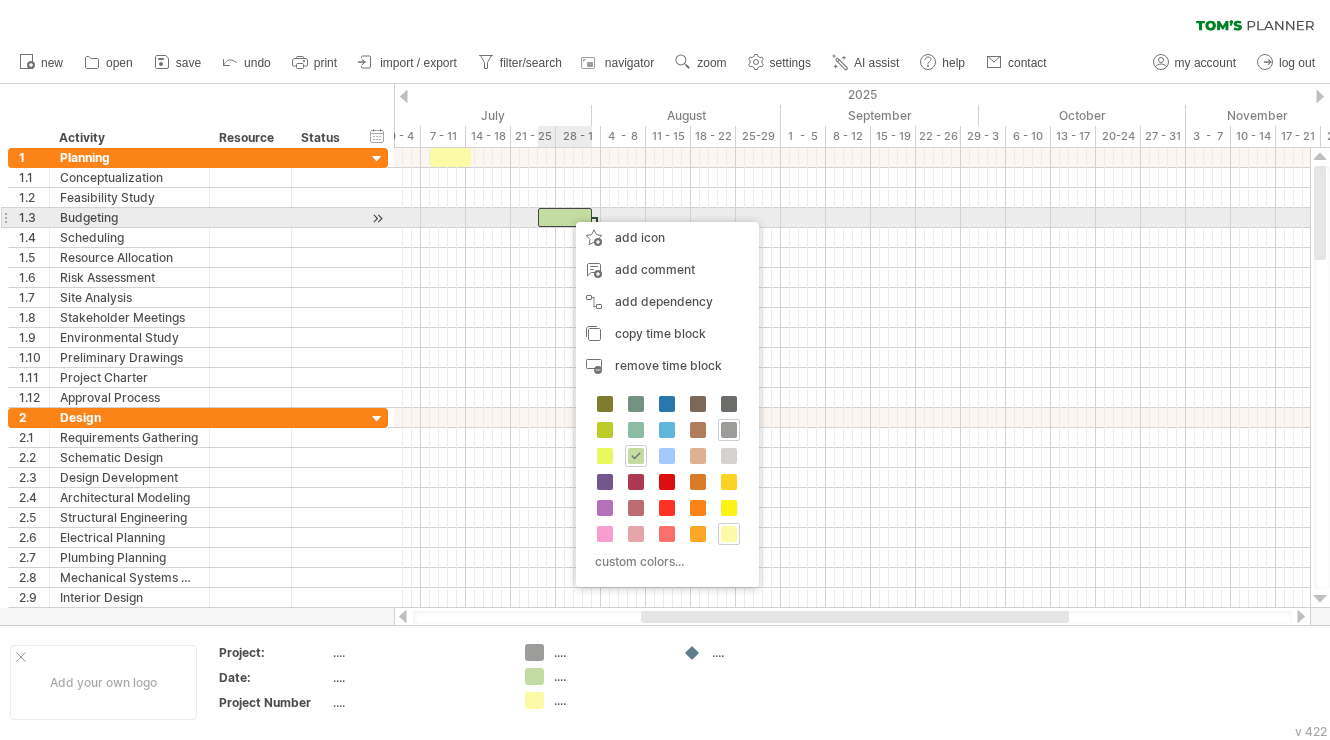 click at bounding box center [565, 217] 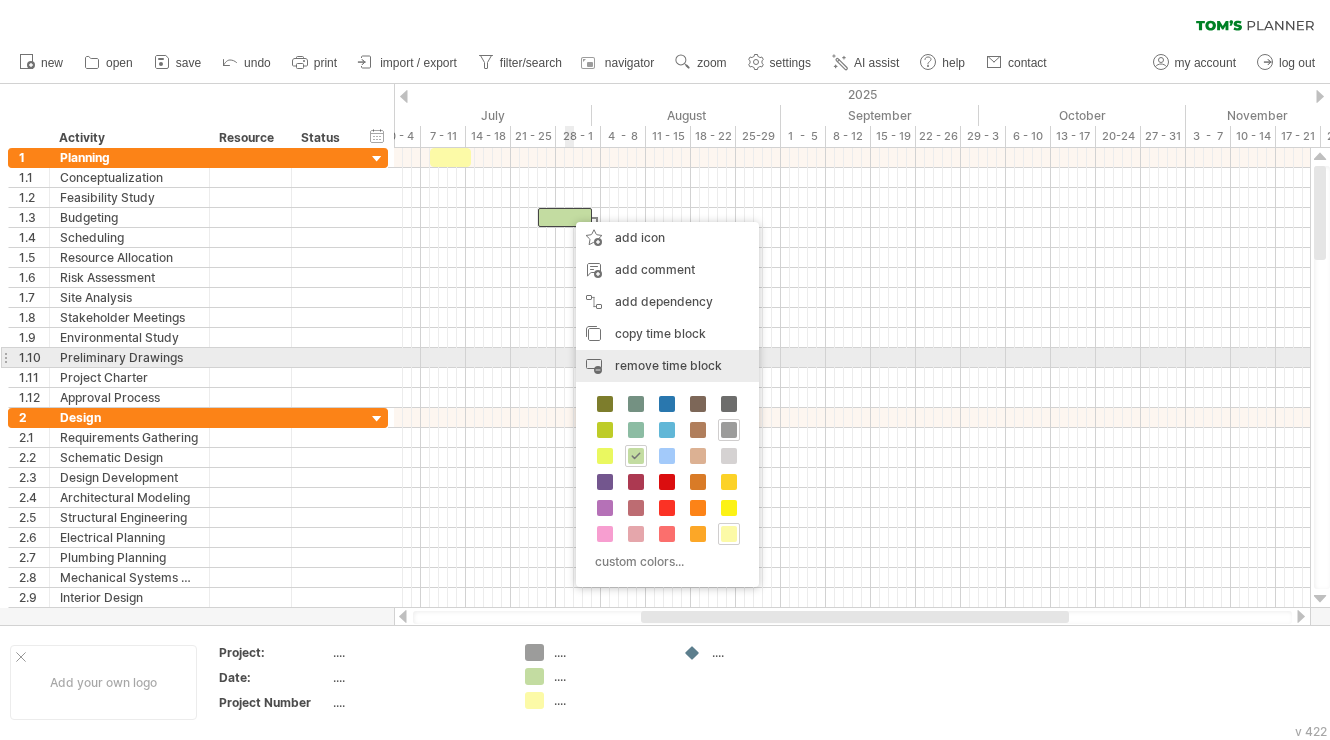 click on "remove time block" at bounding box center (668, 365) 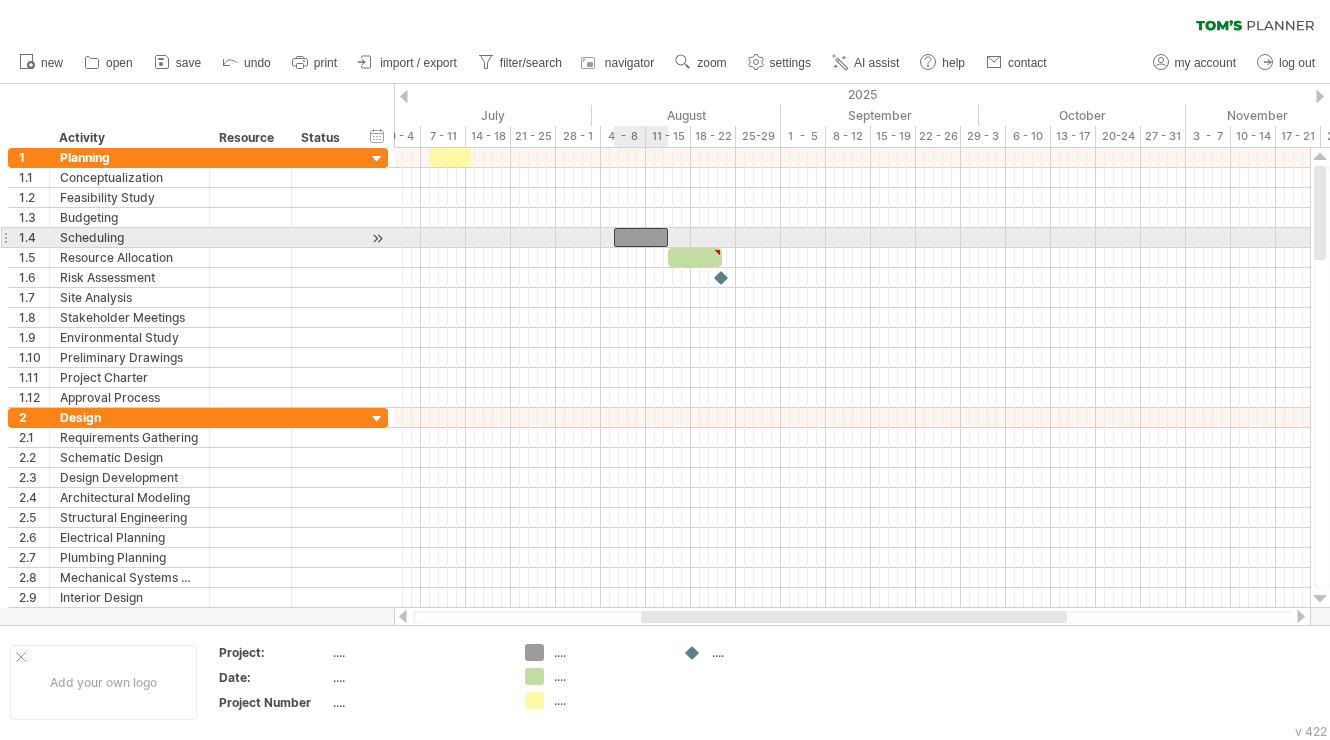 click at bounding box center (641, 237) 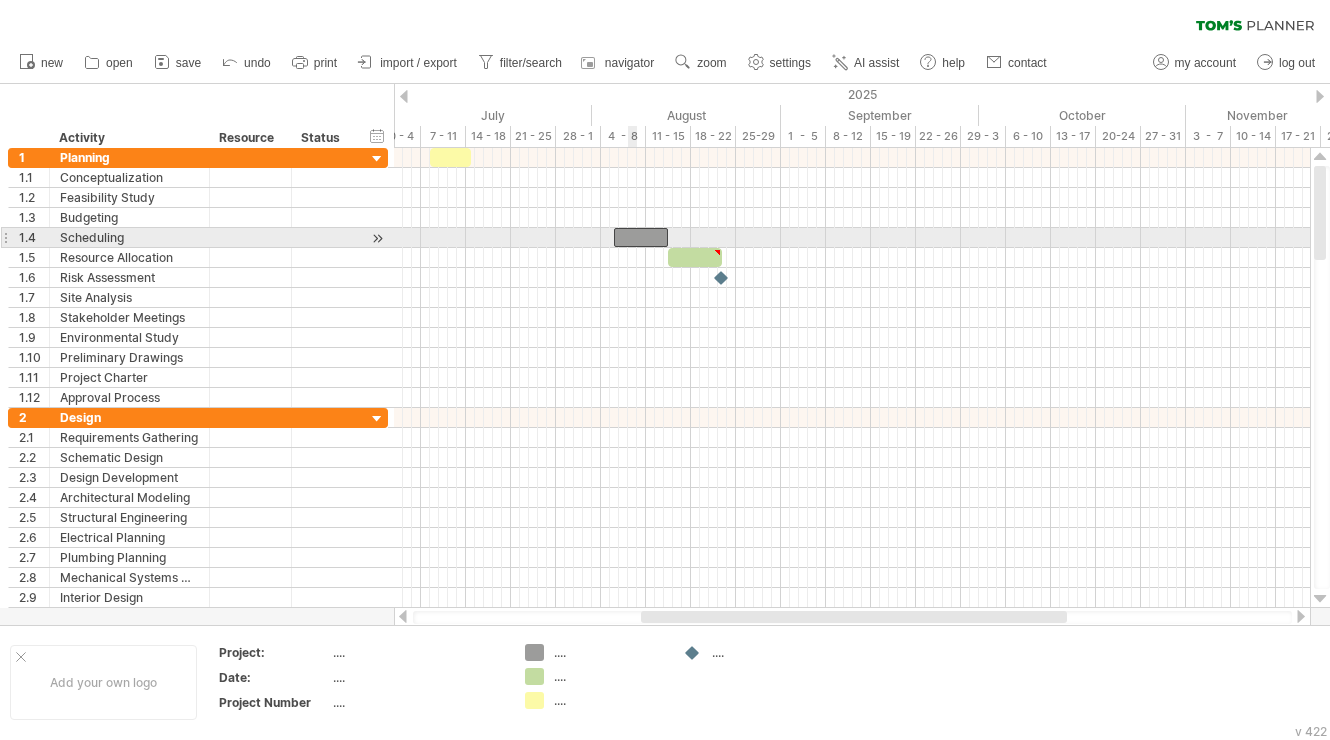 click at bounding box center (641, 237) 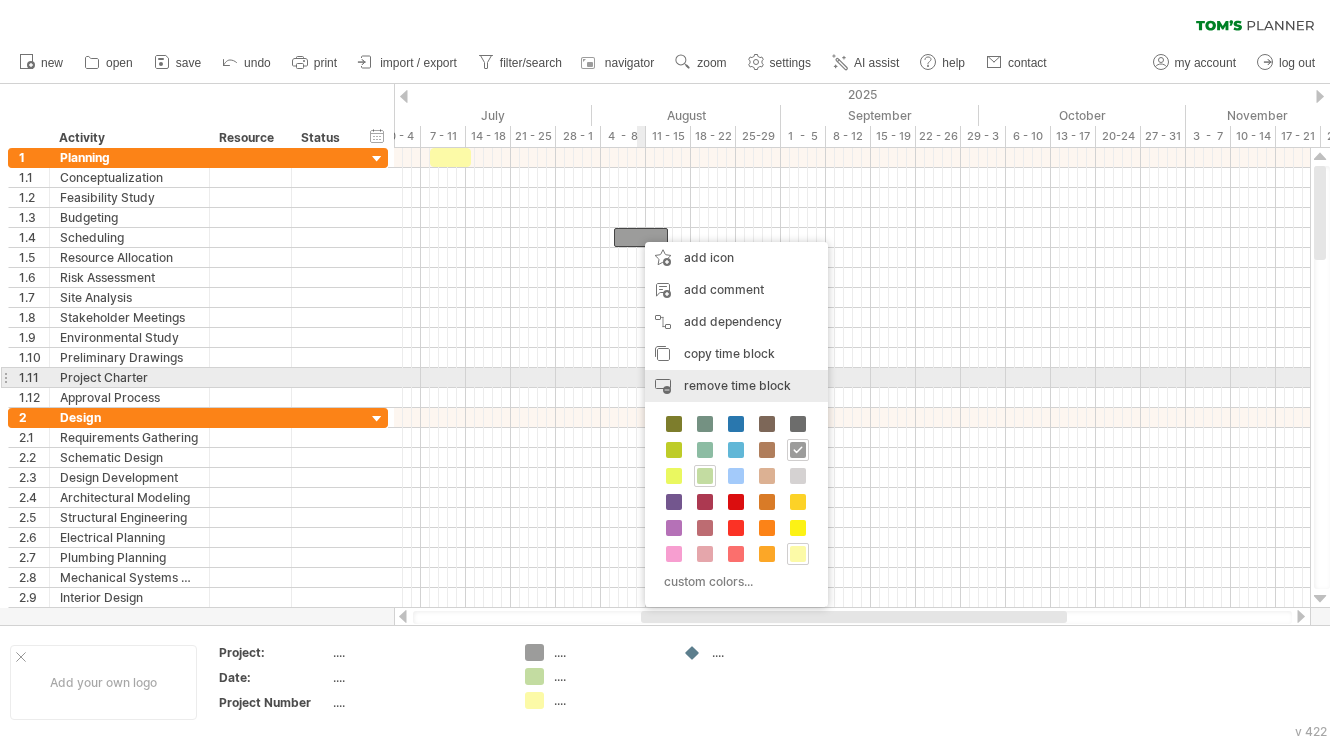 click on "remove time block remove selected items" at bounding box center (736, 386) 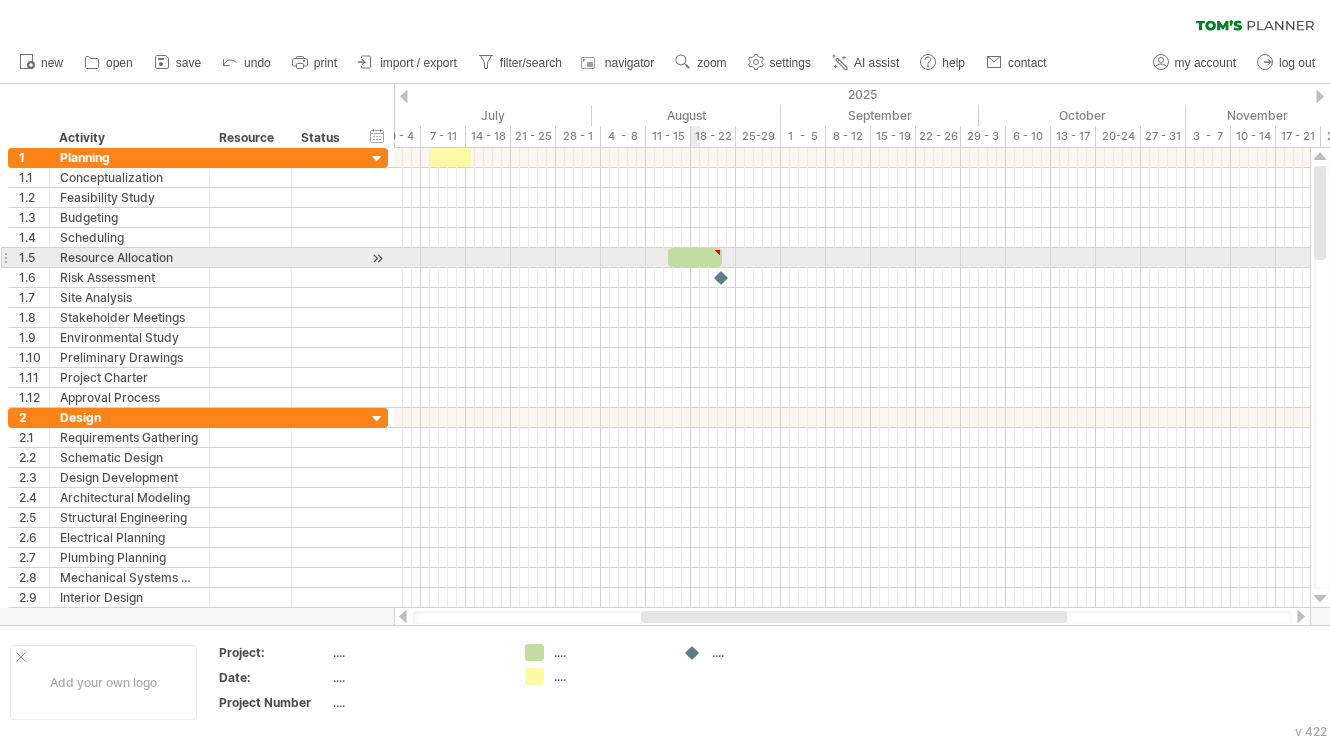 click at bounding box center (695, 257) 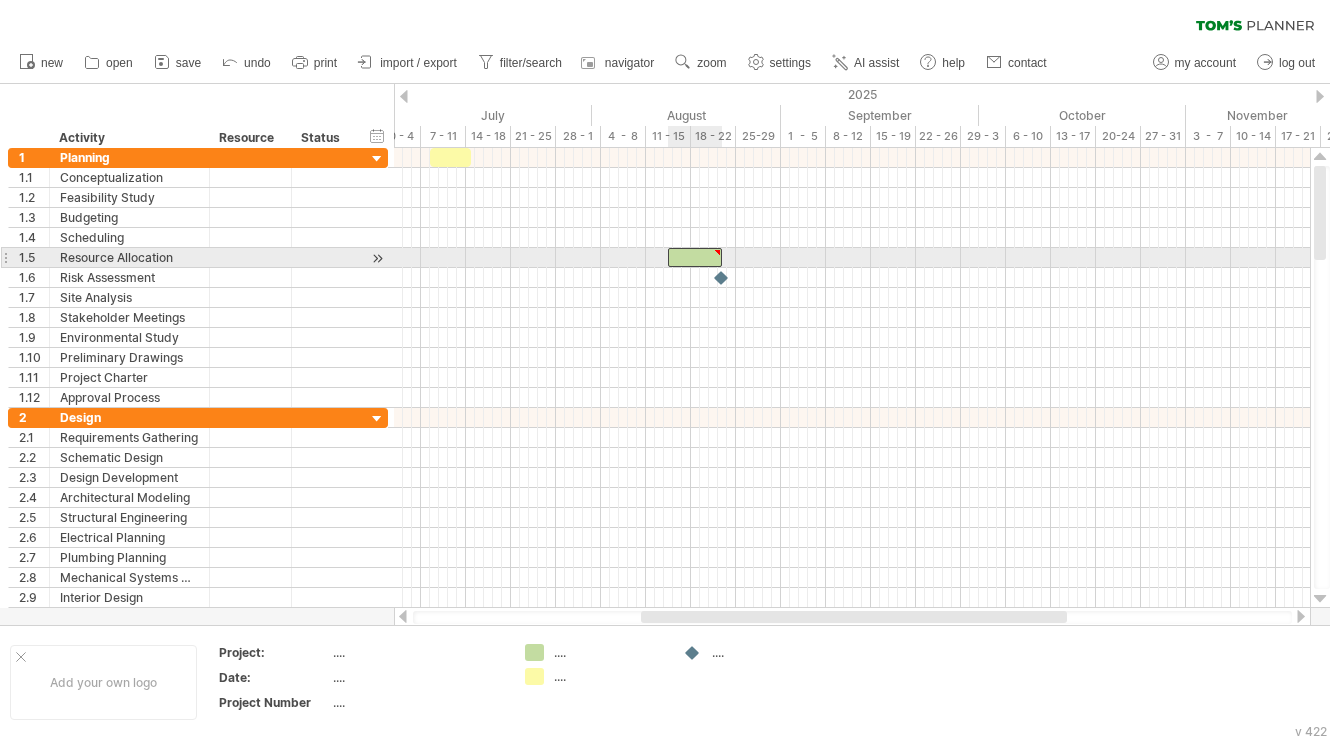 click at bounding box center [695, 257] 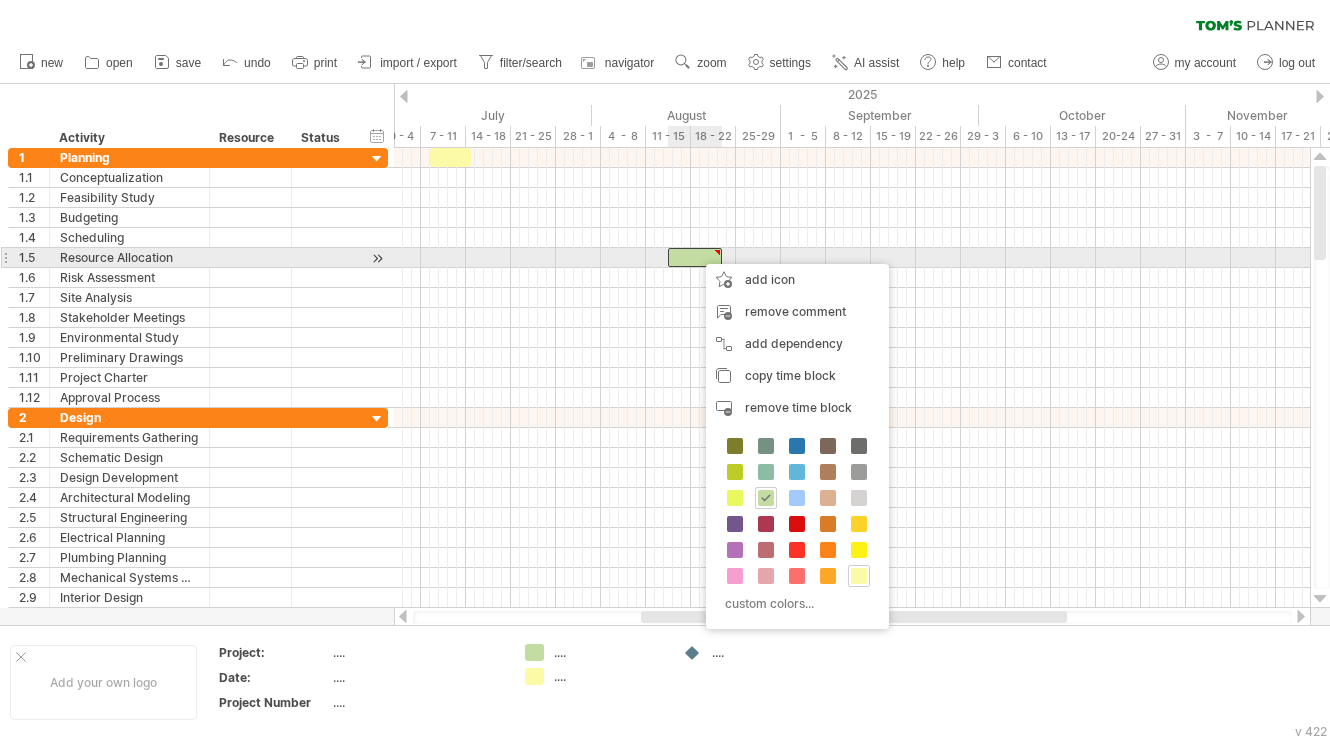 click at bounding box center [695, 257] 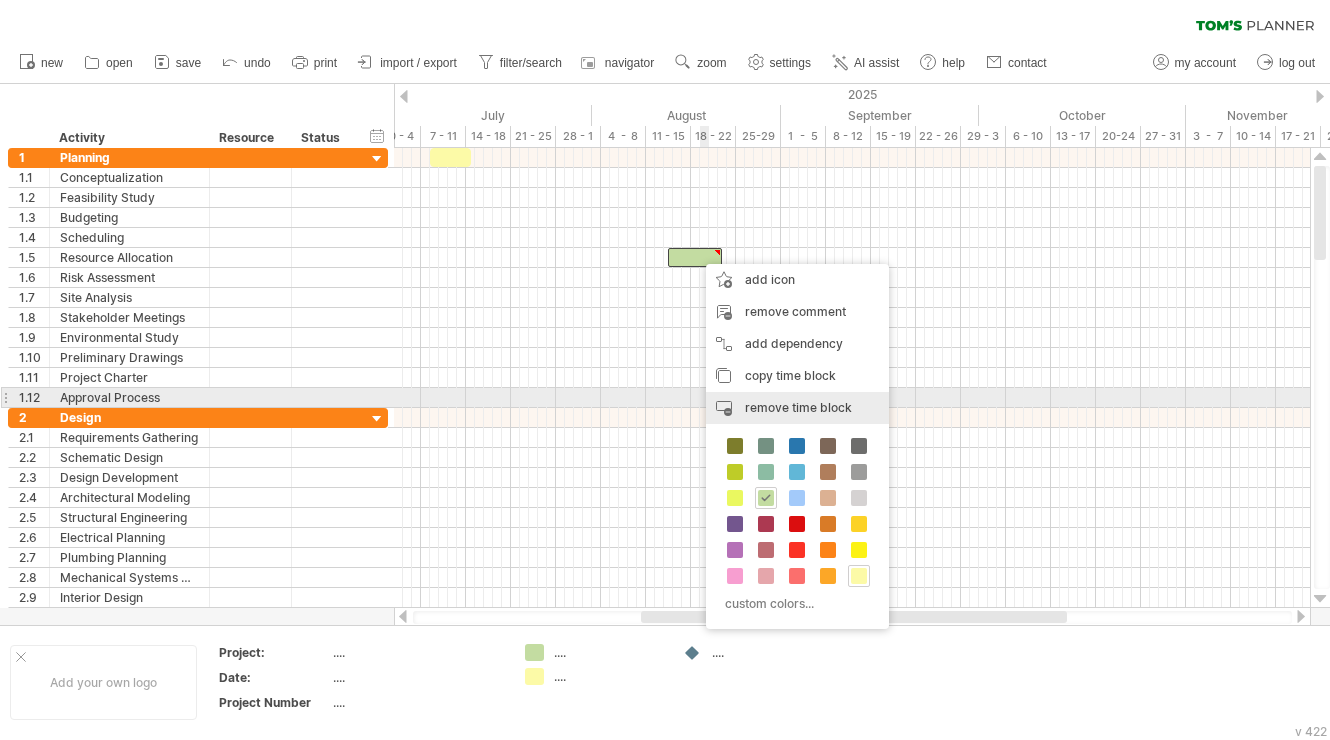 click on "remove time block" at bounding box center (798, 407) 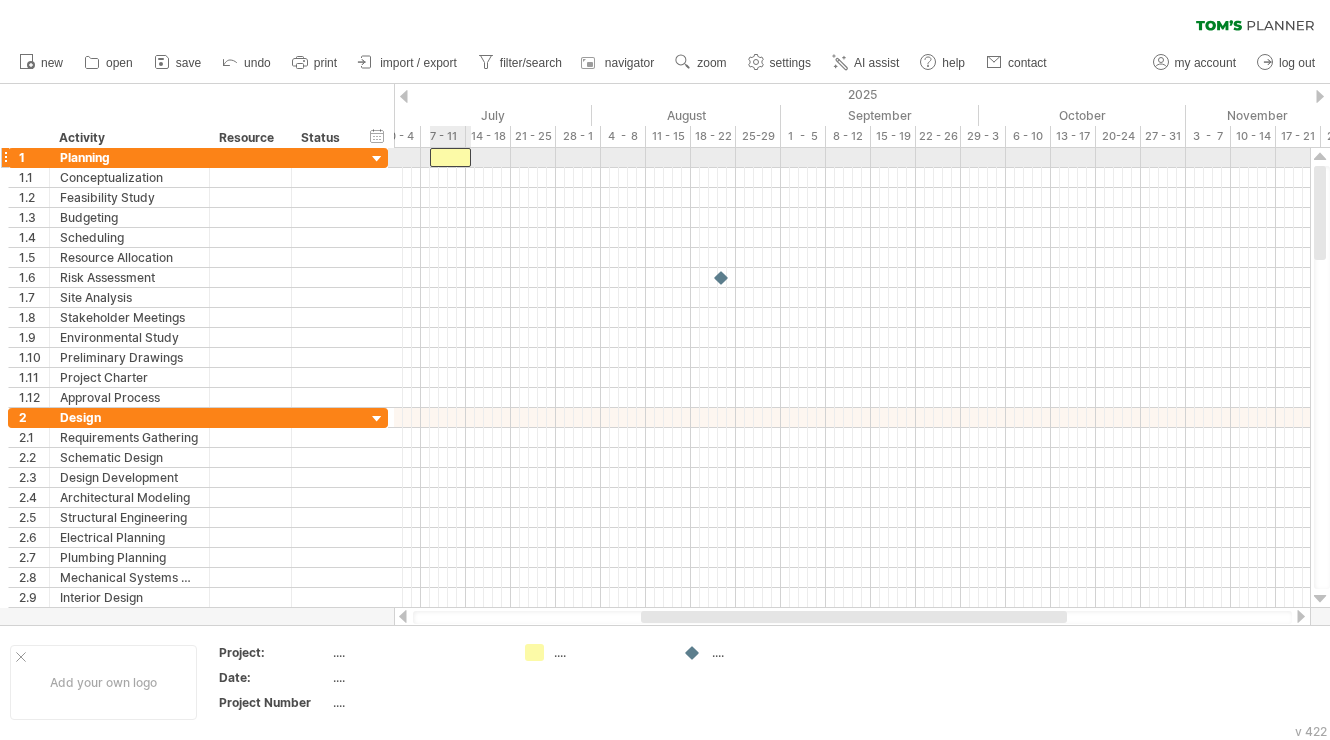 click at bounding box center [450, 157] 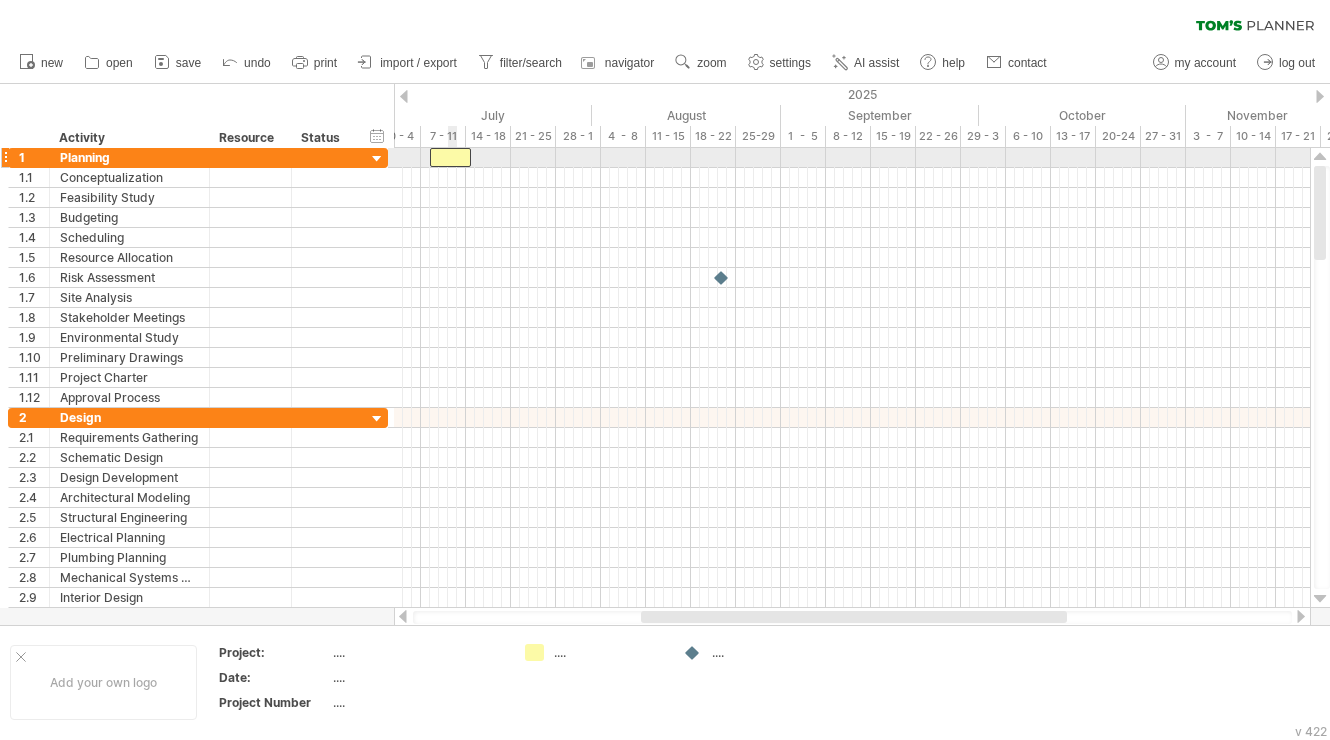 click at bounding box center (450, 157) 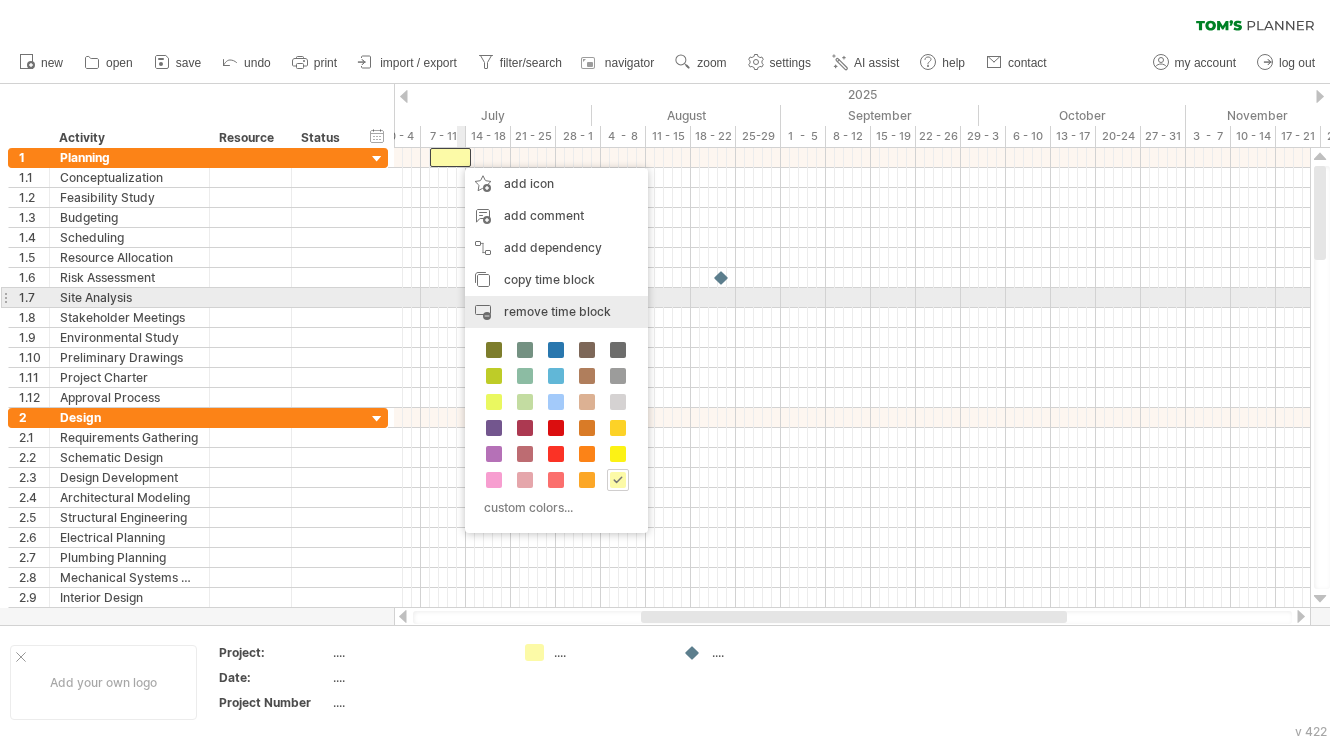 click on "remove time block" at bounding box center [557, 311] 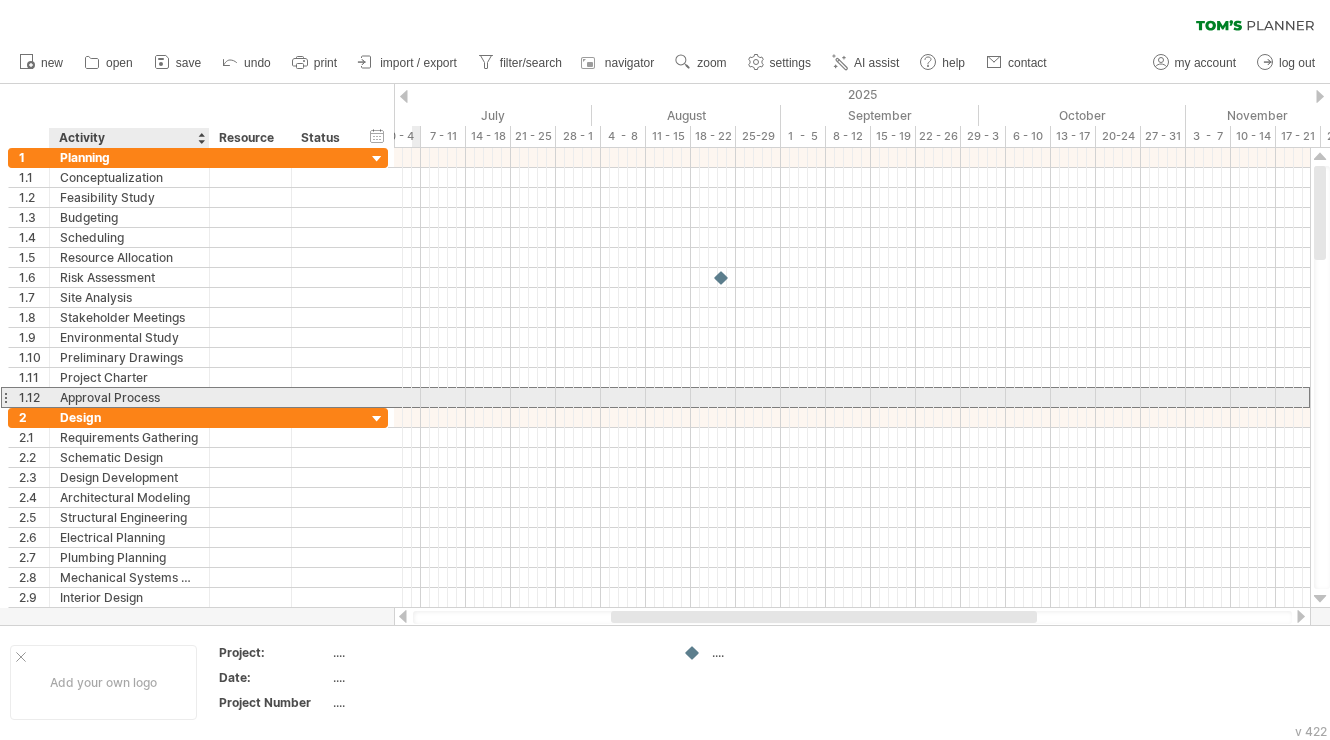 click on "Approval Process" at bounding box center [129, 397] 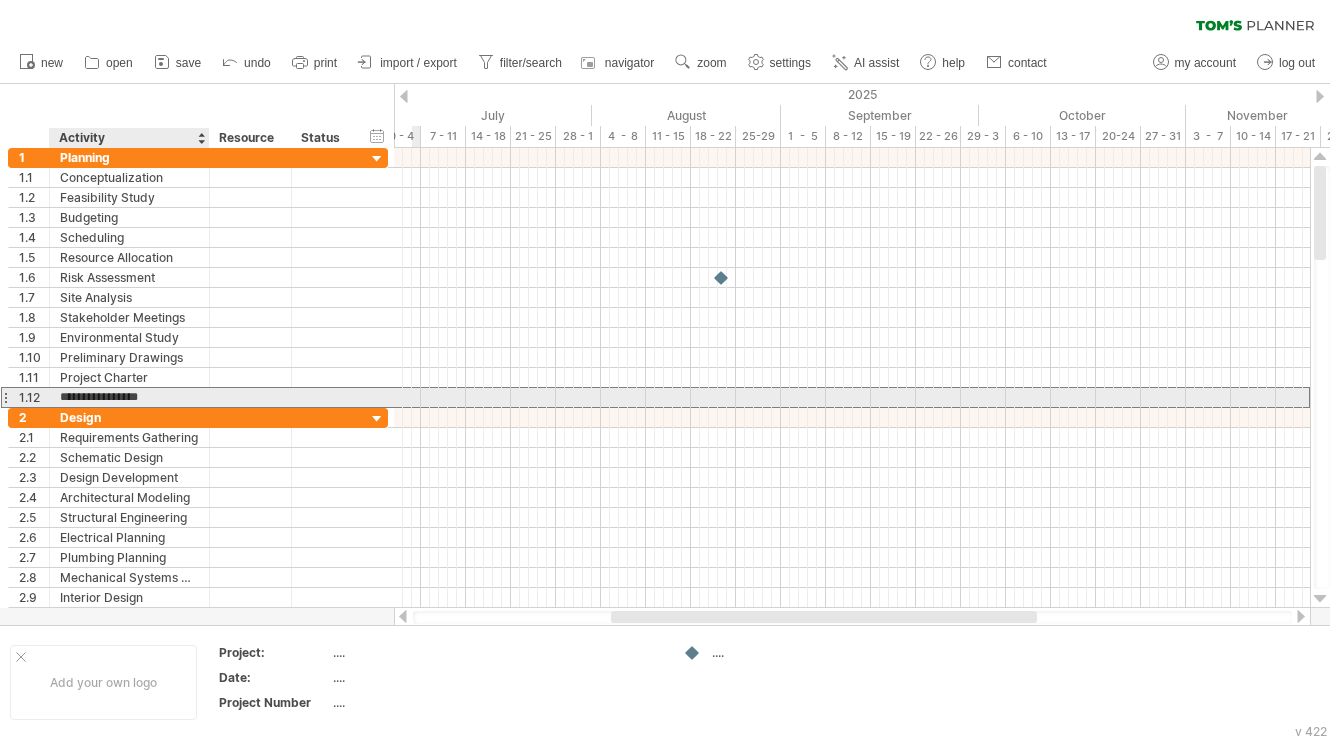 click on "**********" at bounding box center [130, 397] 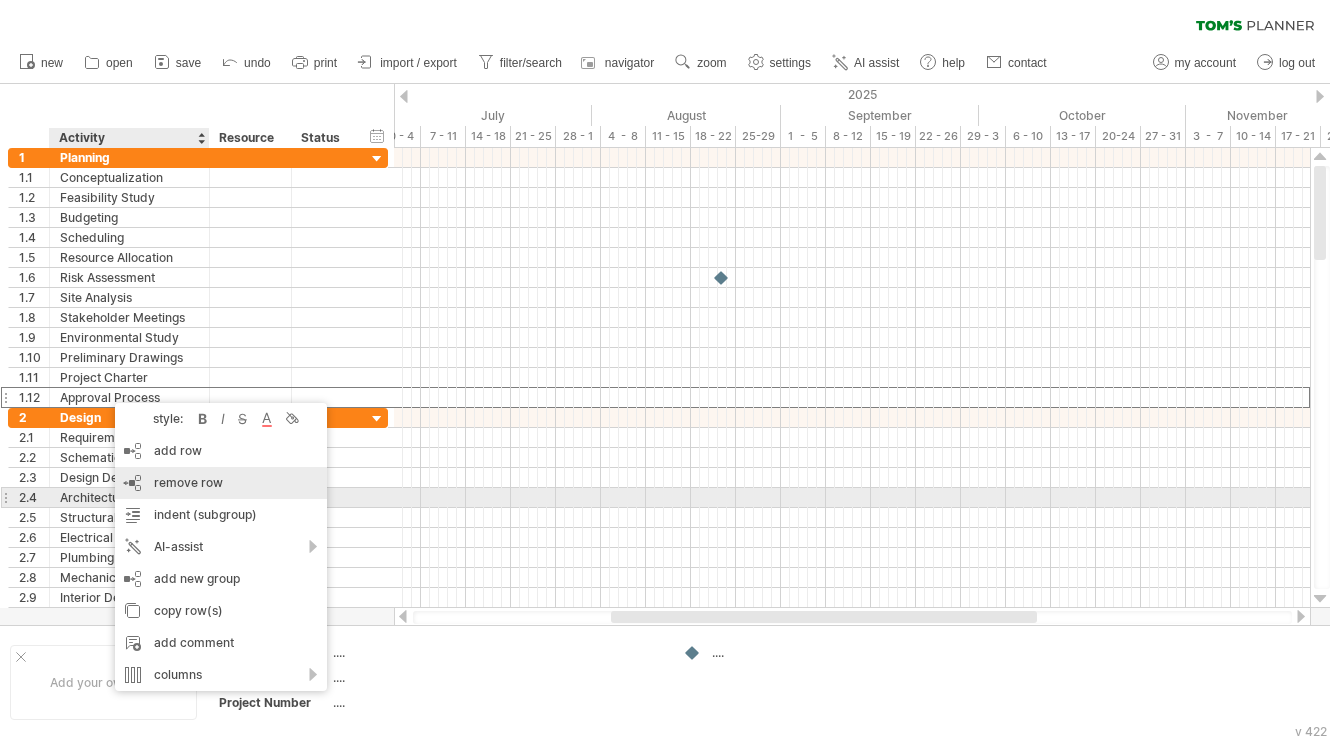 click on "remove row" at bounding box center [188, 482] 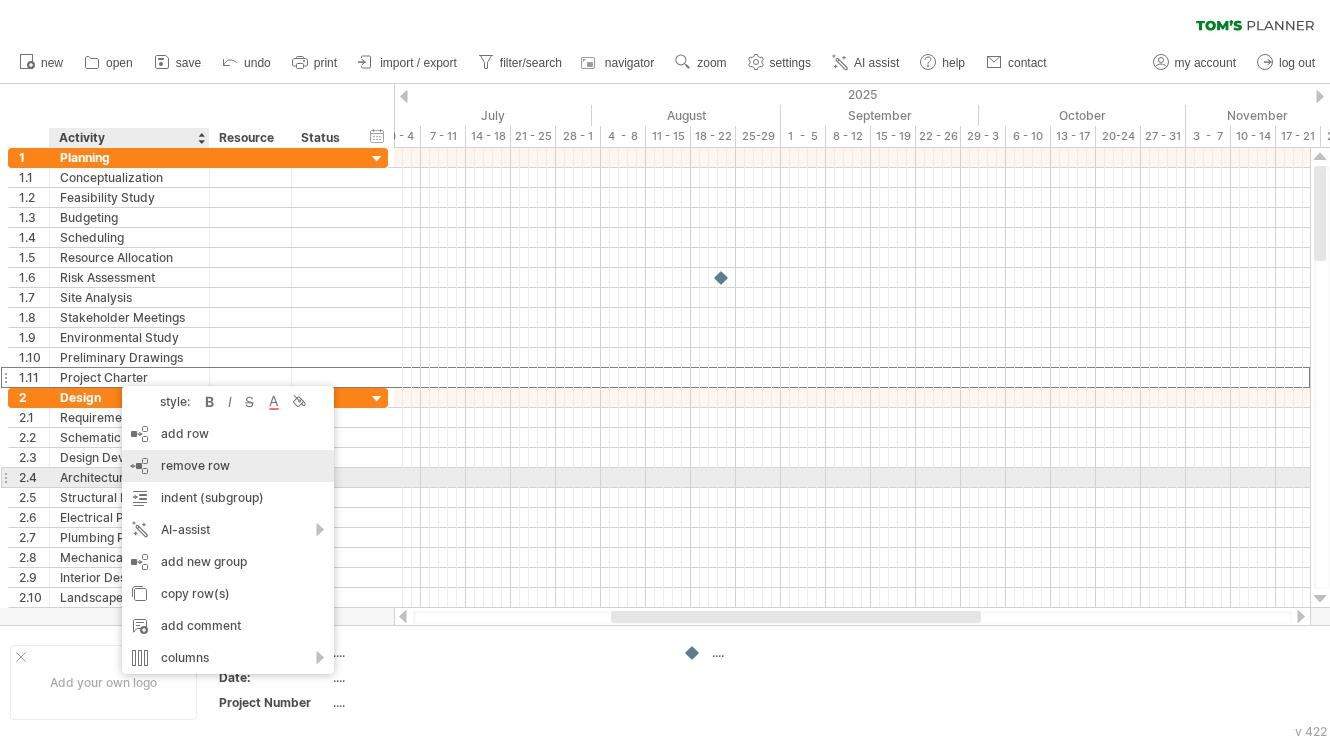 click on "remove row" at bounding box center (195, 465) 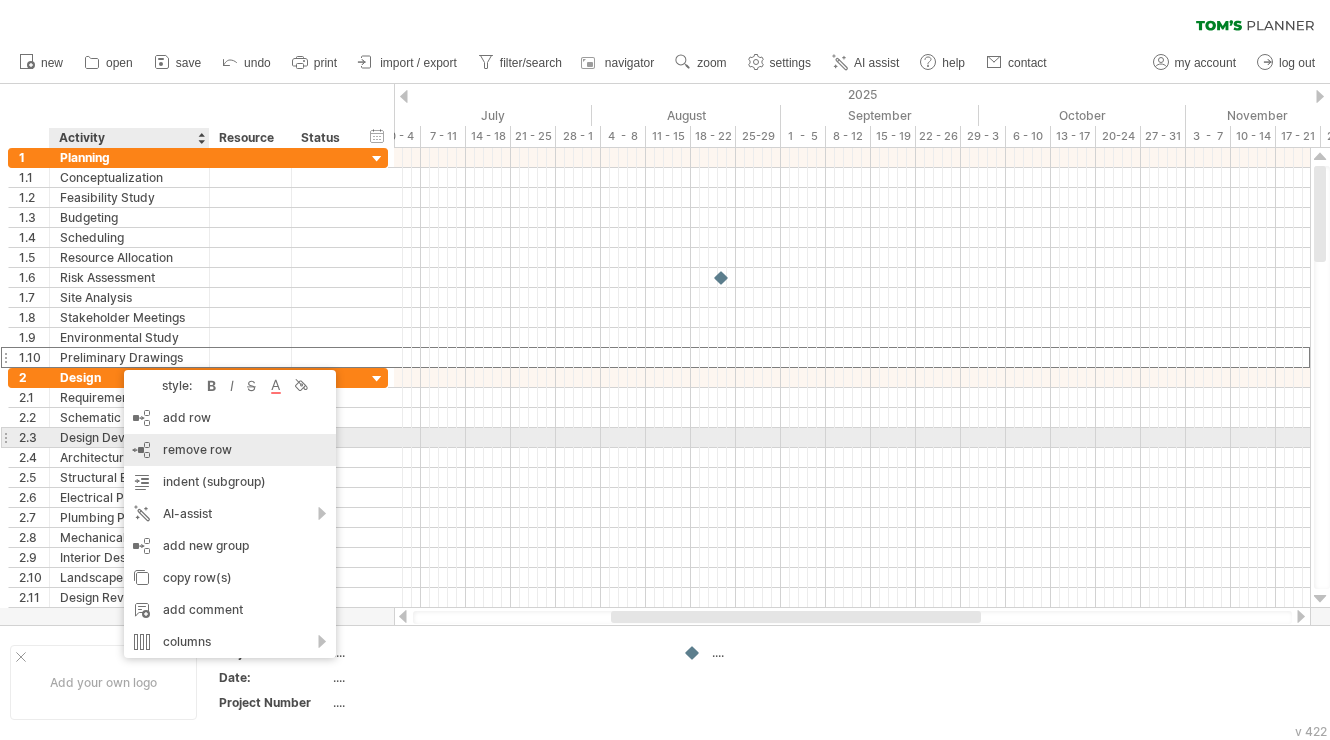 click on "remove row" at bounding box center (197, 449) 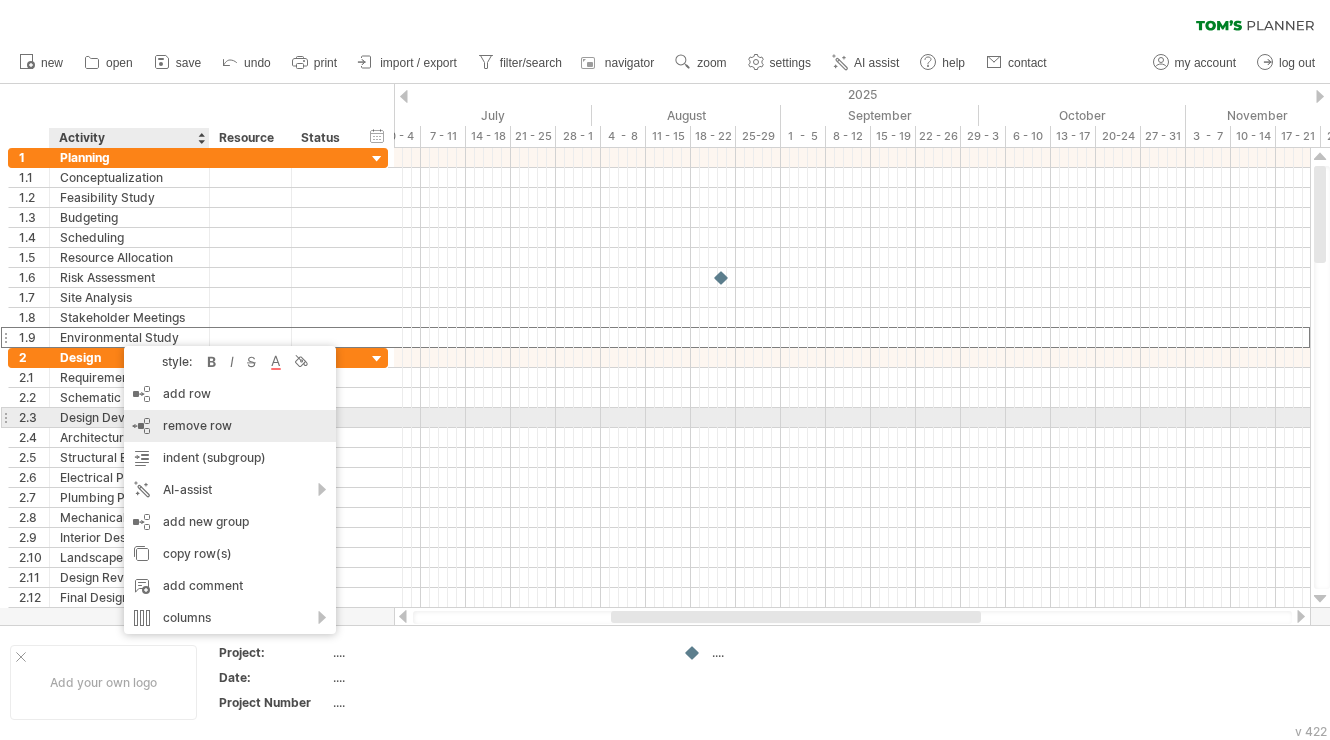 click on "remove row" at bounding box center (197, 425) 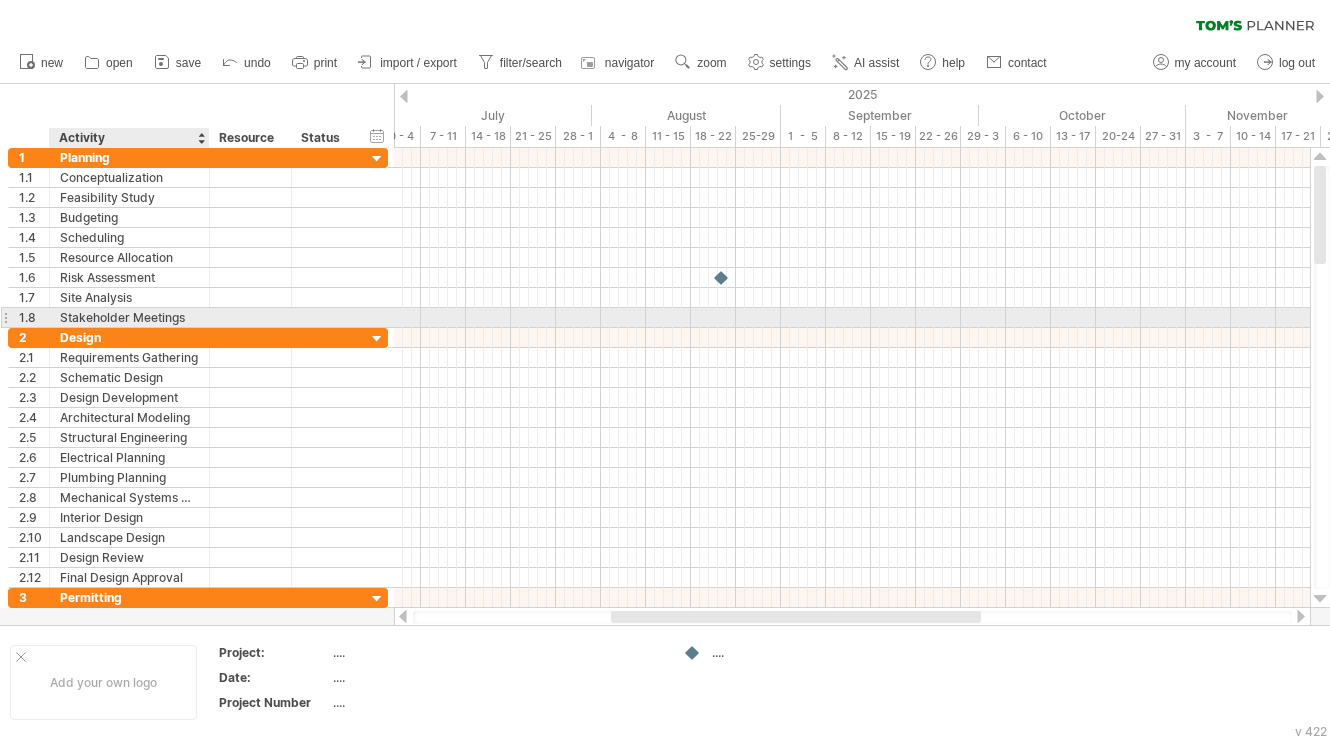 click on "Stakeholder Meetings" at bounding box center (129, 317) 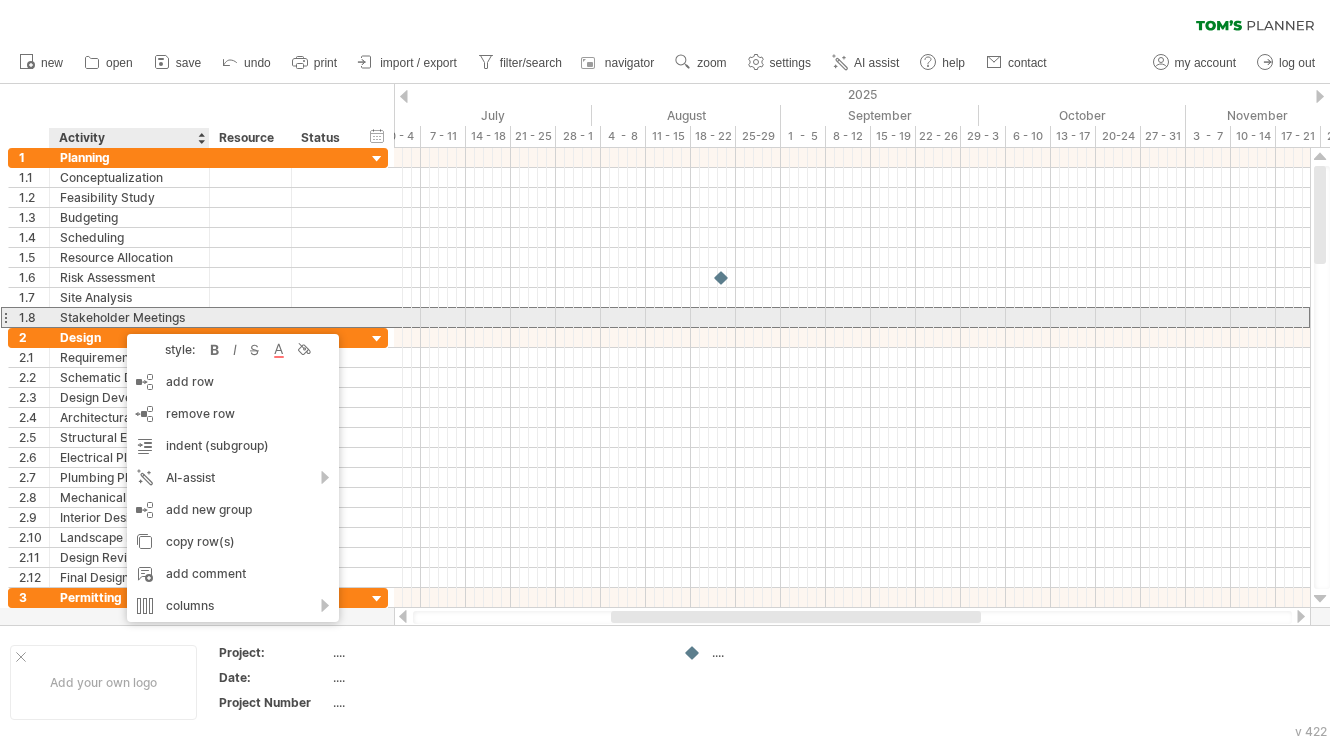click on "**********" at bounding box center [130, 317] 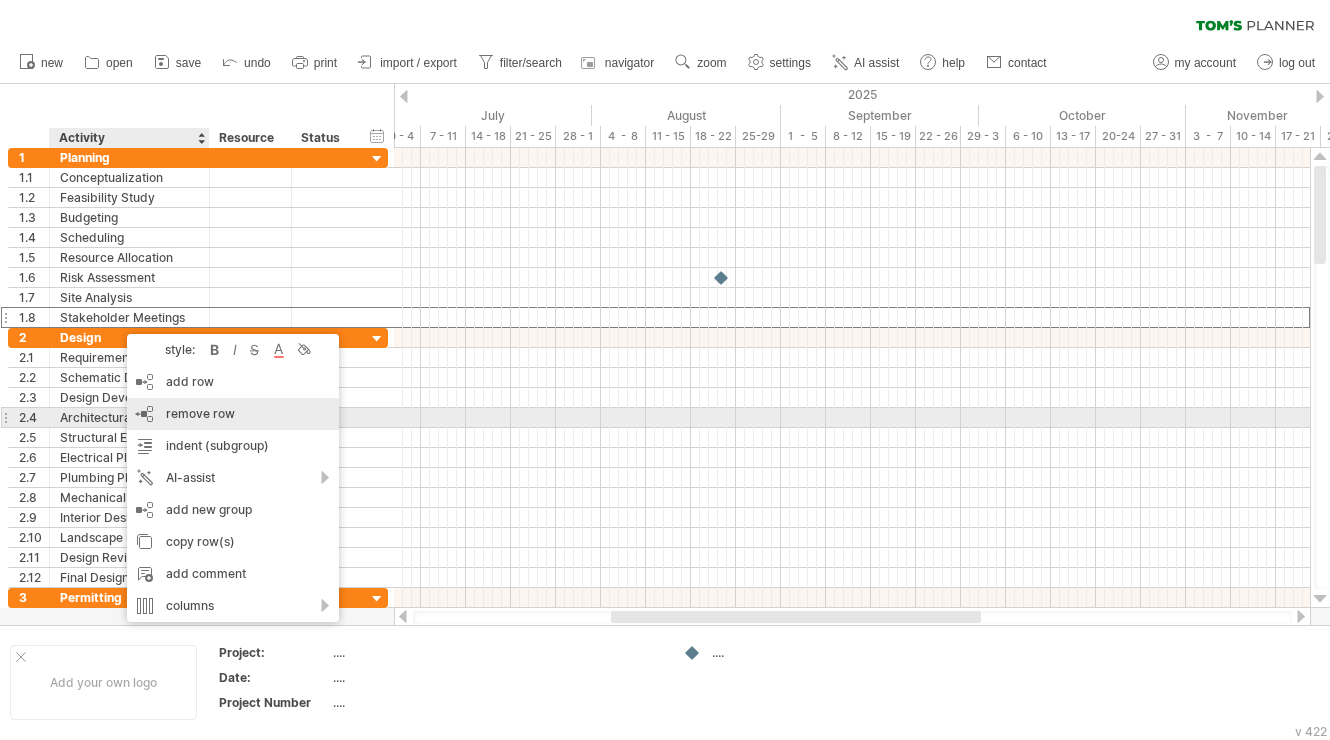 click on "remove row" at bounding box center (200, 413) 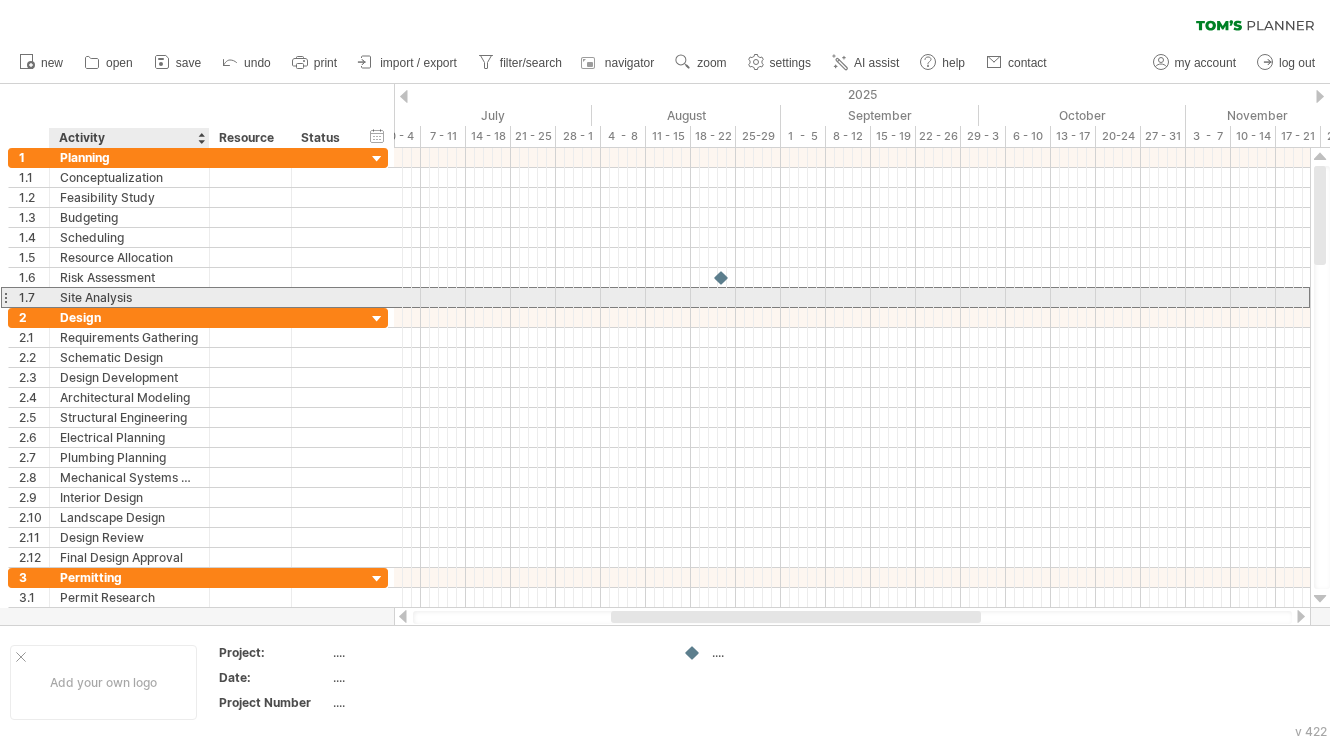 click on "Site Analysis" at bounding box center [129, 297] 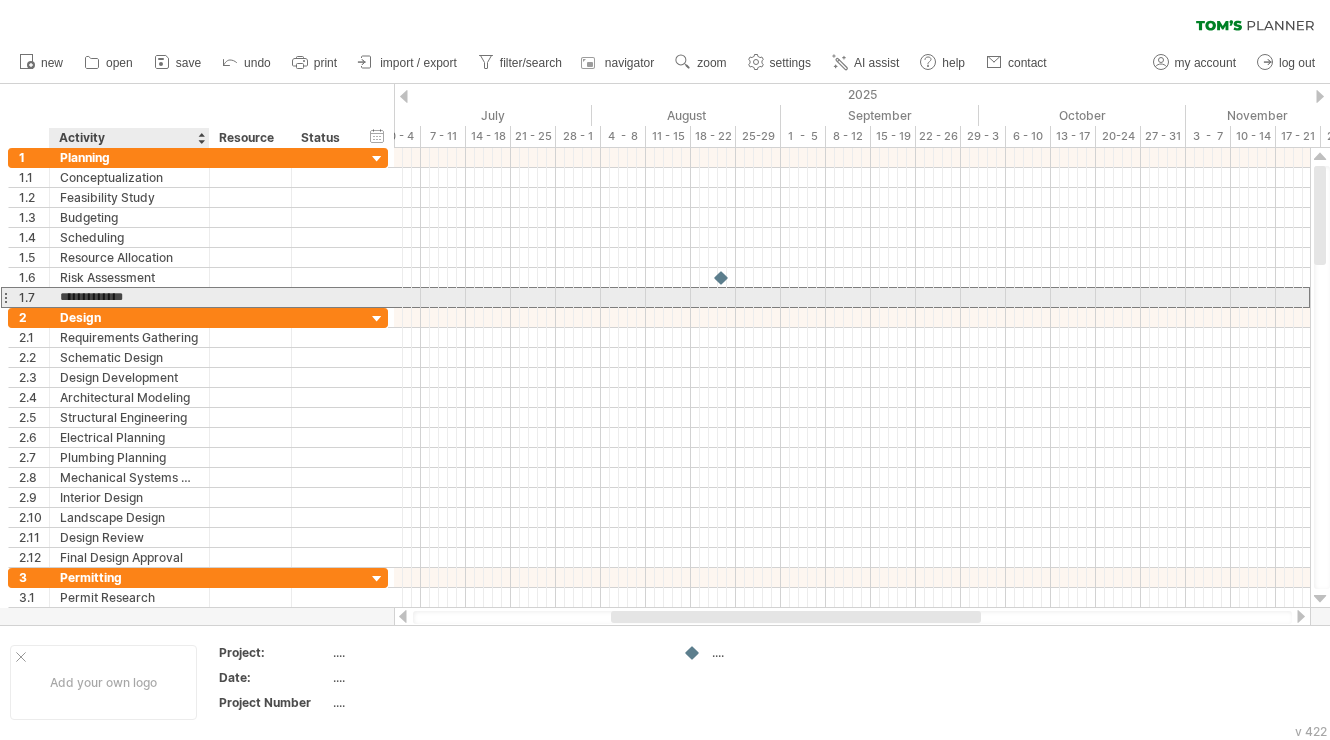 click on "**********" at bounding box center [130, 297] 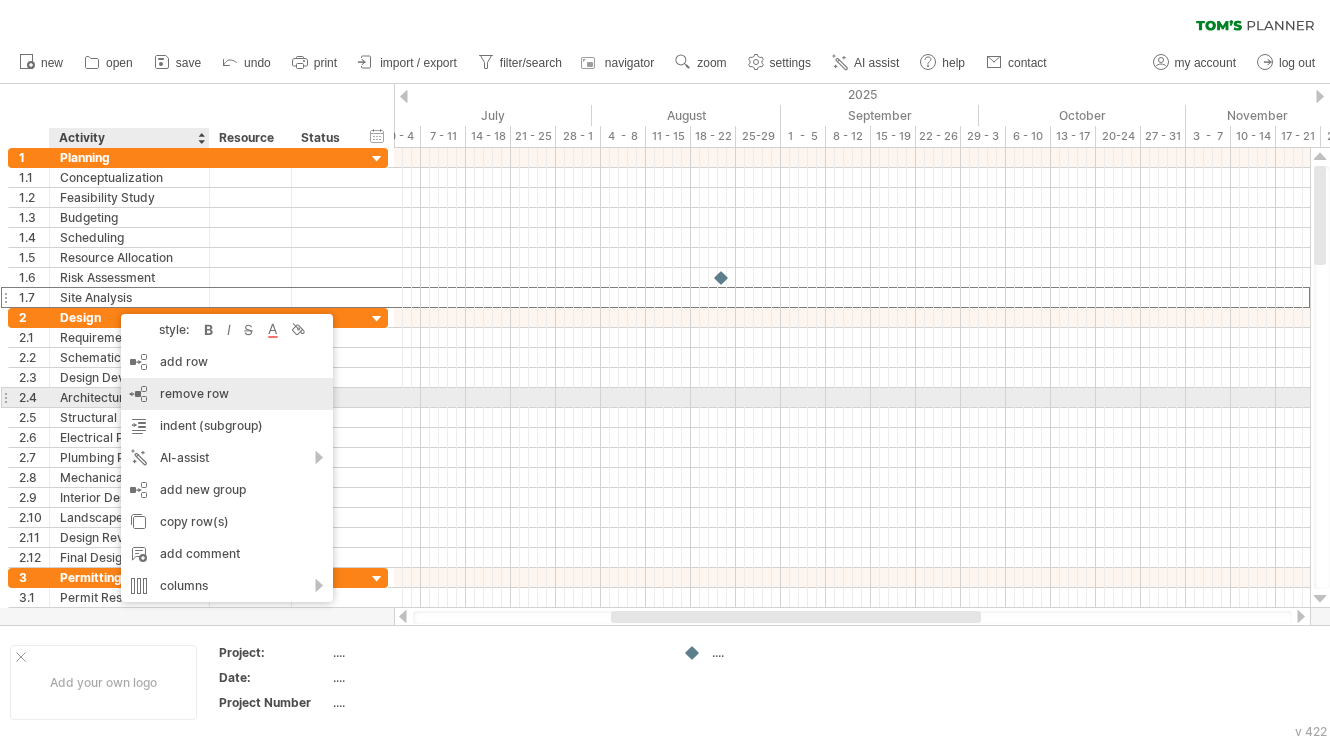 click on "remove row" at bounding box center (194, 393) 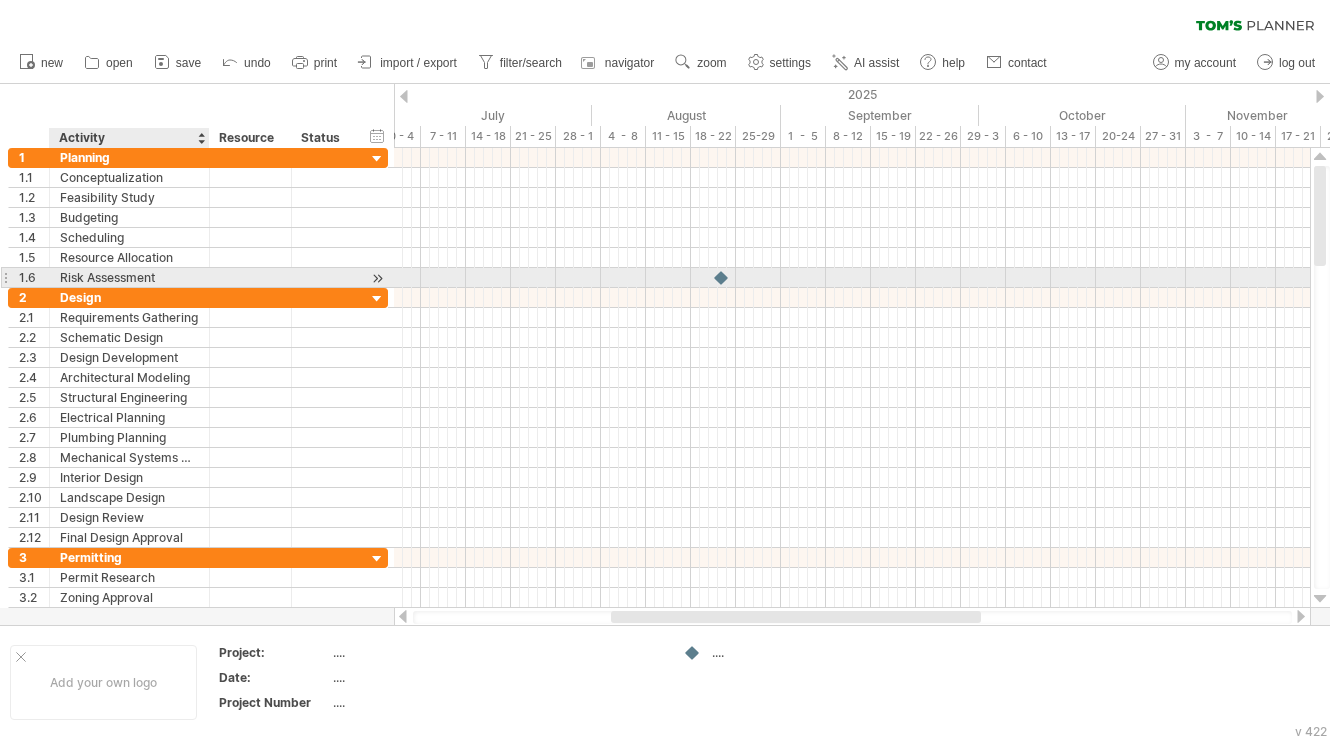click on "Risk Assessment" at bounding box center [129, 277] 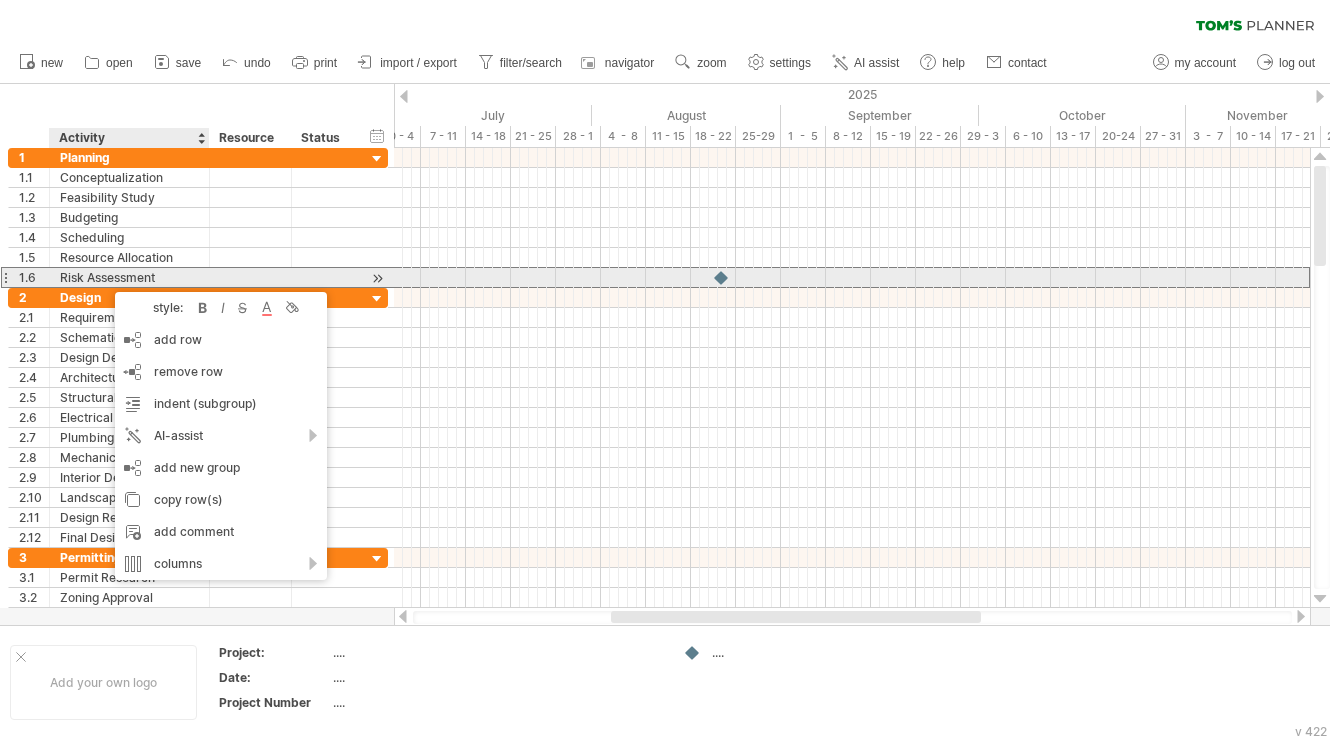 click on "**********" at bounding box center (130, 277) 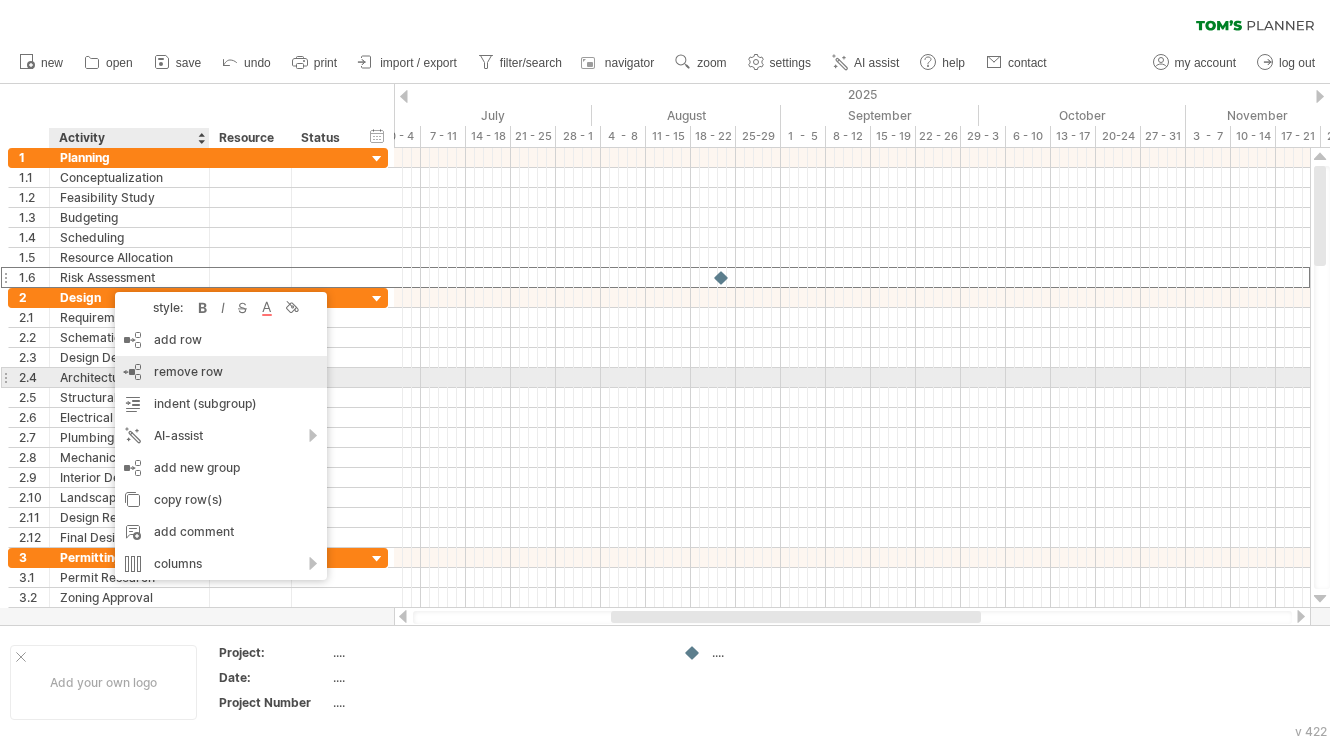 click on "remove row" at bounding box center (188, 371) 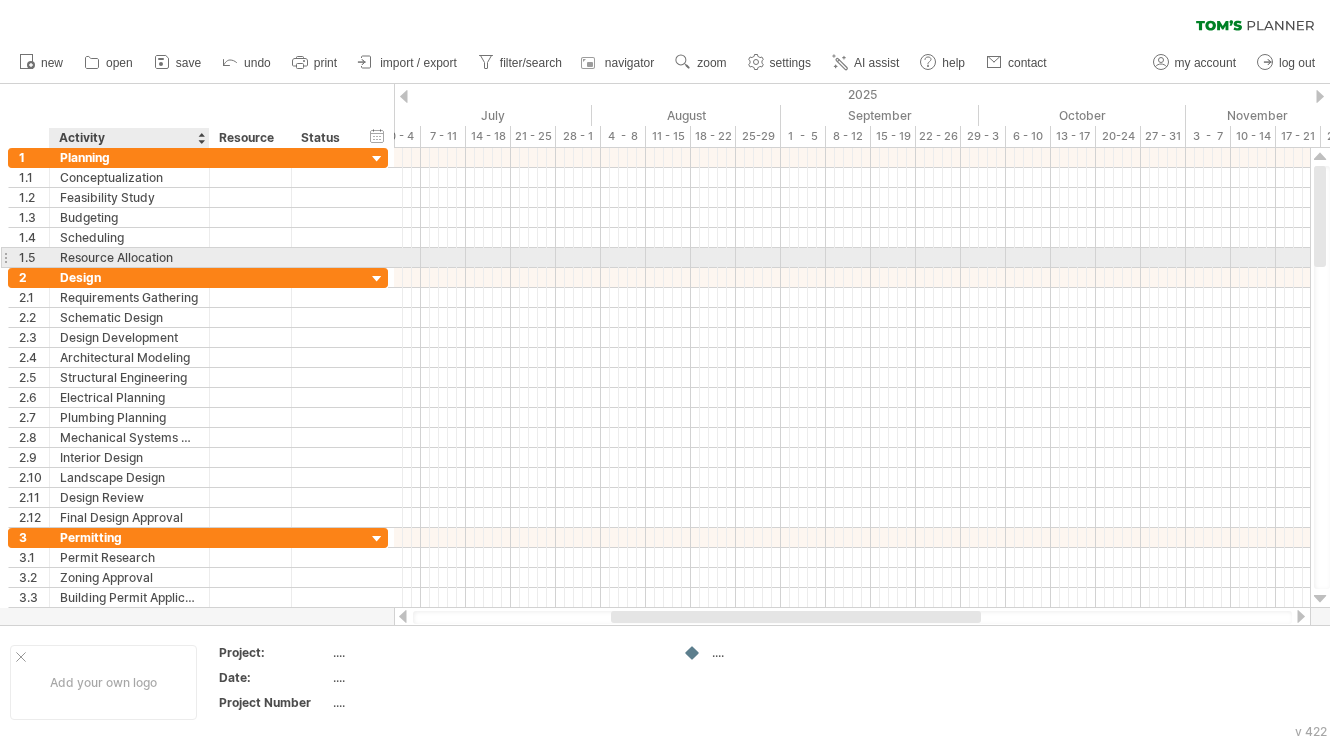 click on "Resource Allocation" at bounding box center [129, 257] 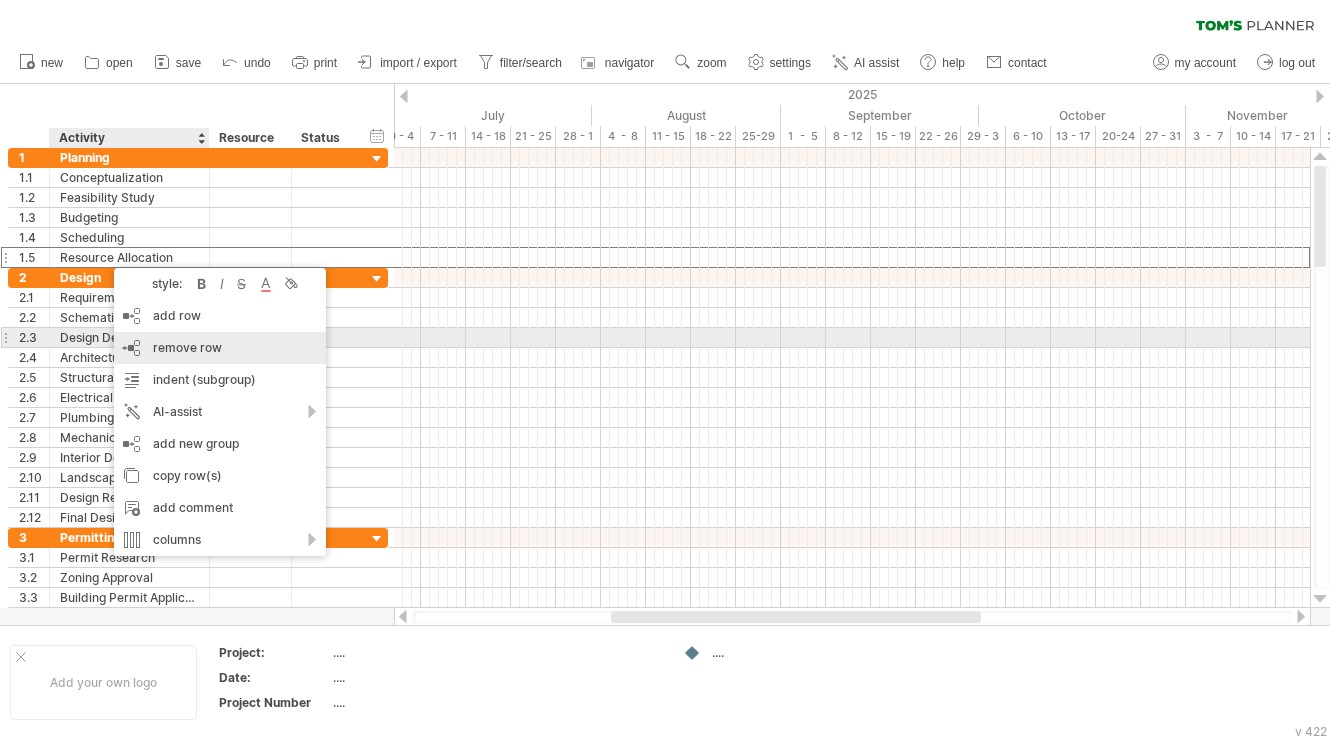 click on "remove row" at bounding box center [187, 347] 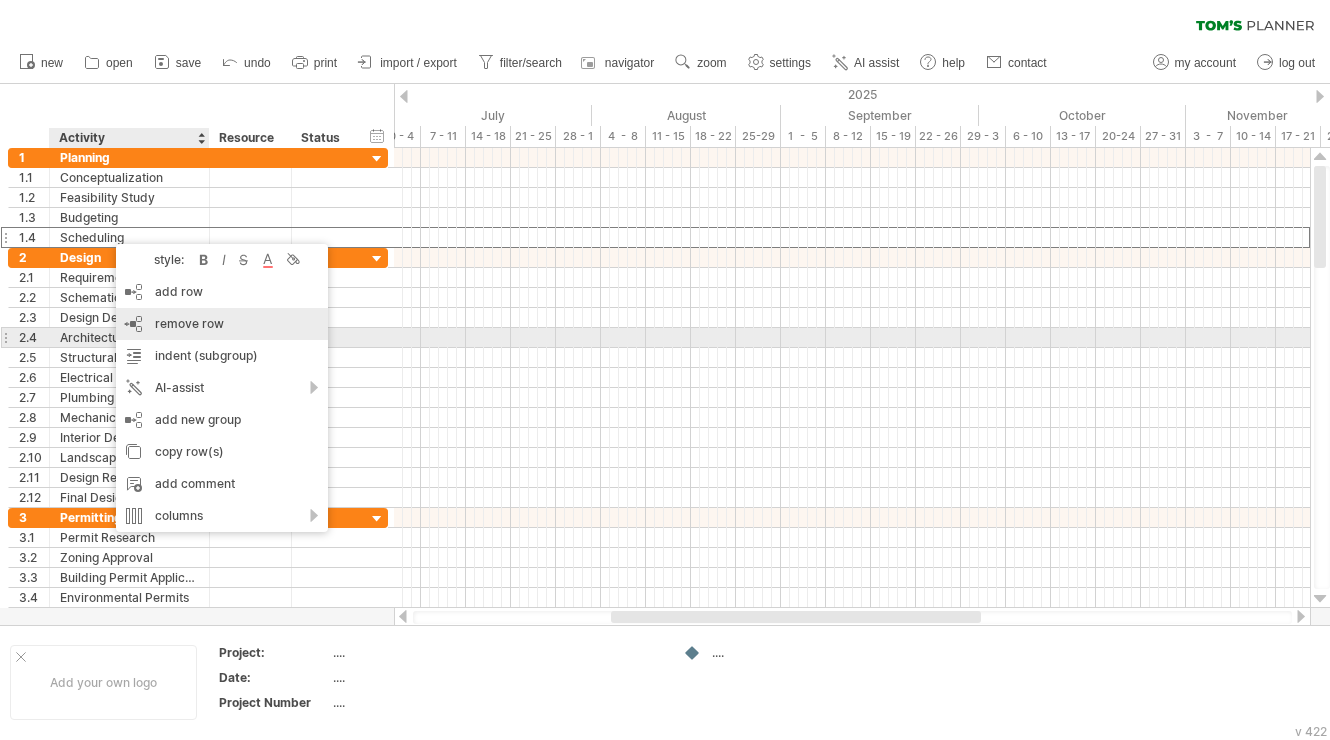 click on "remove row remove selected rows" at bounding box center (222, 324) 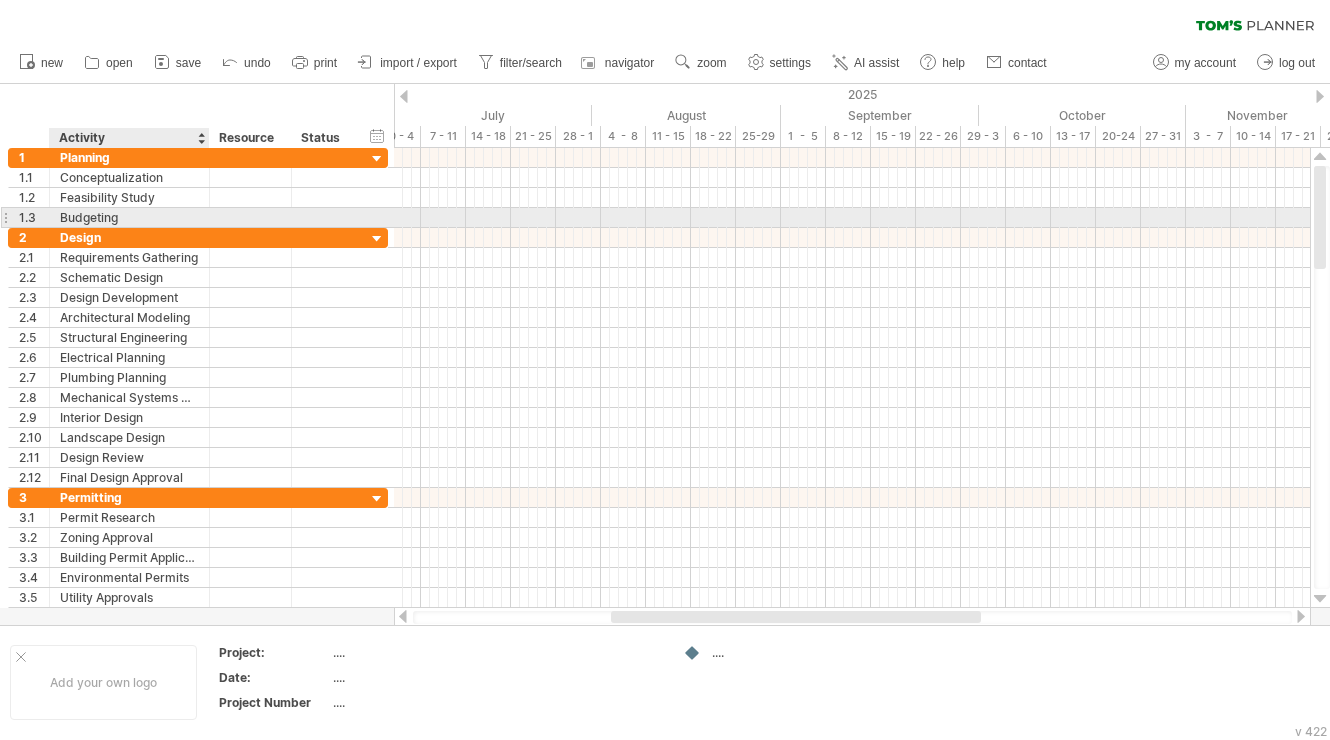 click on "Budgeting" at bounding box center [129, 217] 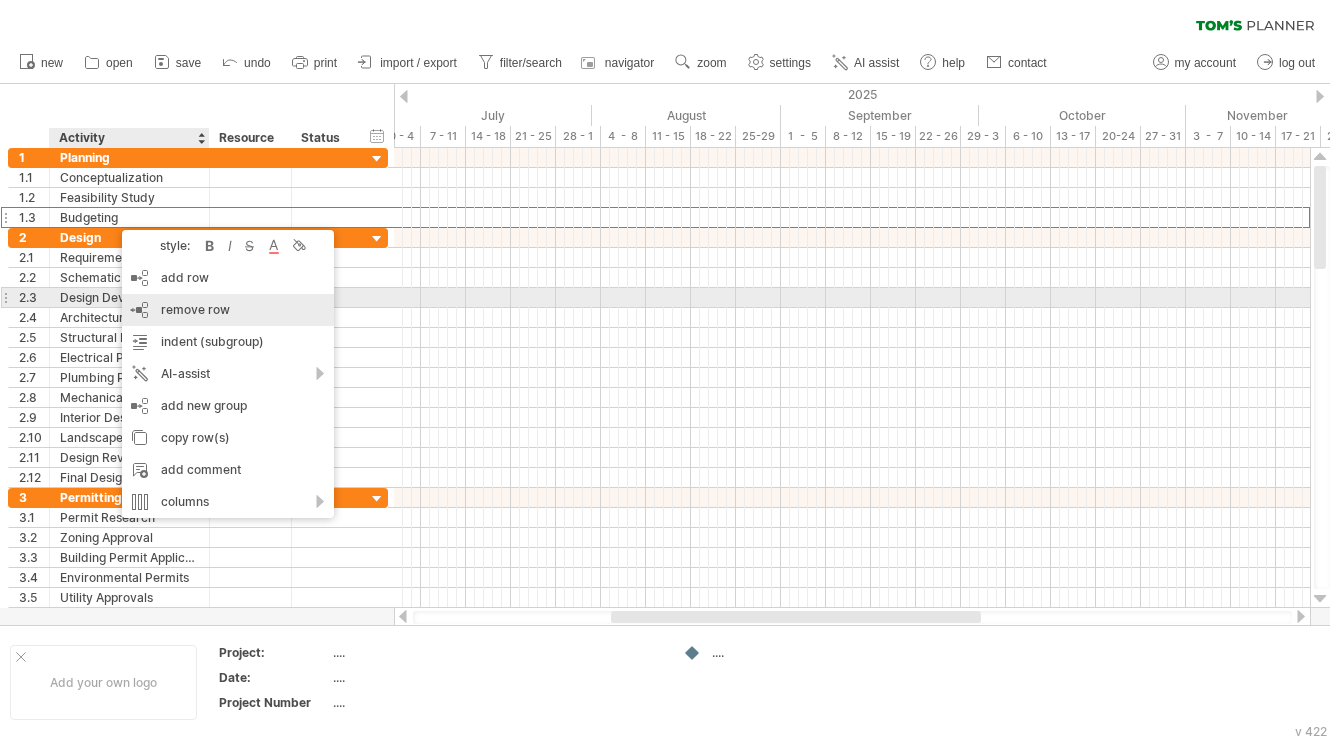 click on "remove row remove selected rows" at bounding box center (228, 310) 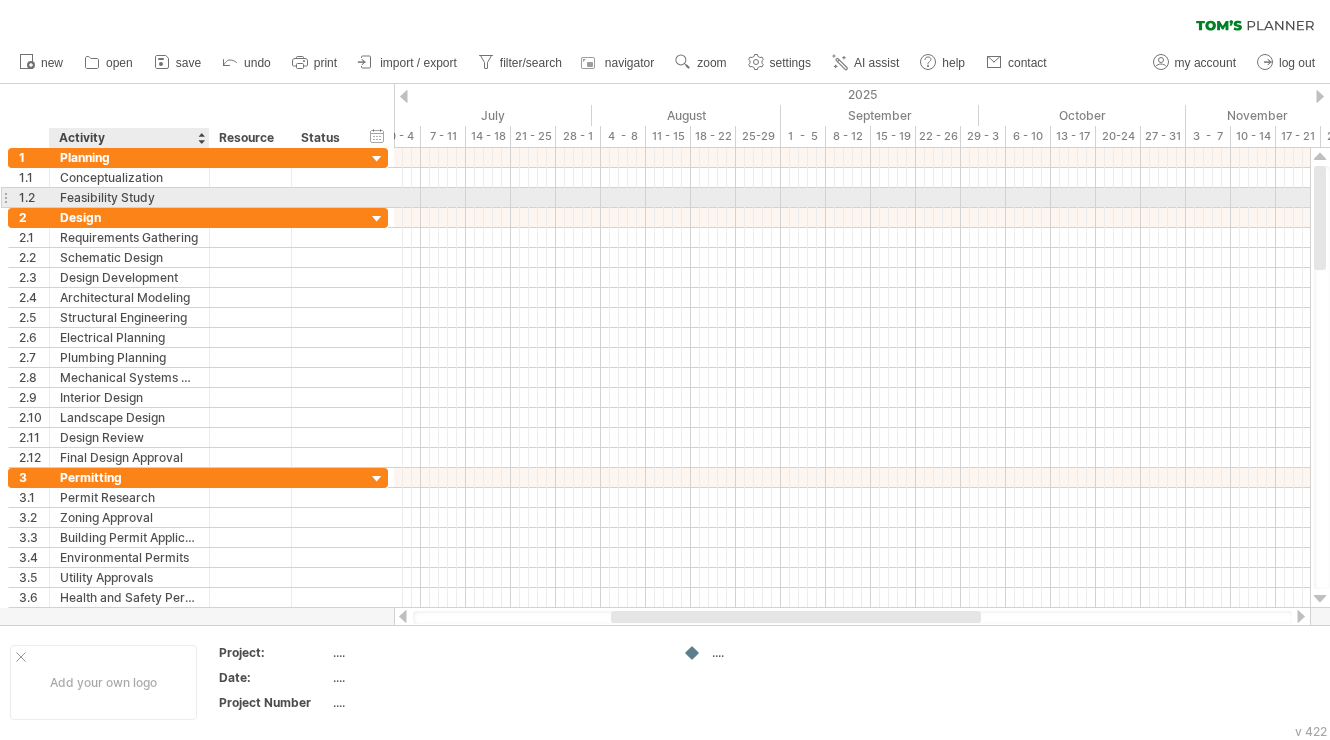 click on "Feasibility Study" at bounding box center [129, 197] 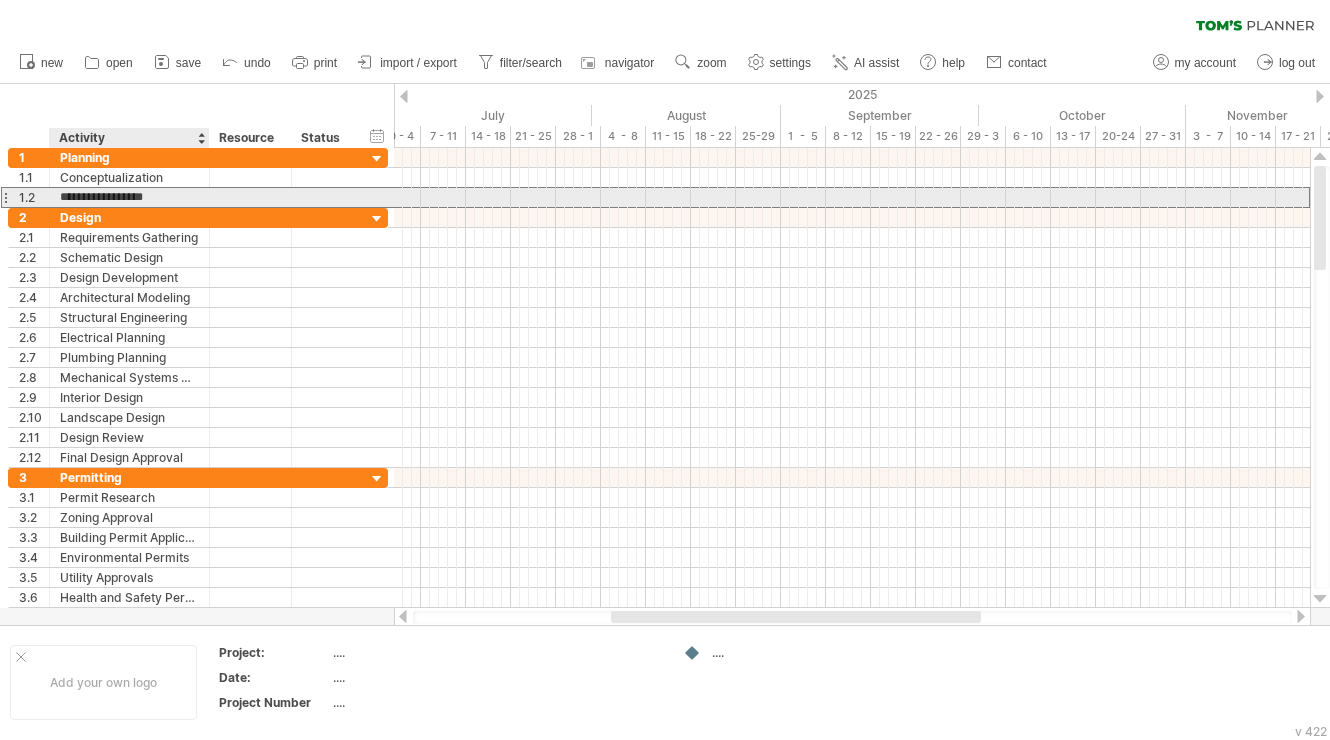 click on "**********" at bounding box center [130, 197] 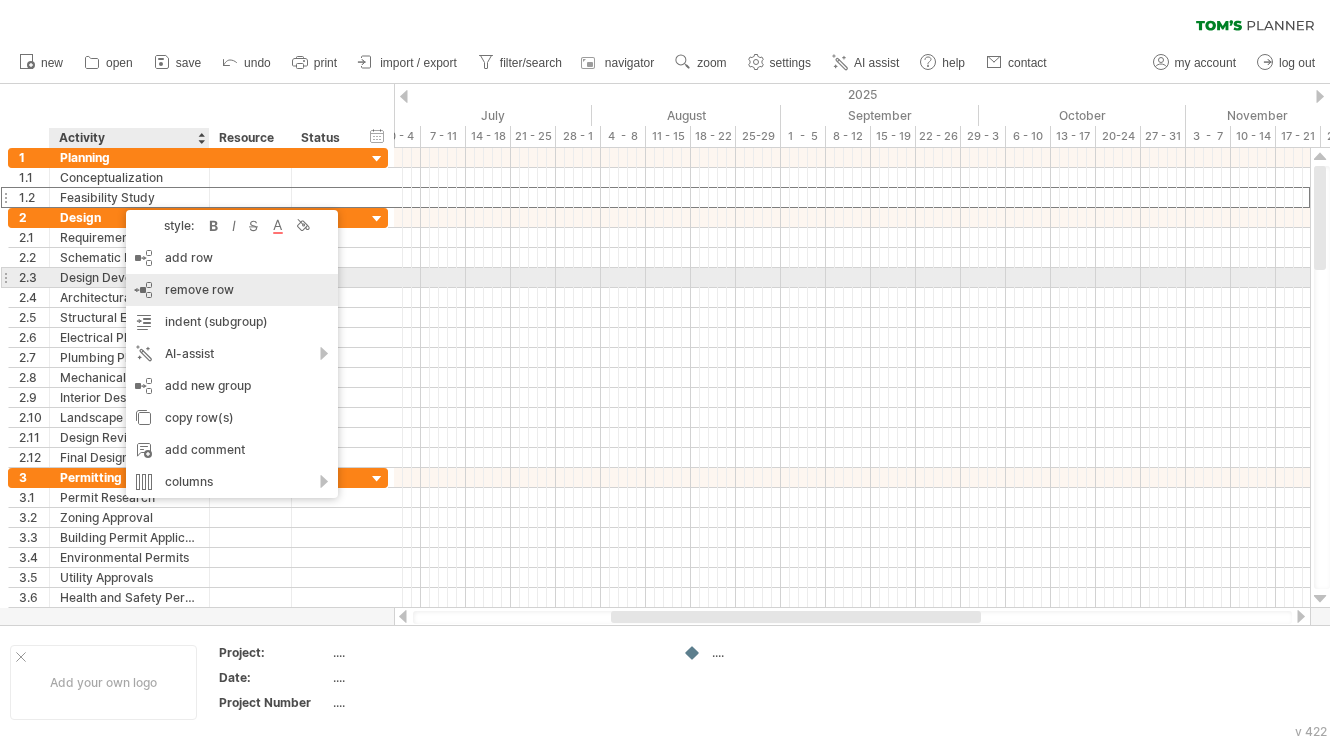click on "remove row" at bounding box center [199, 289] 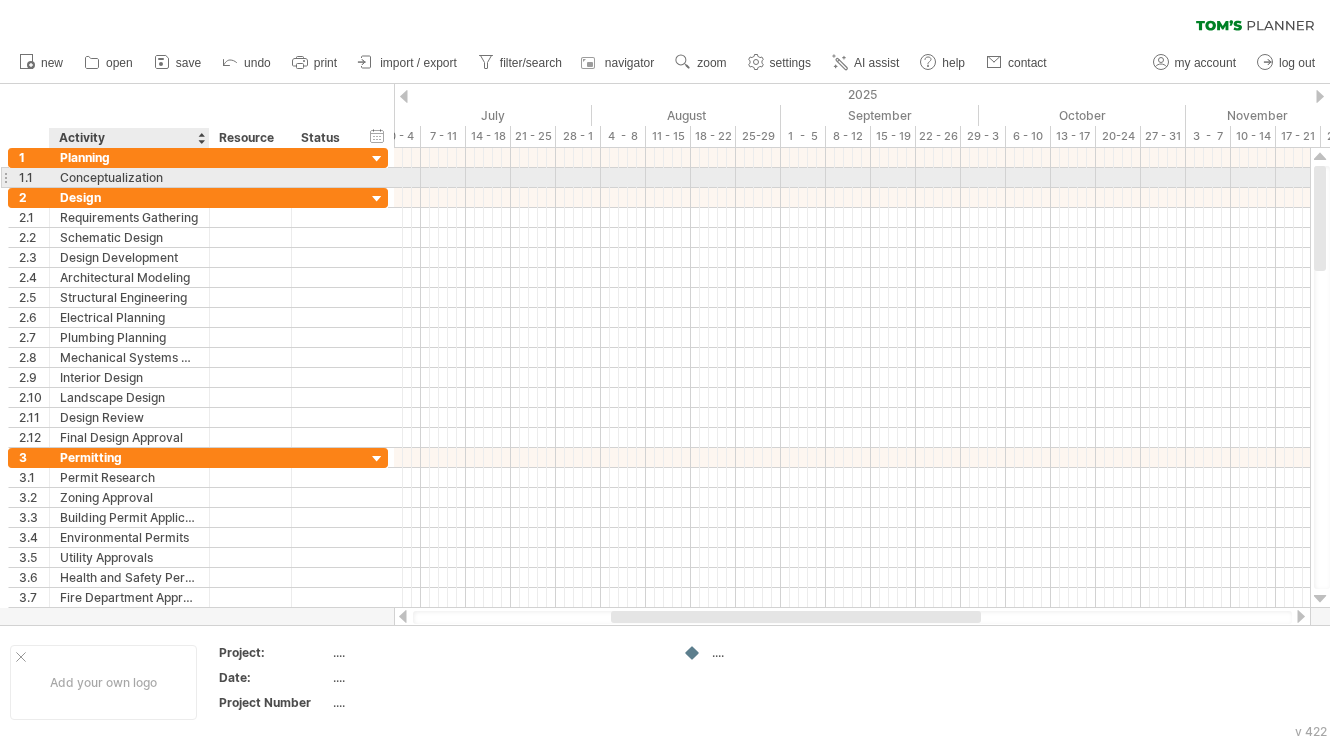 click on "Conceptualization" at bounding box center (129, 177) 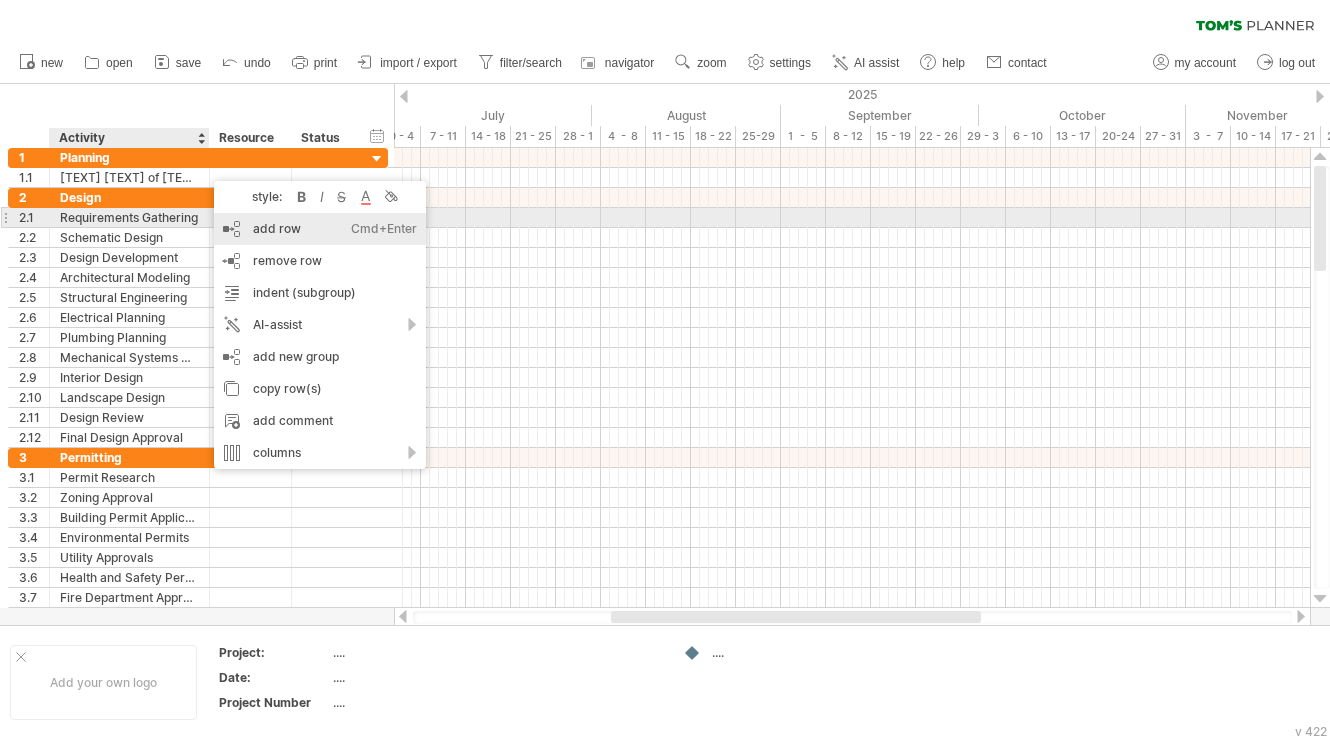 click on "add row Ctrl+Enter Cmd+Enter" at bounding box center (320, 229) 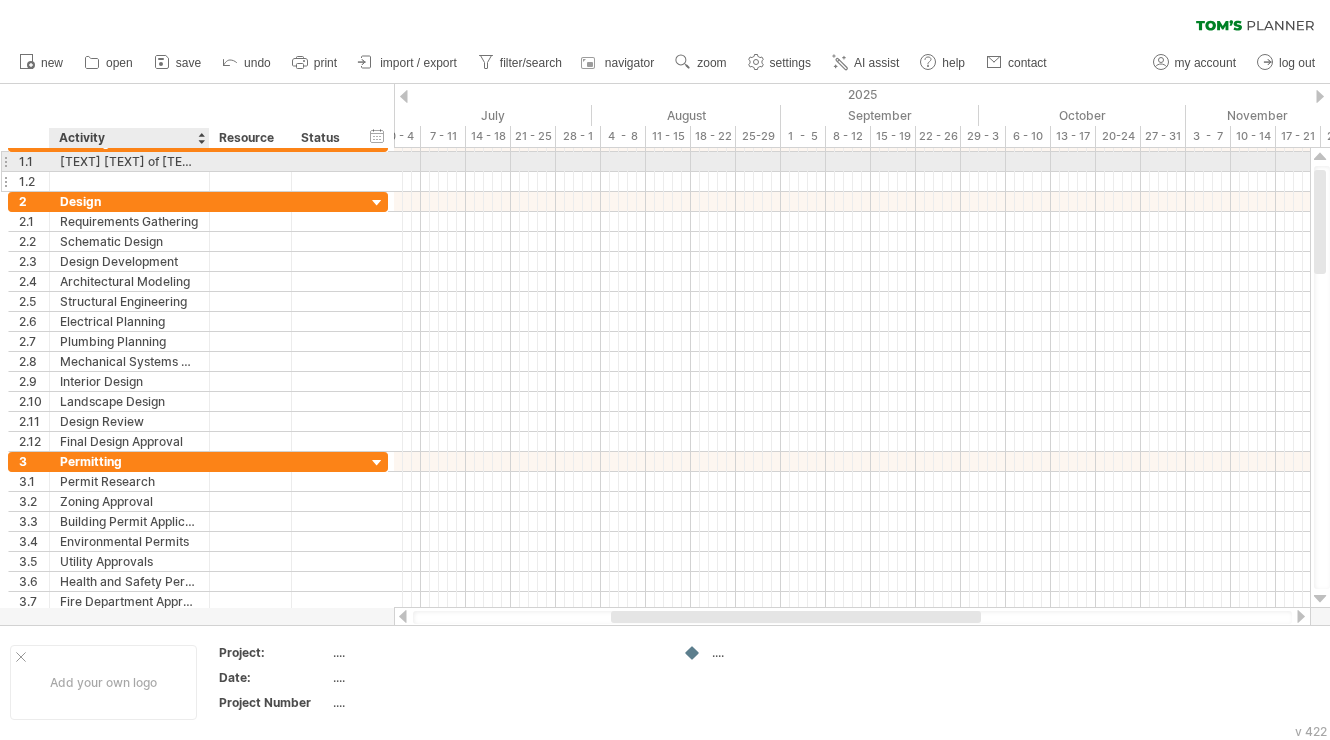 click at bounding box center (129, 181) 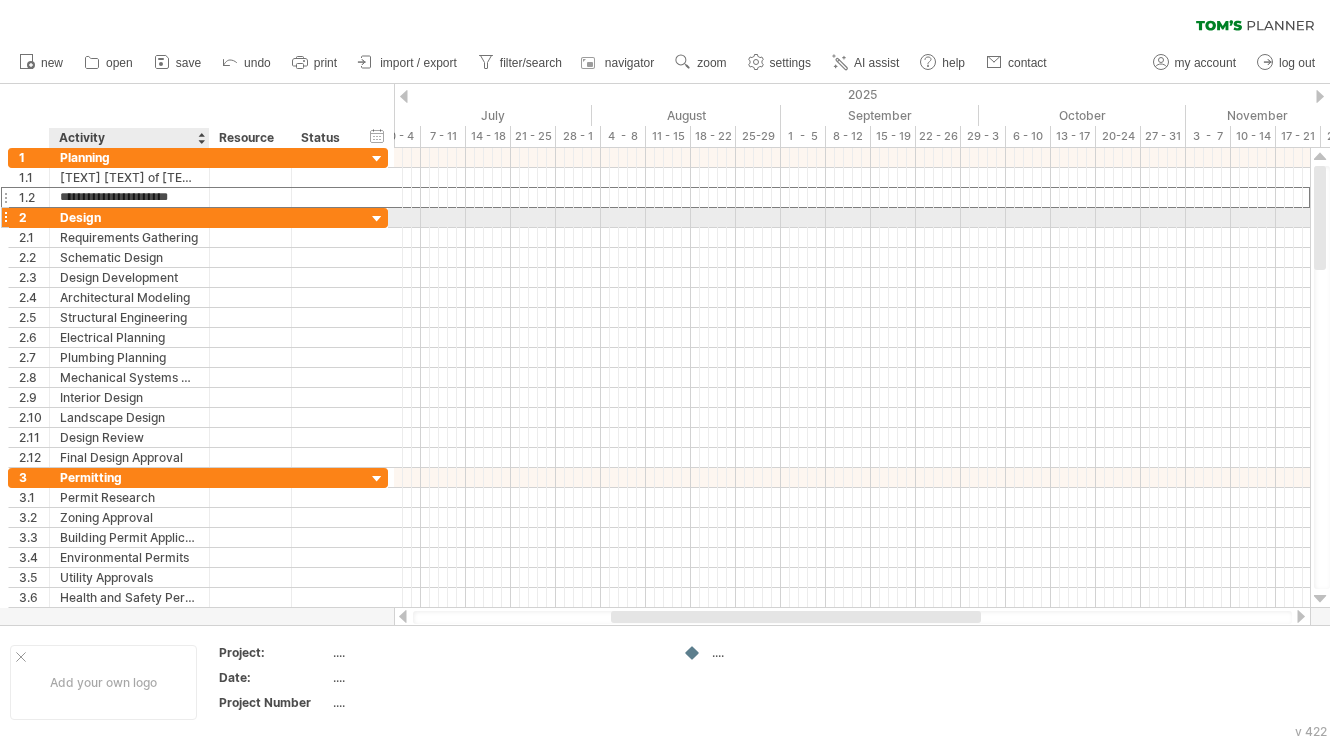 click on "Design" at bounding box center (129, 217) 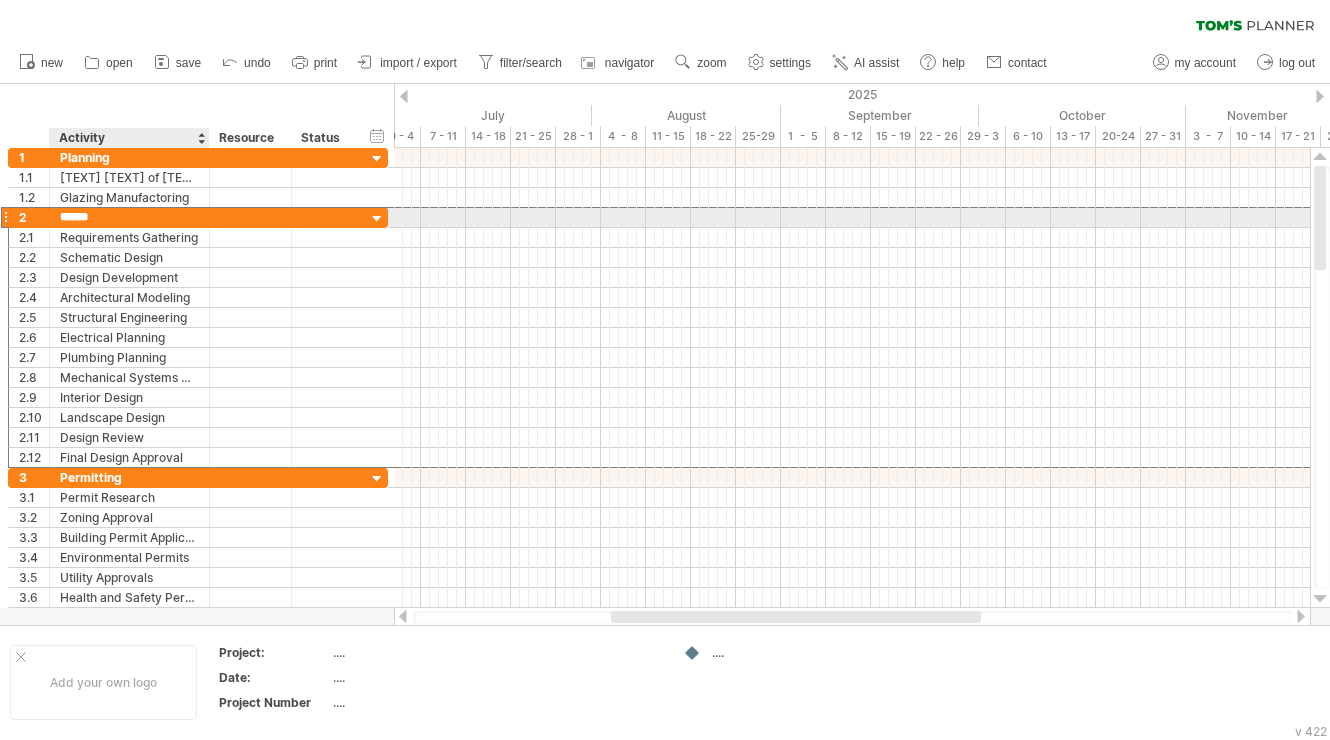 click on "****** [TEXT]" at bounding box center [130, 217] 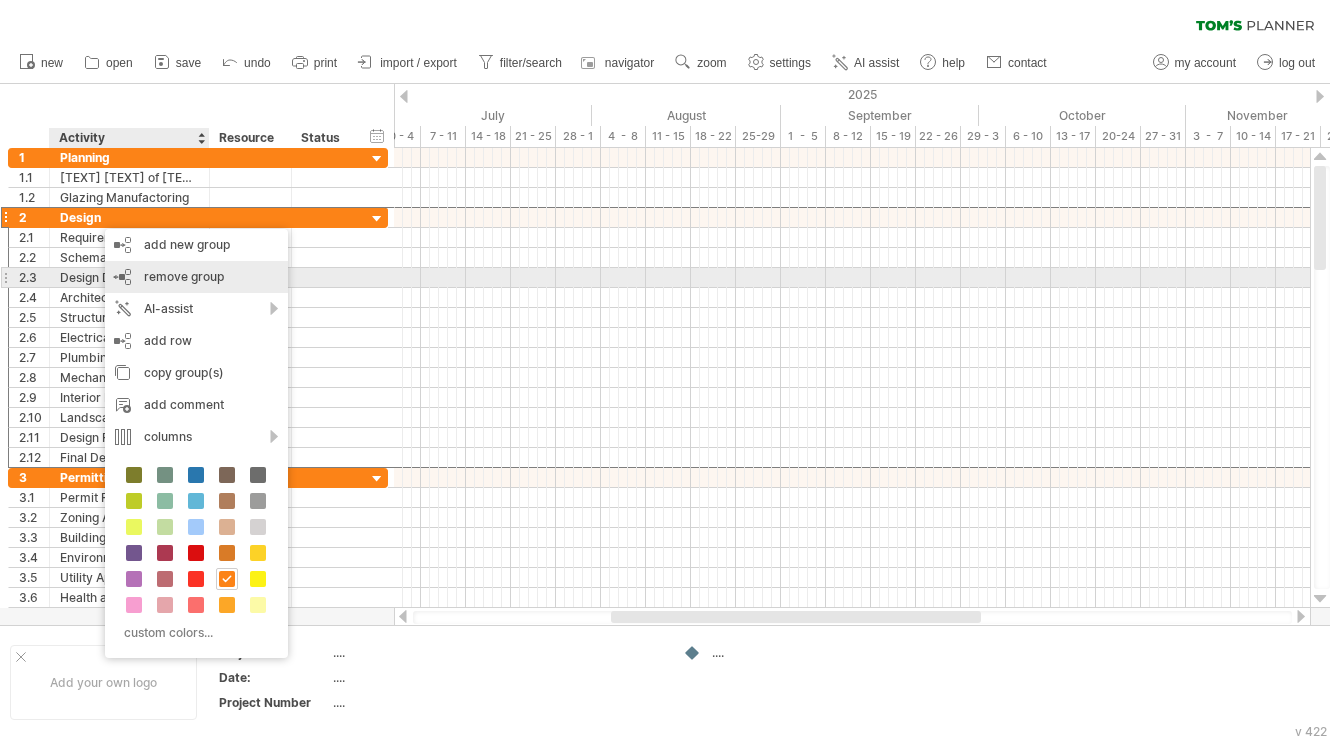 click on "remove group" at bounding box center (184, 276) 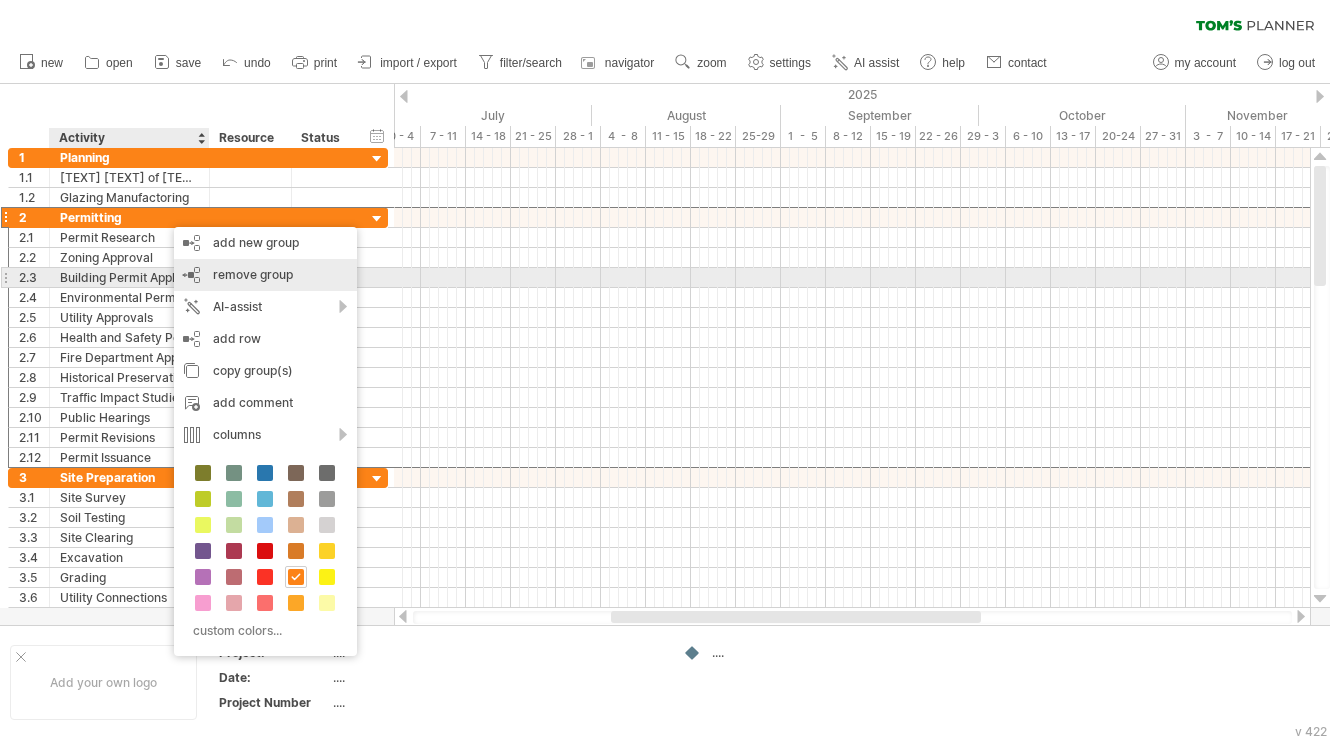 click on "remove group" at bounding box center (253, 274) 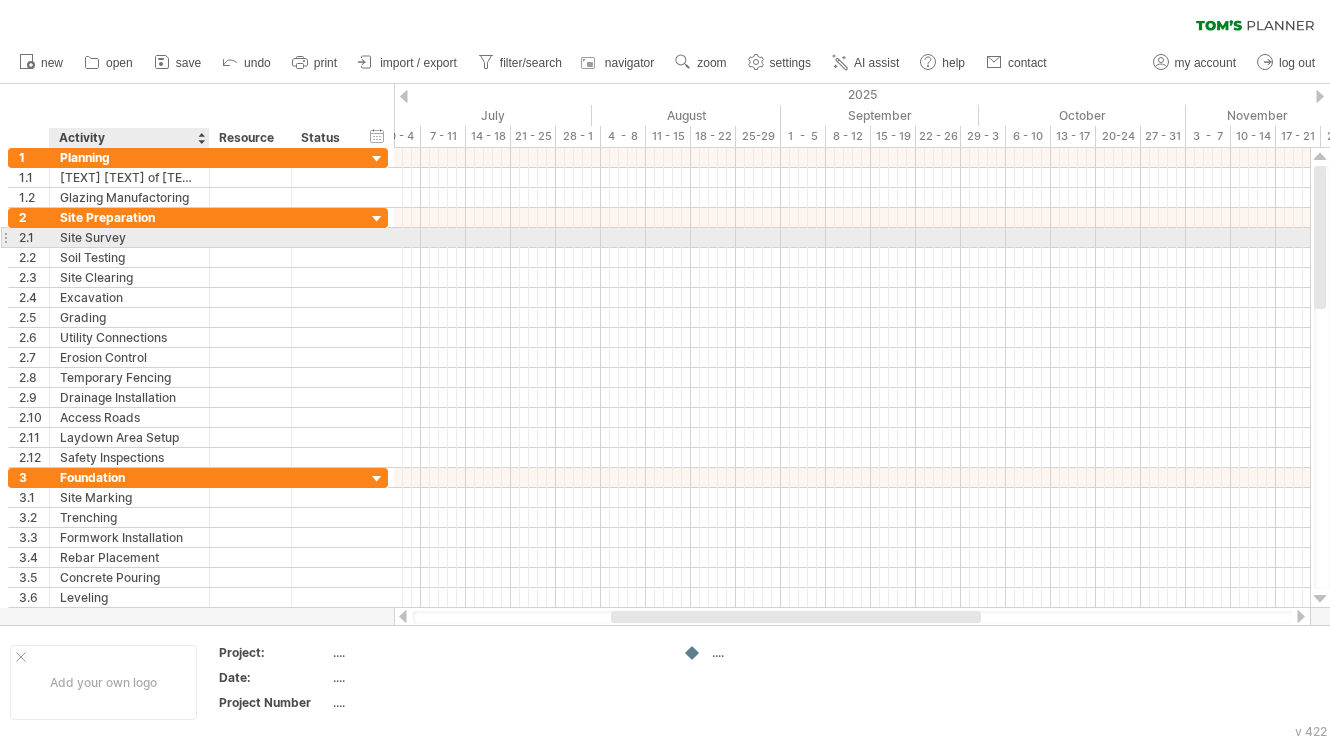 click on "Site Survey" at bounding box center [129, 237] 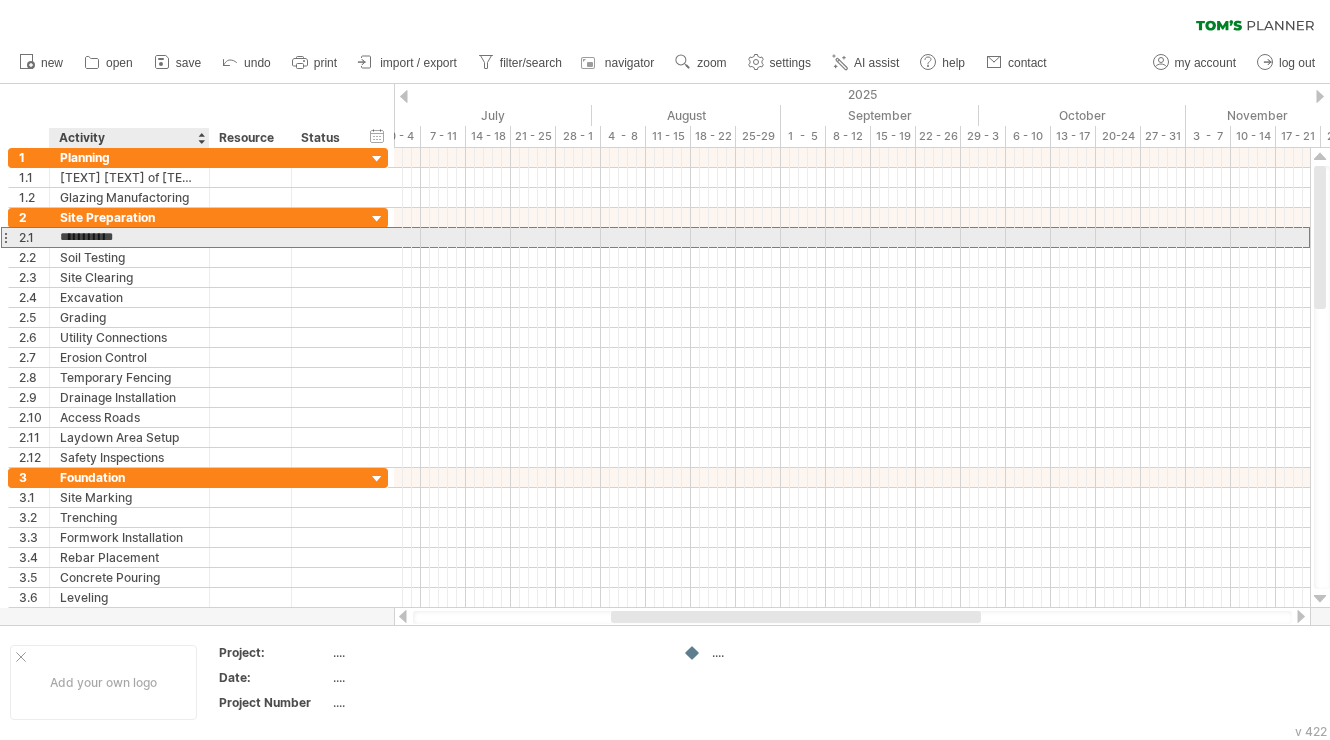 click on "**********" at bounding box center (129, 237) 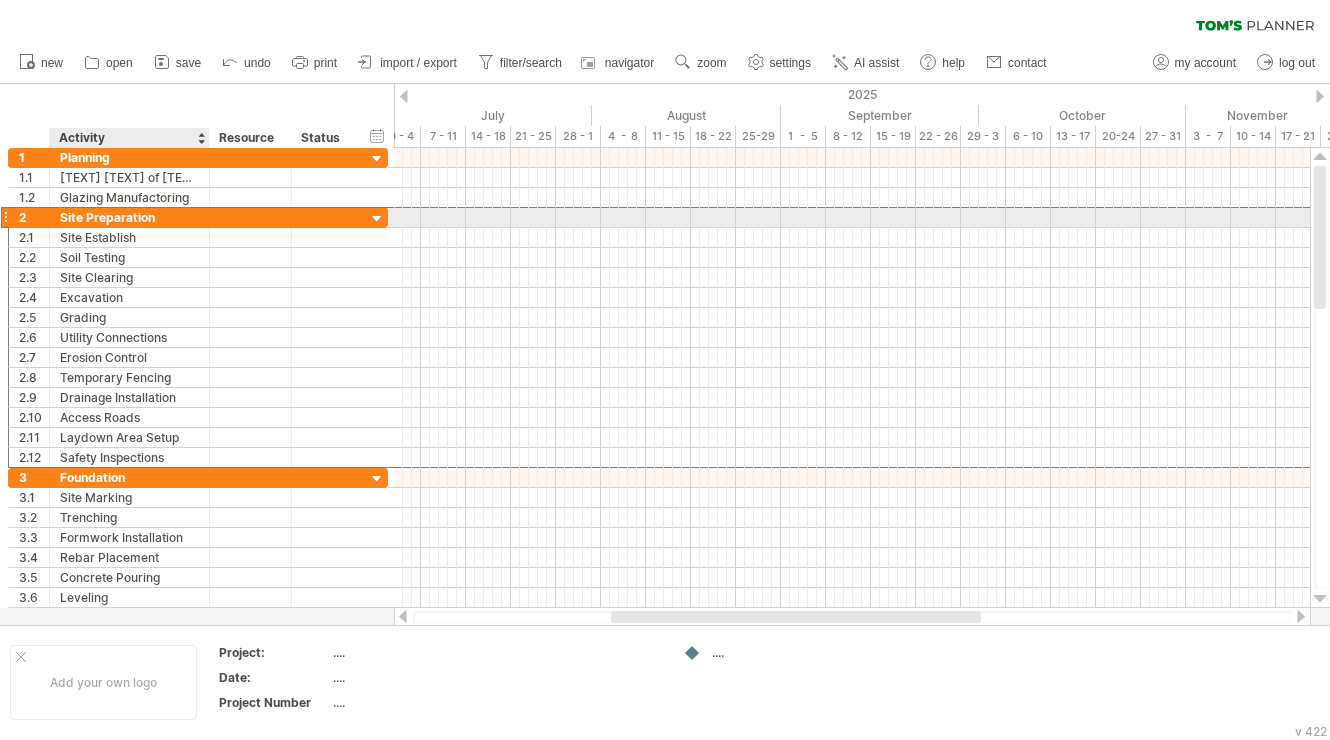 click on "Site Preparation" at bounding box center [129, 217] 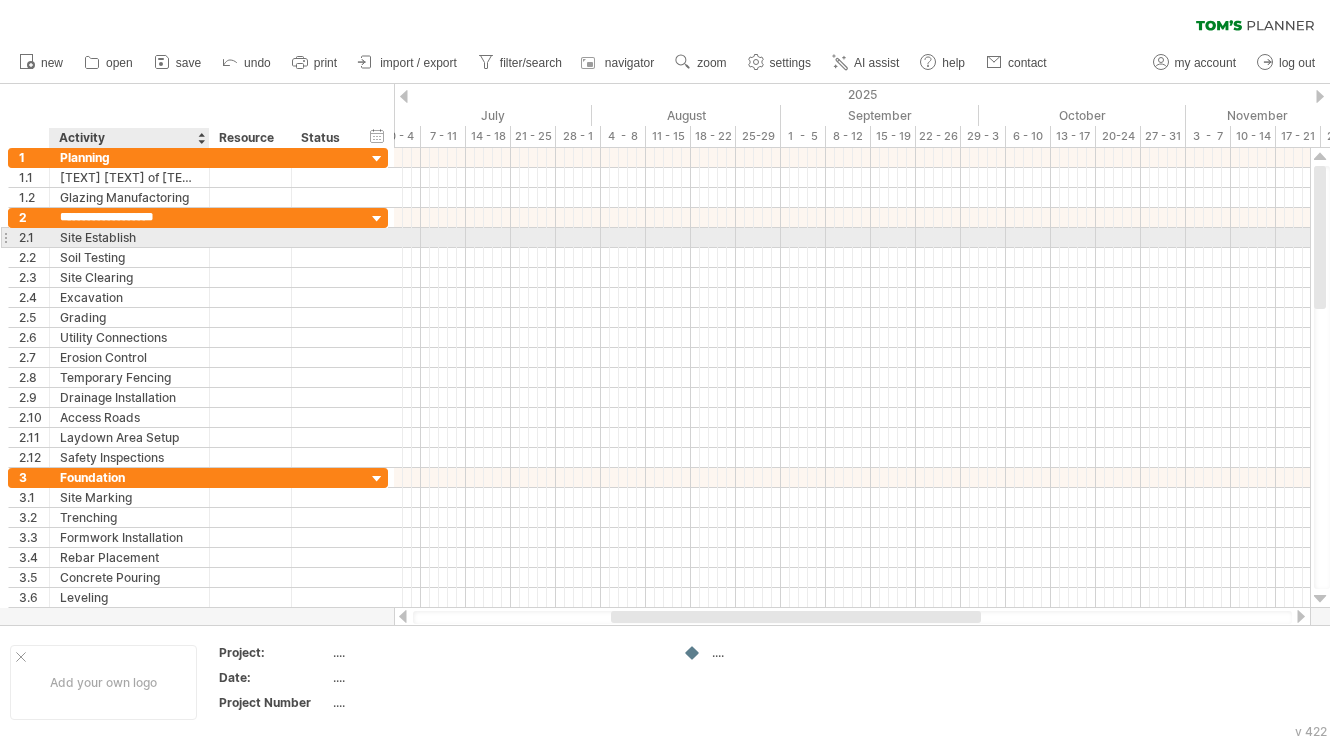 click on "Site Establish" at bounding box center (129, 237) 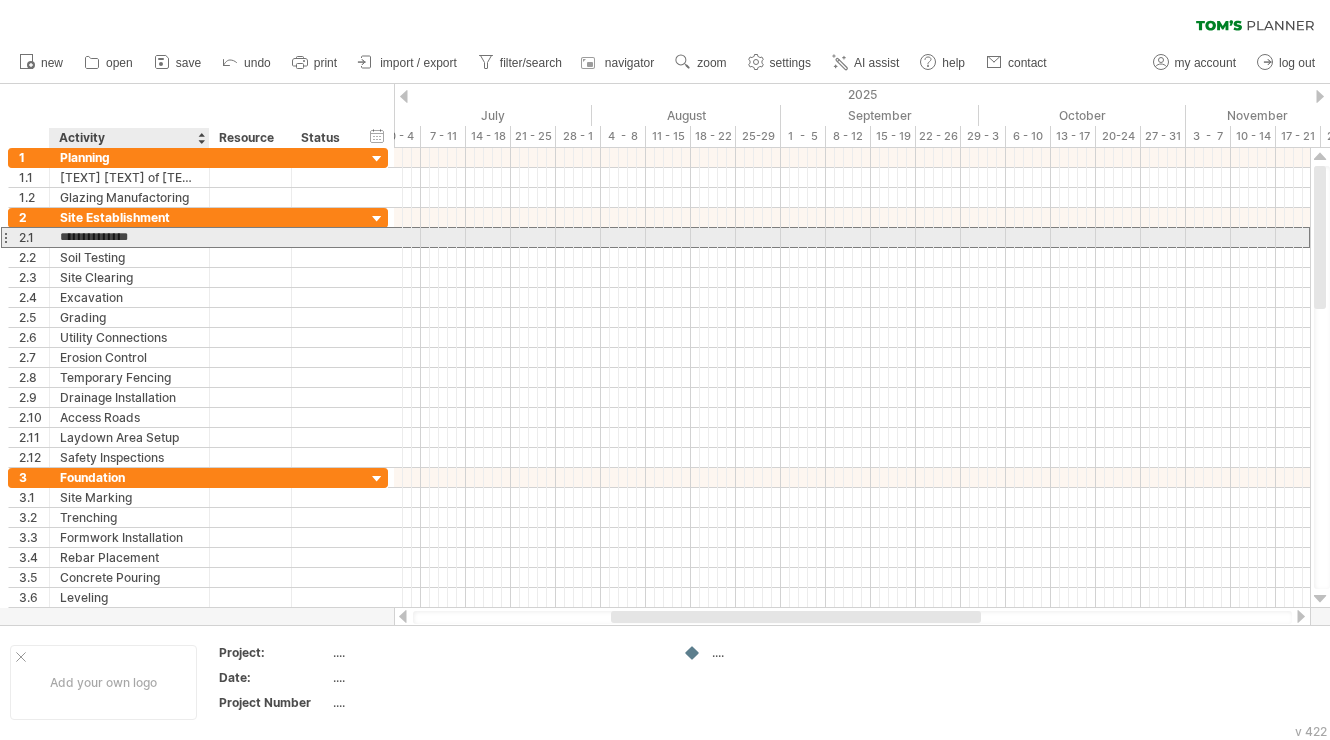 click on "**********" at bounding box center [129, 237] 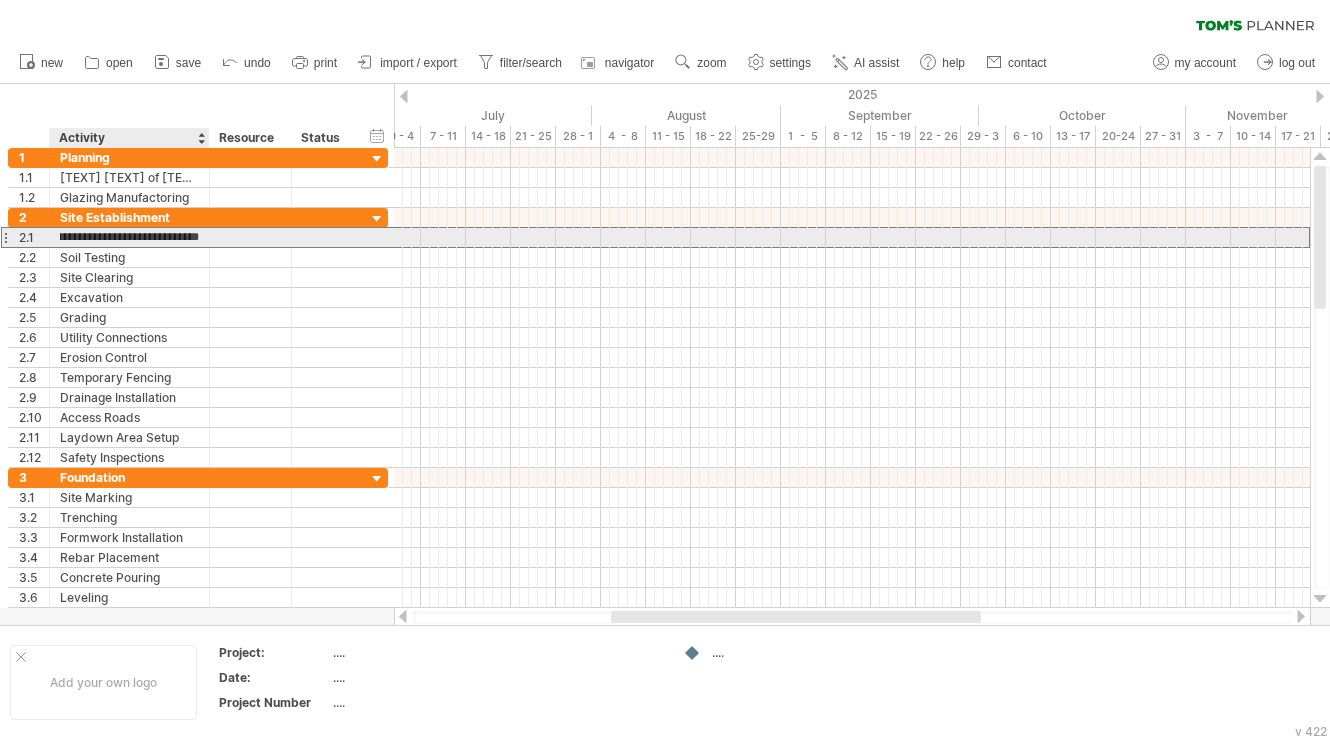 scroll, scrollTop: 0, scrollLeft: 57, axis: horizontal 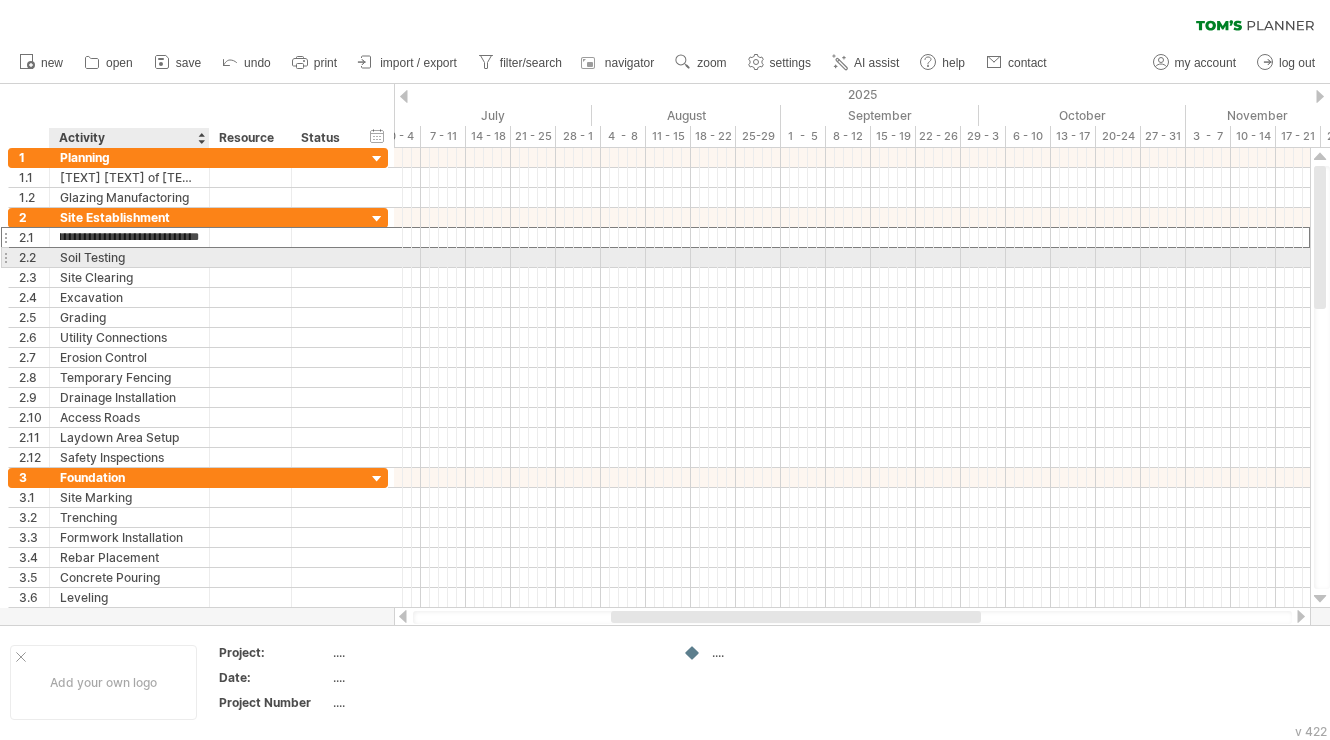 click on "Soil Testing" at bounding box center [129, 257] 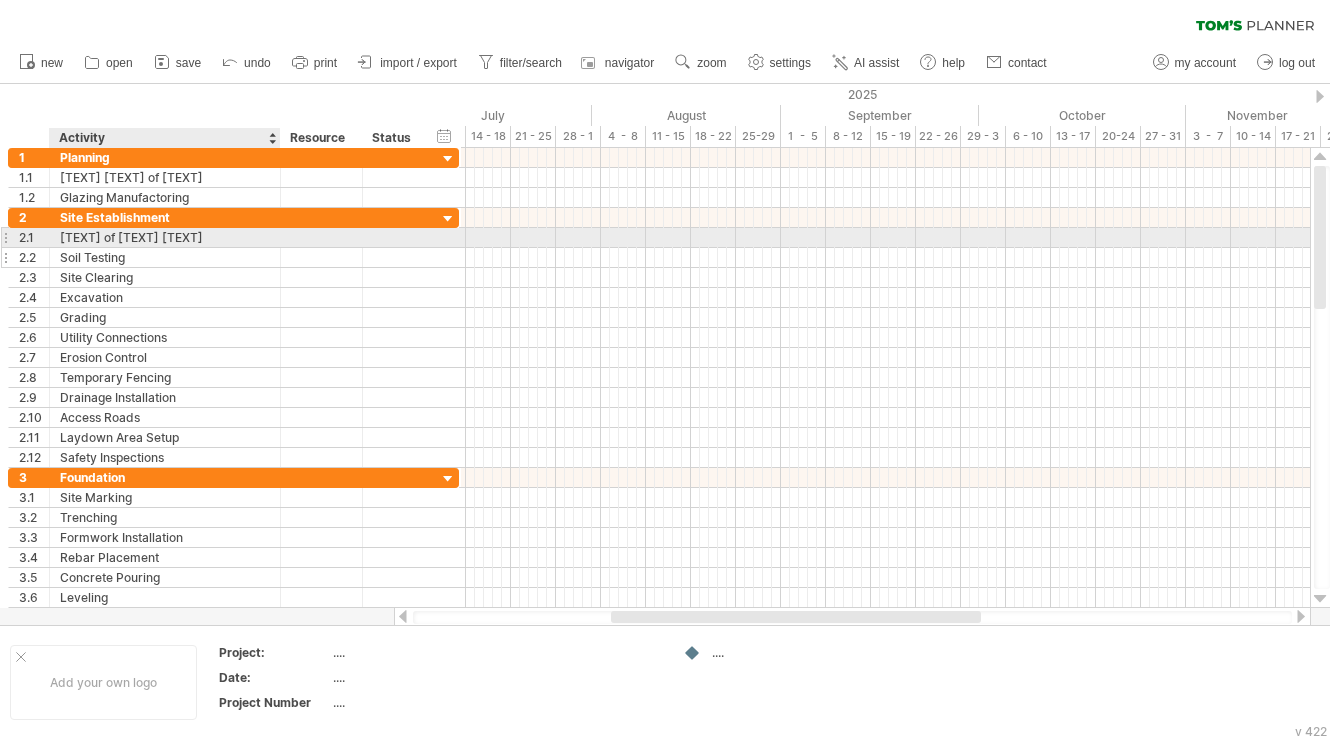 drag, startPoint x: 205, startPoint y: 235, endPoint x: 276, endPoint y: 254, distance: 73.4983 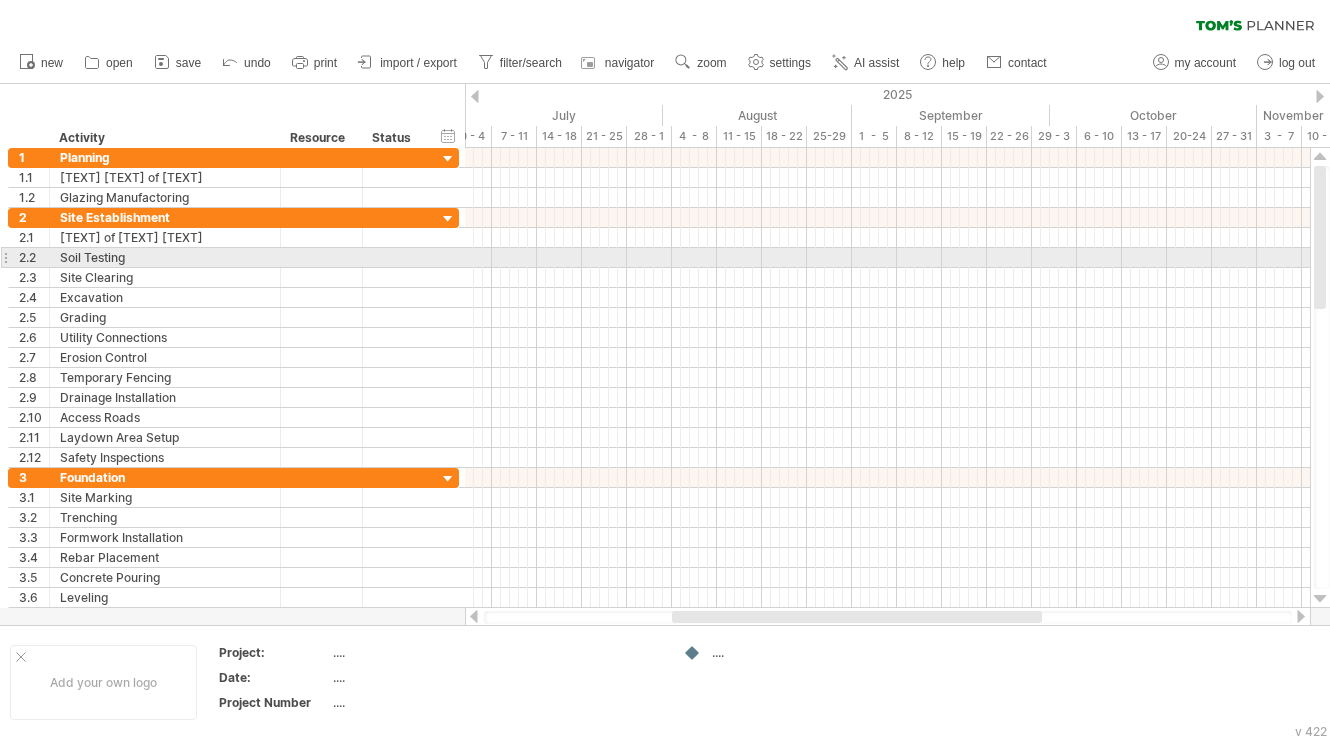 click on "Soil Testing" at bounding box center (165, 257) 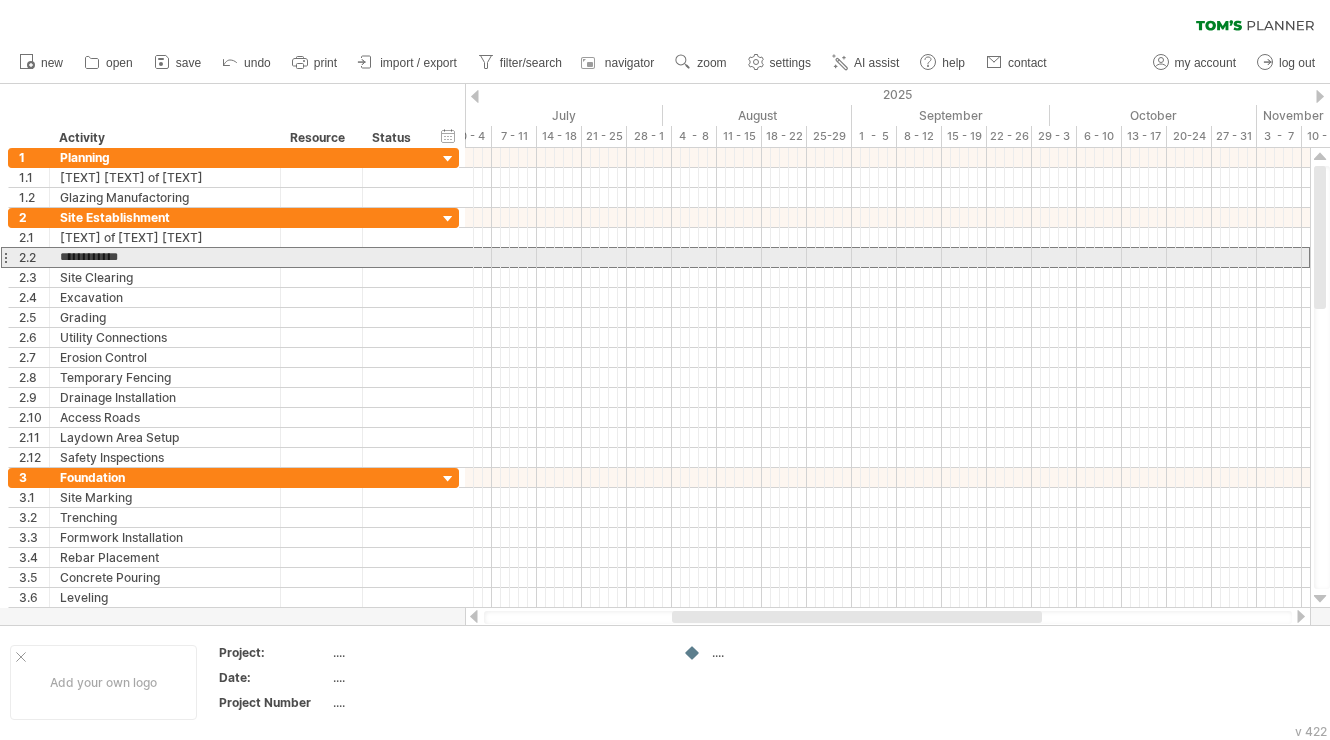 click on "**********" at bounding box center (165, 257) 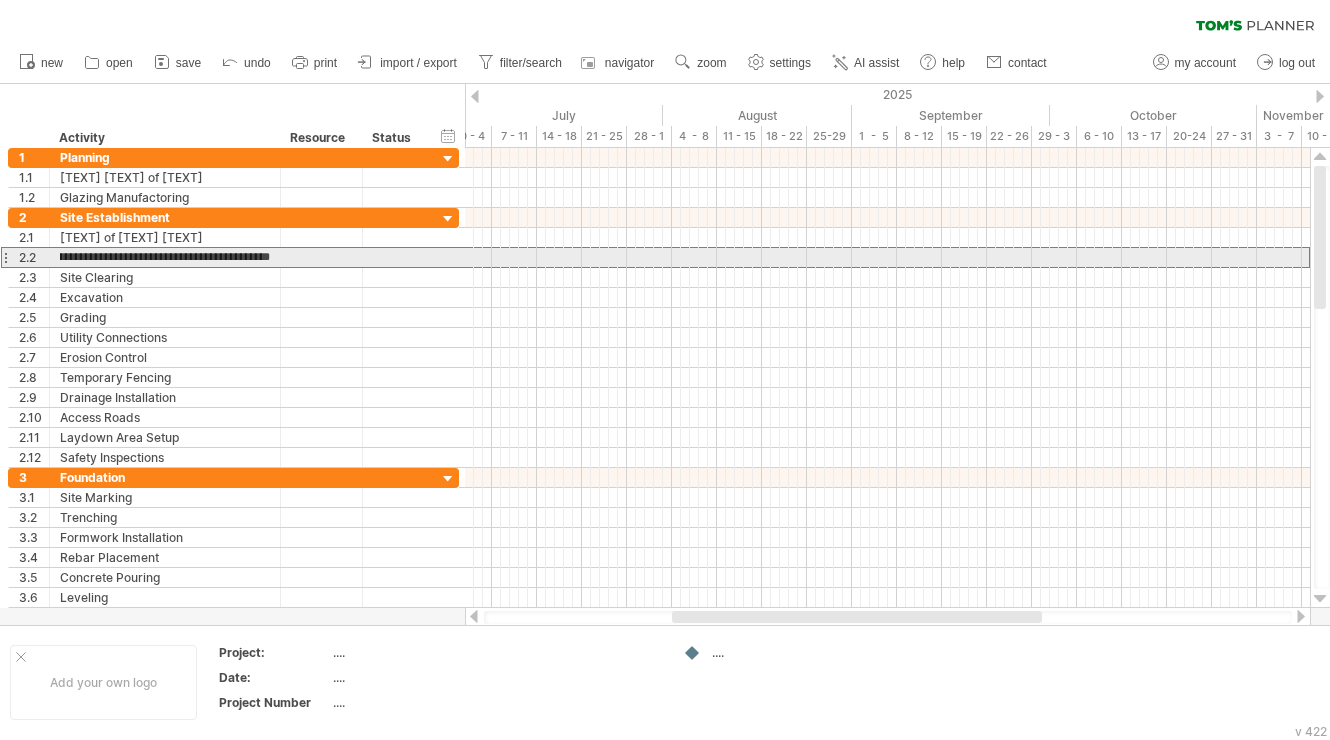scroll, scrollTop: 0, scrollLeft: 45, axis: horizontal 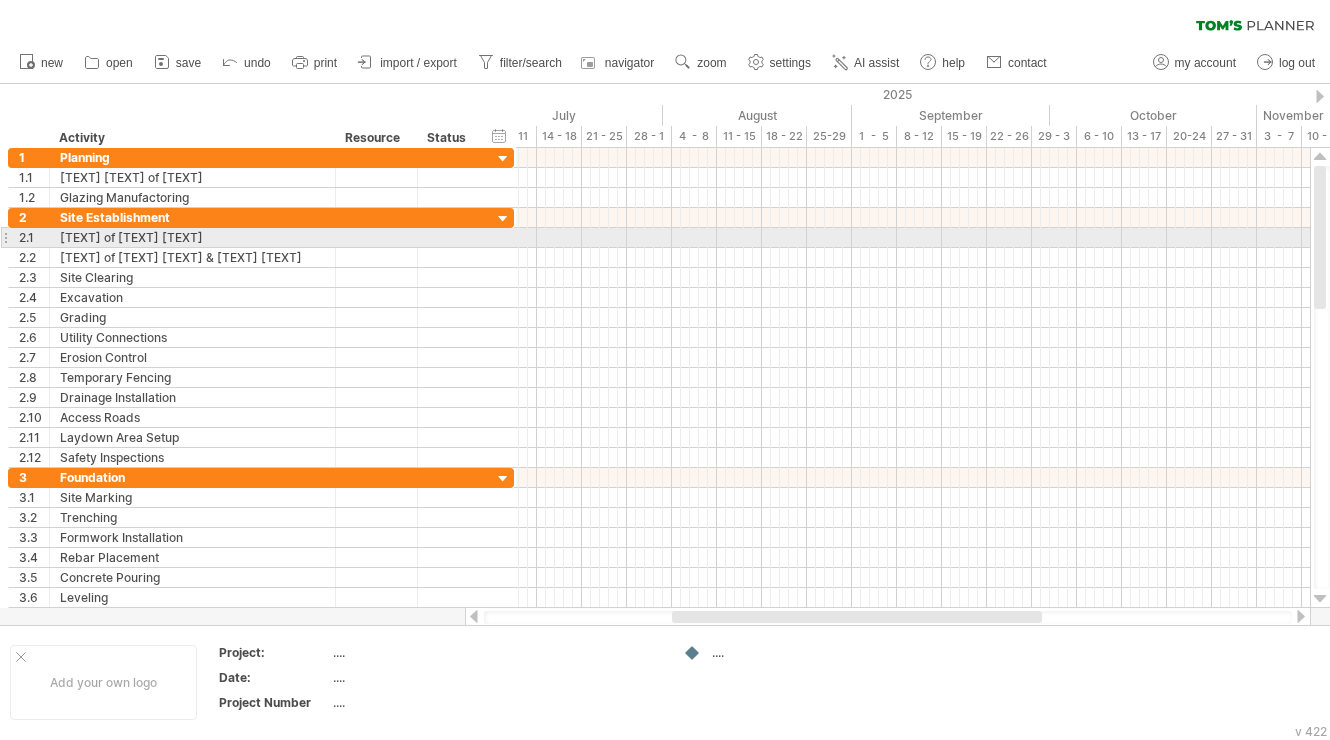 drag, startPoint x: 279, startPoint y: 235, endPoint x: 334, endPoint y: 232, distance: 55.081757 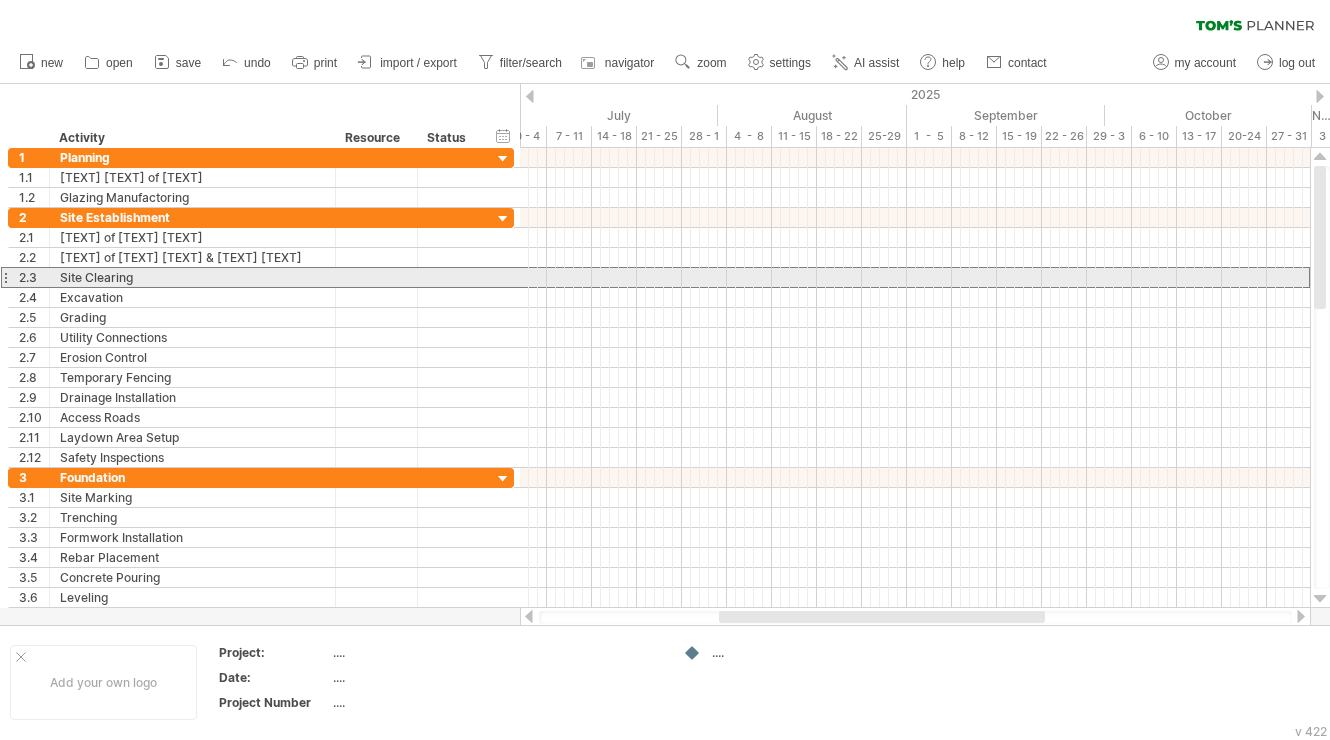 click on "Site Clearing" at bounding box center (192, 277) 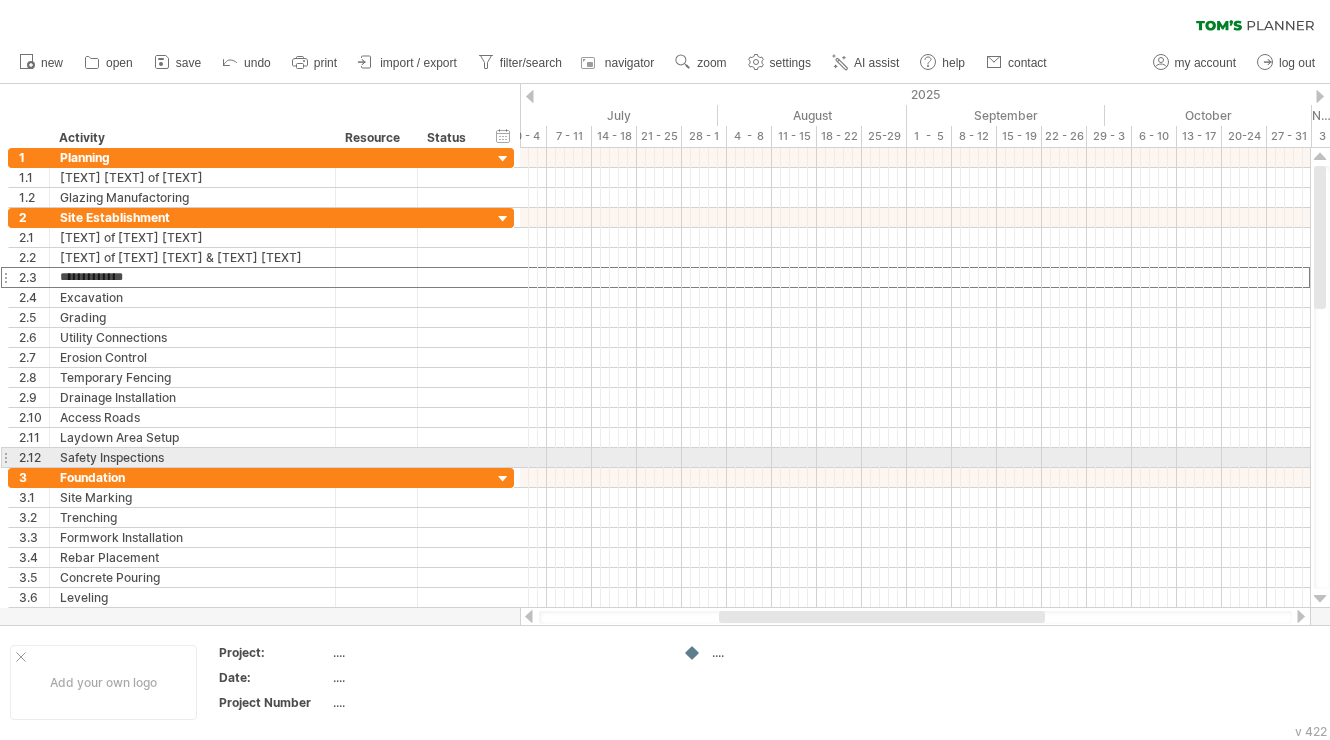click on "Safety Inspections" at bounding box center [192, 457] 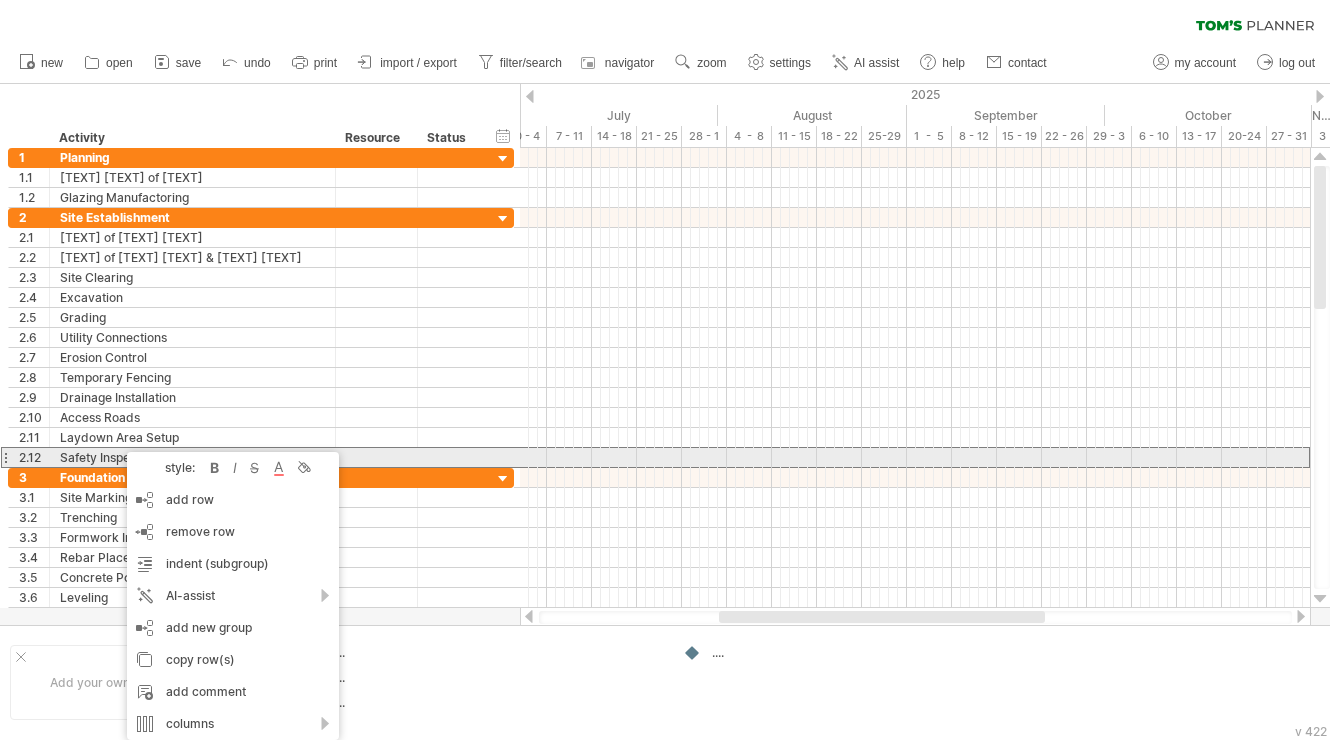 click on "**********" at bounding box center [193, 457] 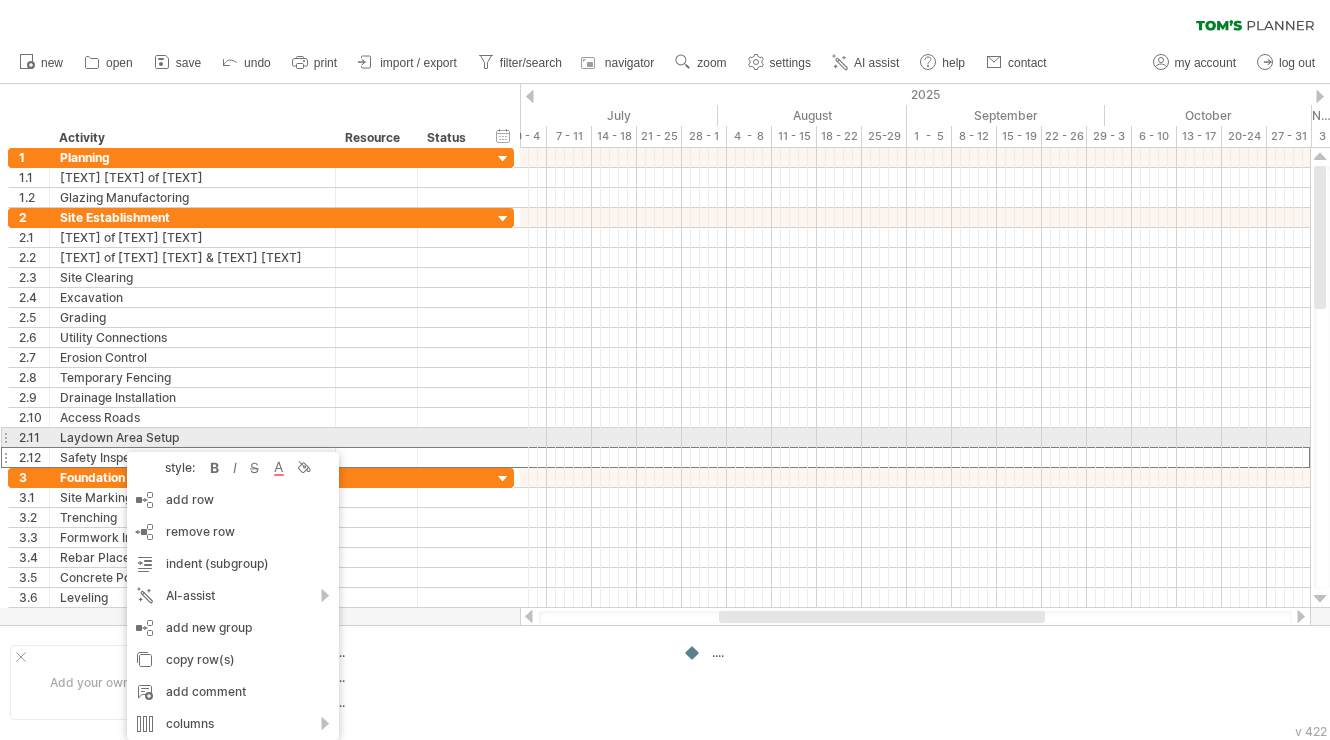 click on "Laydown Area Setup" at bounding box center (192, 437) 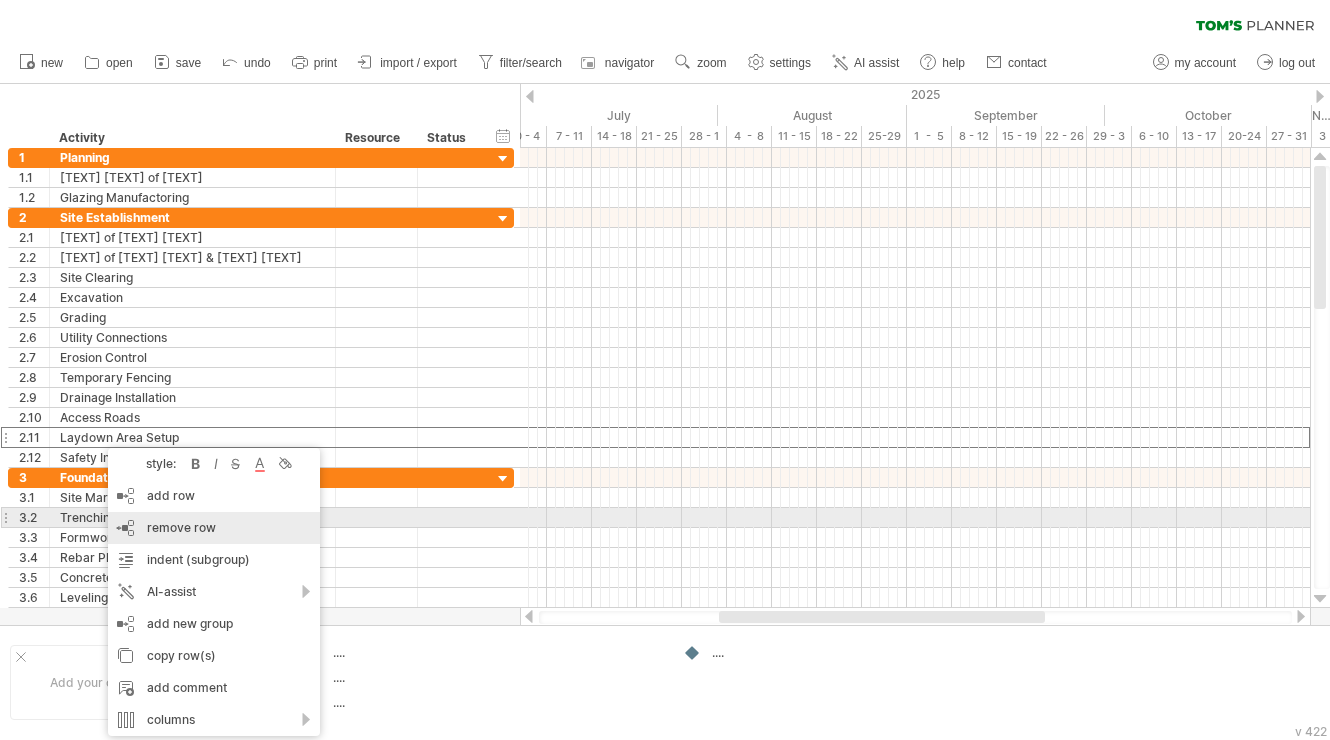 click on "remove row remove selected rows" at bounding box center (214, 528) 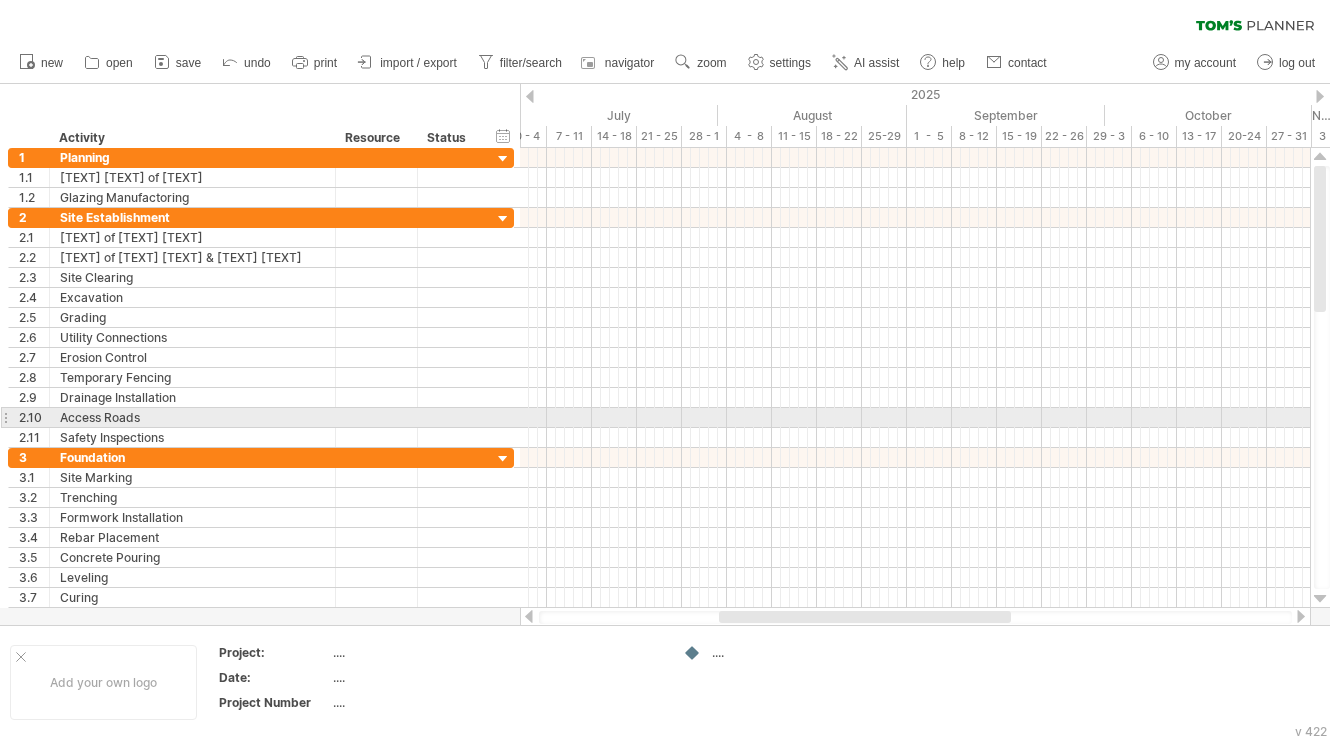 click on "Access Roads" at bounding box center [192, 417] 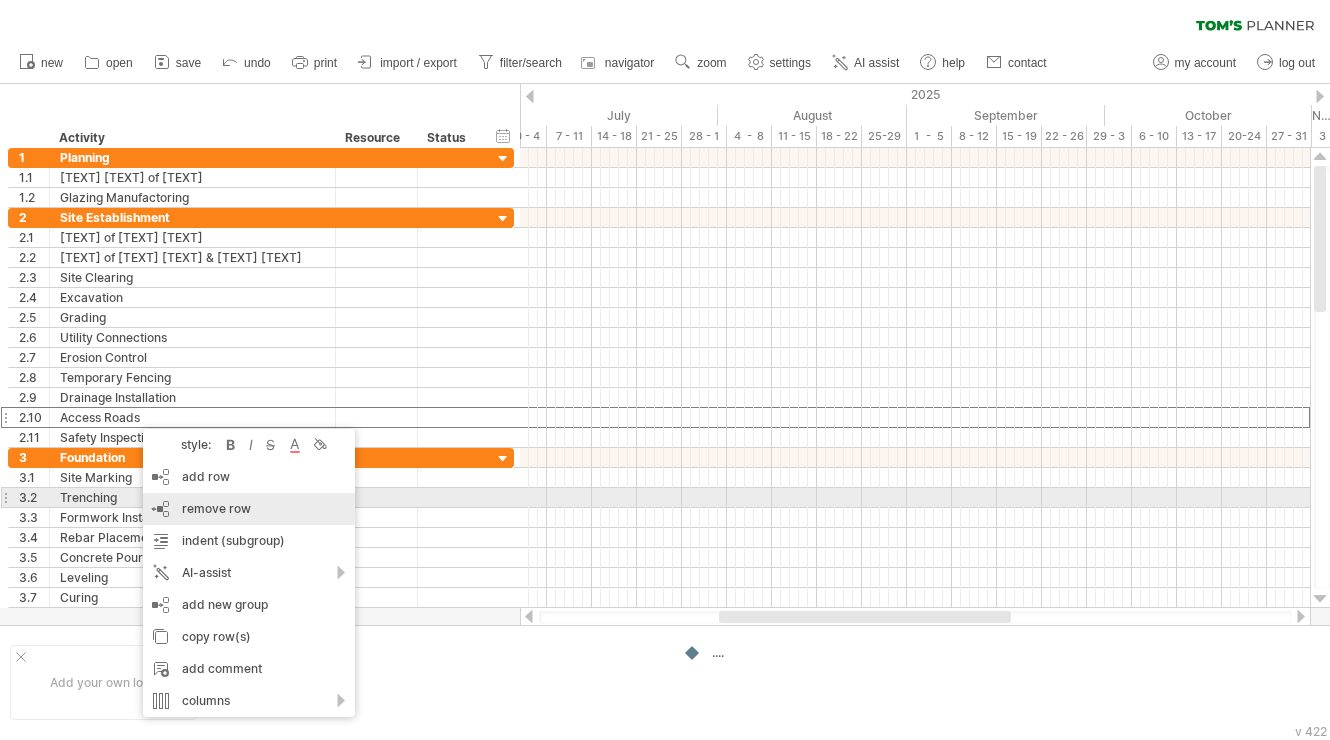 click on "remove row" at bounding box center [216, 508] 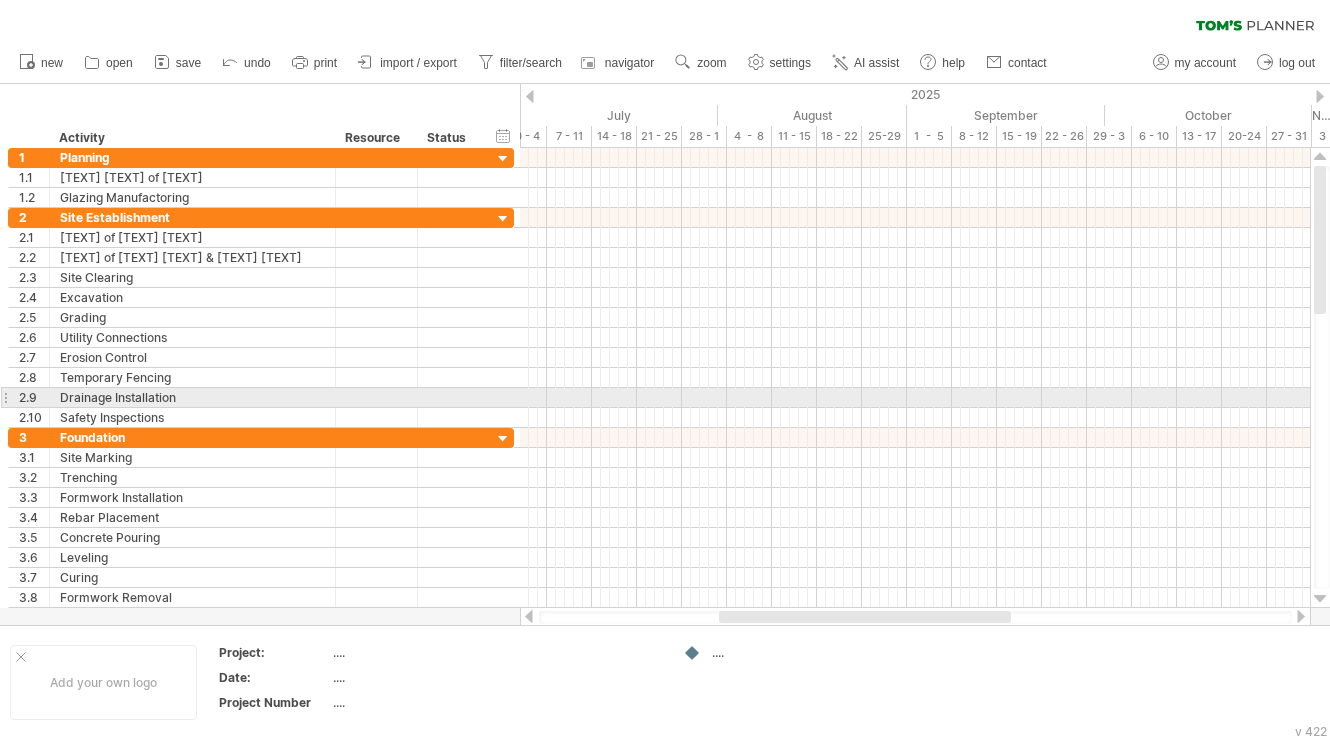 click on "Drainage Installation" at bounding box center (192, 397) 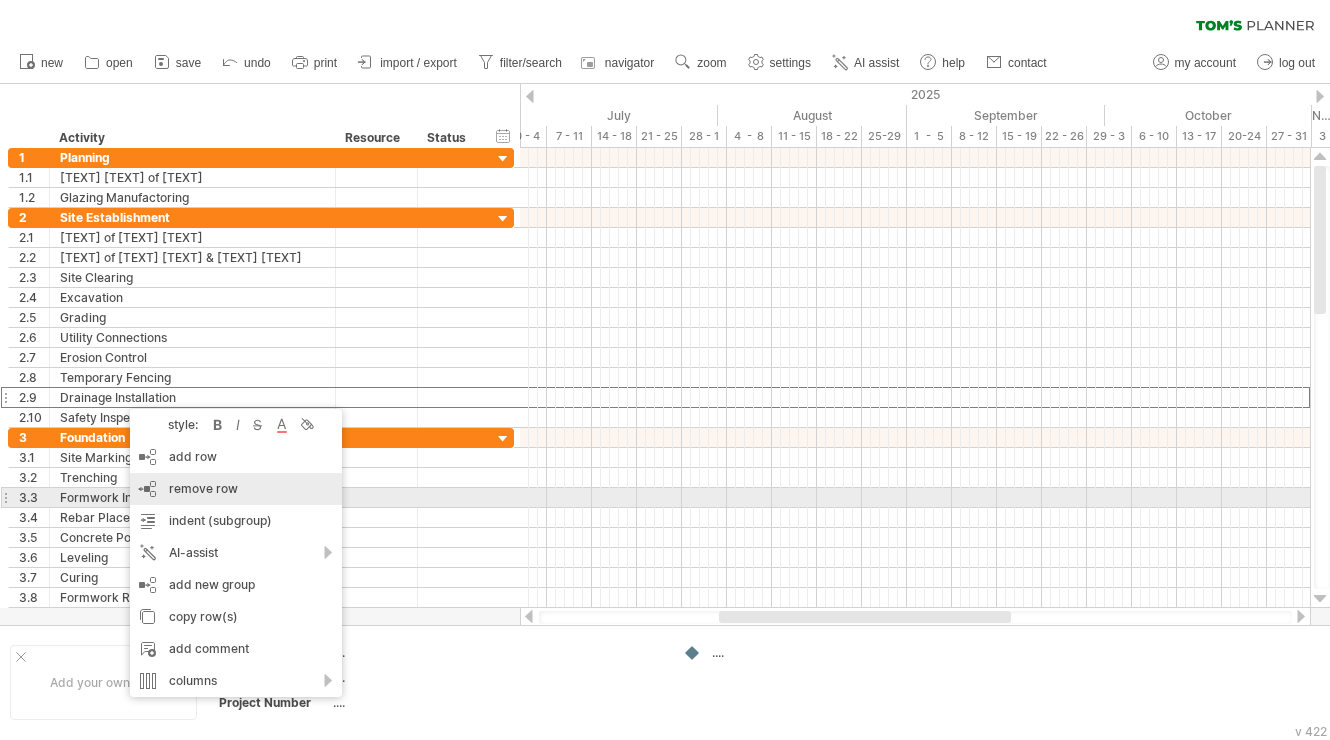 click on "remove row" at bounding box center (203, 488) 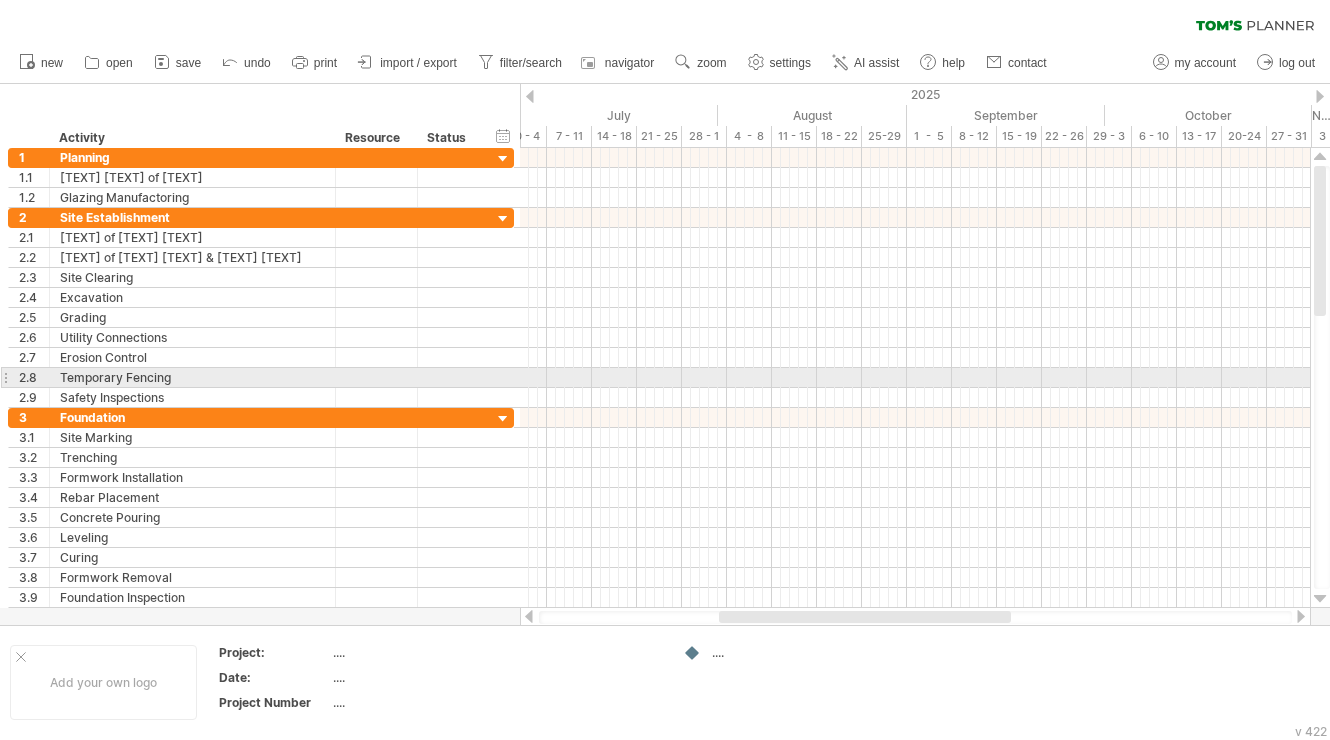click on "Temporary Fencing" at bounding box center (192, 377) 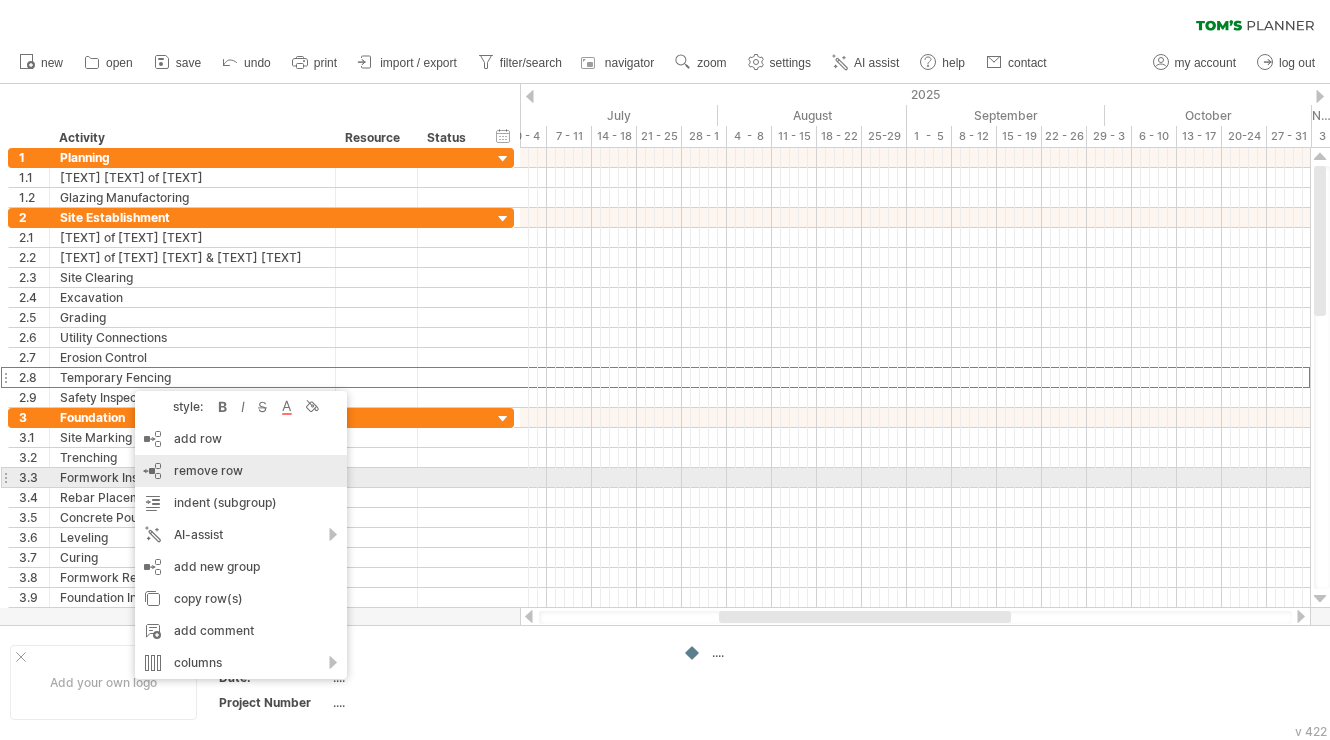 click on "remove row" at bounding box center [208, 470] 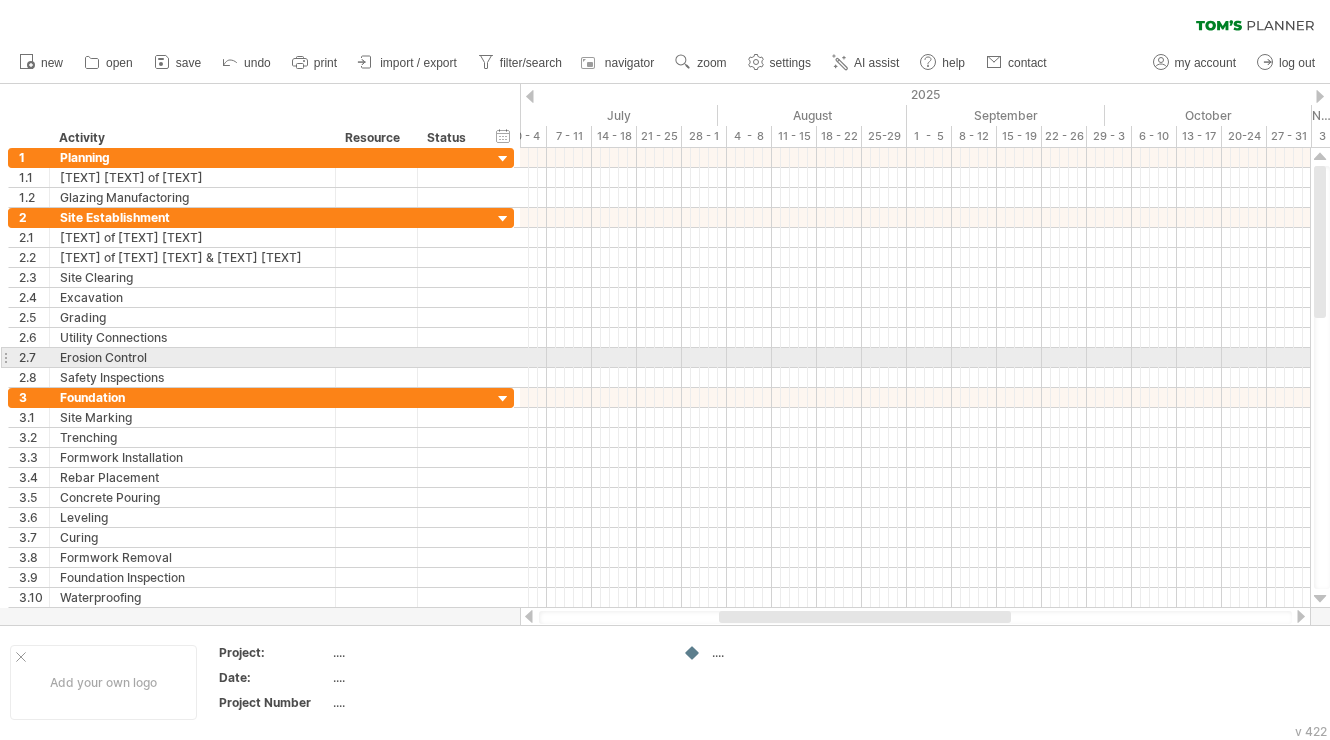 click on "Erosion Control" at bounding box center [192, 357] 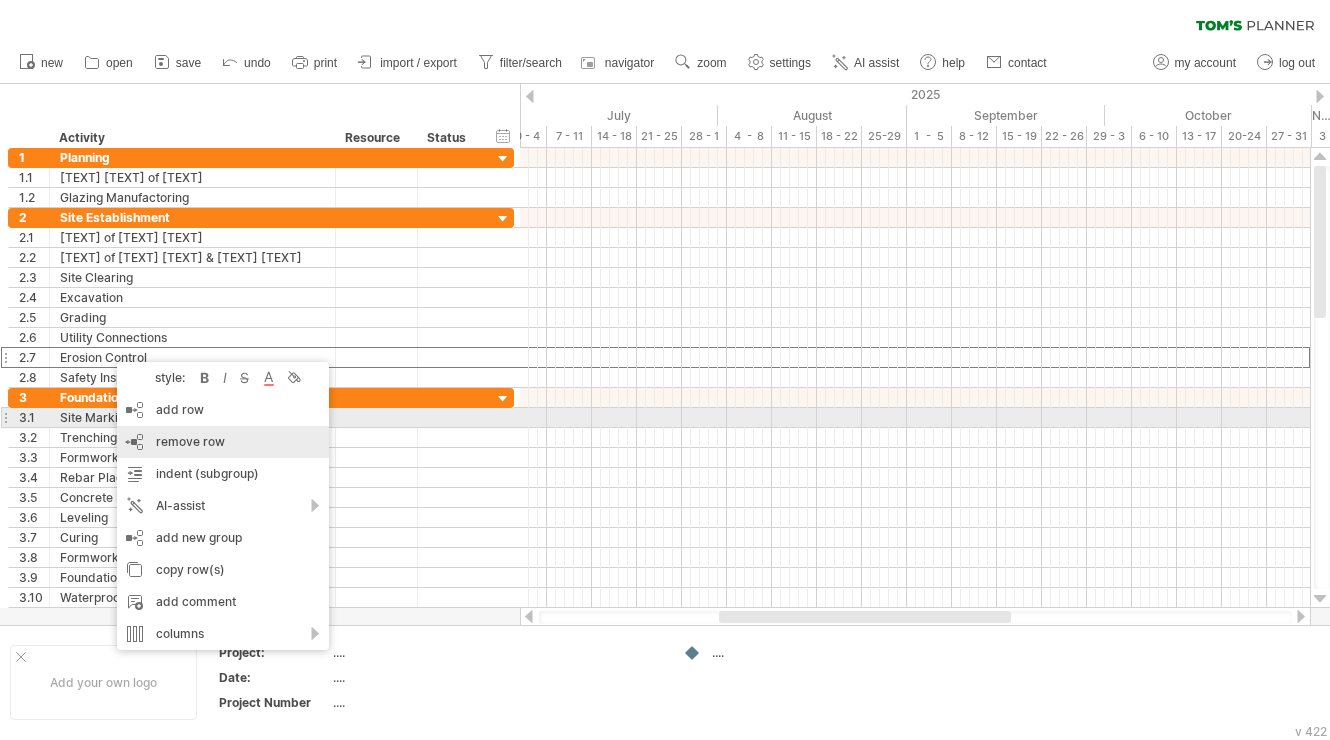 click on "remove row remove selected rows" at bounding box center (223, 442) 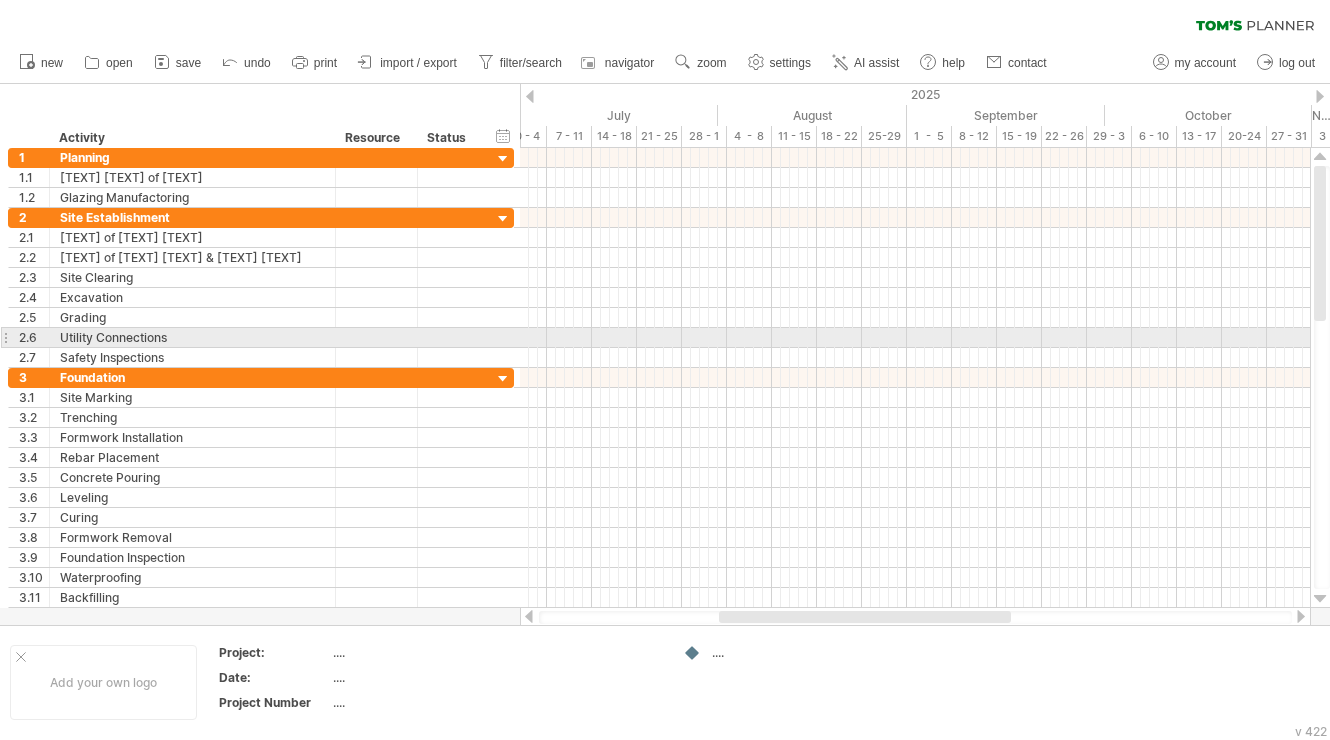 click on "Utility Connections" at bounding box center [192, 337] 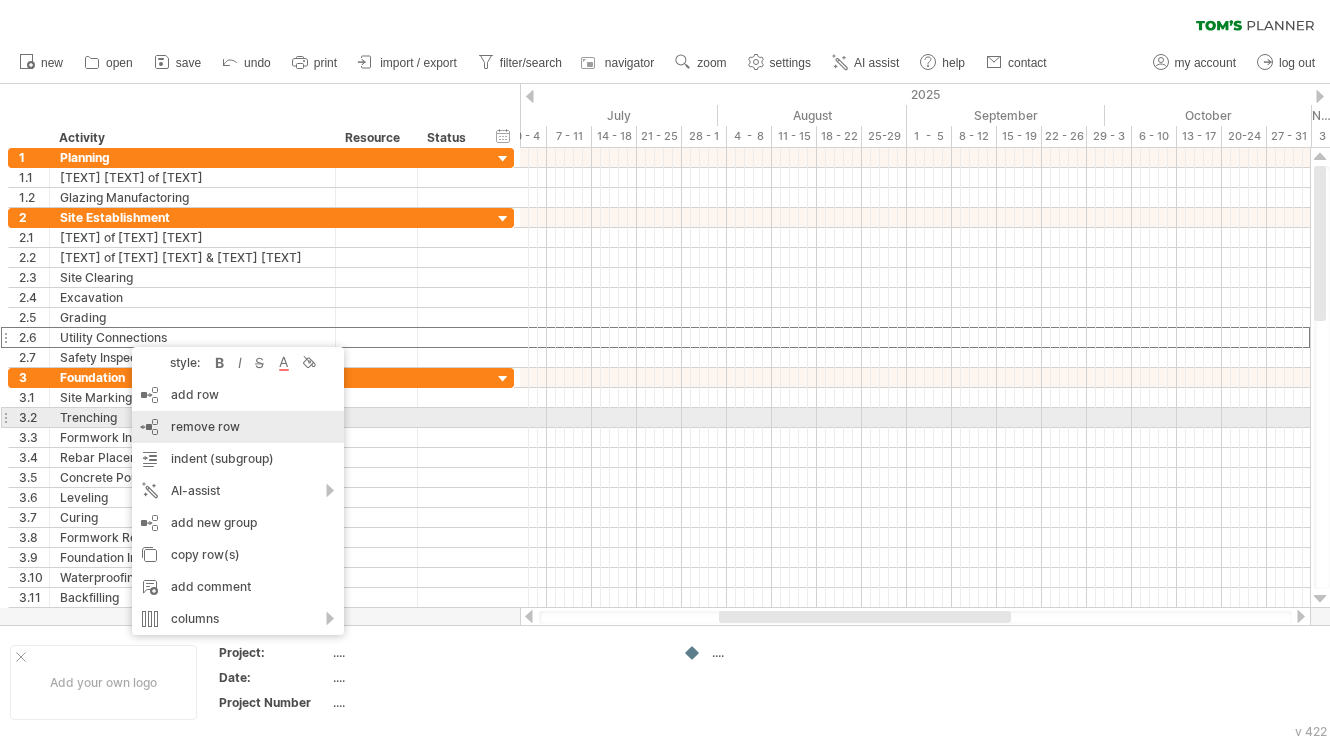 click on "remove row" at bounding box center (205, 426) 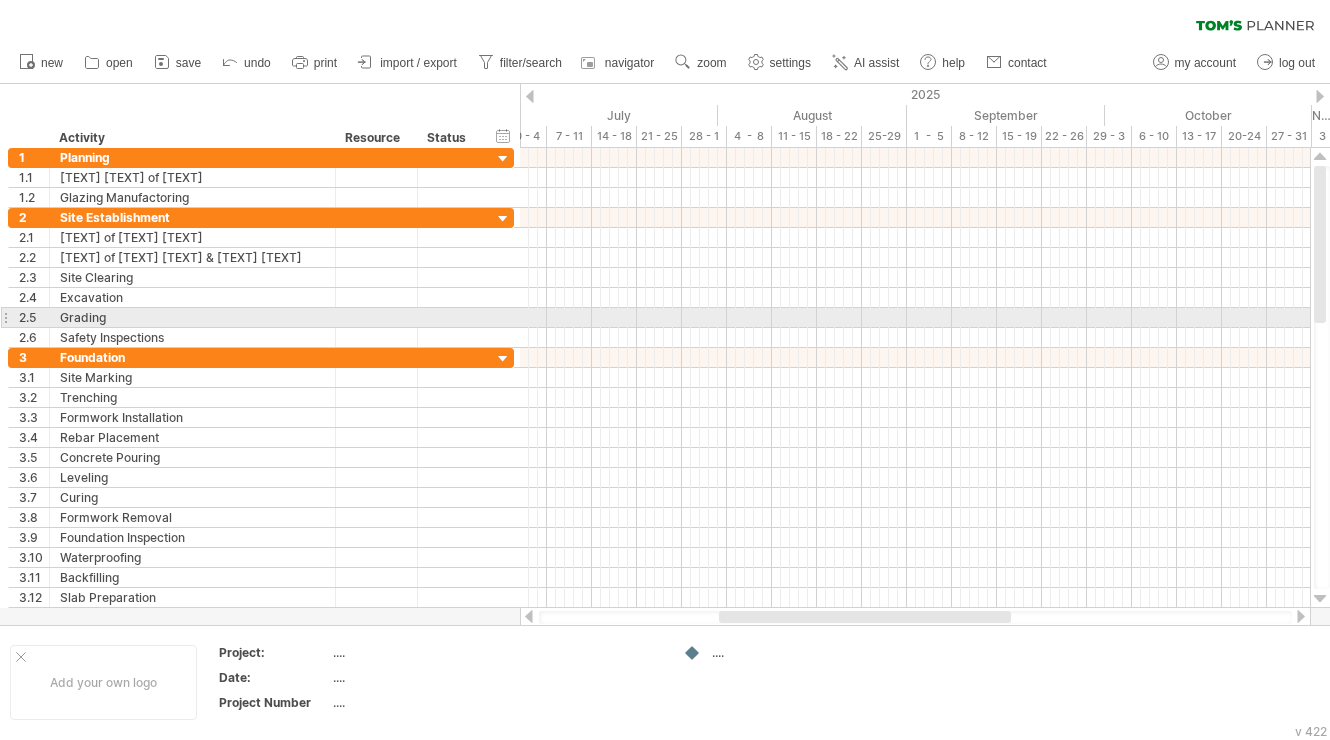 click on "Grading" at bounding box center (192, 317) 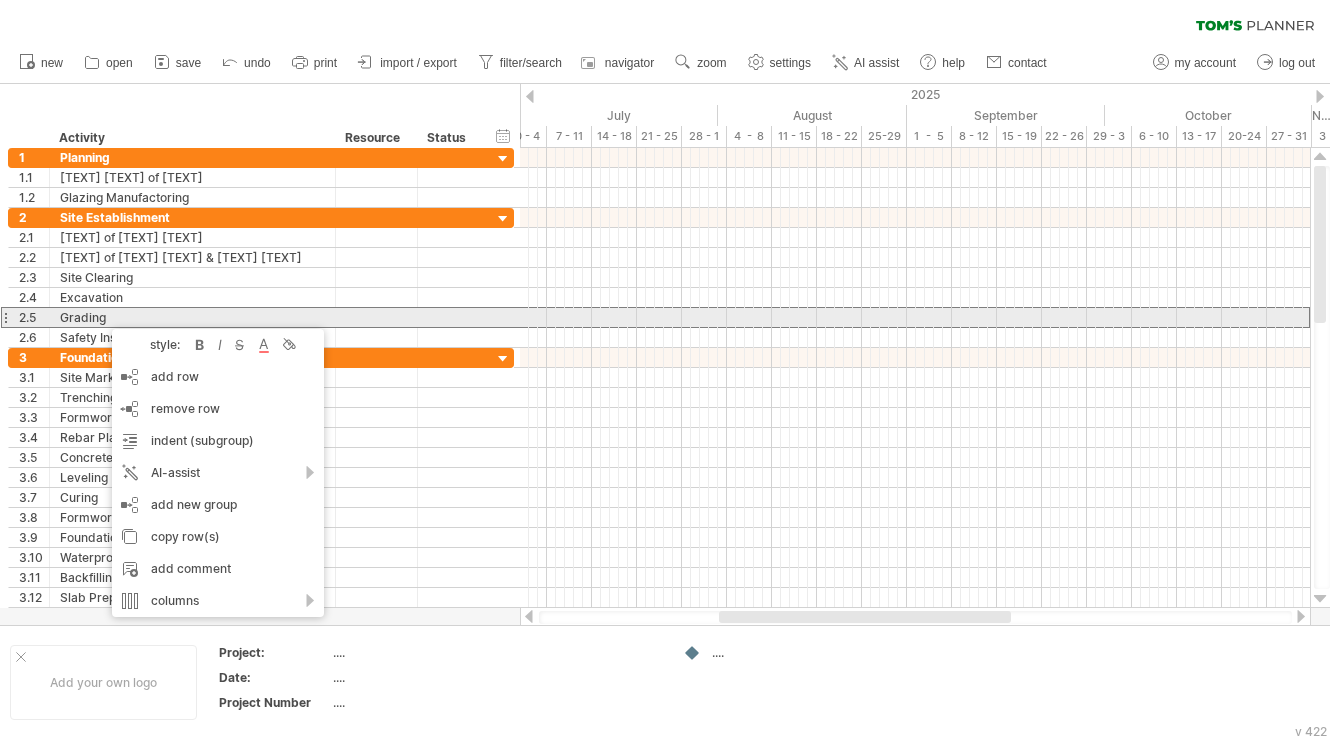 click on "******* [TEXT]" at bounding box center [193, 317] 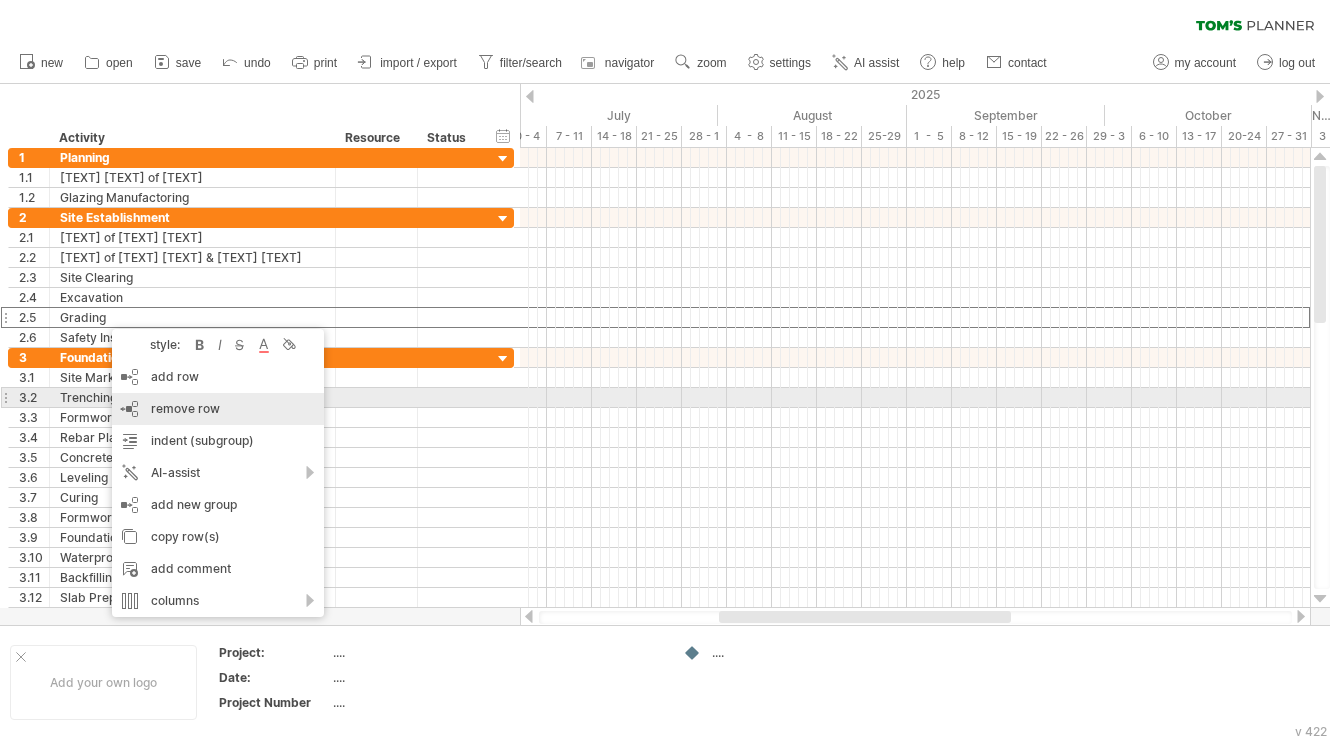 click on "remove row" at bounding box center (185, 408) 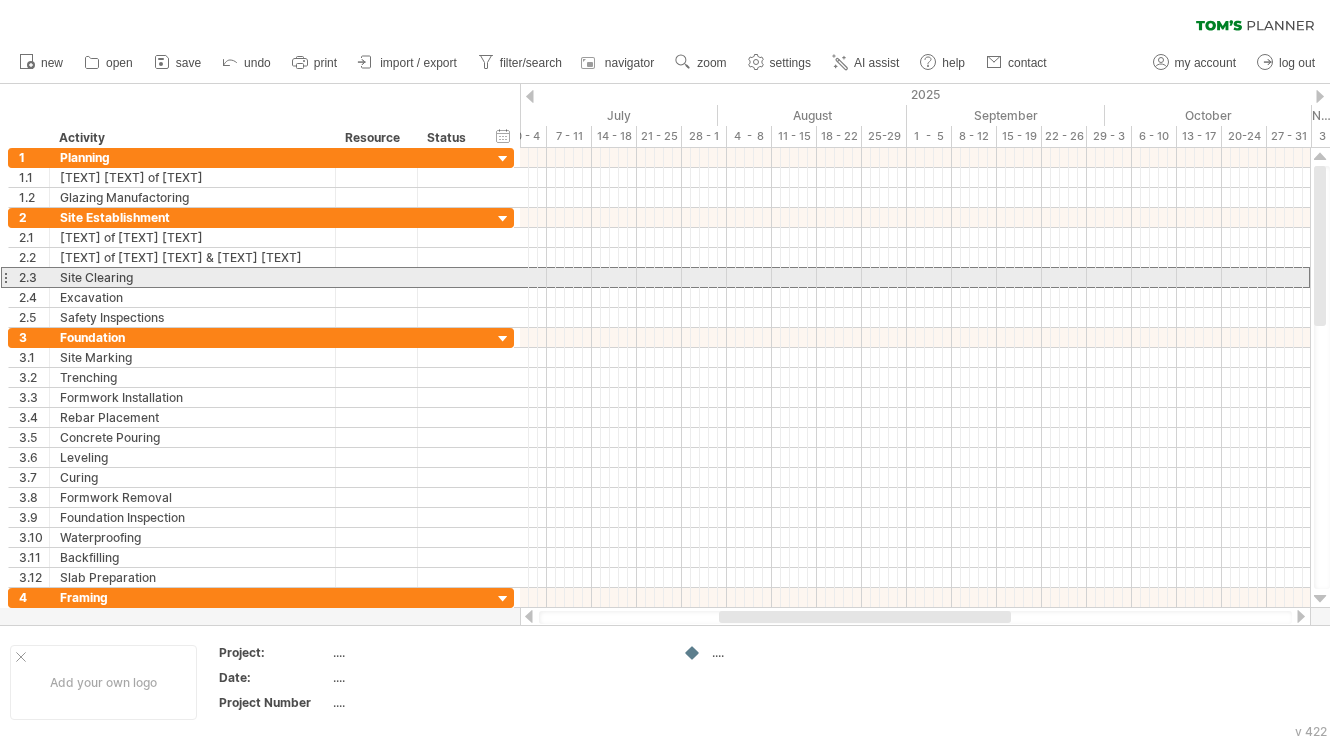 click on "Site Clearing" at bounding box center [192, 277] 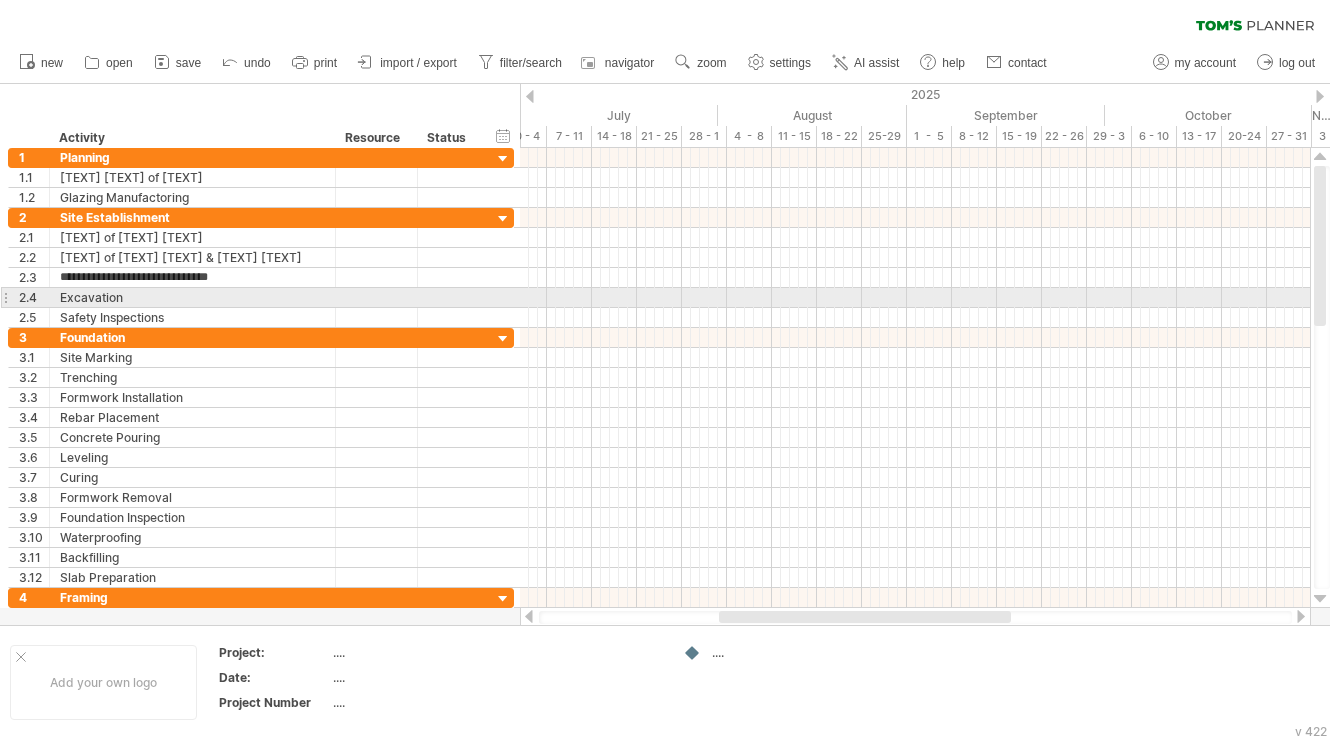 click on "Excavation" at bounding box center (192, 297) 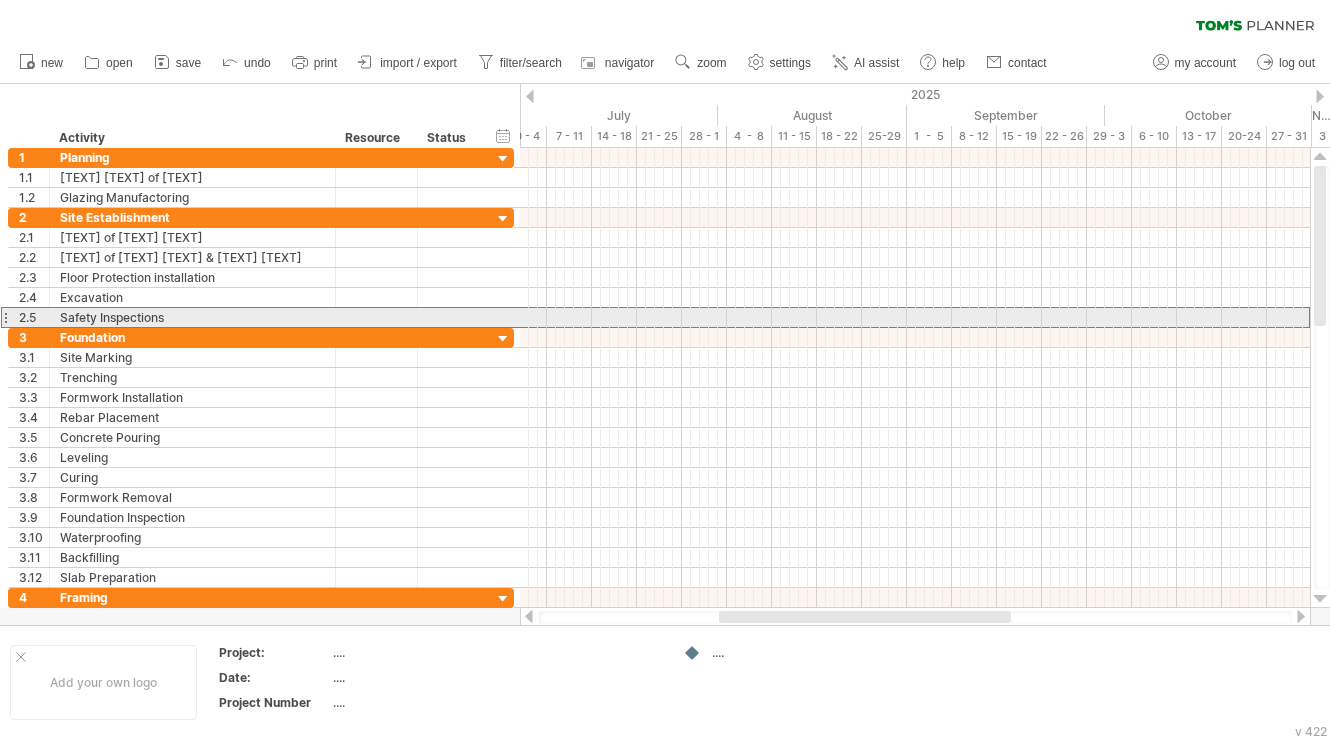 click on "Safety Inspections" at bounding box center [192, 317] 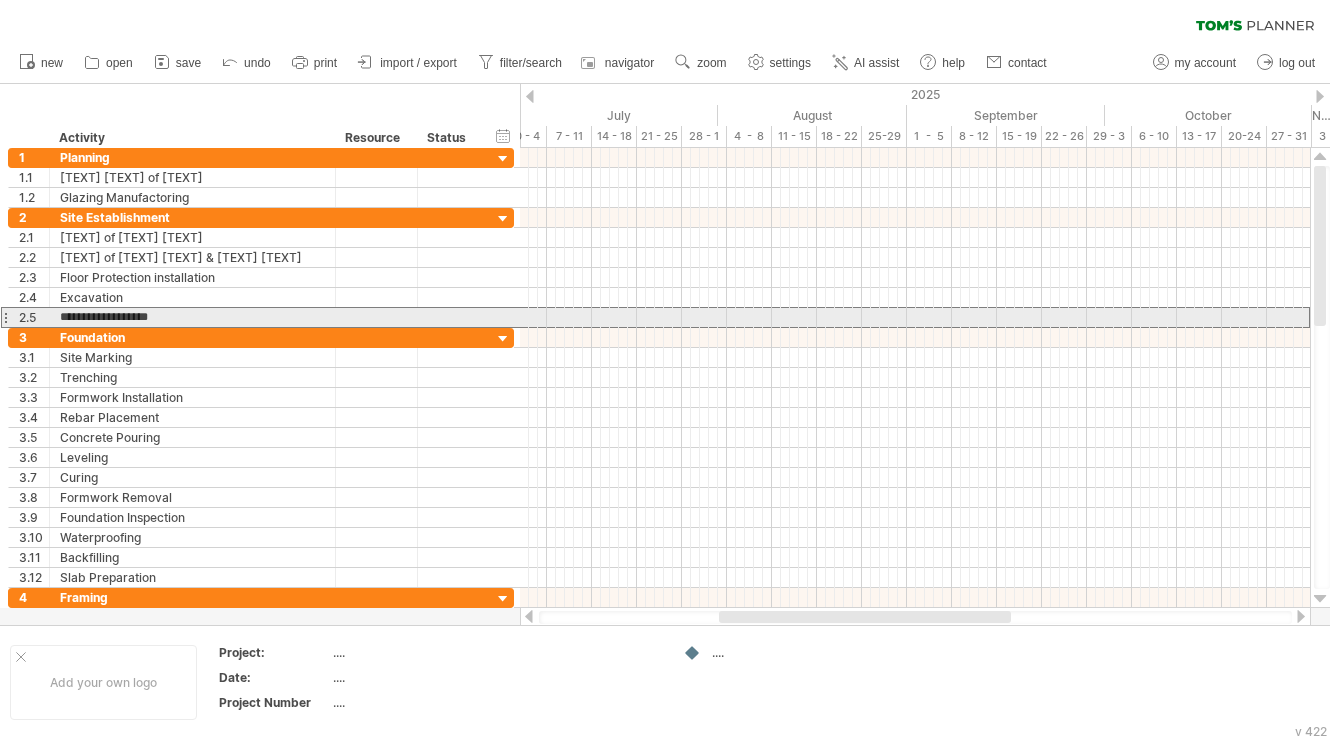click on "**********" at bounding box center (192, 317) 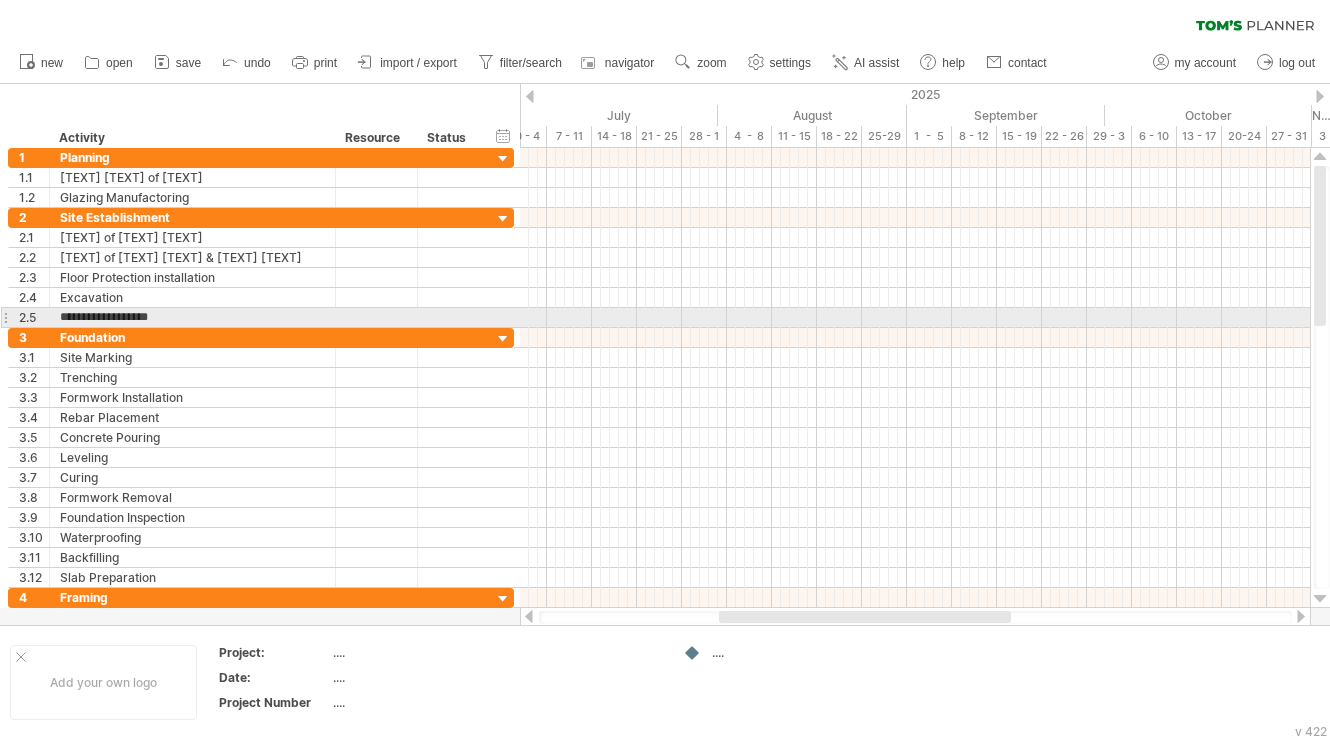 click on "**********" at bounding box center (192, 317) 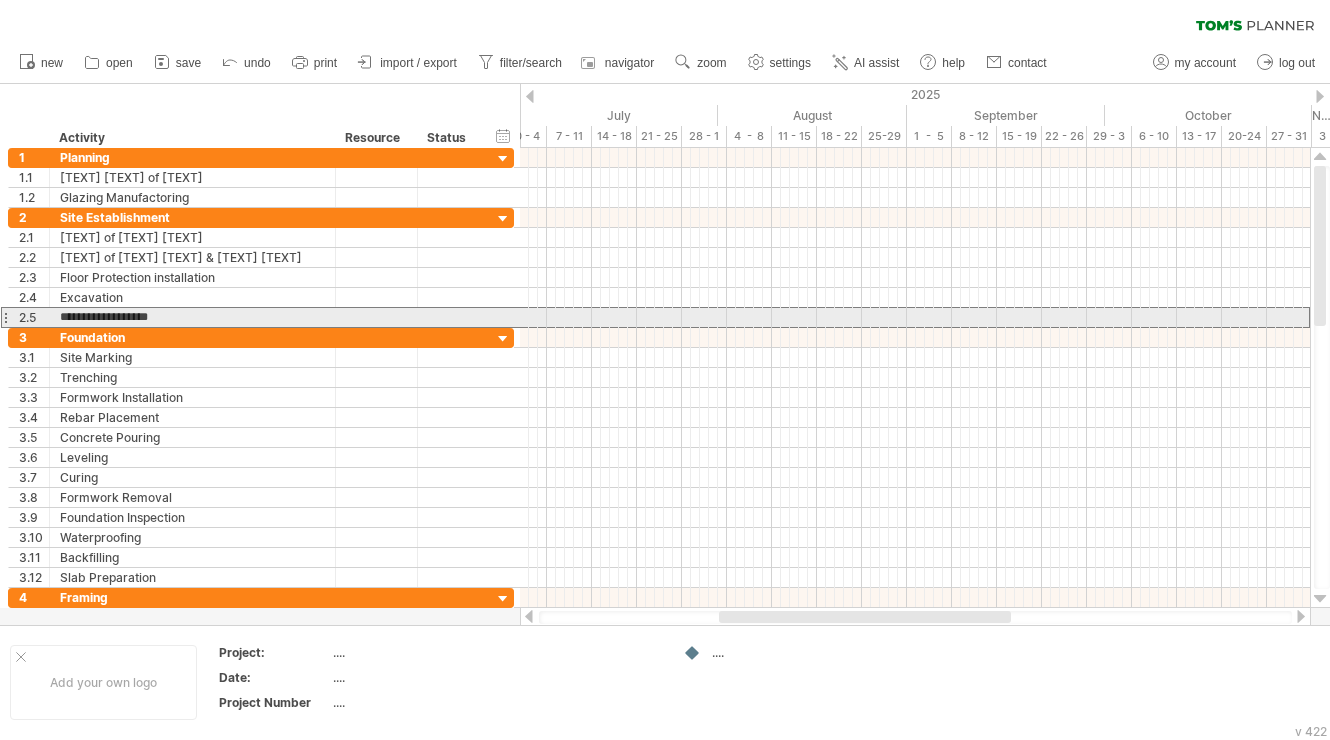 click on "**********" at bounding box center (192, 317) 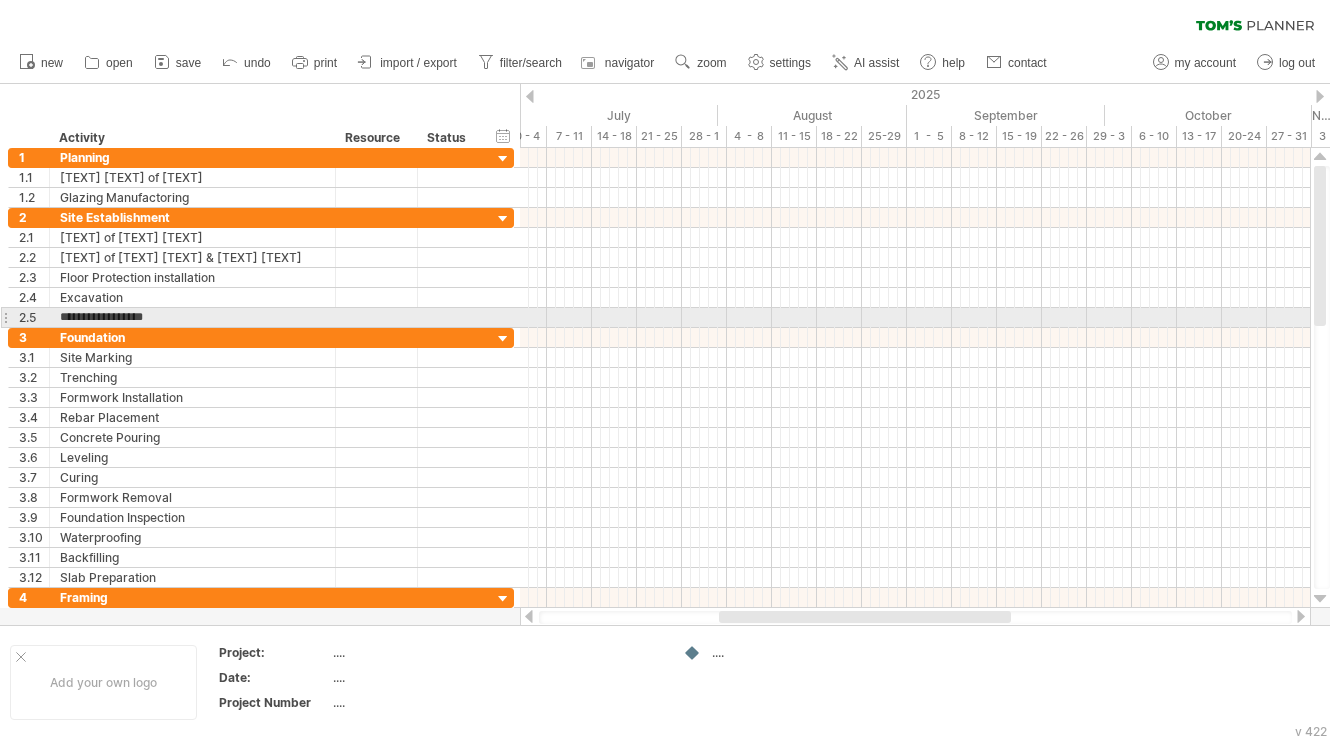 type on "**********" 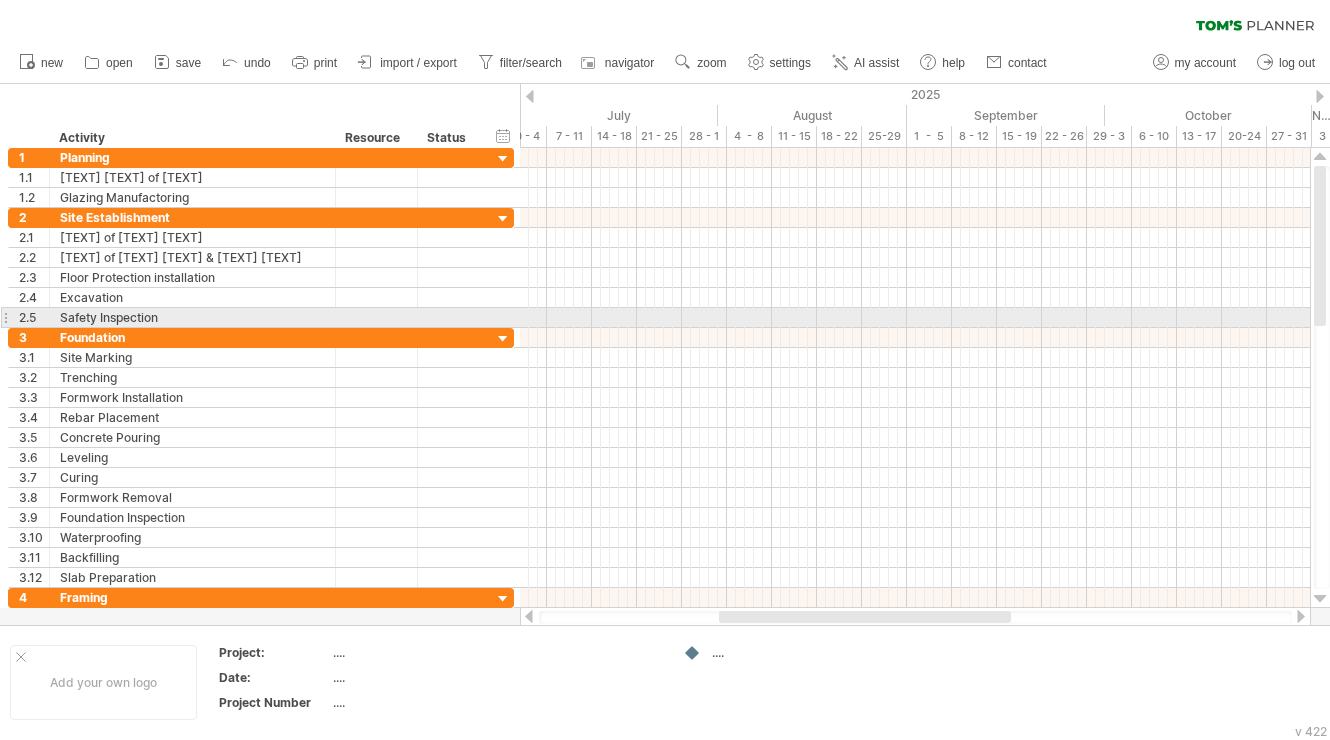click on "Safety Inspection" at bounding box center [192, 317] 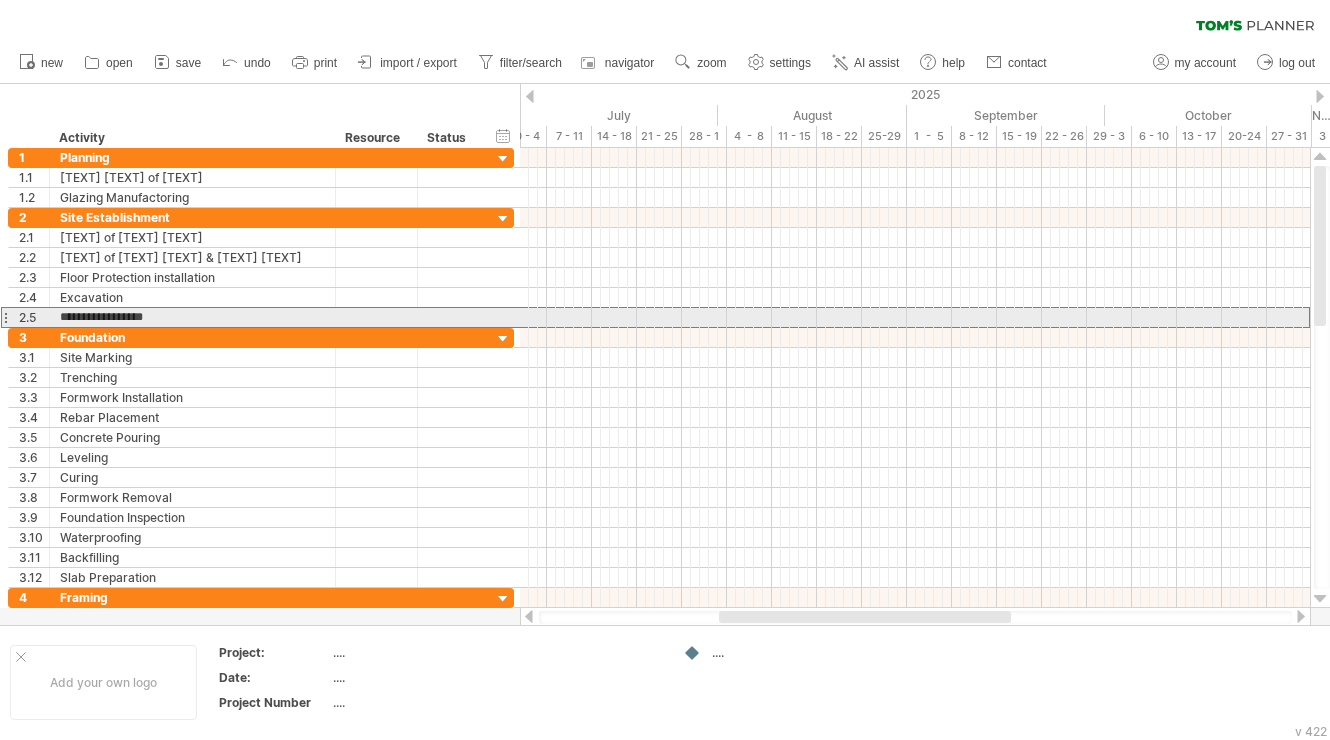 click on "**********" at bounding box center [192, 317] 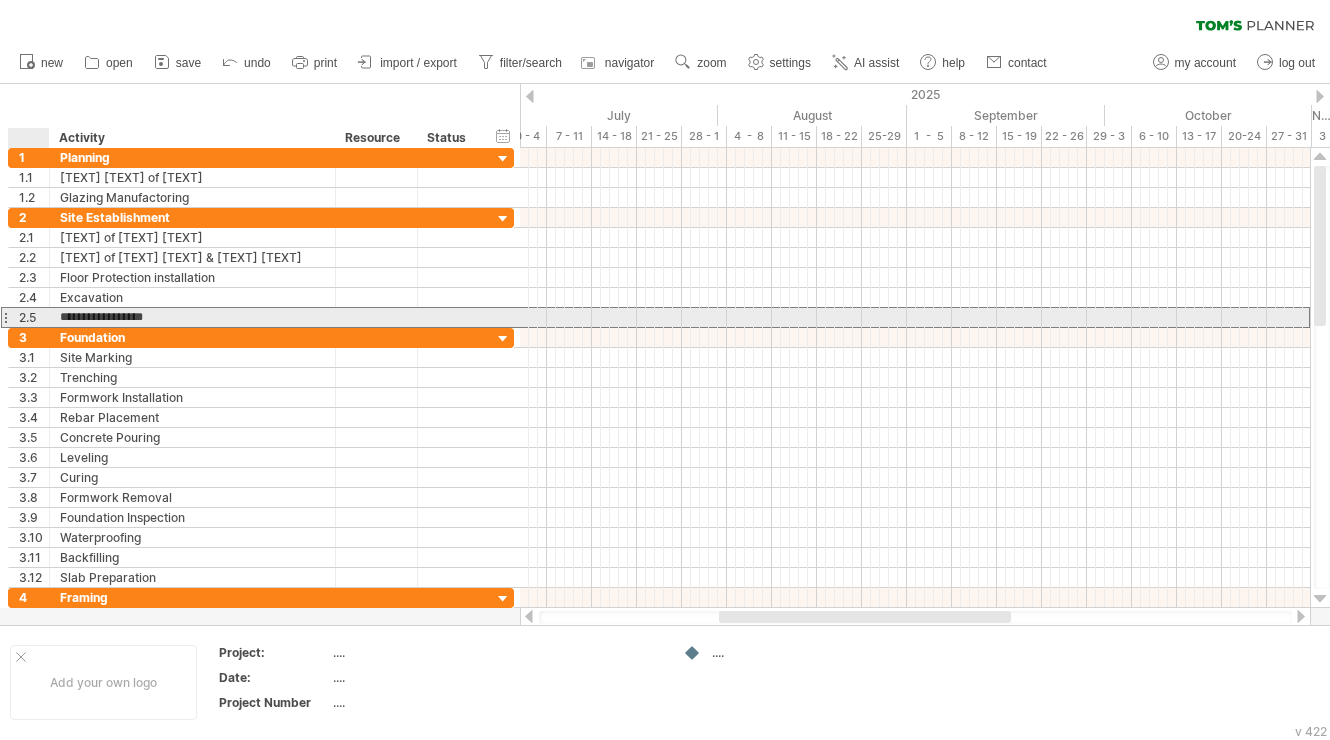 click on "**********" at bounding box center (192, 317) 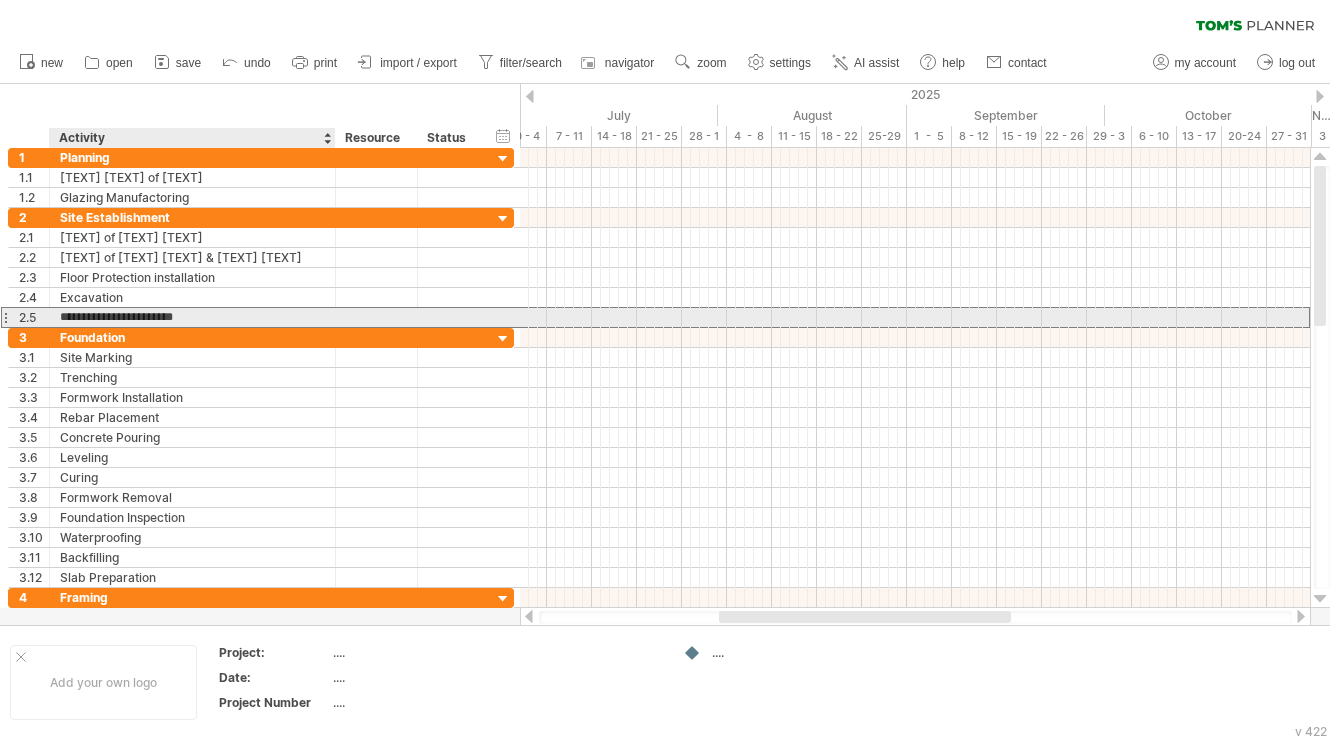 click on "**********" at bounding box center (192, 317) 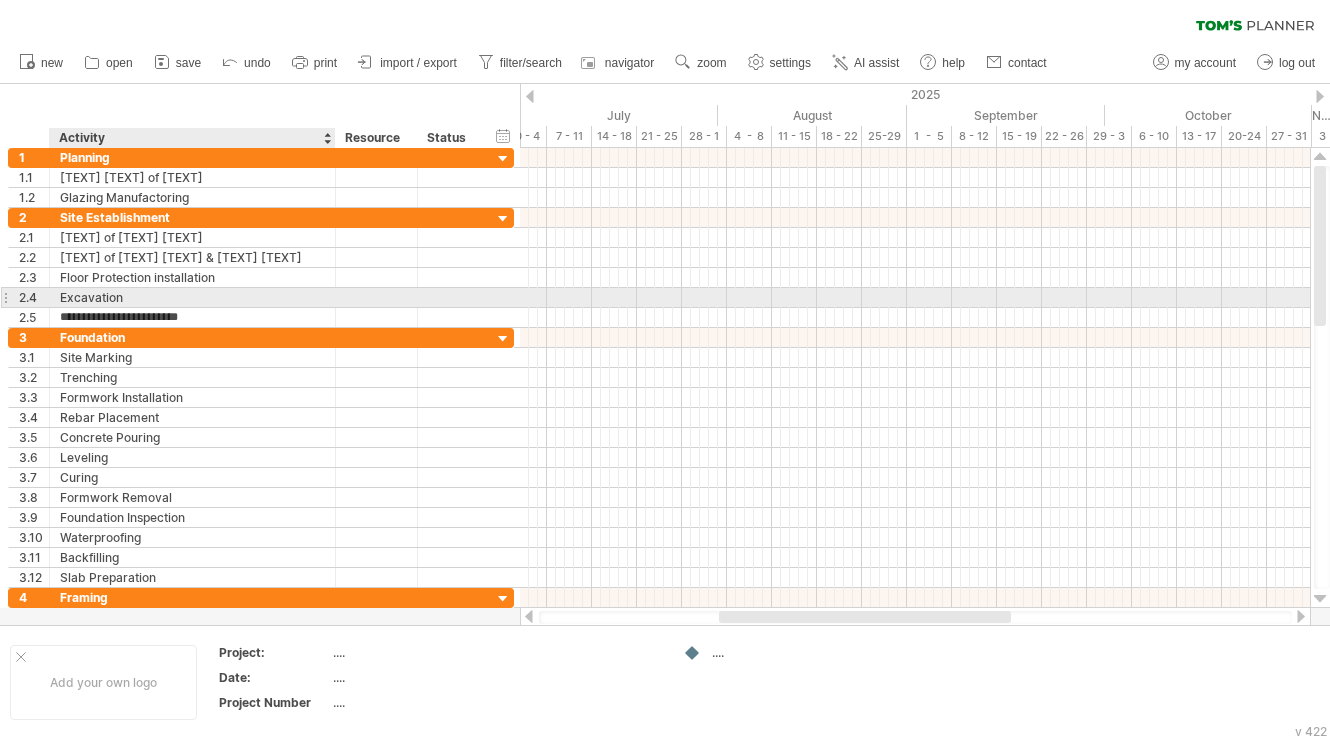 click on "Excavation" at bounding box center (192, 297) 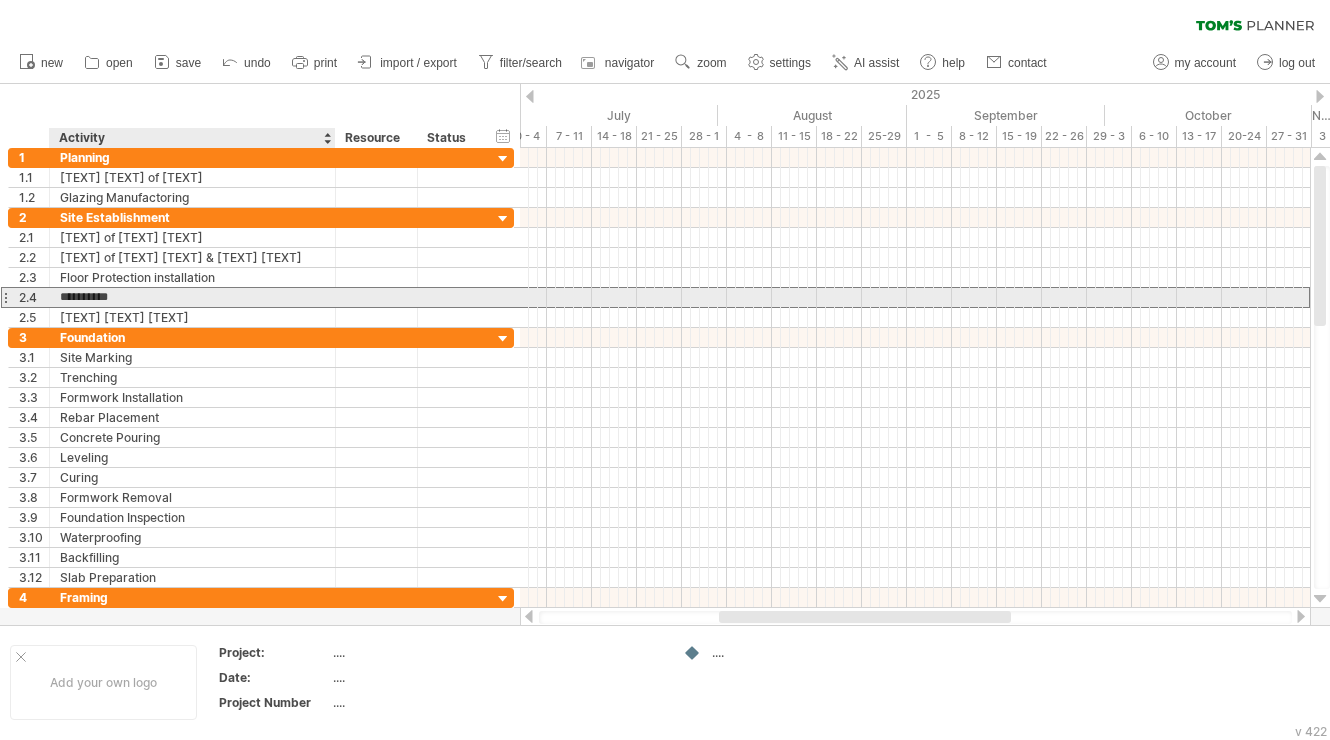 click on "**********" at bounding box center [192, 297] 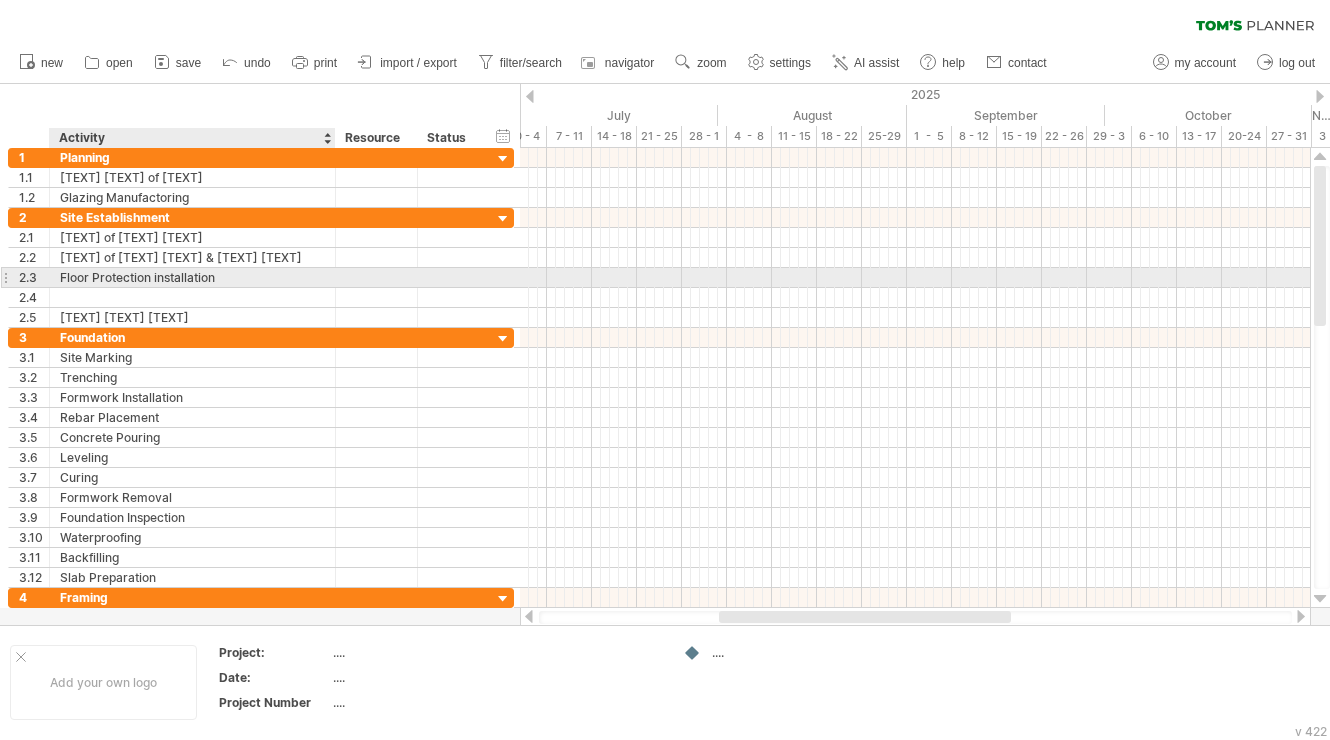 click on "Floor Protection installation" at bounding box center (192, 277) 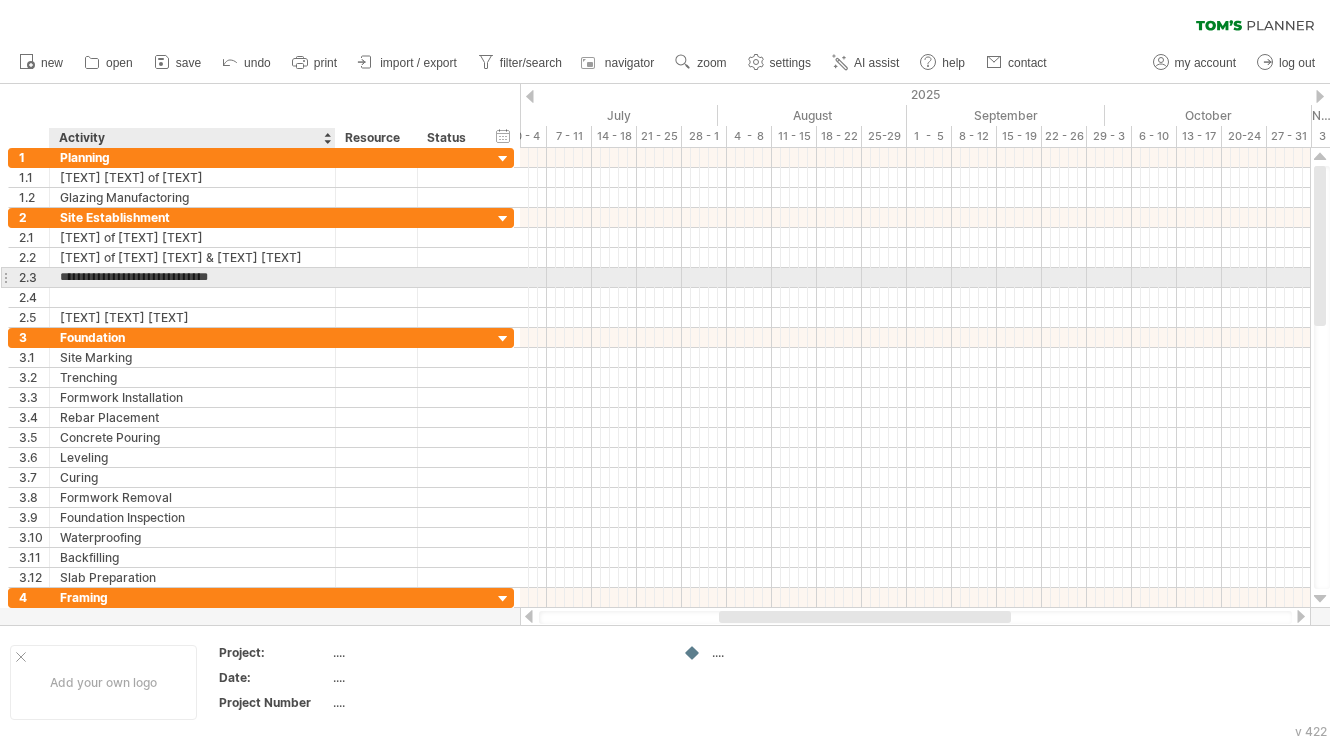 click on "**********" at bounding box center [192, 277] 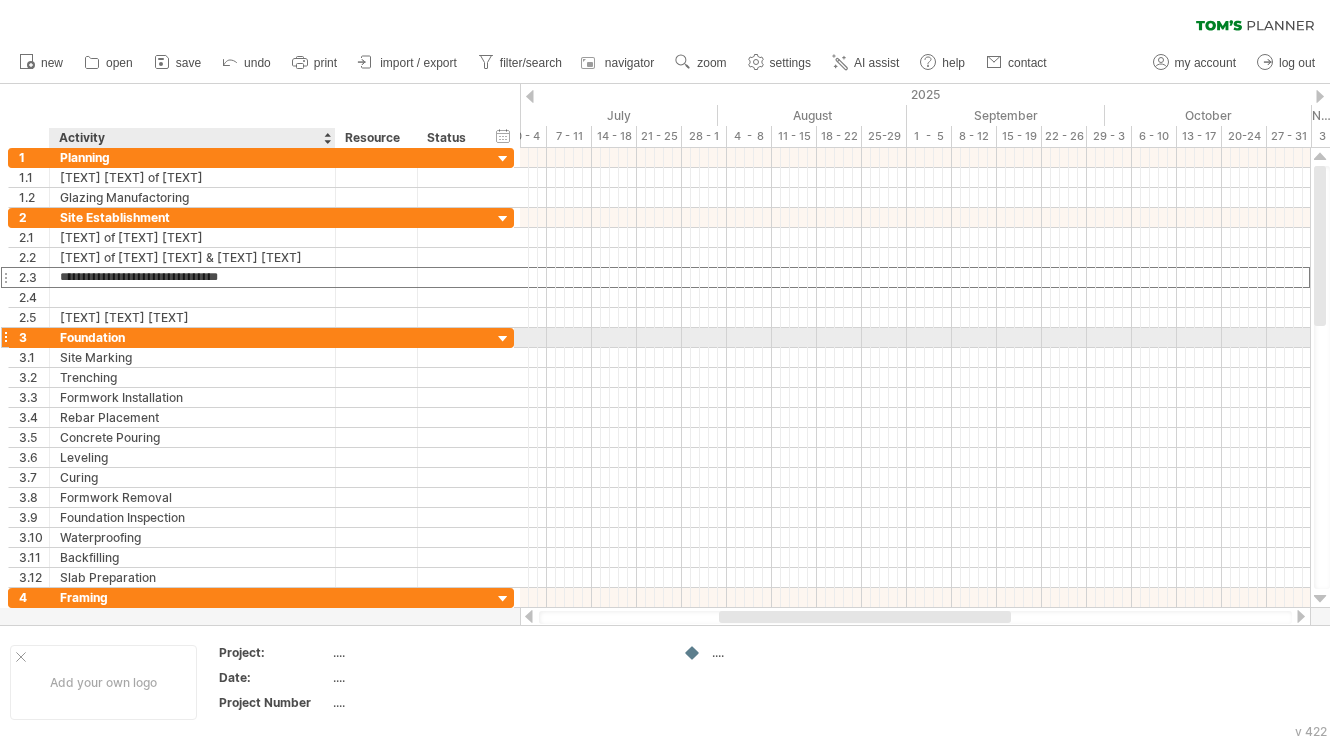 click on "Foundation" at bounding box center [192, 337] 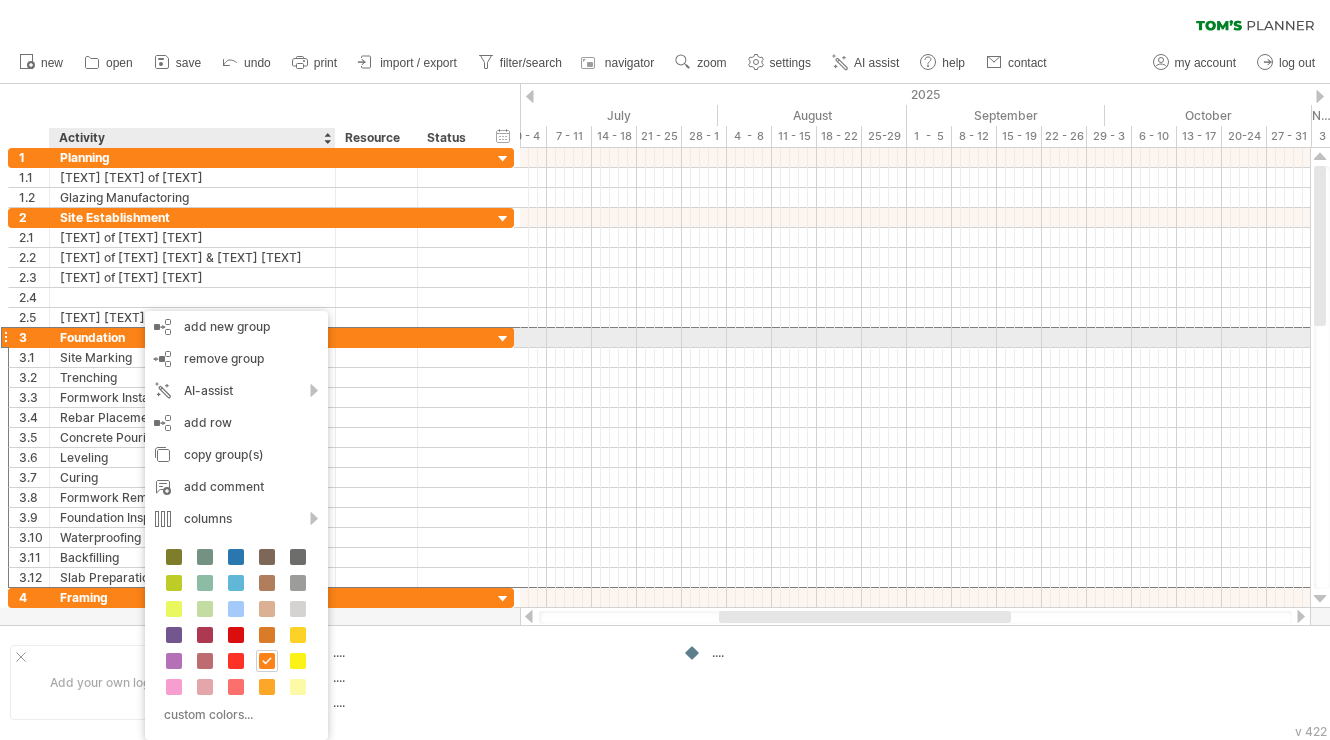 click on "**********" at bounding box center [193, 337] 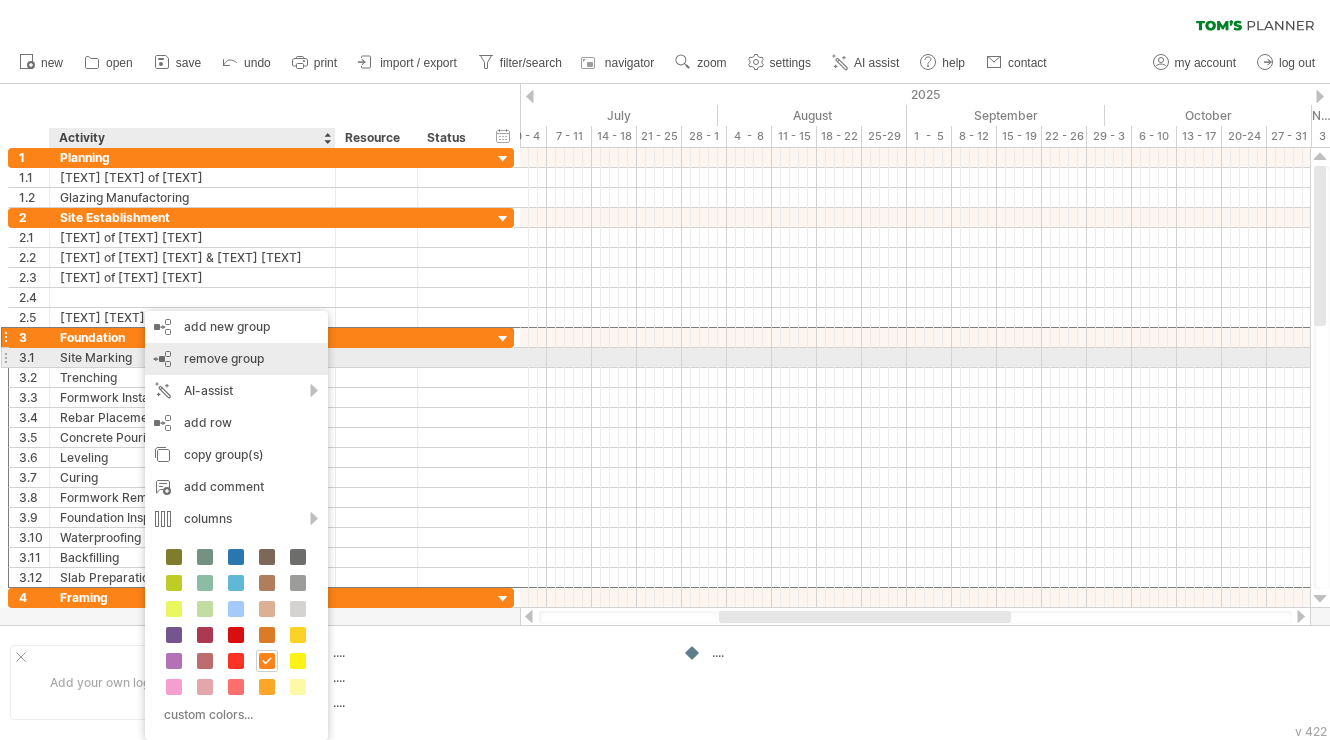 click on "remove group" at bounding box center (224, 358) 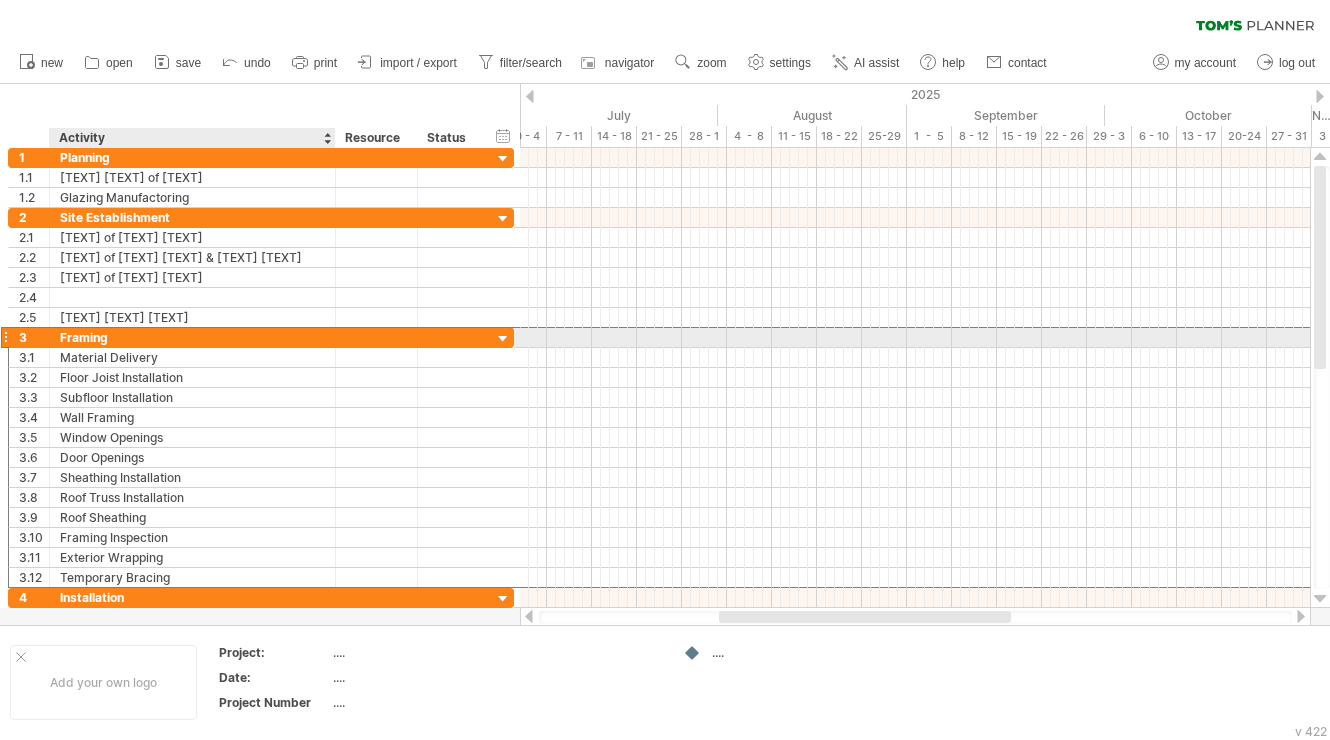 click on "Framing" at bounding box center (192, 337) 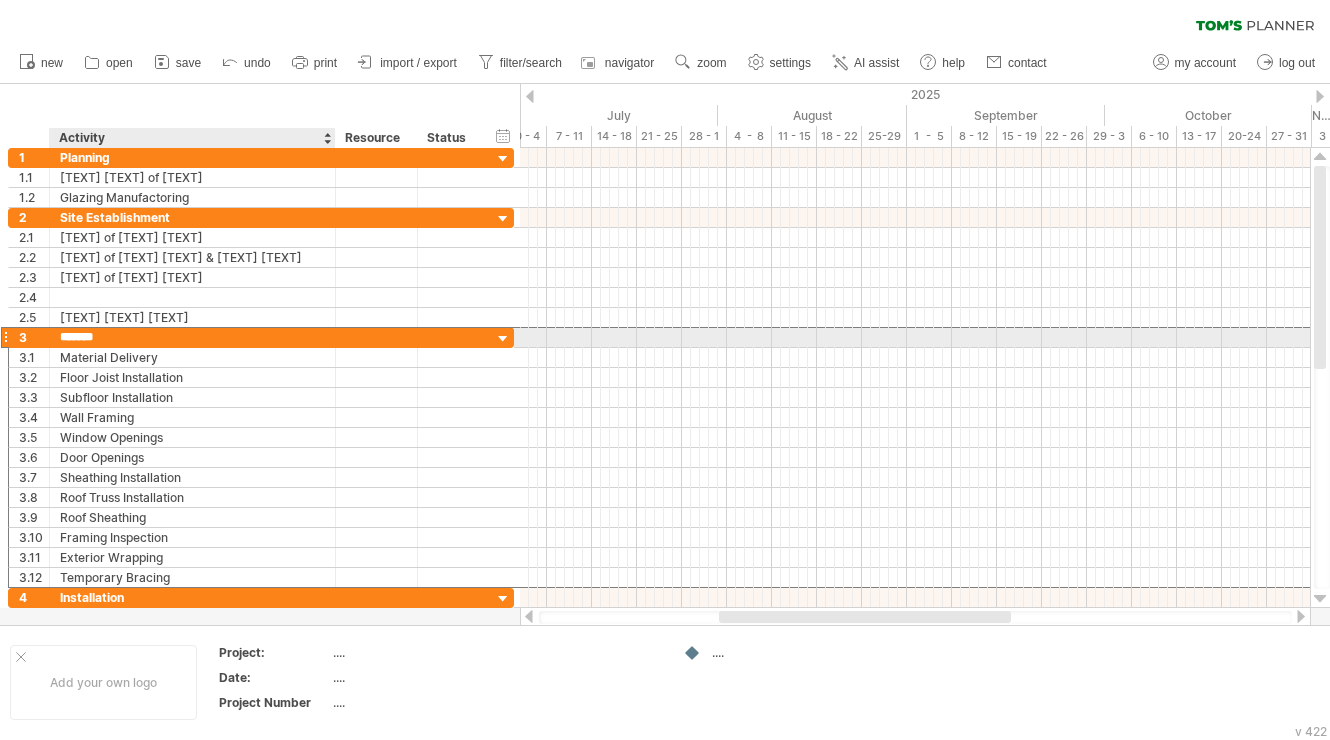 click on "******* Framing" at bounding box center (193, 337) 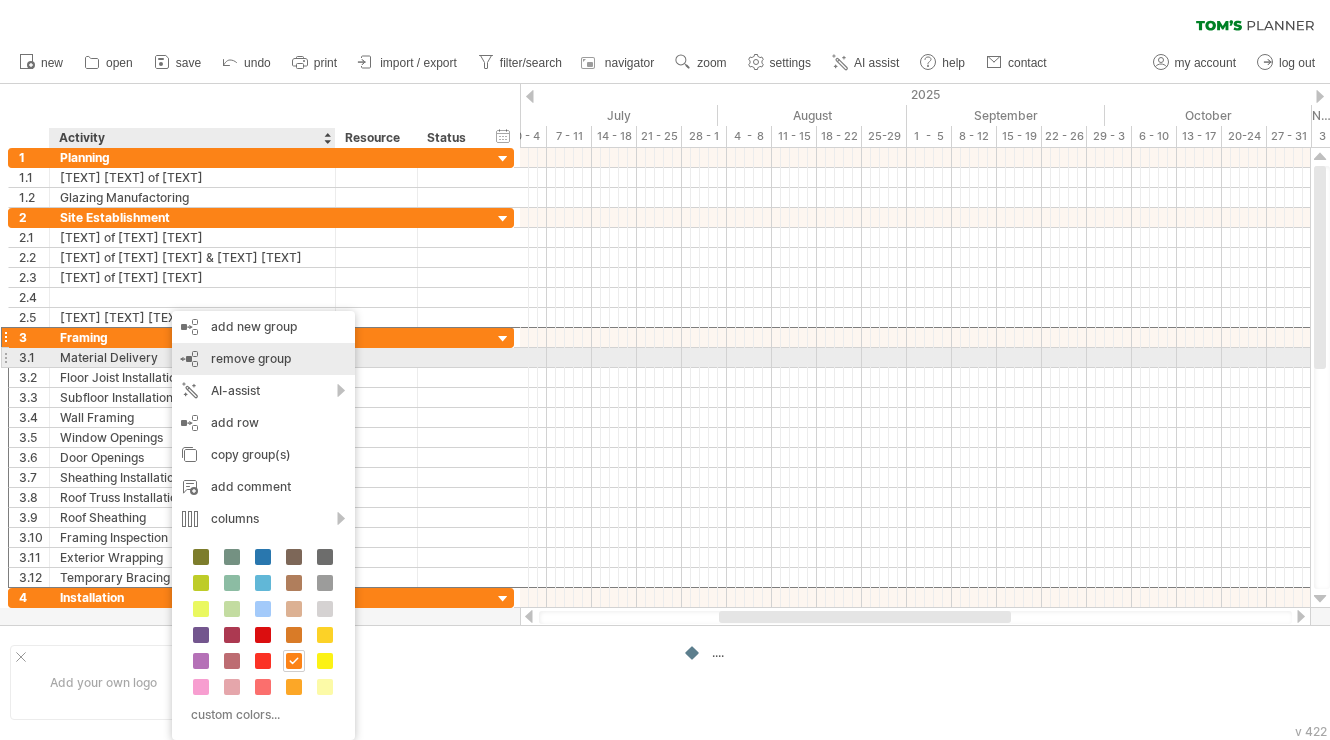 click on "remove group remove selected groups" at bounding box center (263, 359) 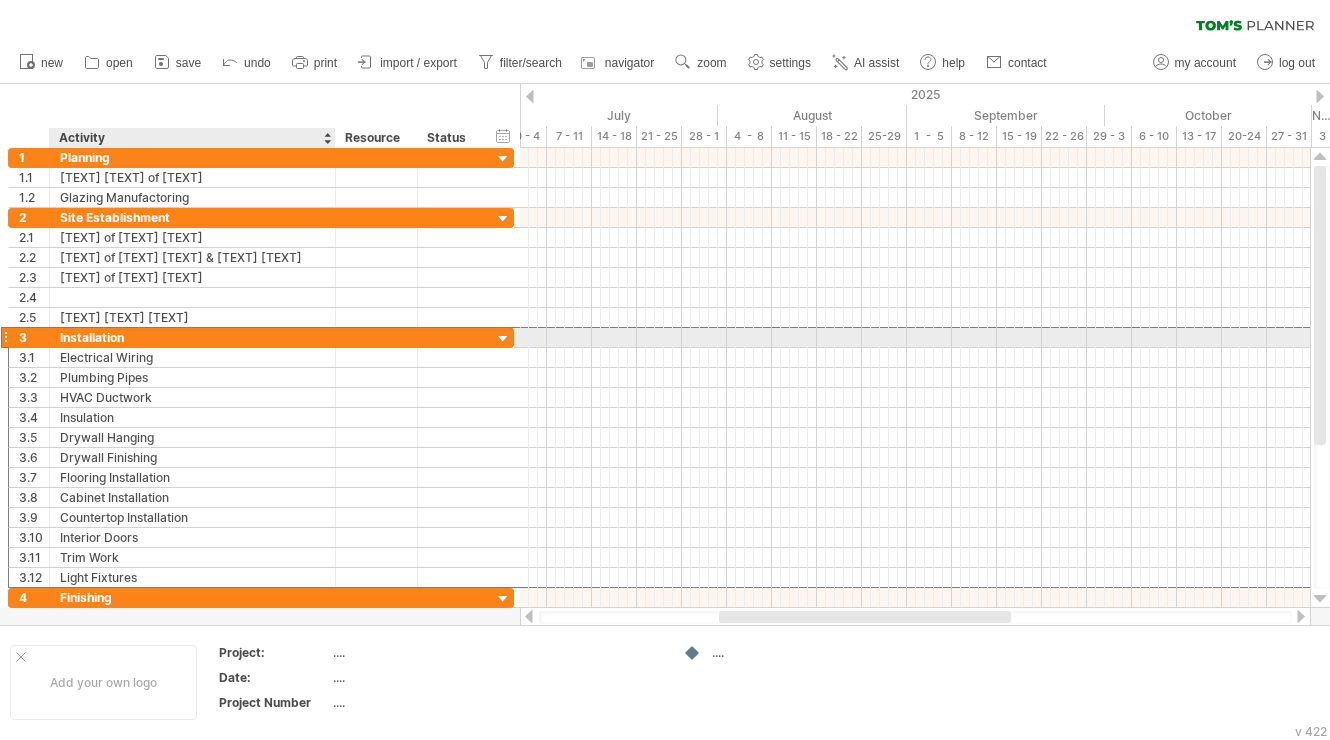 click on "Installation" at bounding box center (192, 337) 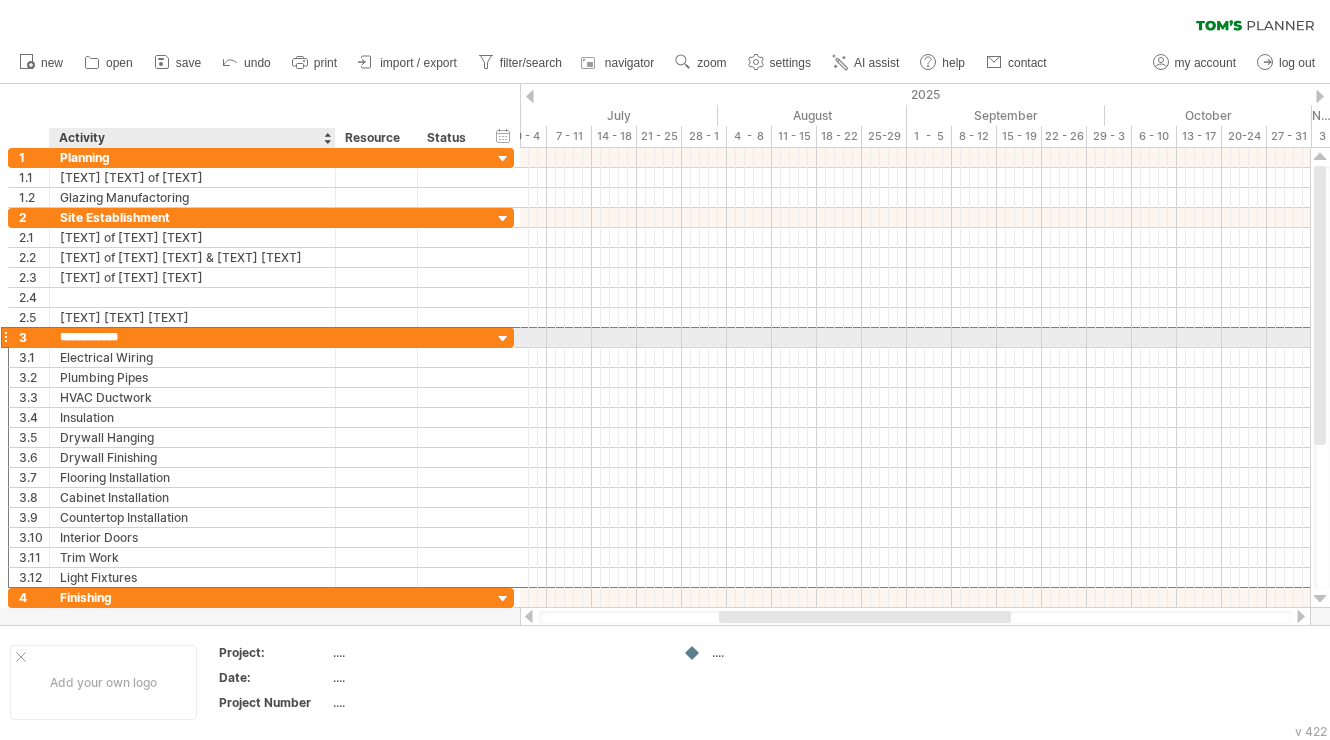 click on "**********" at bounding box center [192, 337] 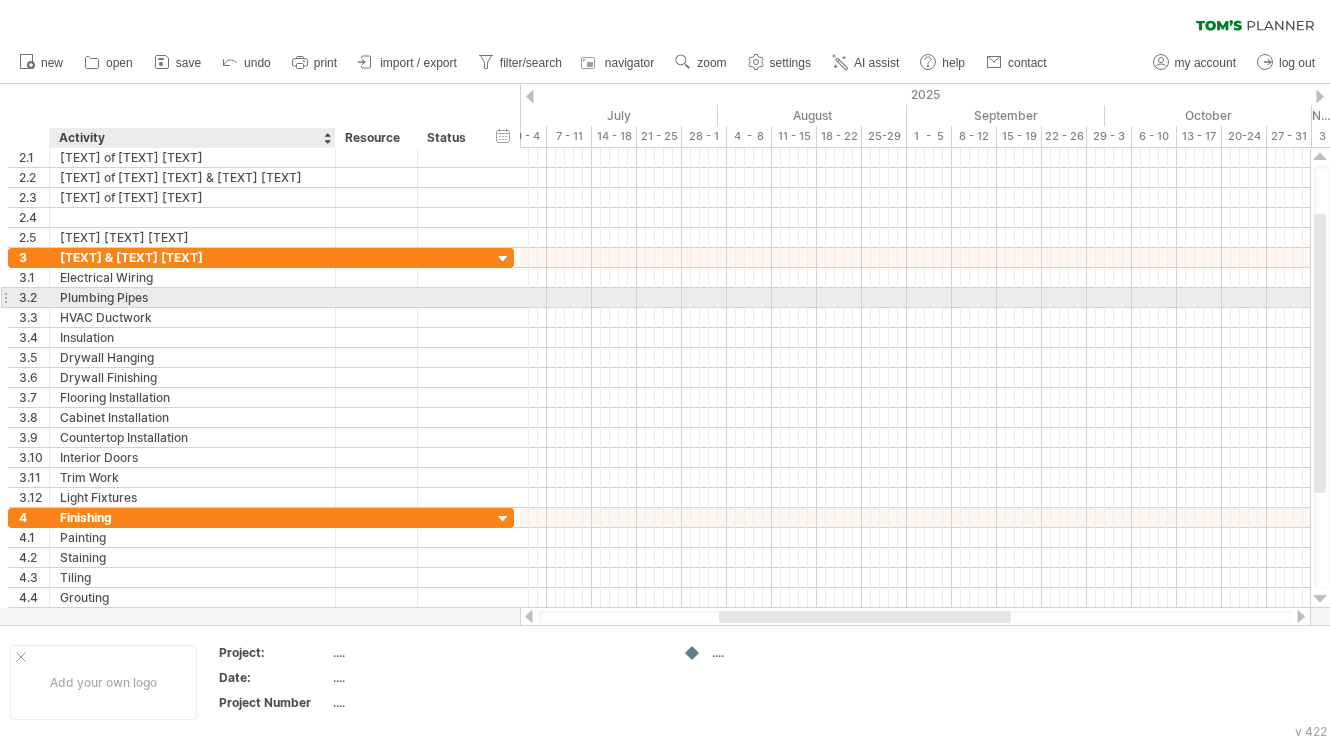click on "Plumbing Pipes" at bounding box center [192, 297] 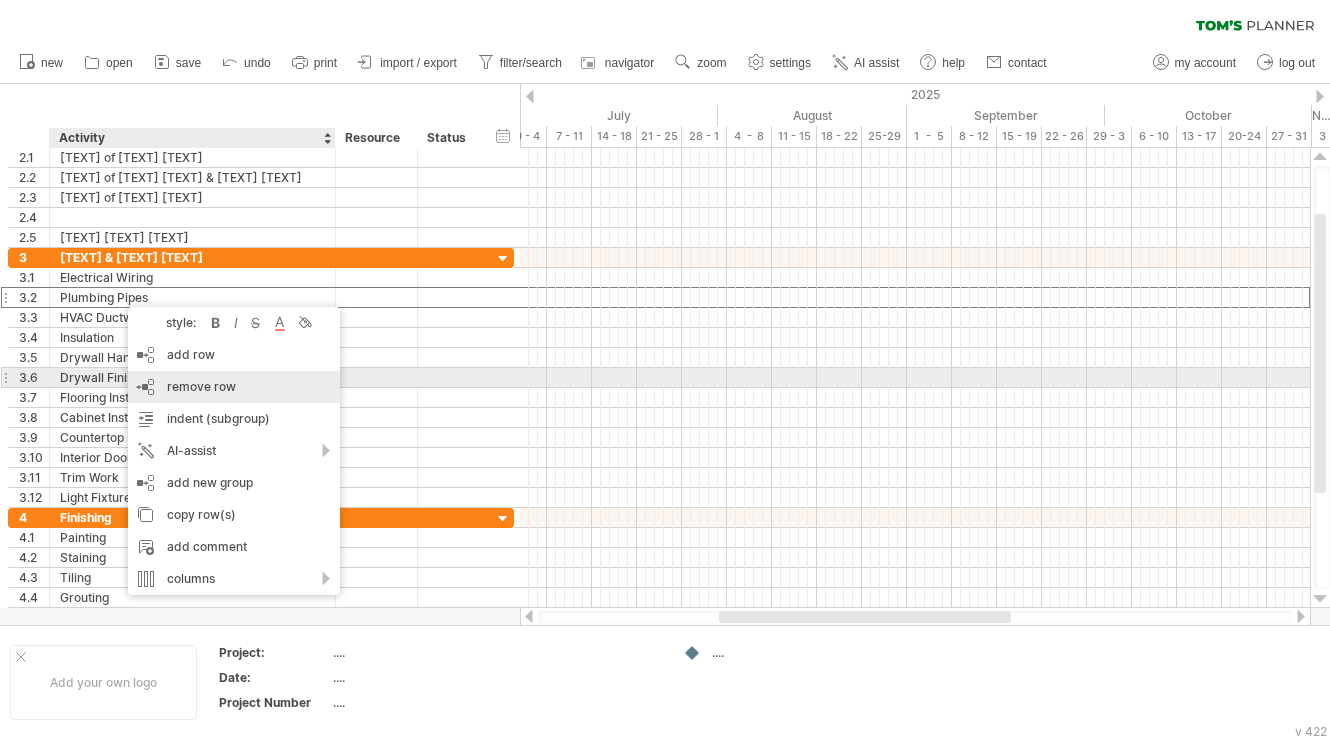 click on "remove row" at bounding box center (201, 386) 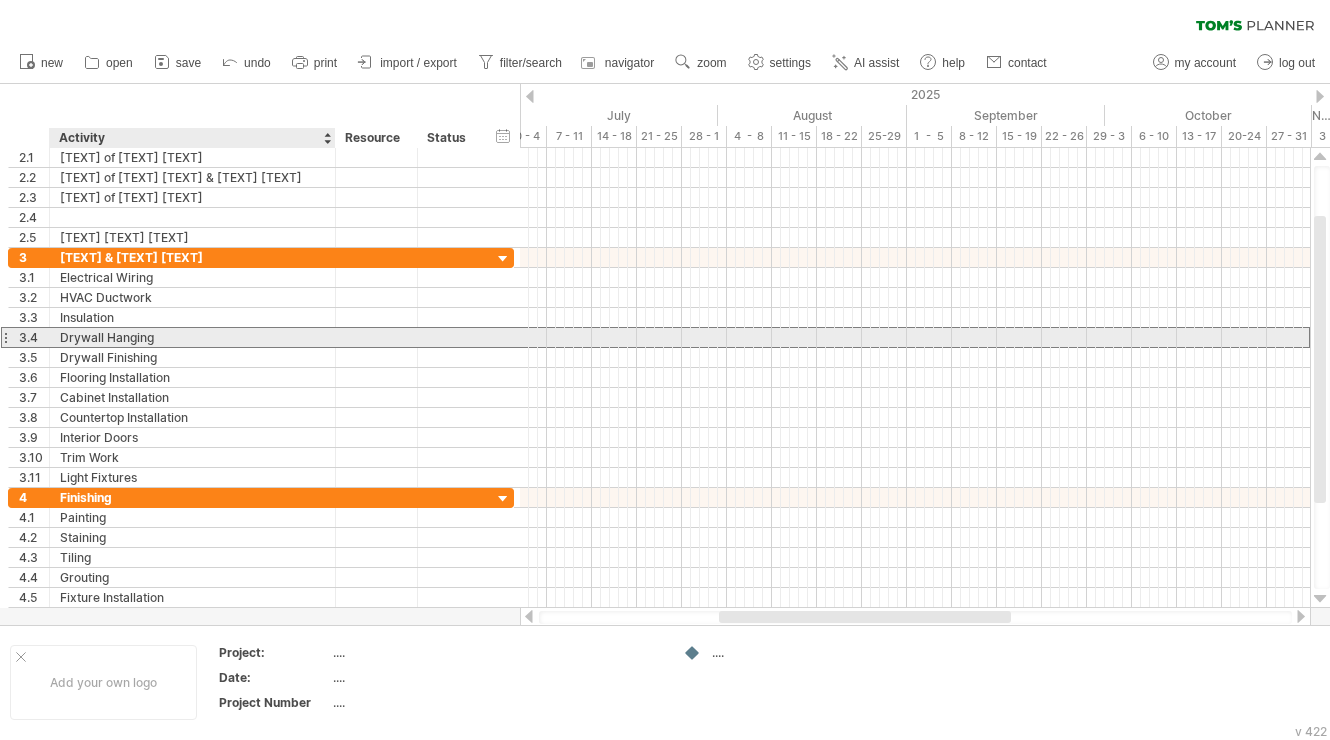 click on "Drywall Hanging" at bounding box center [192, 337] 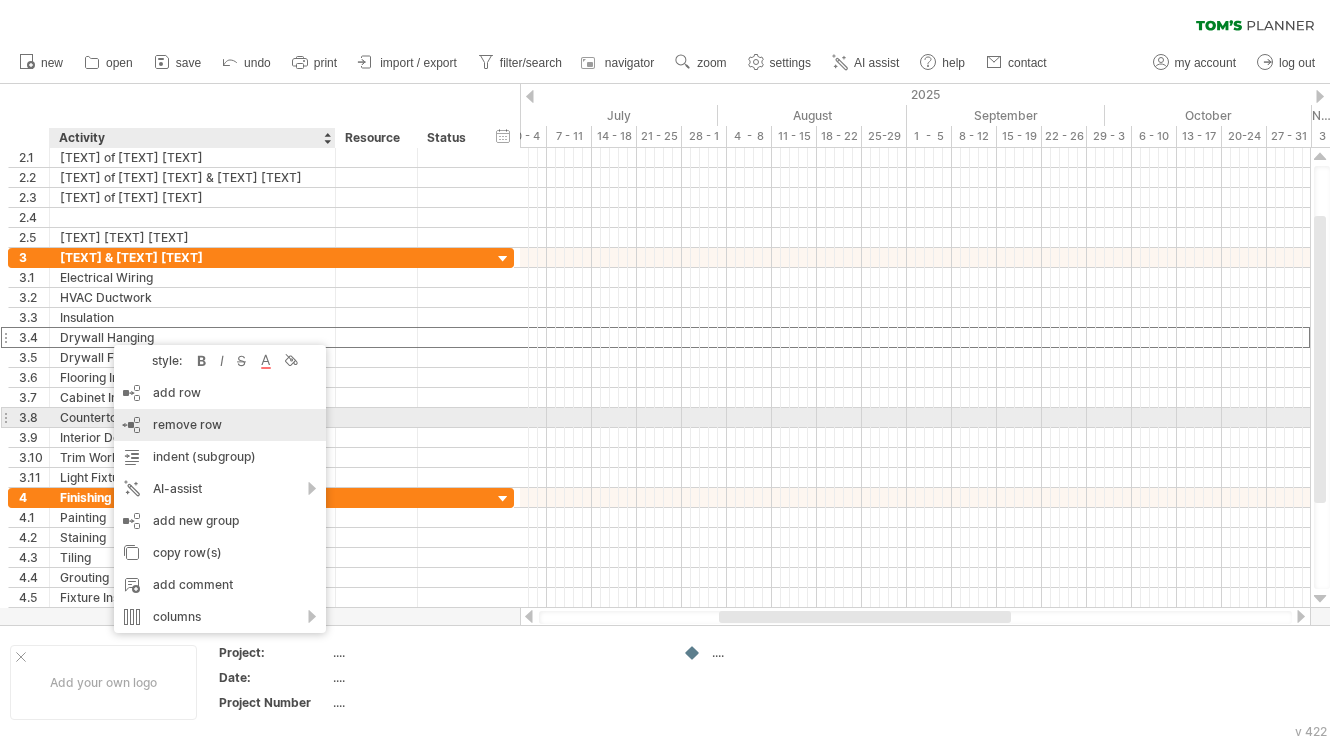 click on "remove row remove selected rows" at bounding box center (220, 425) 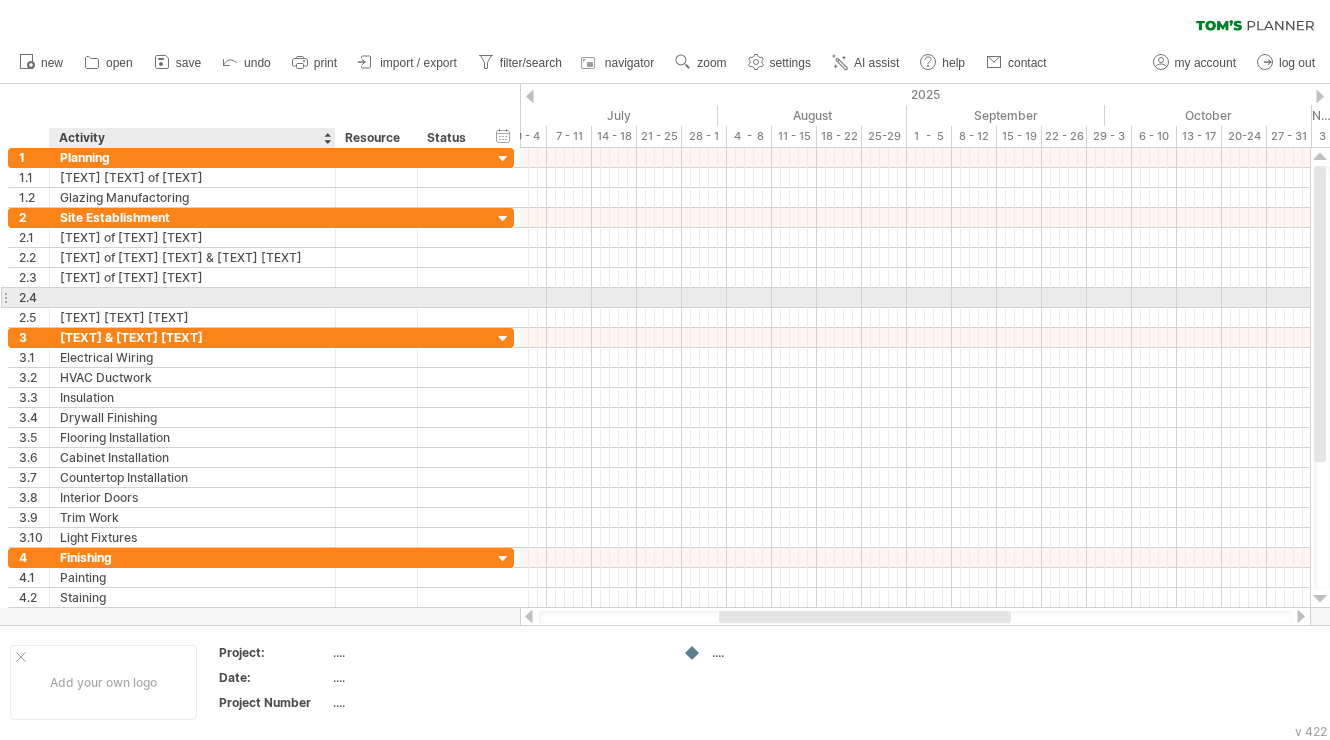 click at bounding box center [192, 297] 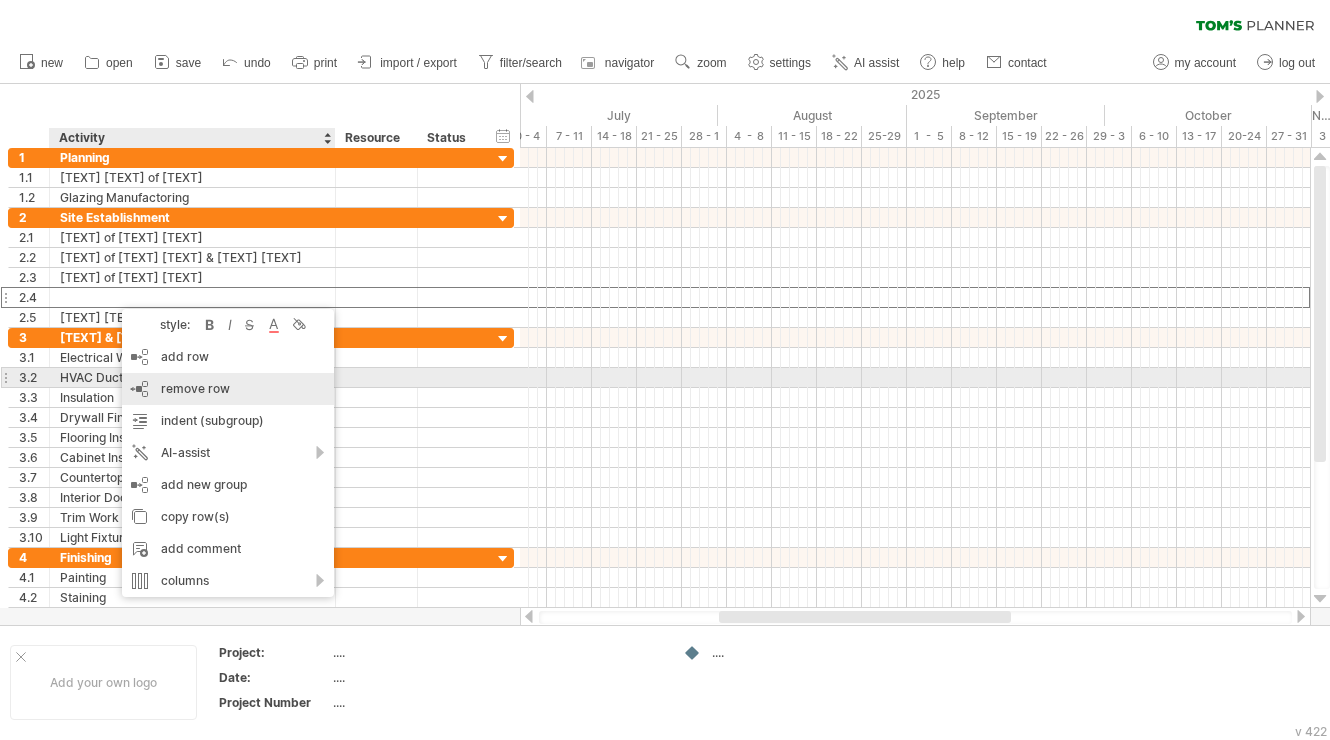 click on "remove row" at bounding box center [195, 388] 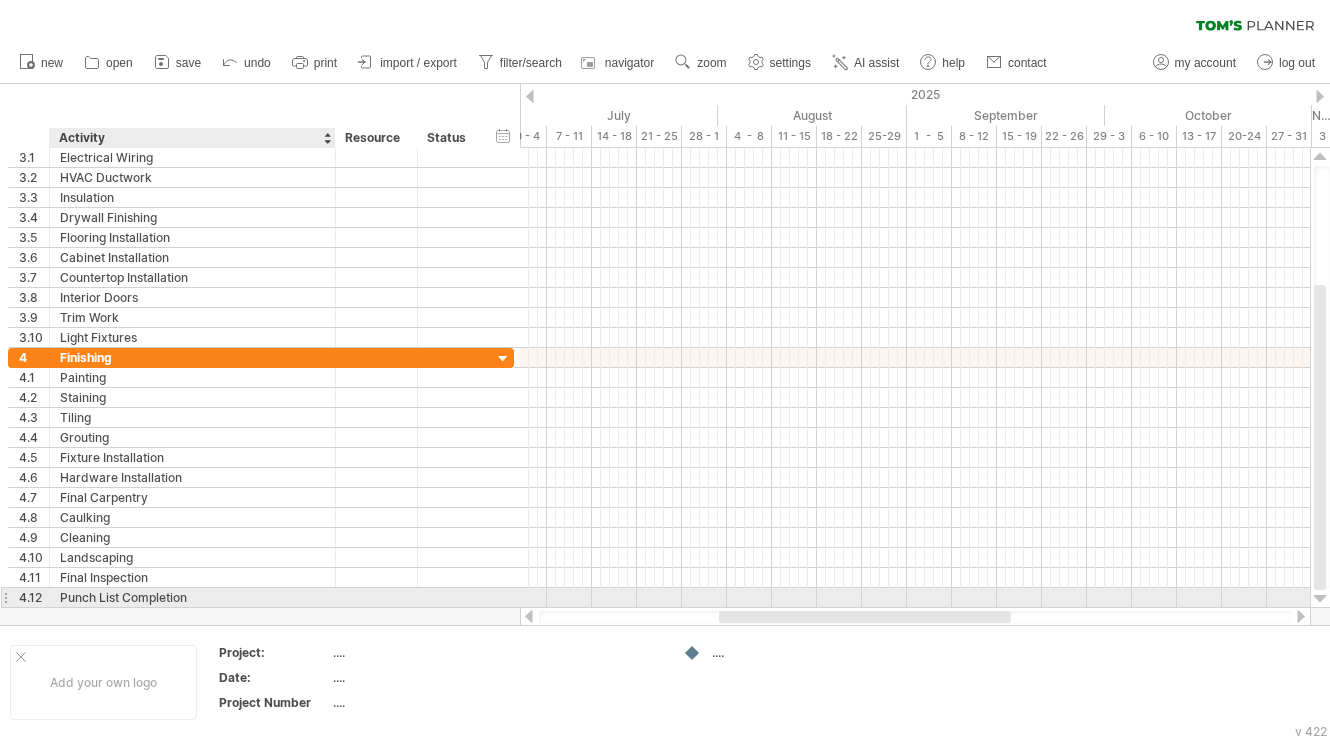 click on "Punch List Completion" at bounding box center [192, 597] 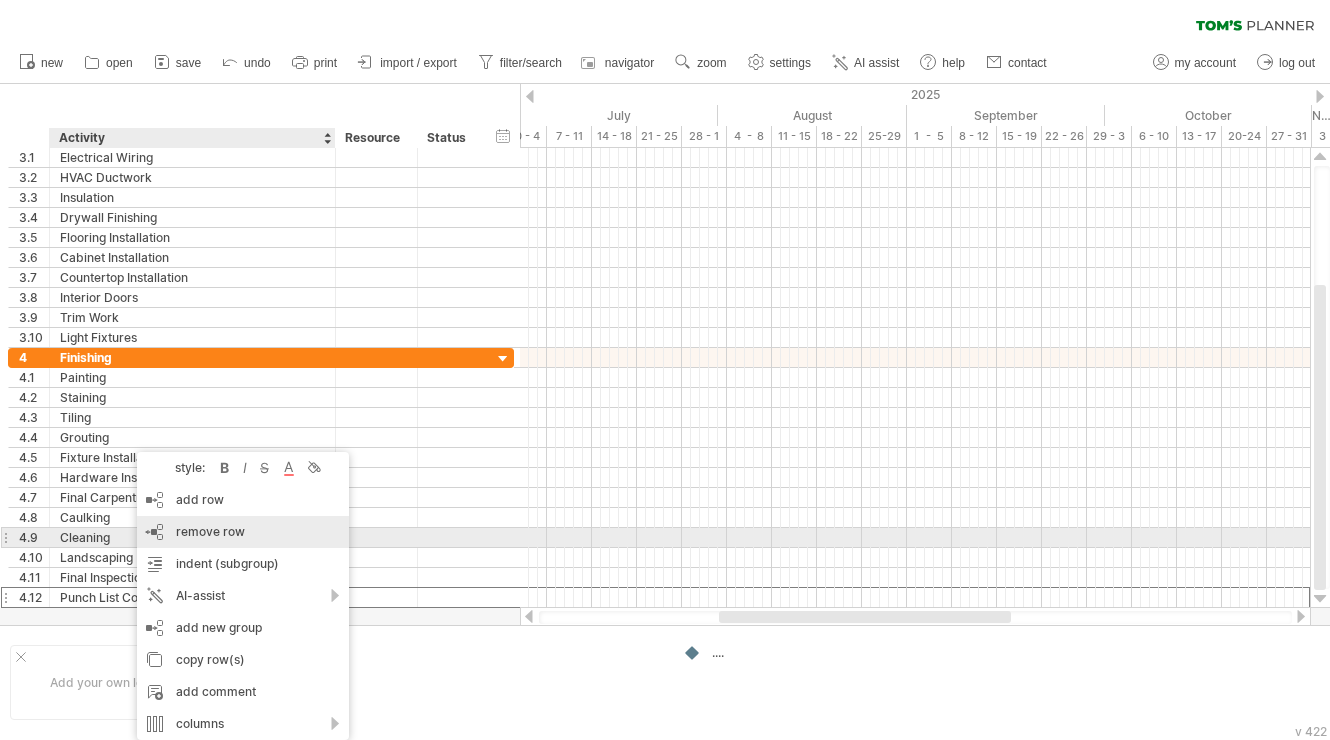 click on "remove row" at bounding box center (210, 531) 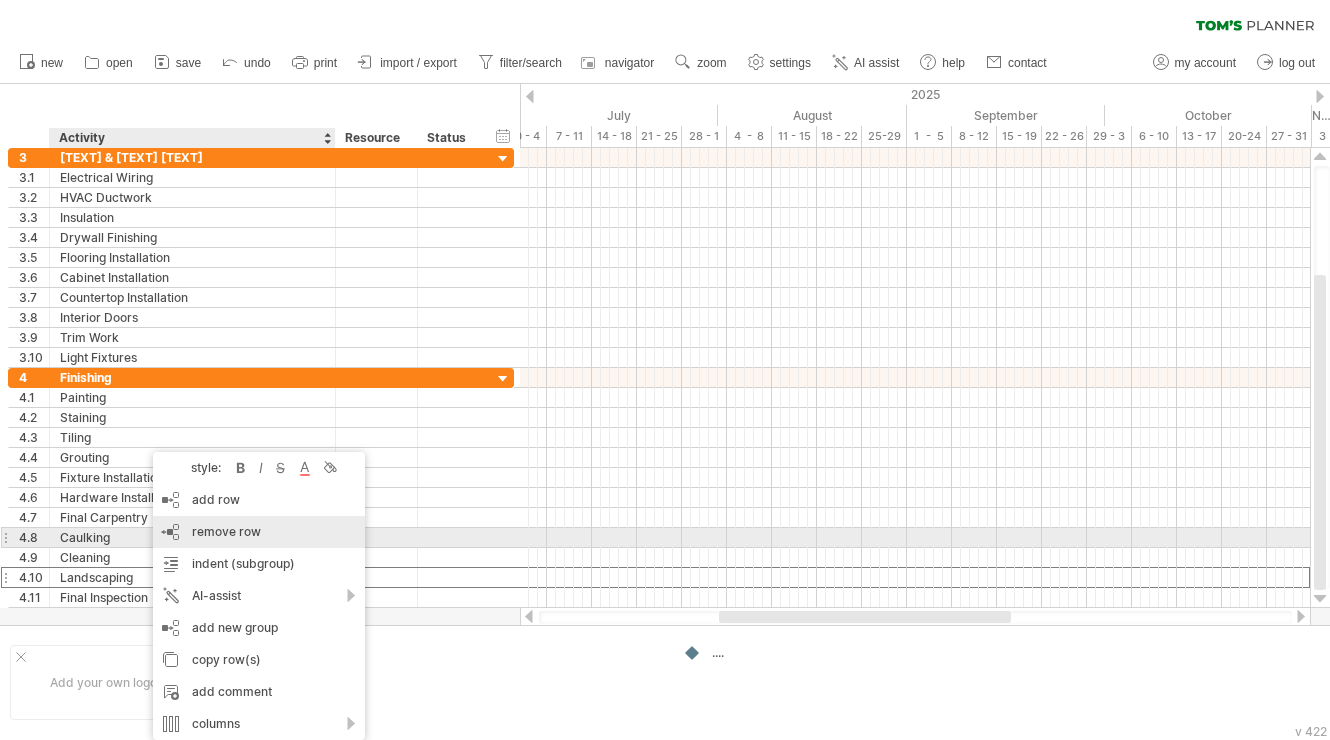 click on "remove row" at bounding box center (226, 531) 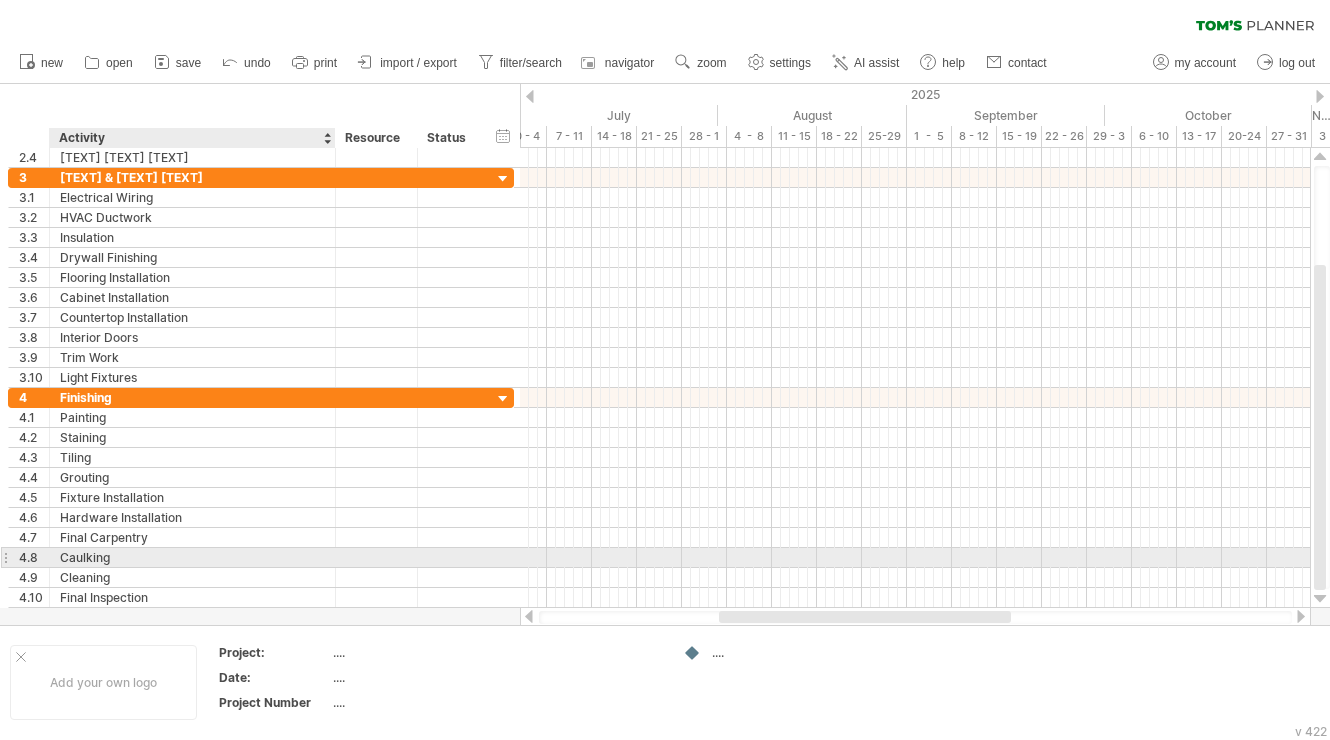 click on "Caulking" at bounding box center [192, 557] 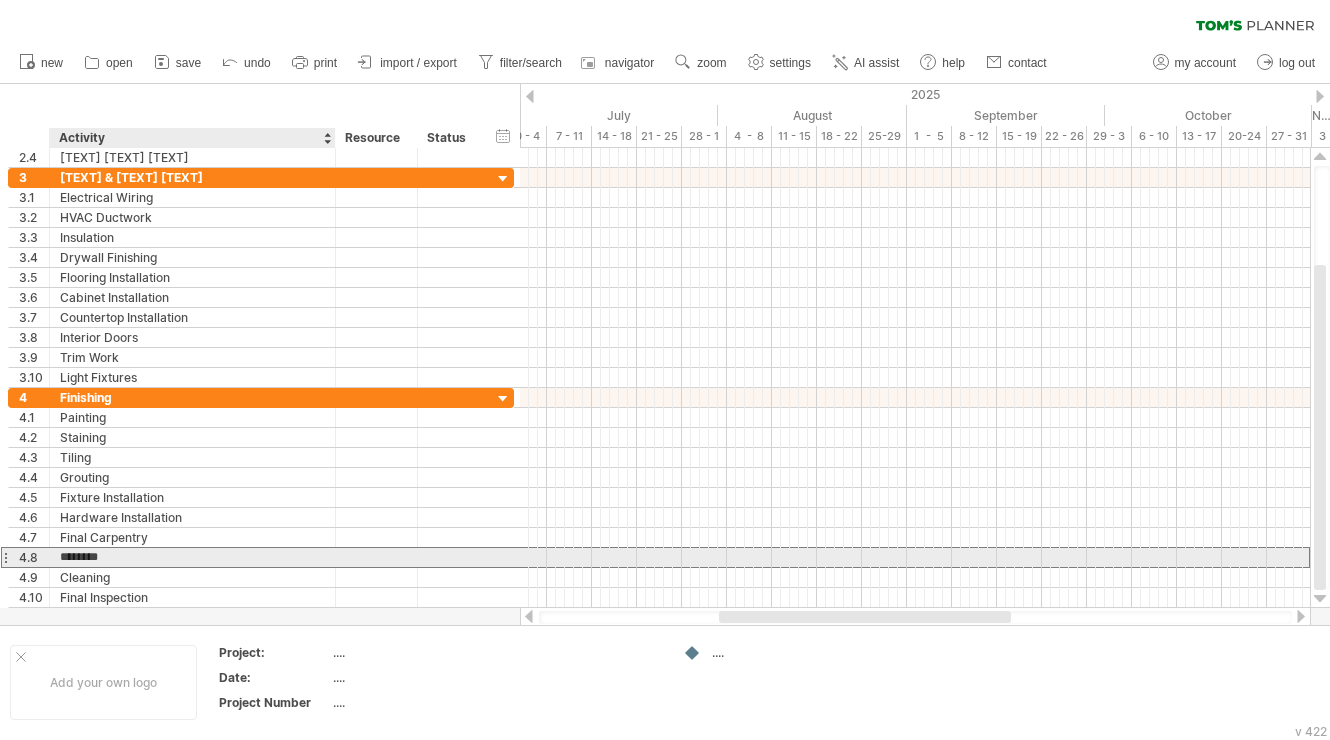 click on "********" at bounding box center [192, 557] 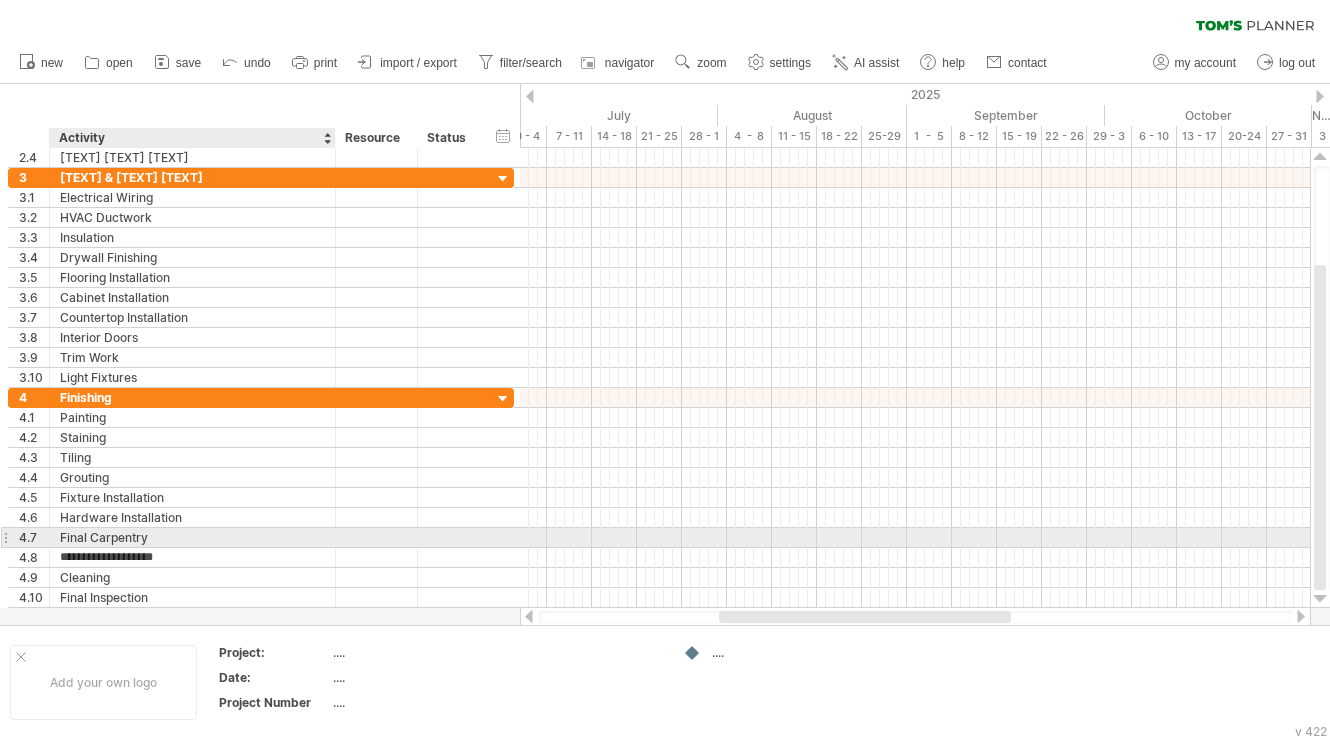 click on "Final Carpentry" at bounding box center (192, 537) 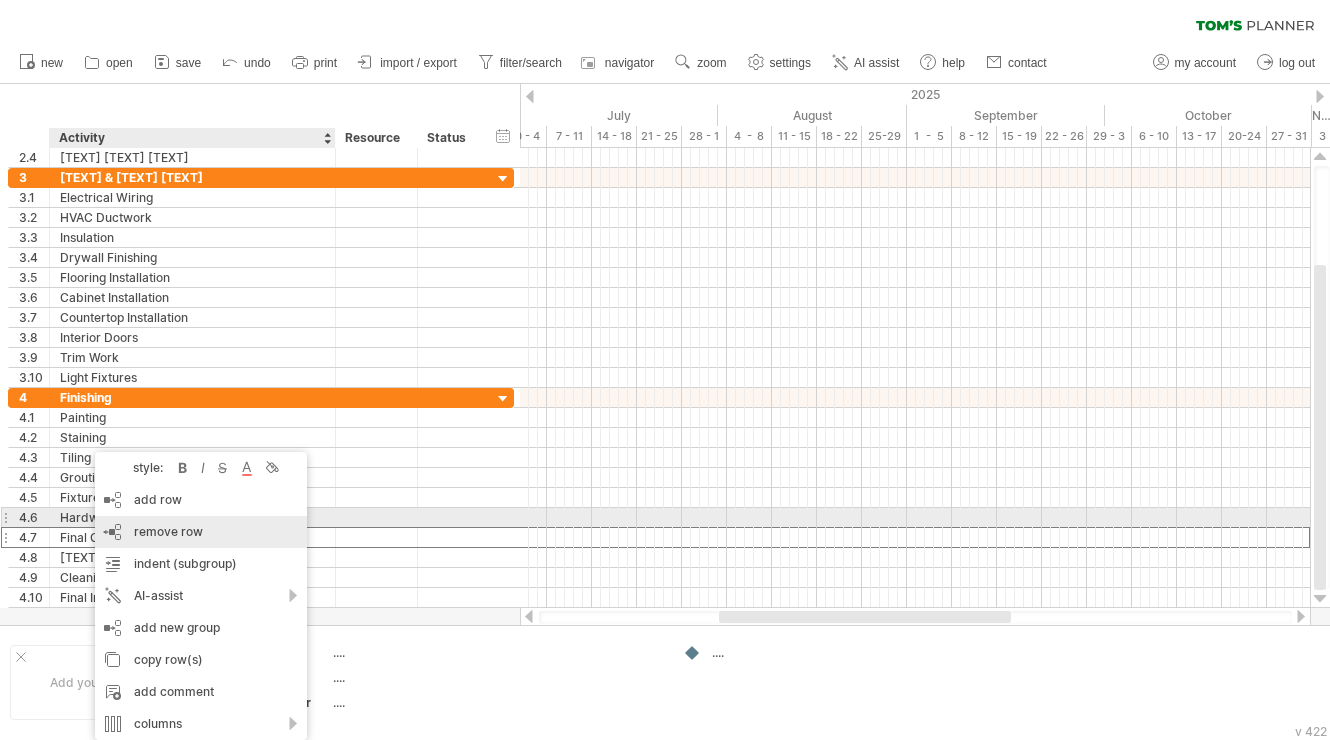 click on "remove row" at bounding box center [168, 531] 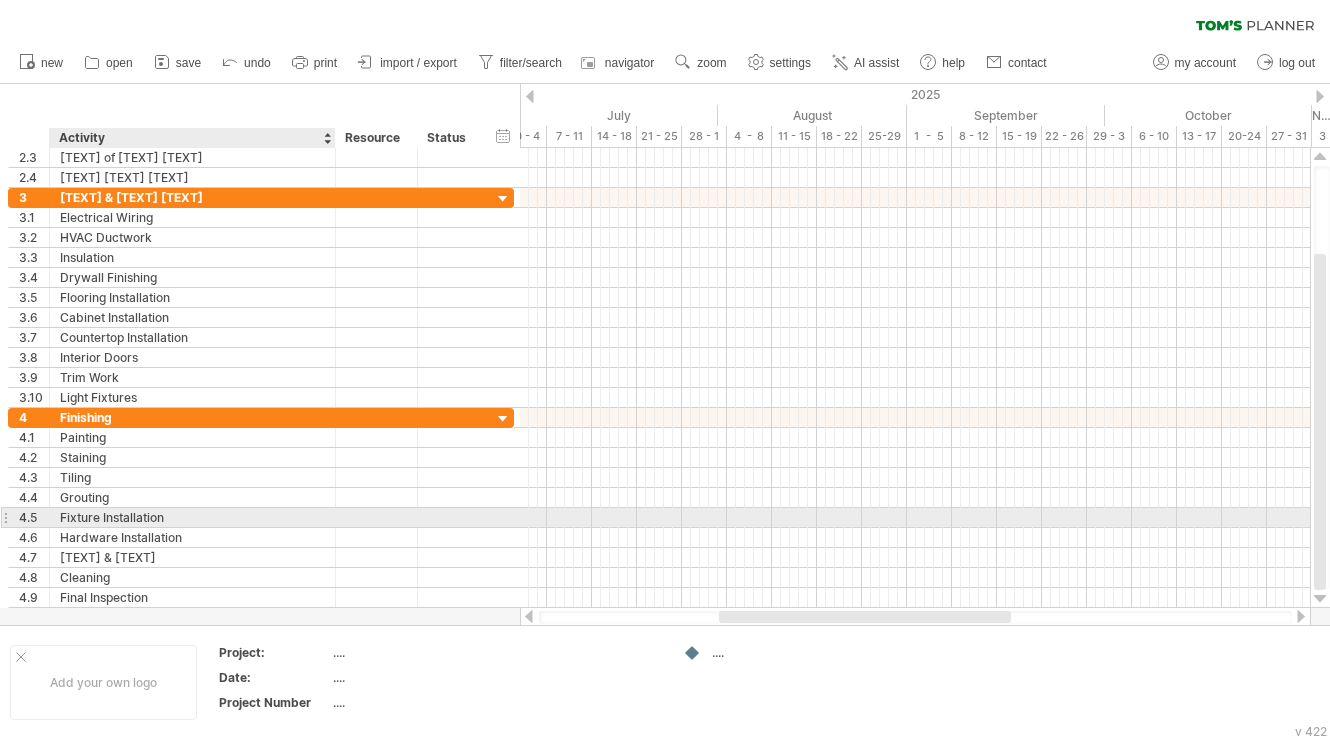 click on "Fixture Installation" at bounding box center (192, 517) 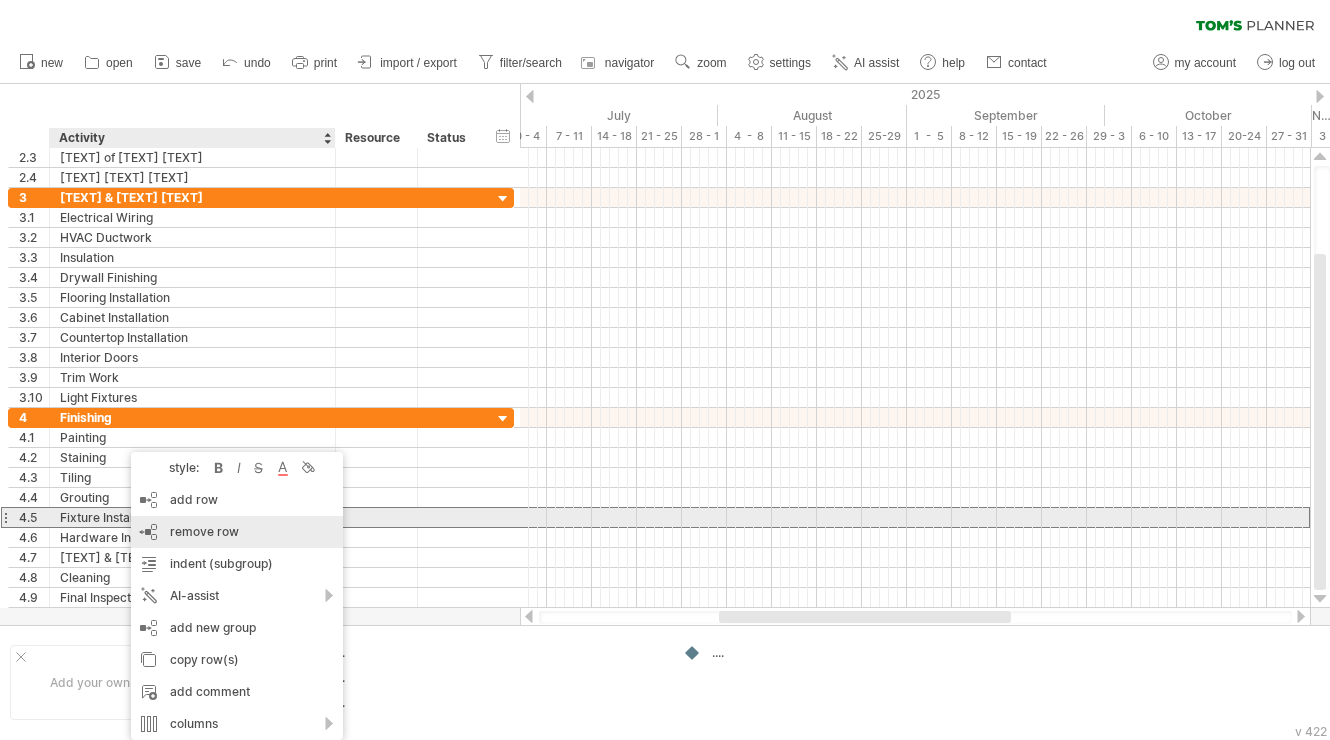 click on "remove row" at bounding box center (204, 531) 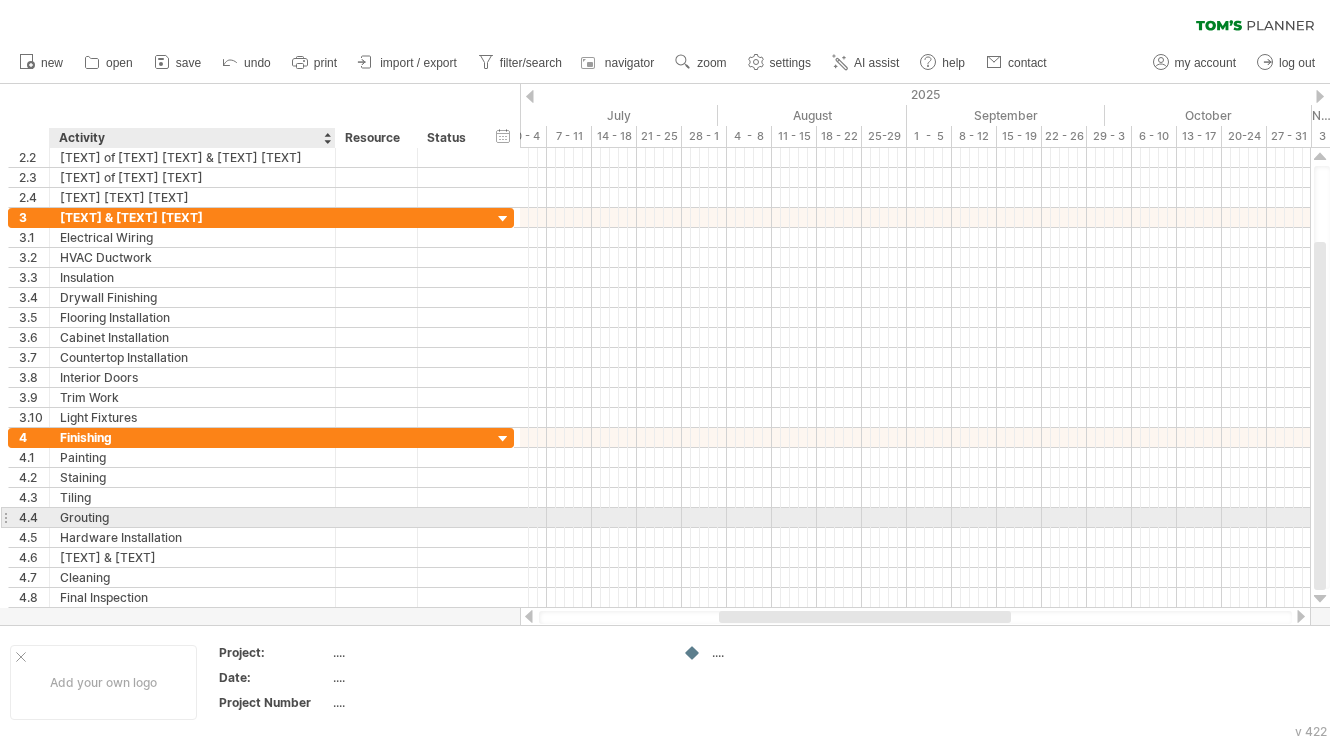 click on "Grouting" at bounding box center (192, 517) 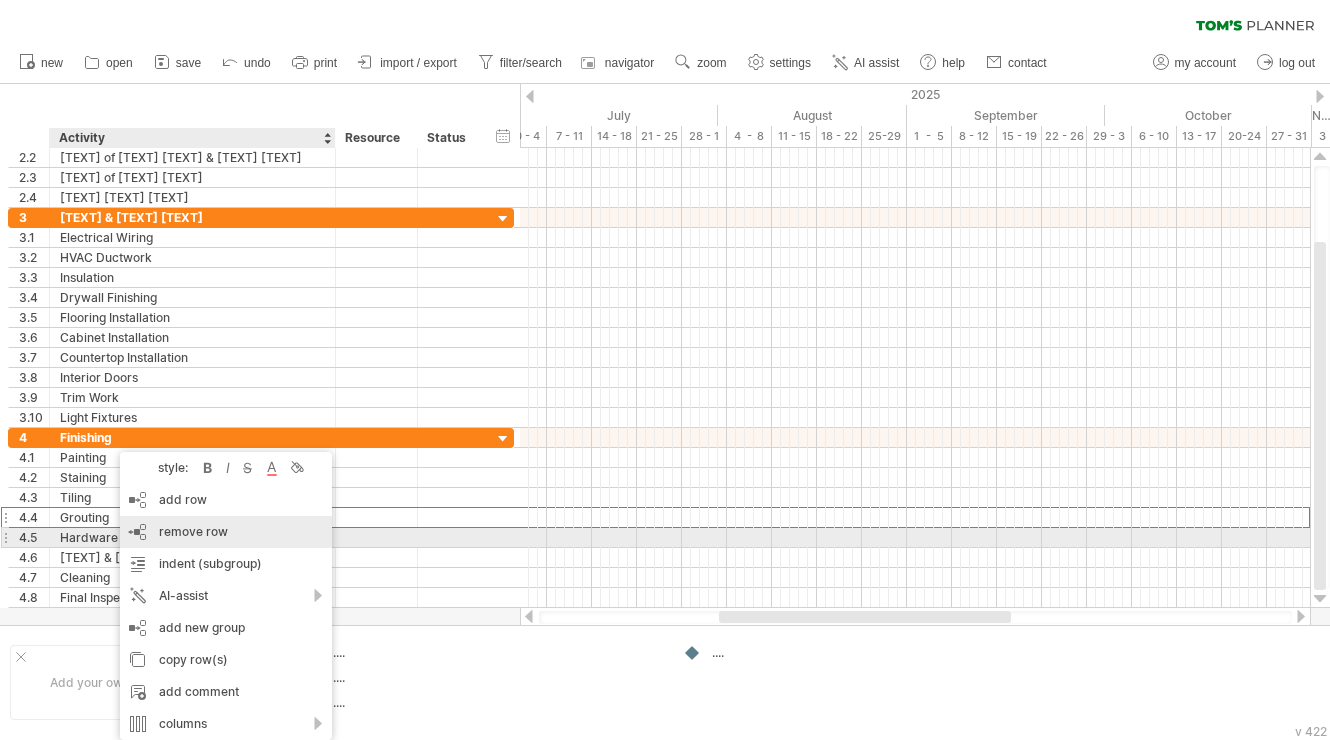 click on "remove row" at bounding box center (193, 531) 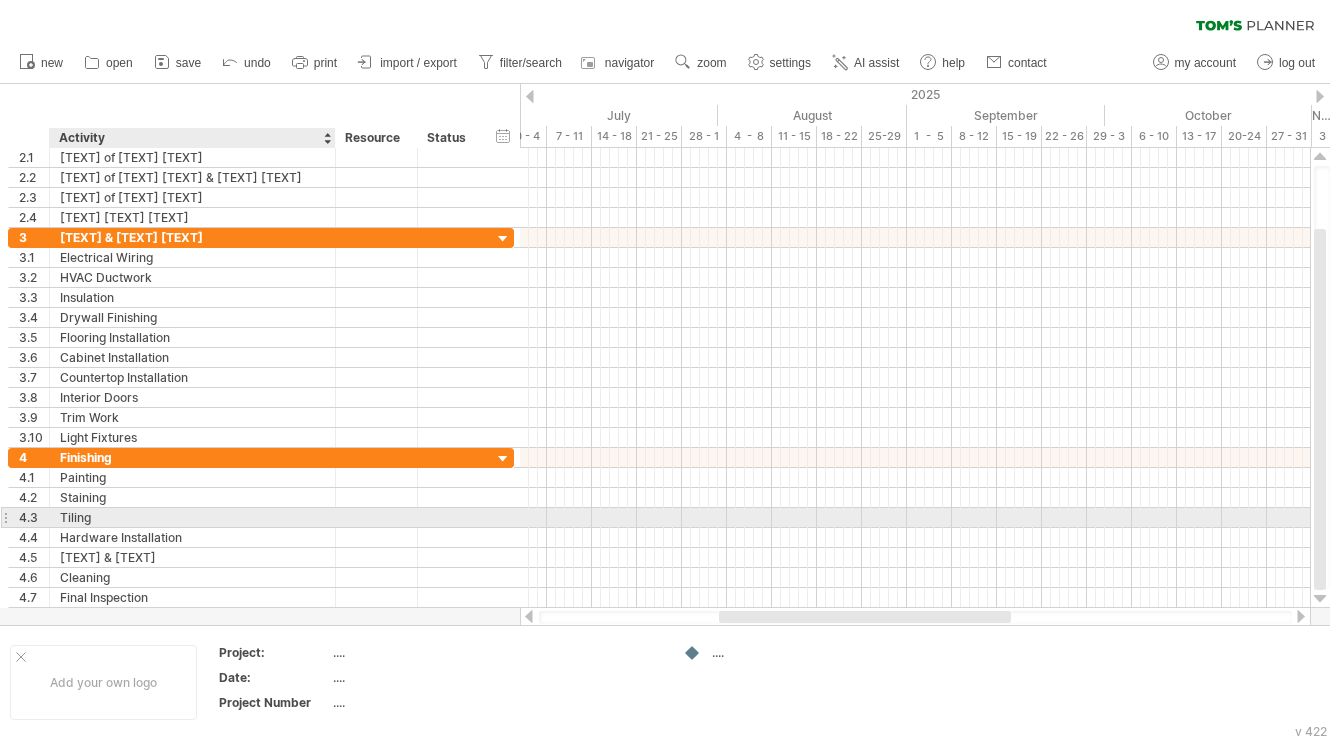 click on "Tiling" at bounding box center [192, 517] 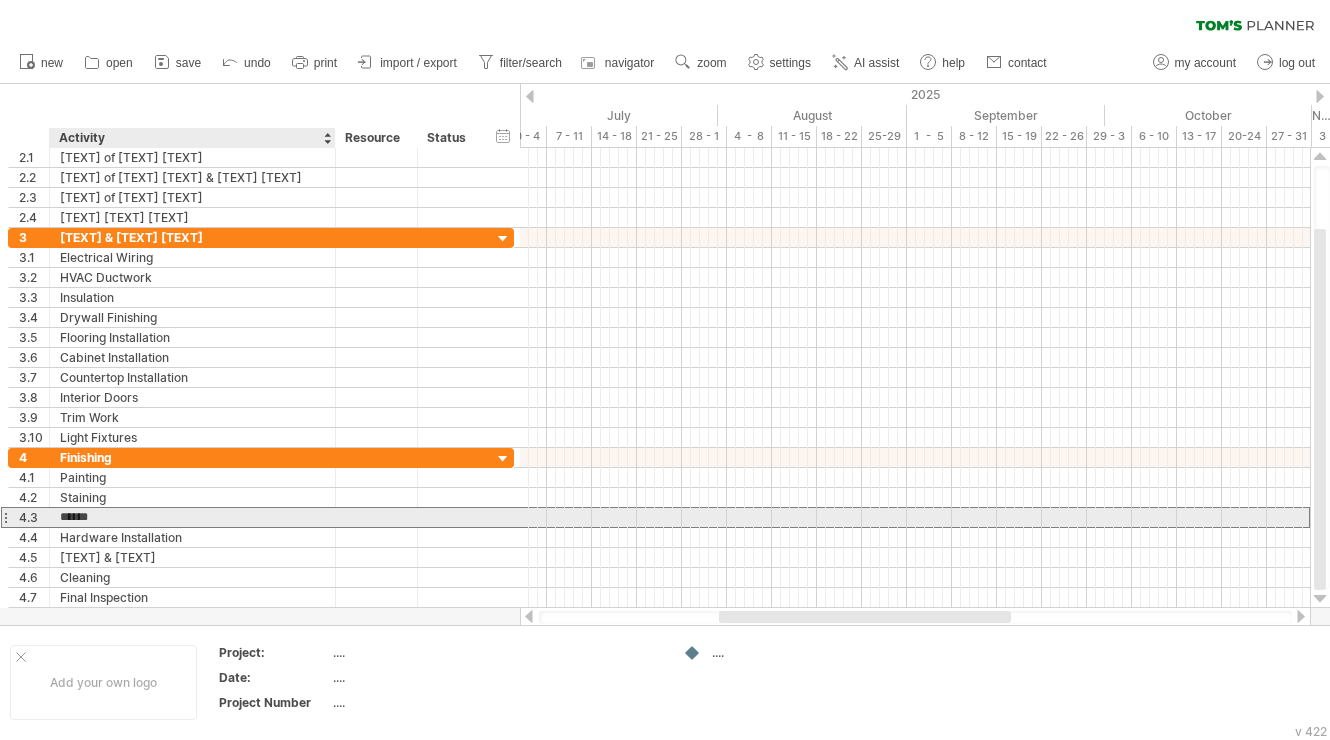 click on "******" at bounding box center [192, 517] 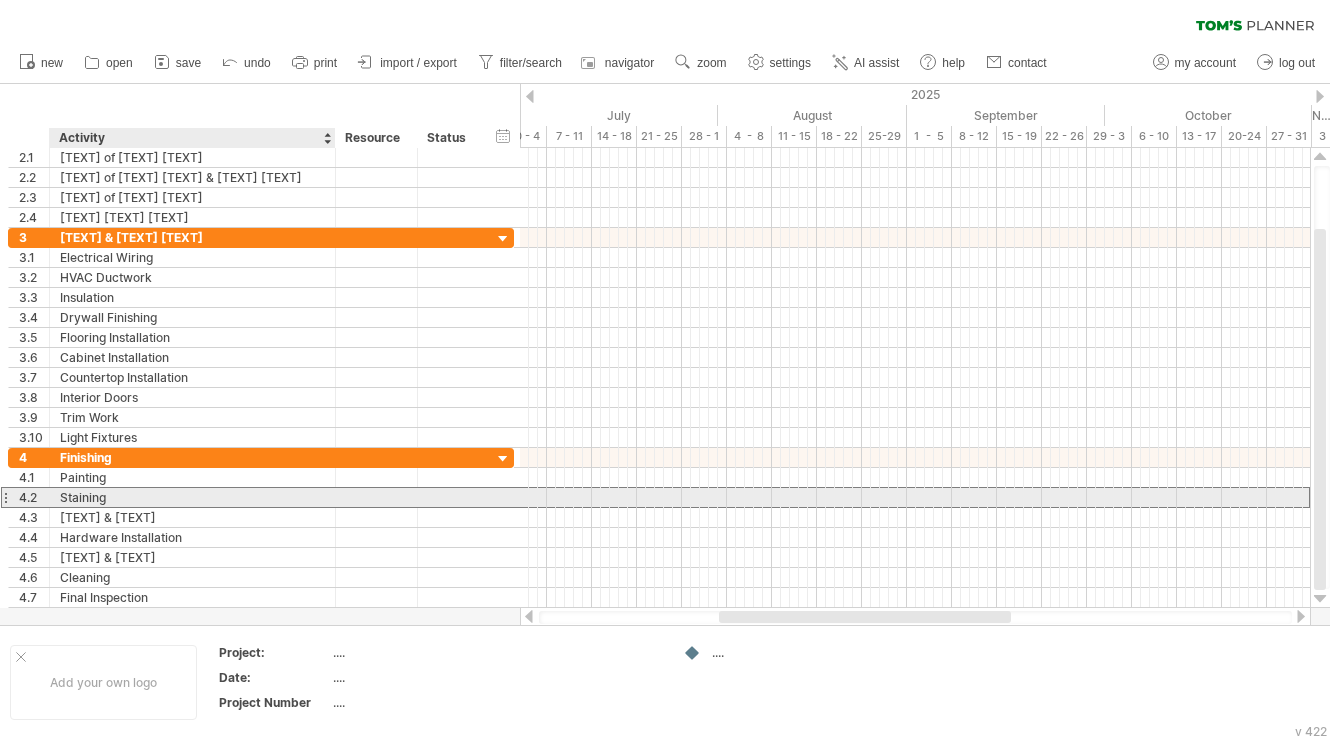 click on "Staining" at bounding box center (192, 497) 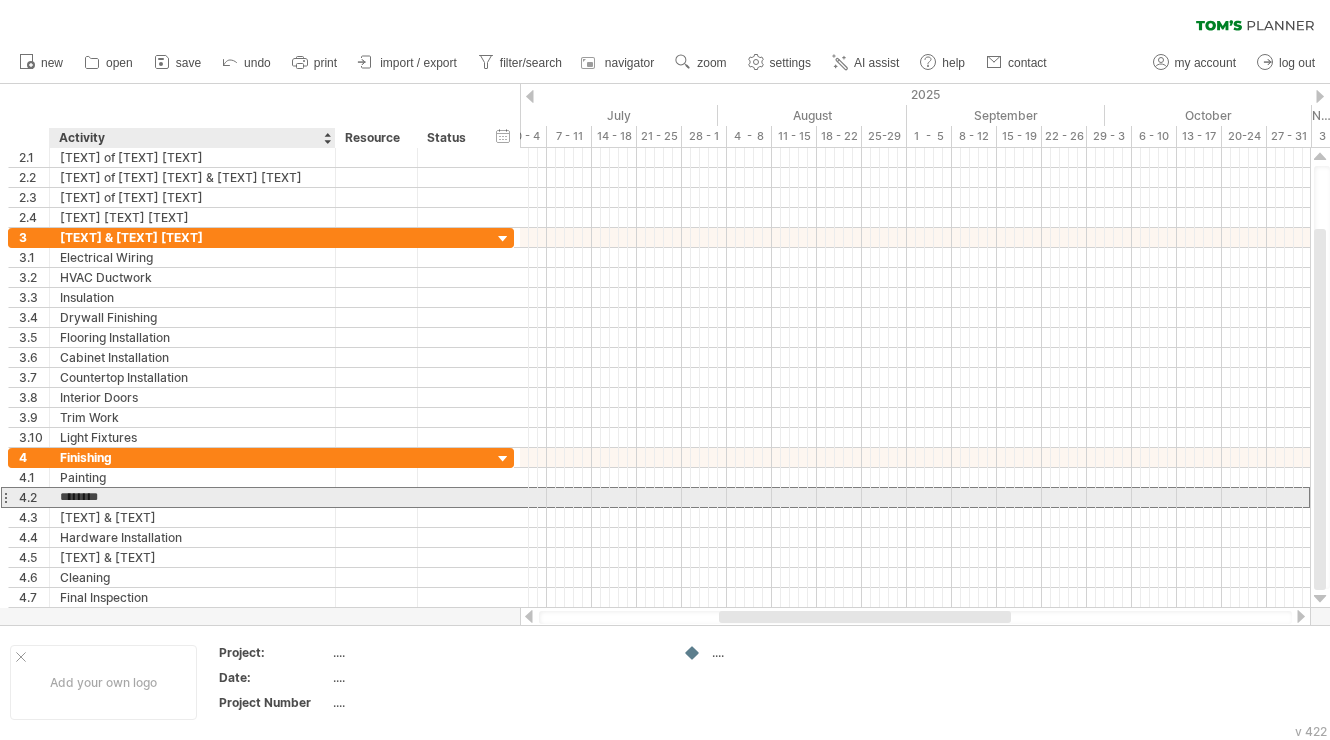 click on "******** [TEXT]" at bounding box center [193, 497] 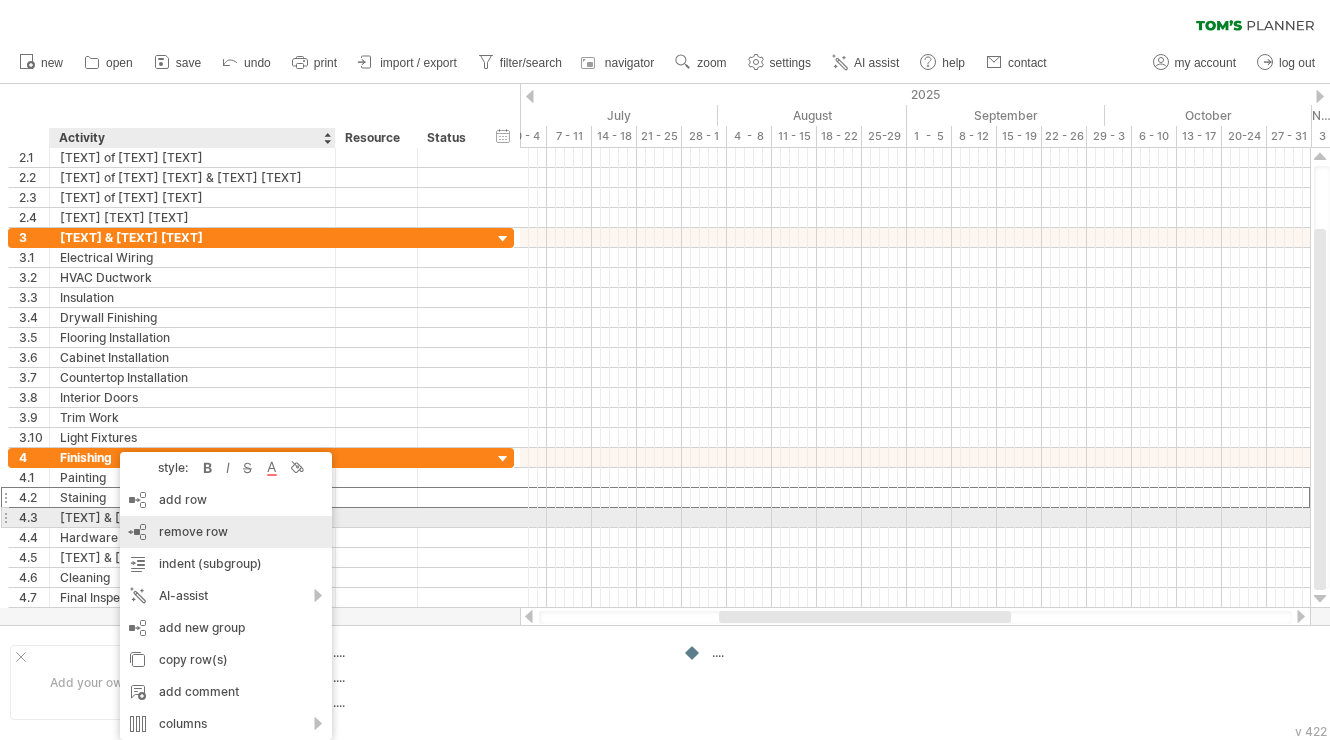 click on "remove row" at bounding box center [193, 531] 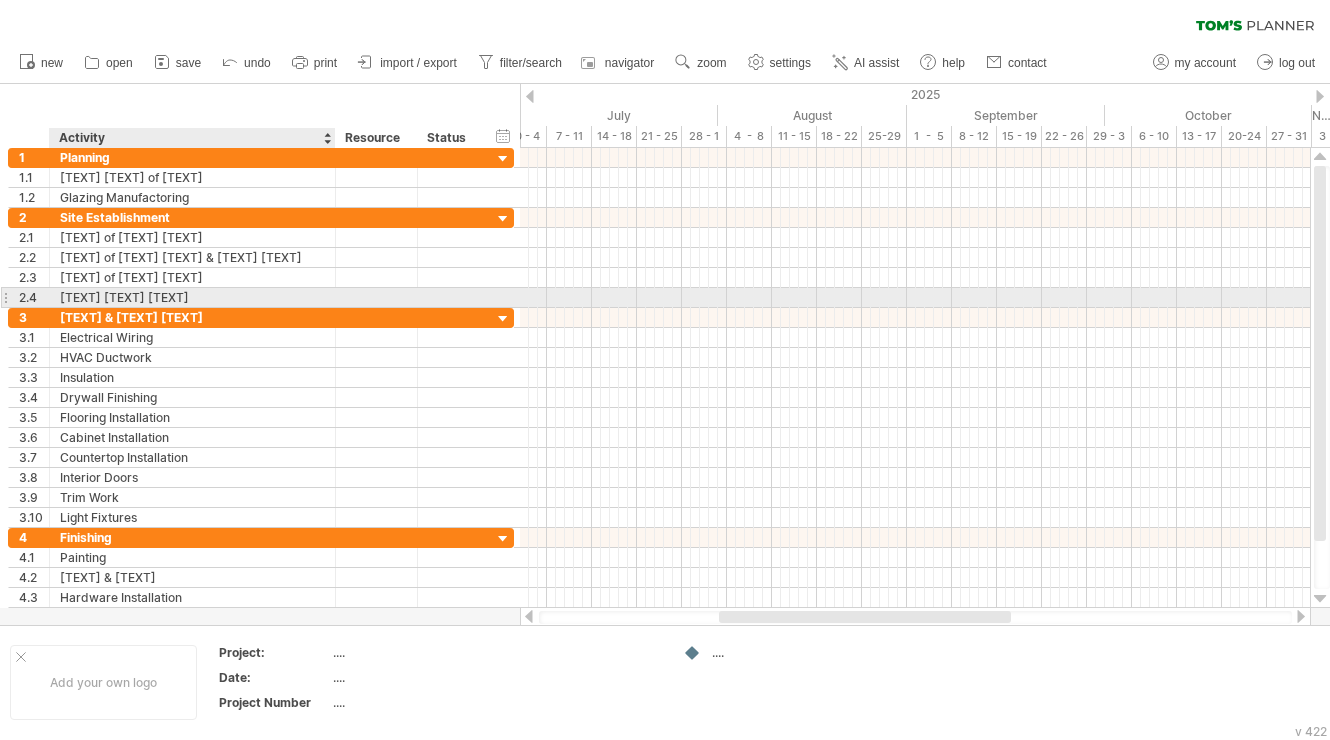 click on "[TEXT] [TEXT] [TEXT]" at bounding box center (192, 297) 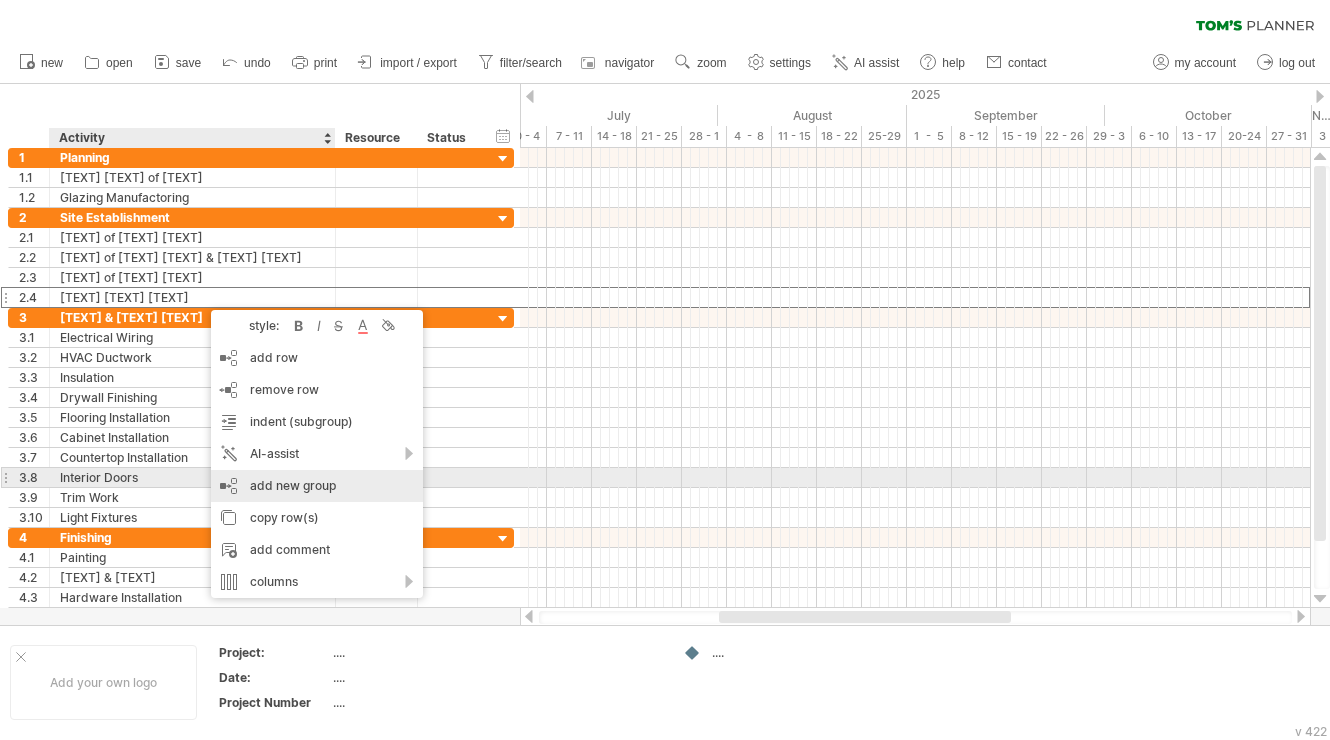 click on "add new group" at bounding box center [317, 486] 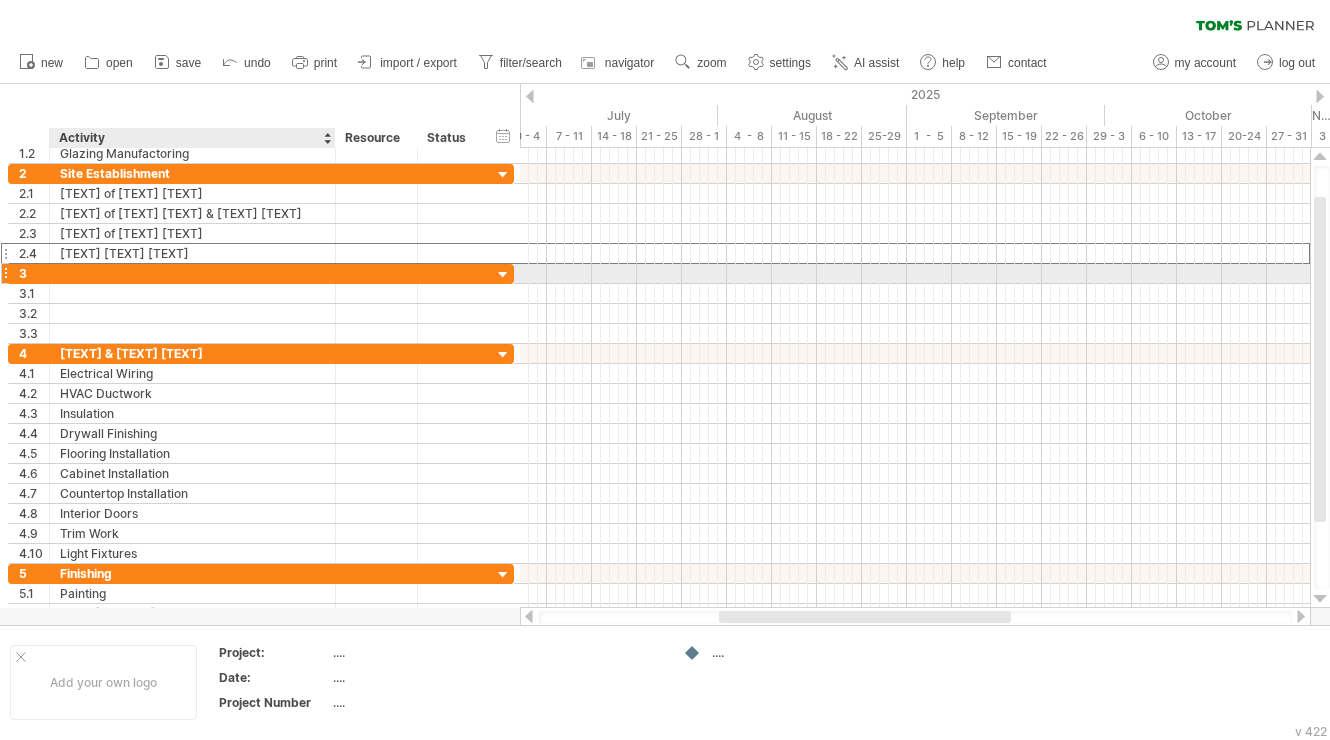 click at bounding box center [192, 273] 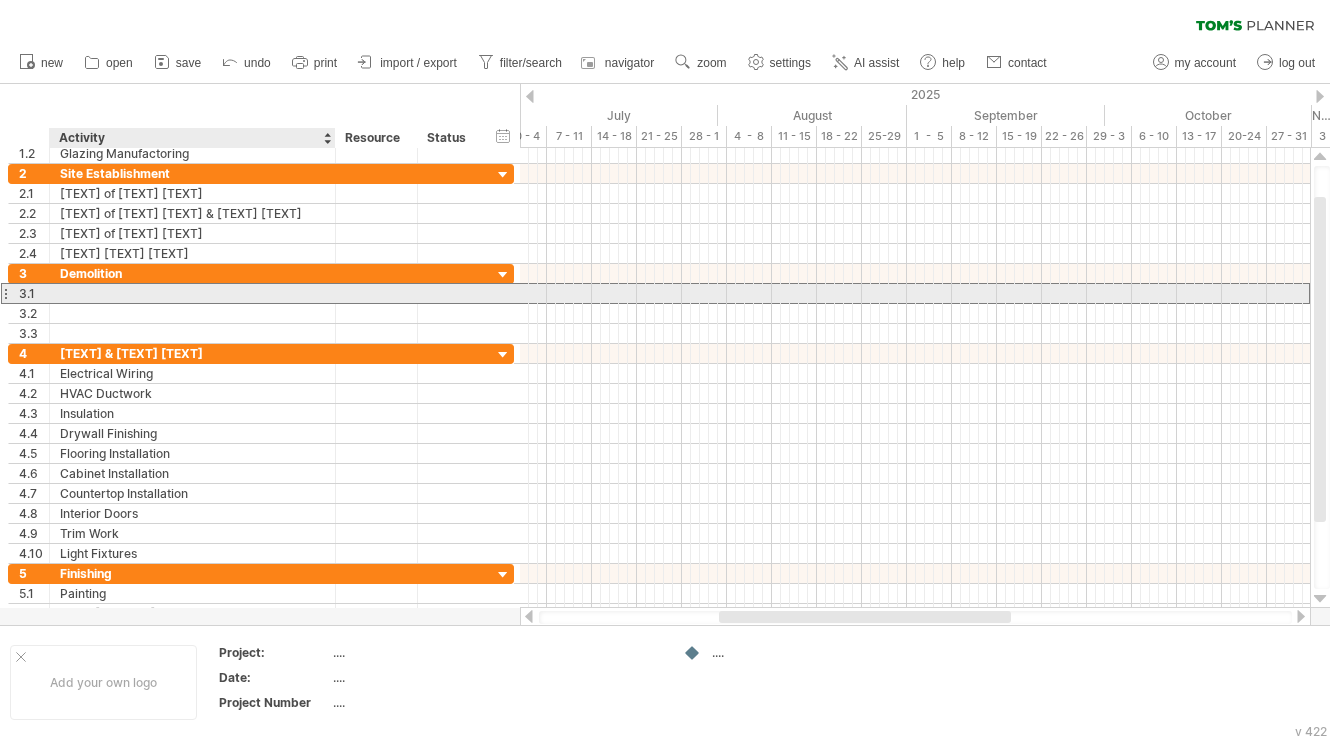 click at bounding box center (192, 293) 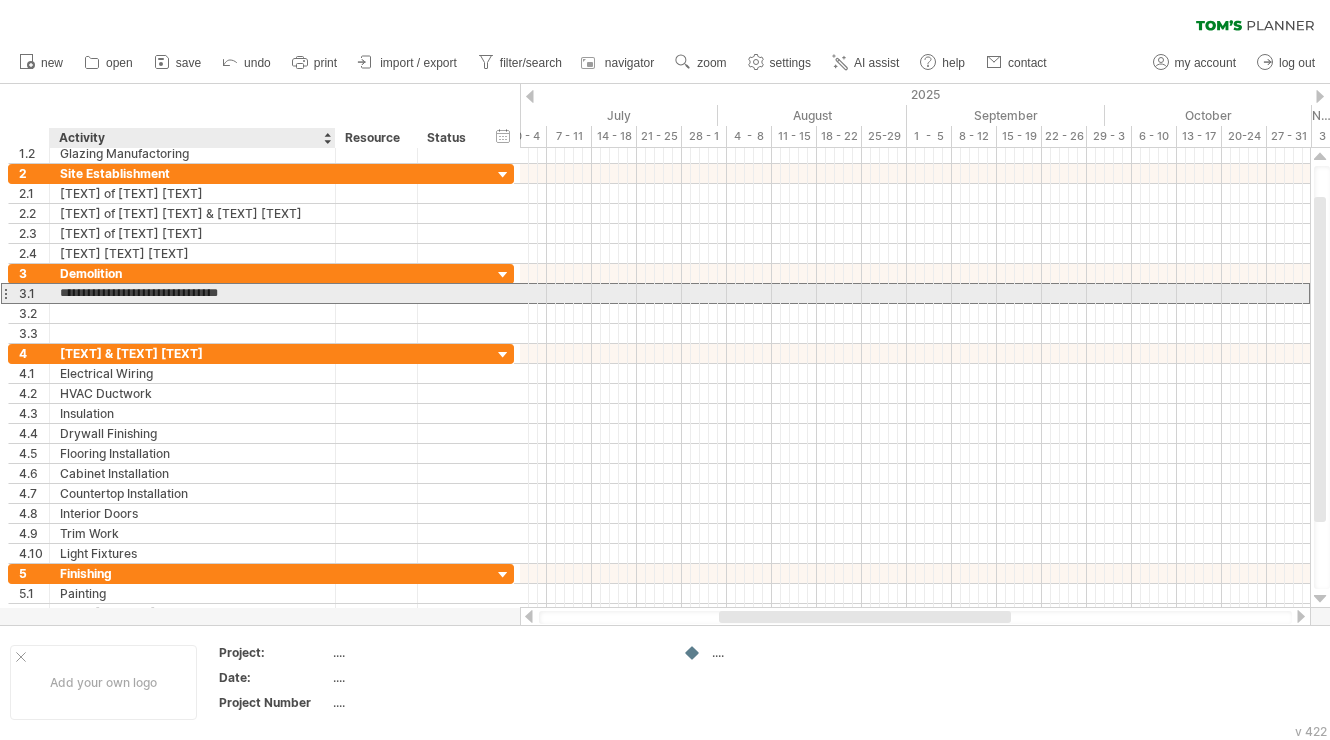 type on "**********" 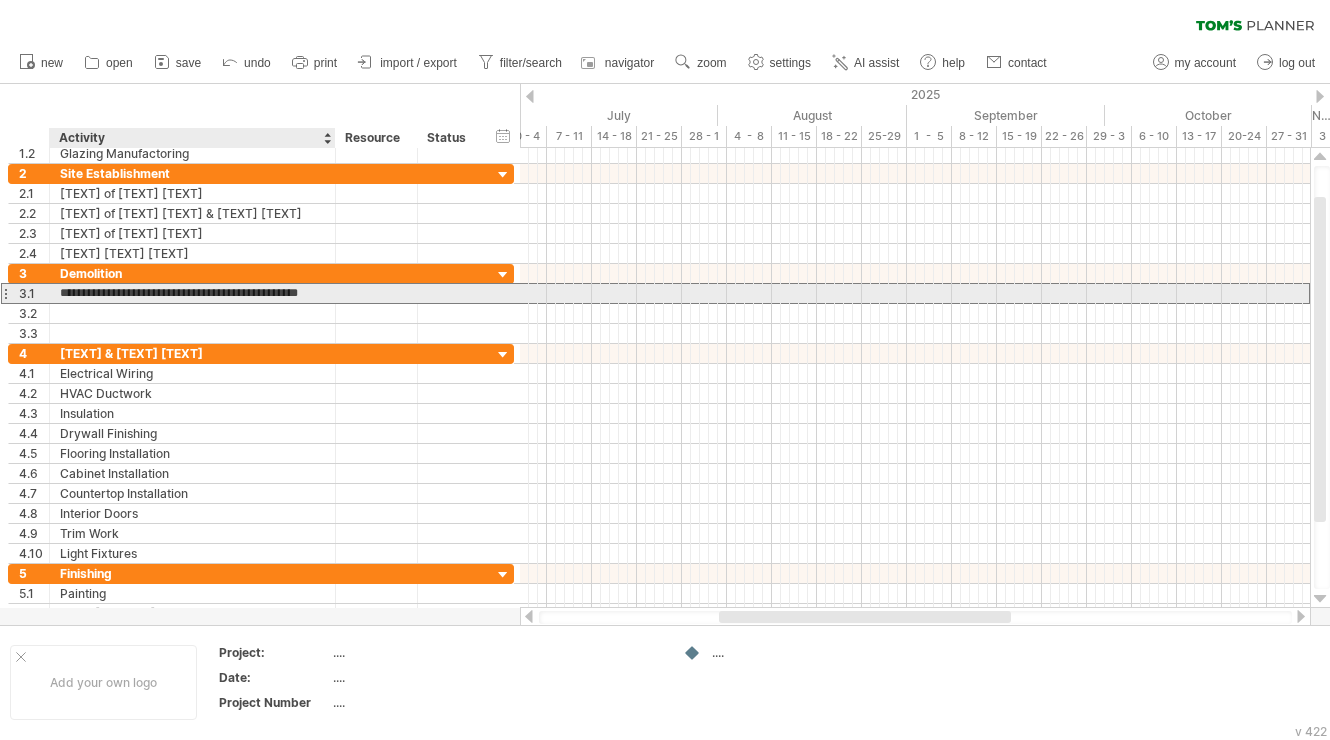 scroll, scrollTop: 0, scrollLeft: 2, axis: horizontal 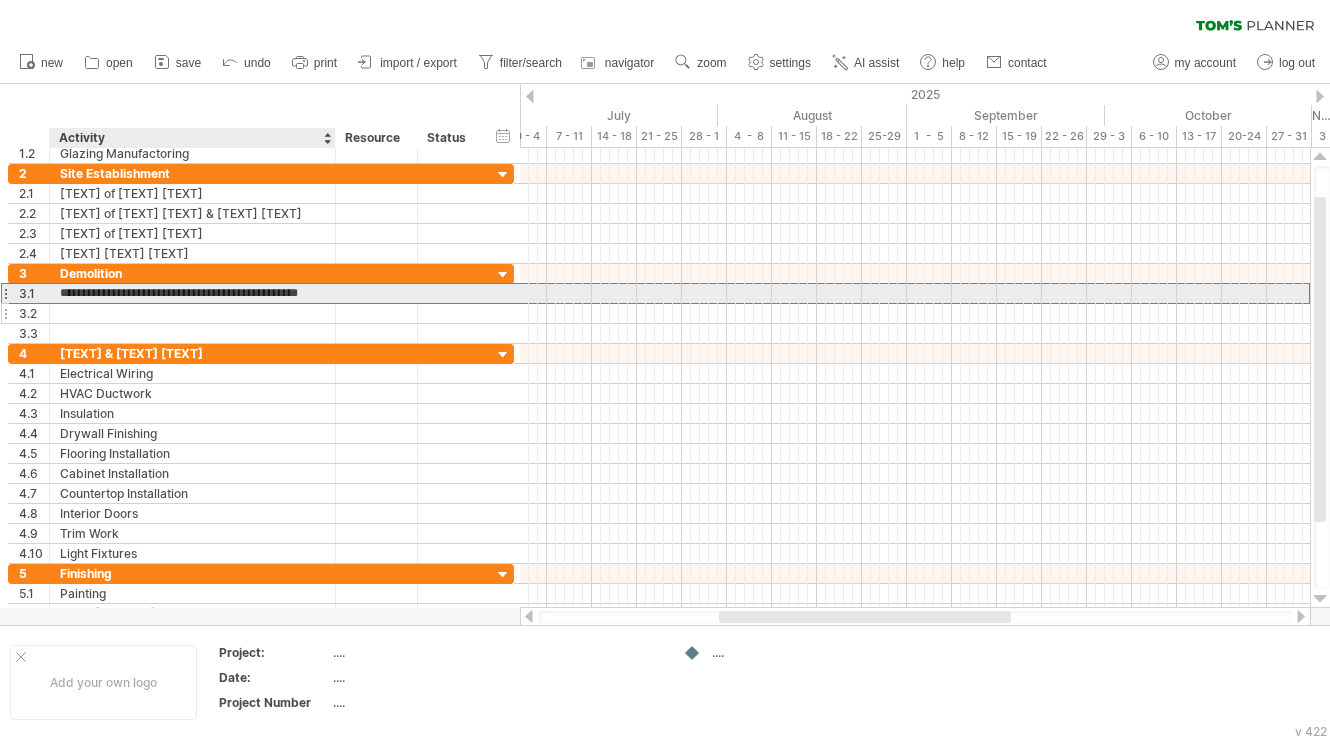 click on "**********" at bounding box center (261, 304) 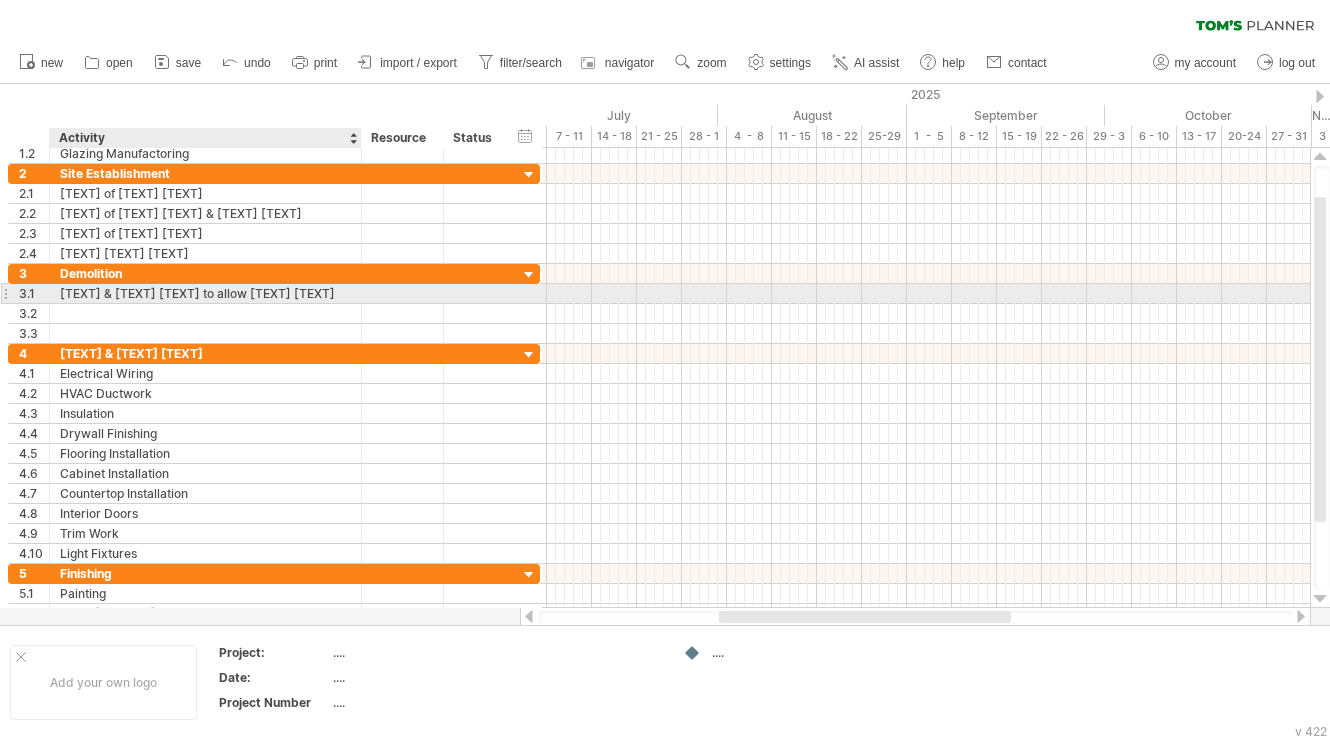 drag, startPoint x: 333, startPoint y: 293, endPoint x: 359, endPoint y: 295, distance: 26.076809 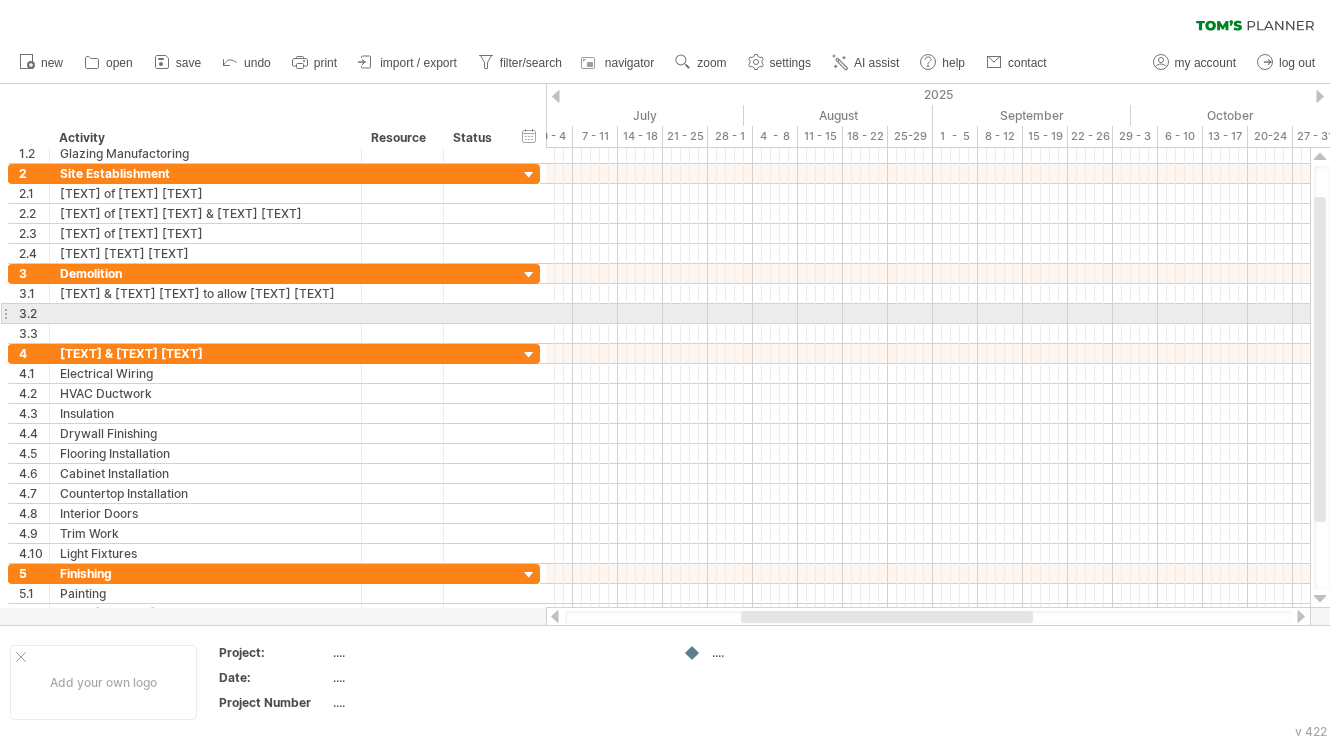 click at bounding box center (205, 313) 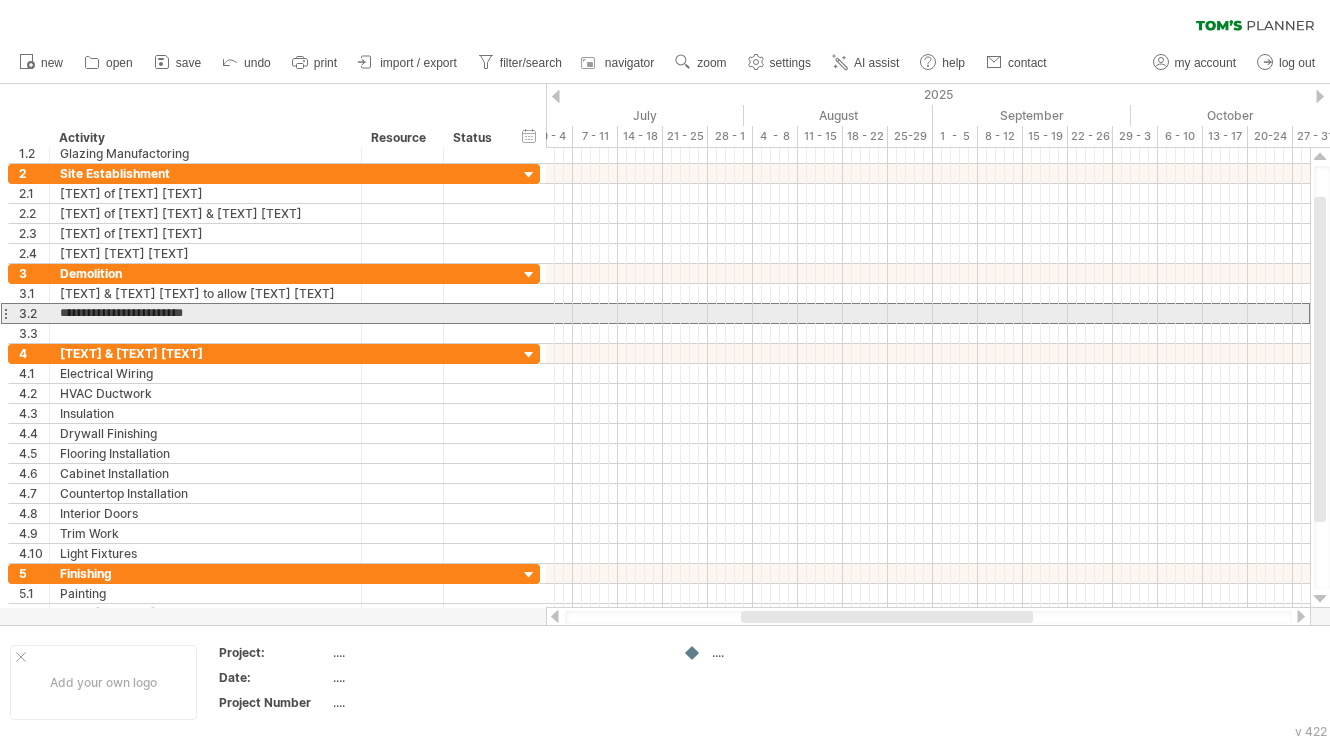 type on "**********" 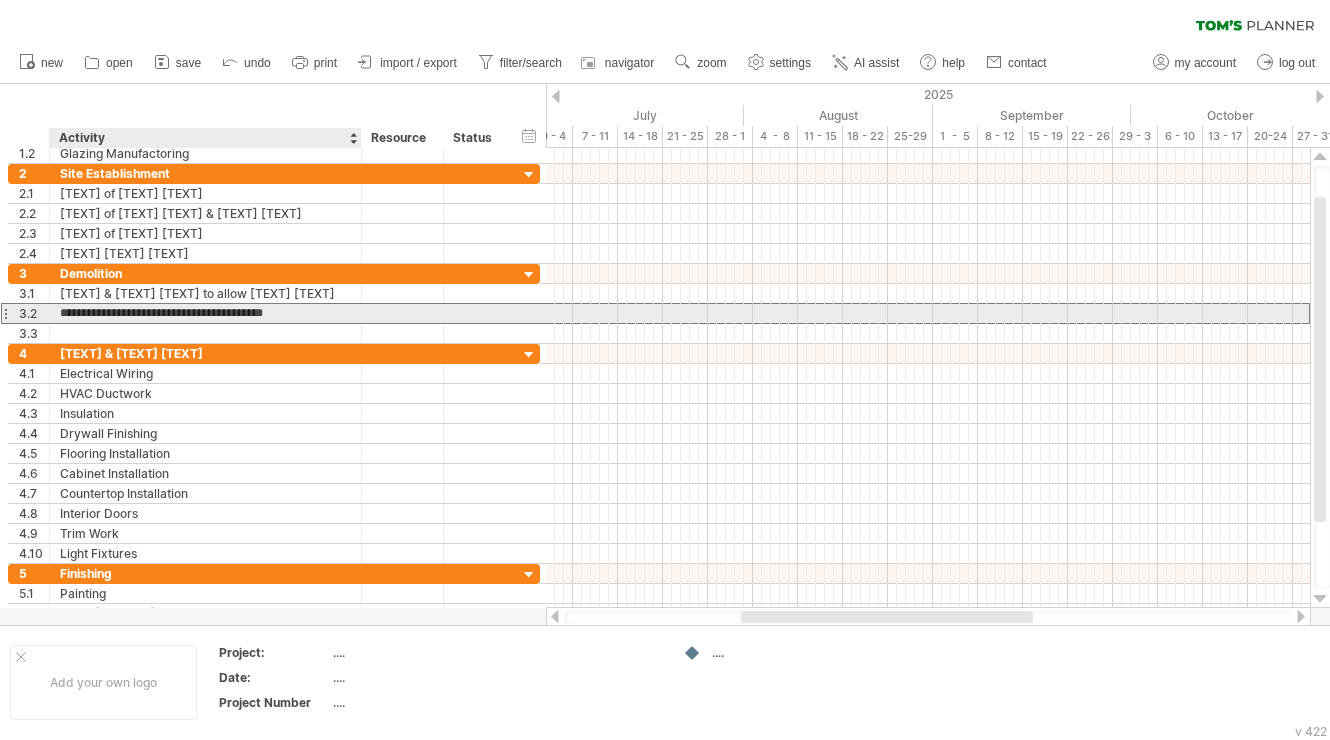 click on "**********" at bounding box center (205, 313) 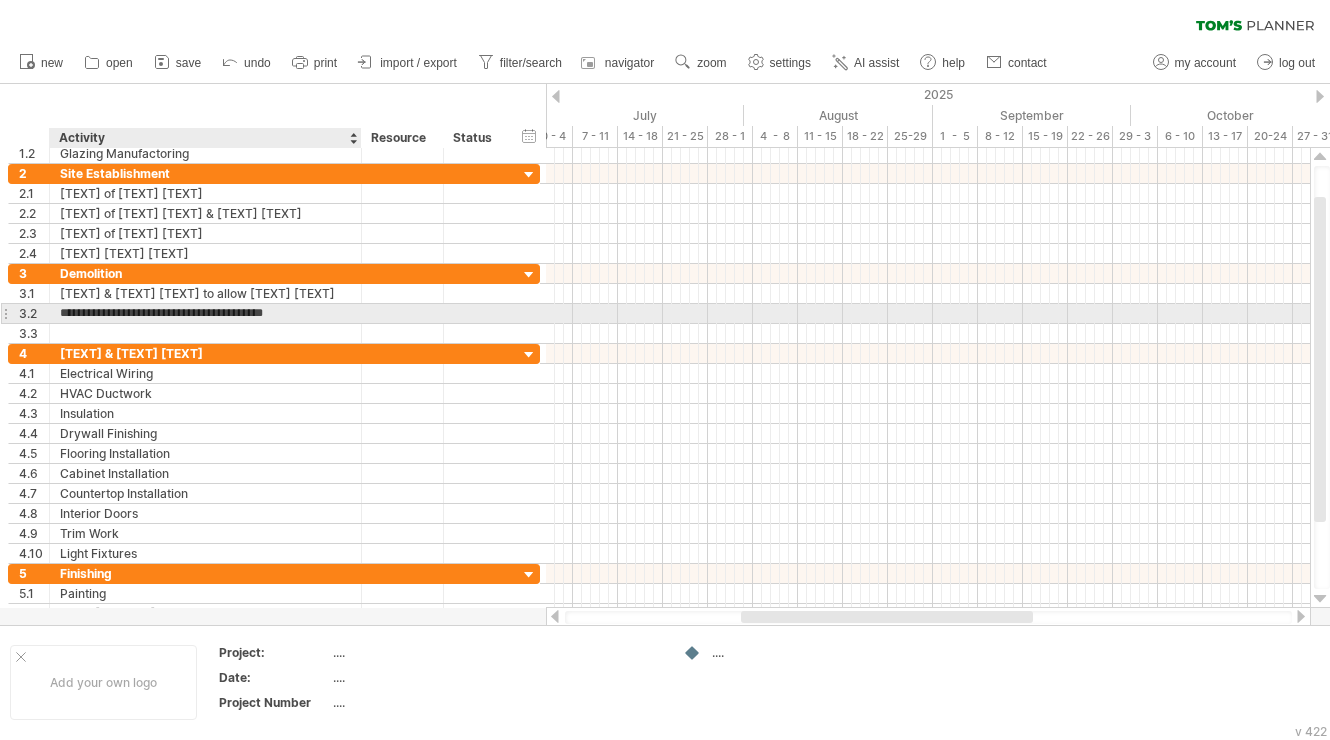 click on "**********" at bounding box center [205, 313] 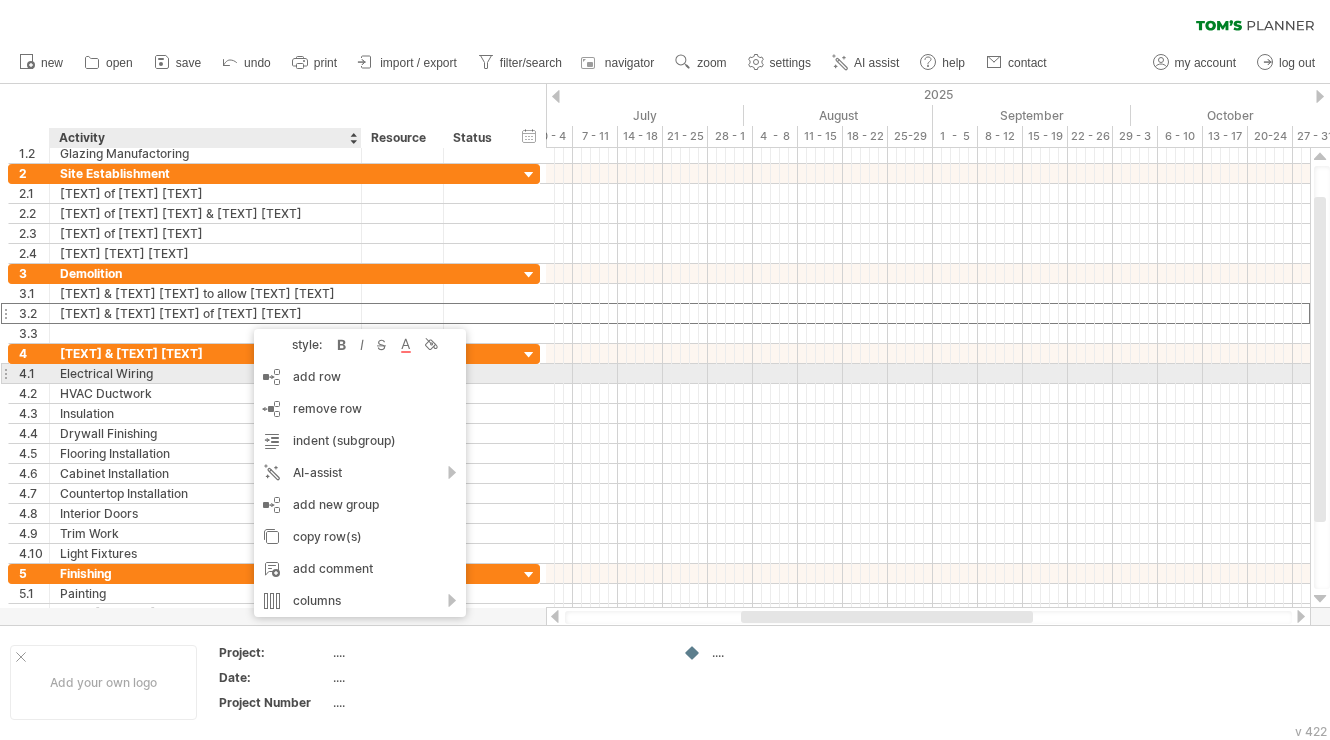 click on "Electrical Wiring" at bounding box center (205, 373) 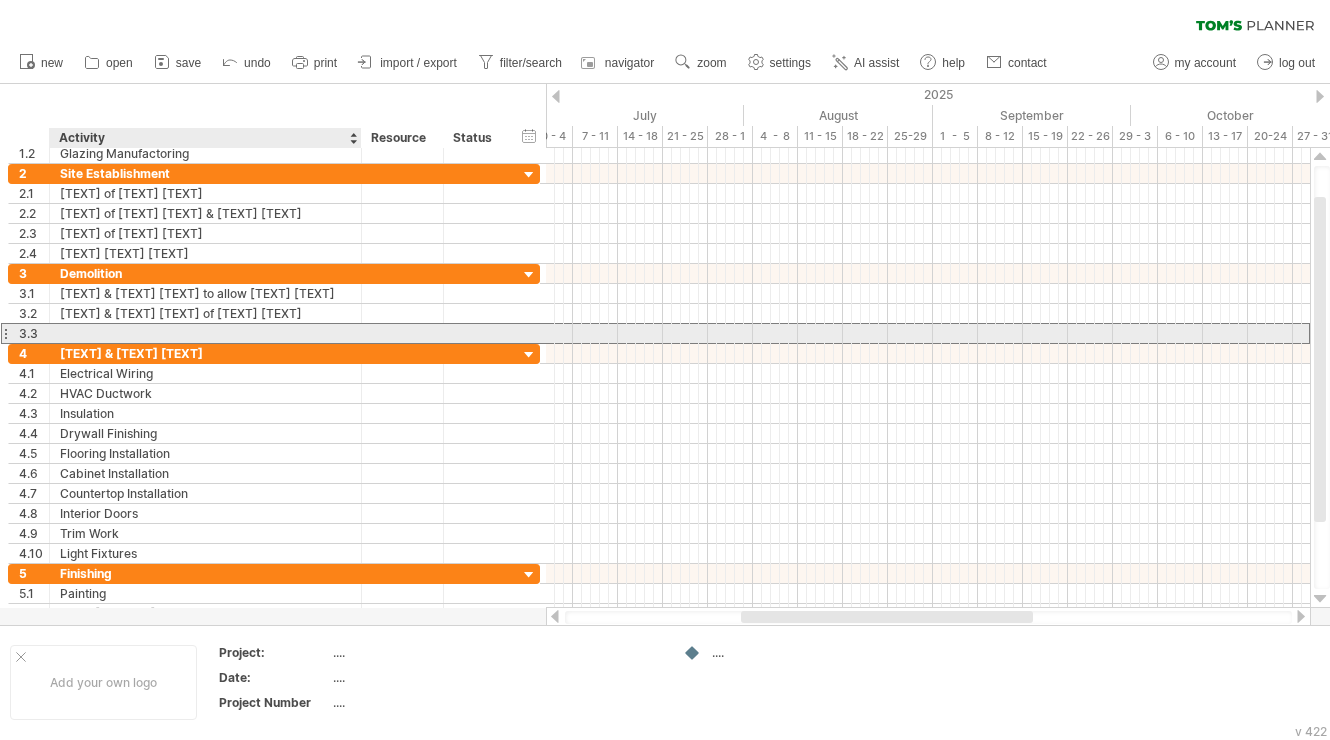 click at bounding box center (205, 333) 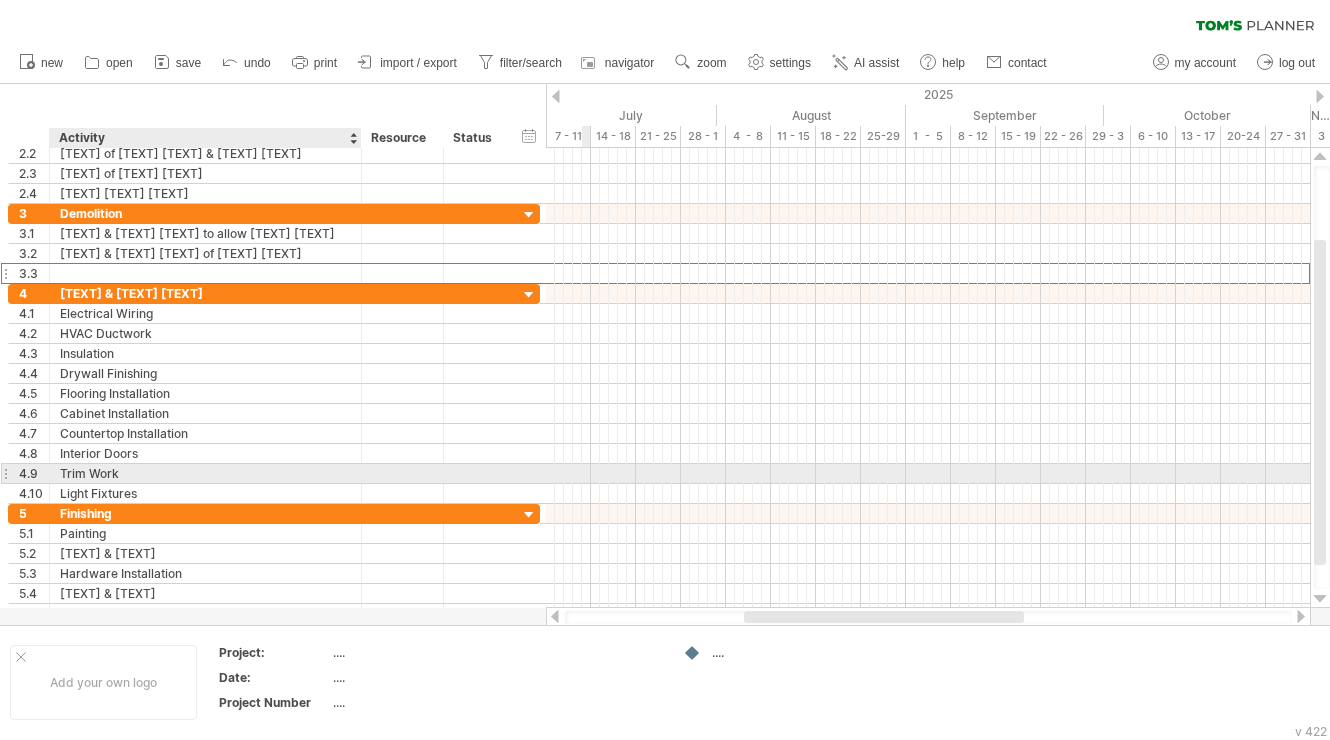 click on "Trim Work" at bounding box center (205, 473) 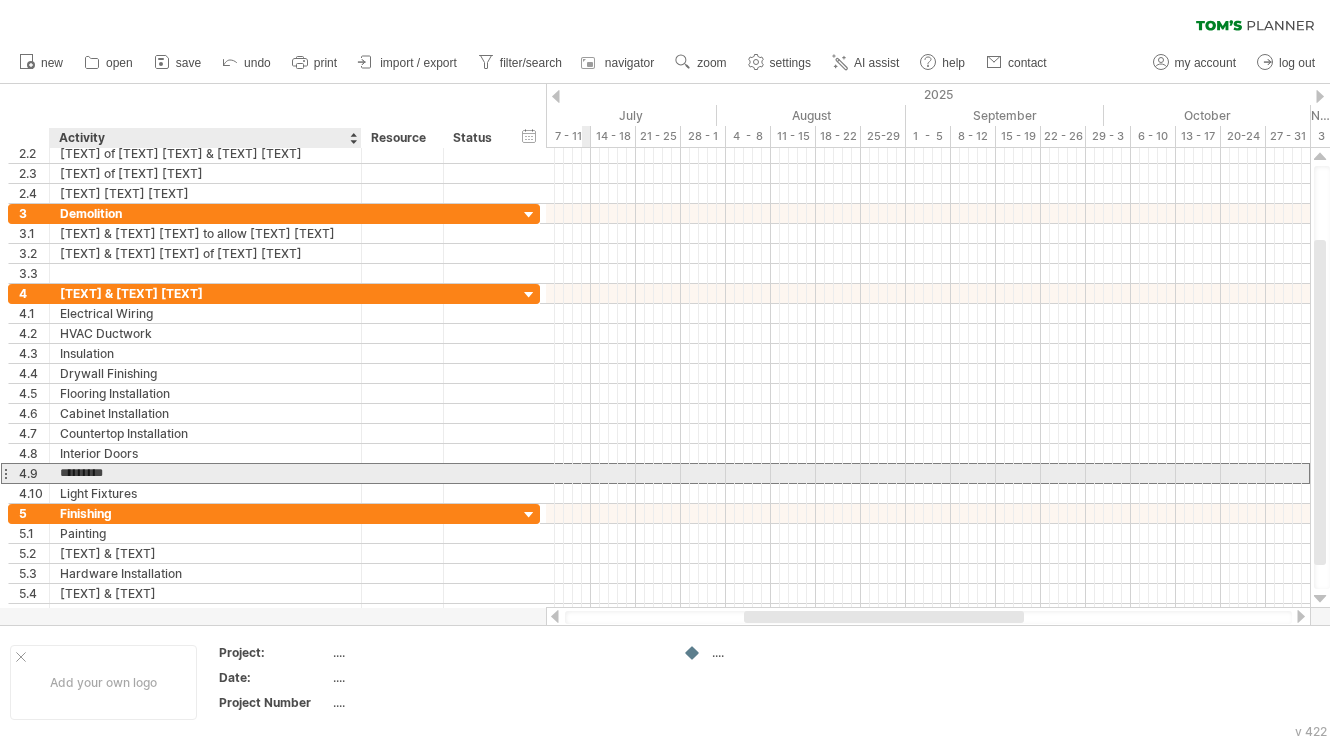 click on "********* [TEXT]" at bounding box center [206, 473] 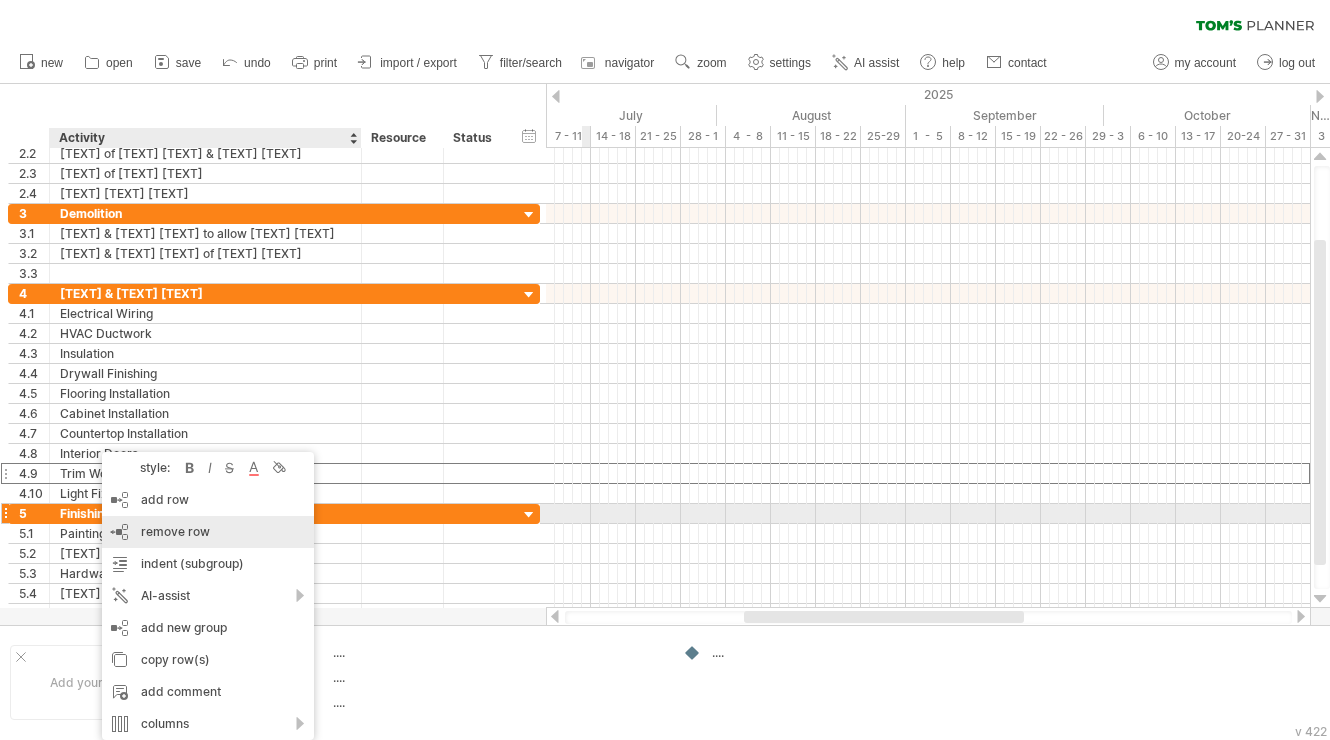 click on "remove row" at bounding box center (175, 531) 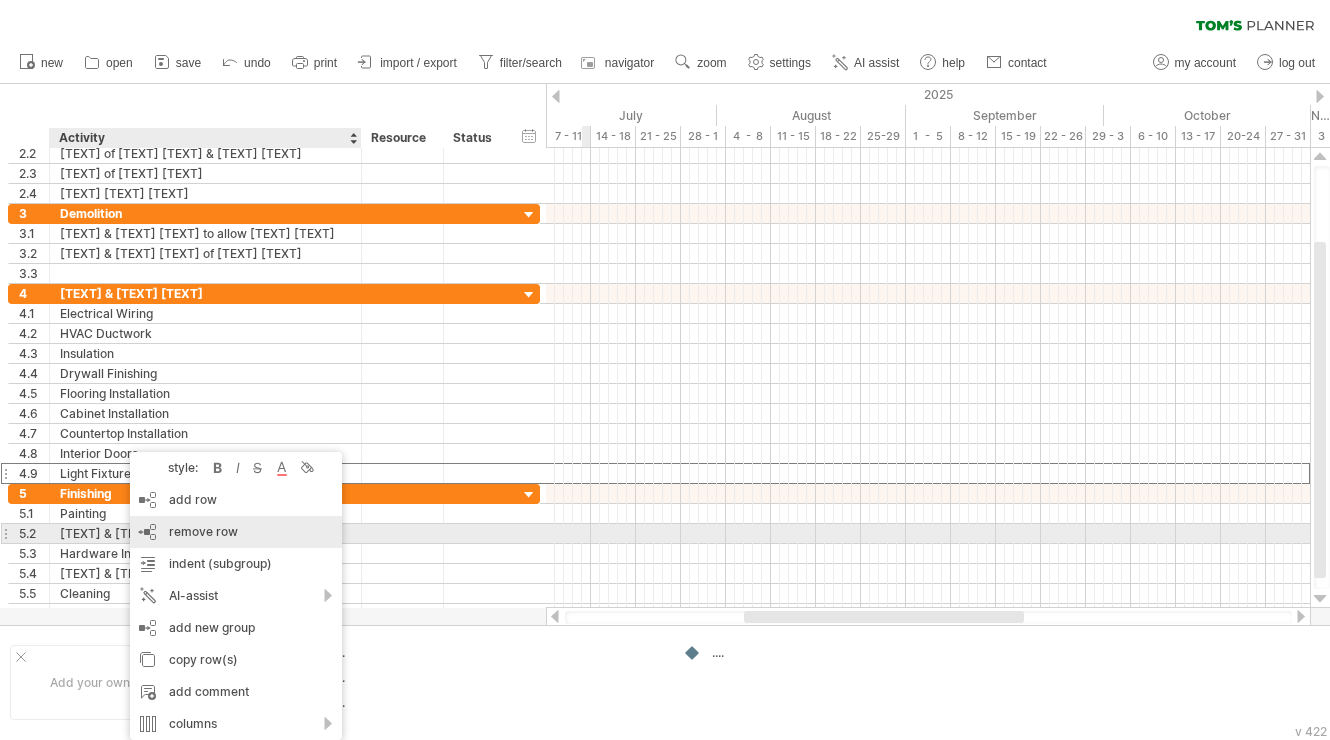 click on "remove row" at bounding box center (203, 531) 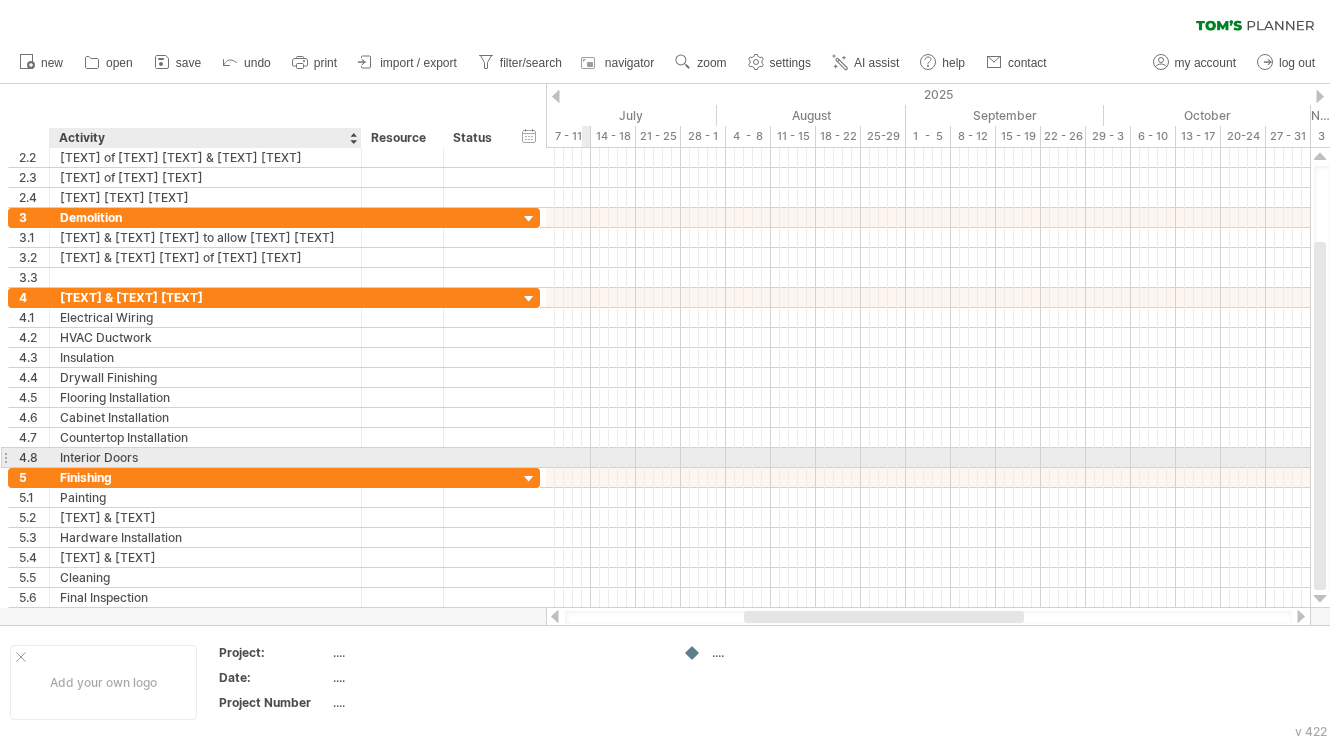 click on "Interior Doors" at bounding box center [205, 457] 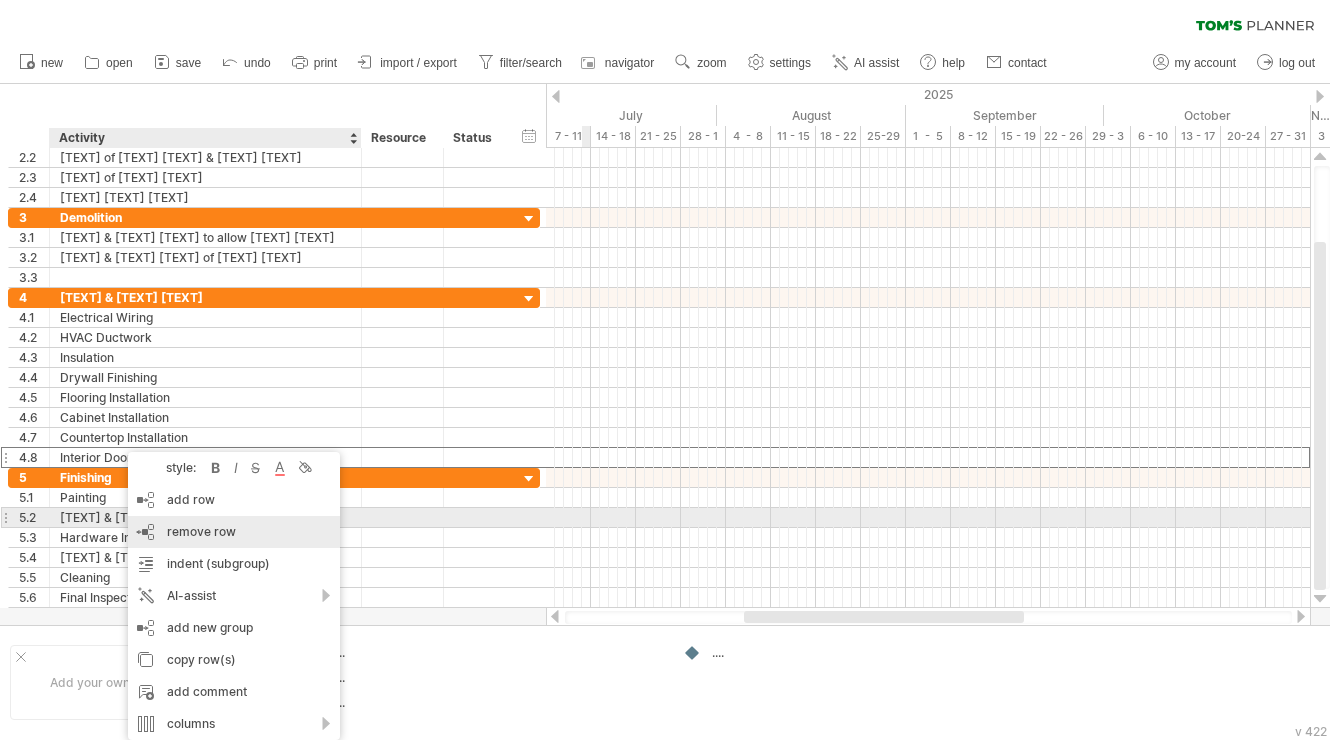 click on "remove row" at bounding box center (201, 531) 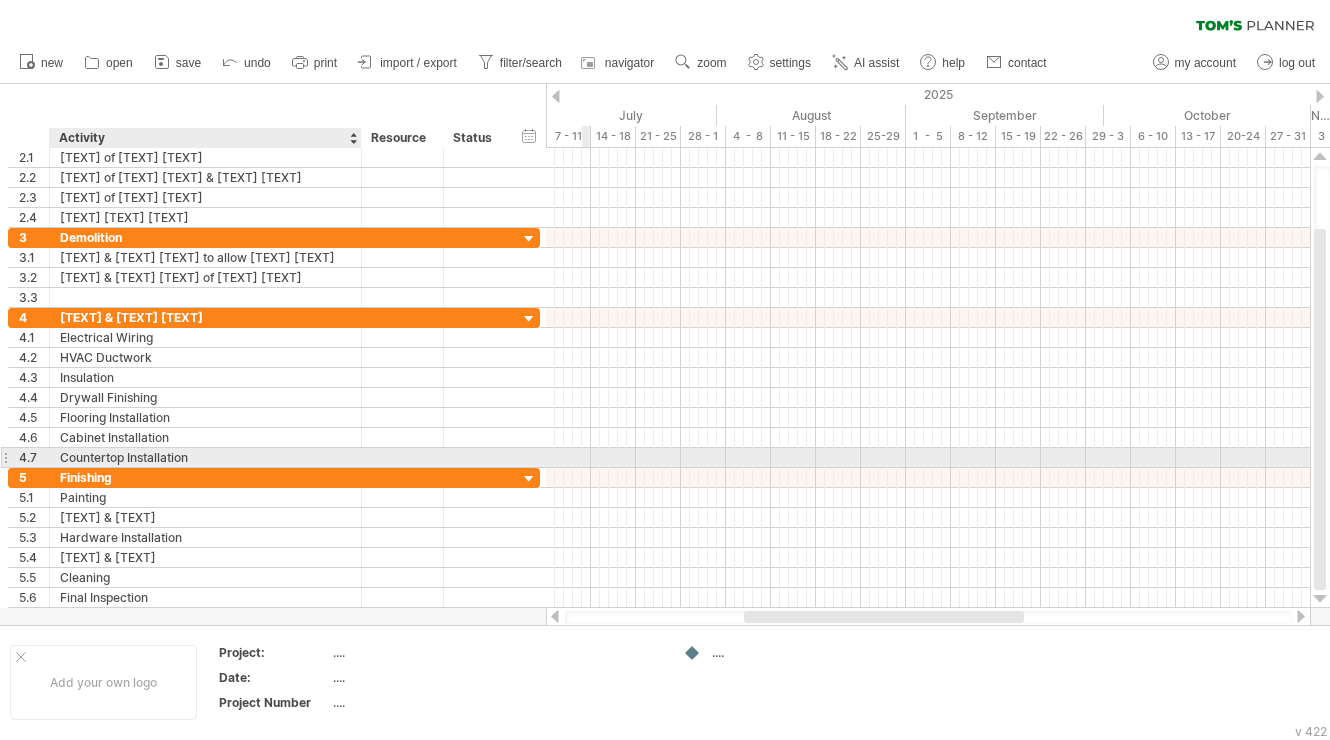 click on "Countertop Installation" at bounding box center (205, 457) 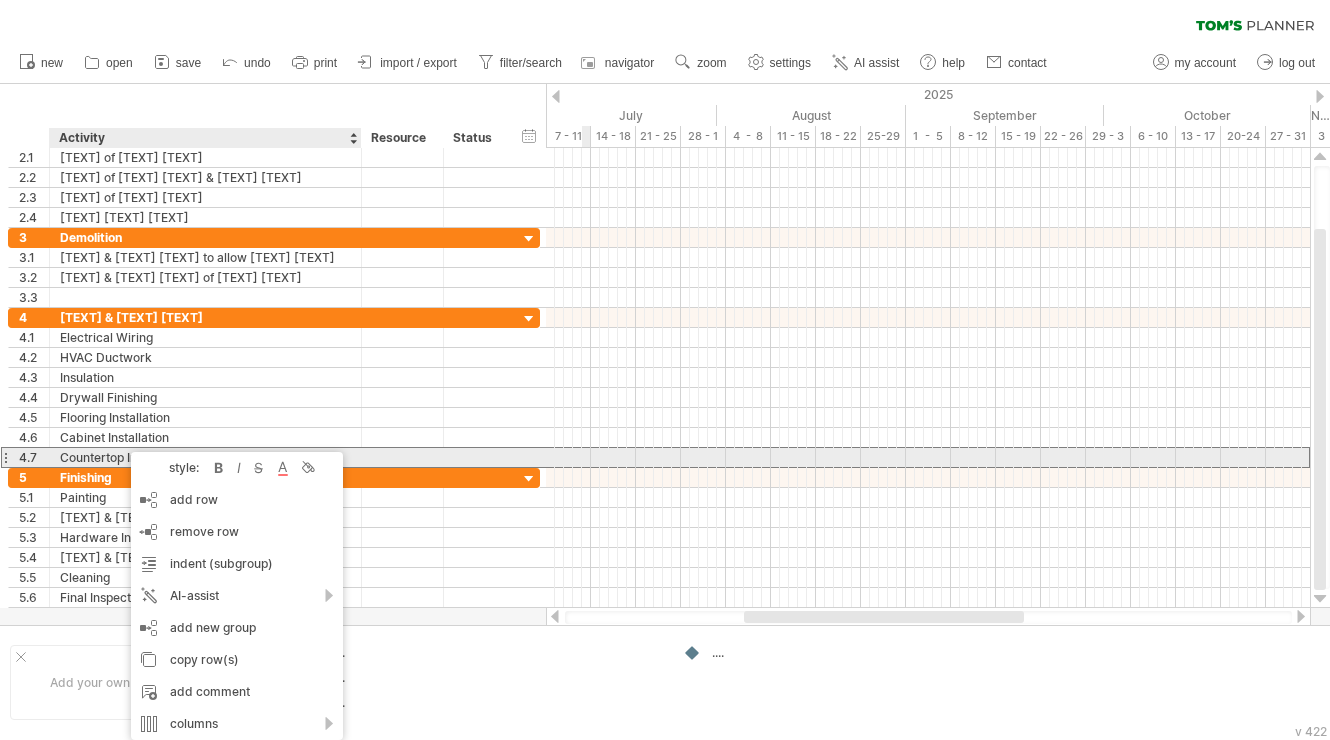 click on "**********" at bounding box center [206, 457] 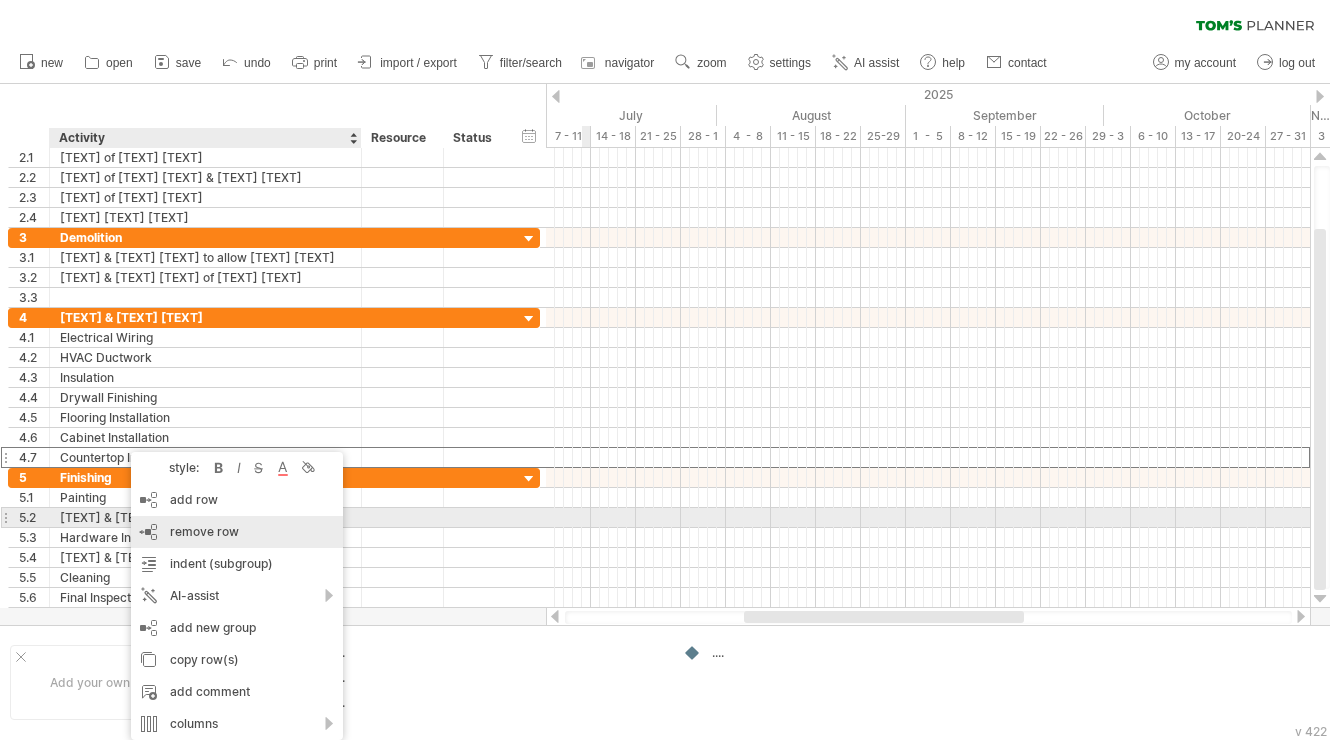 click on "remove row remove selected rows" at bounding box center (237, 532) 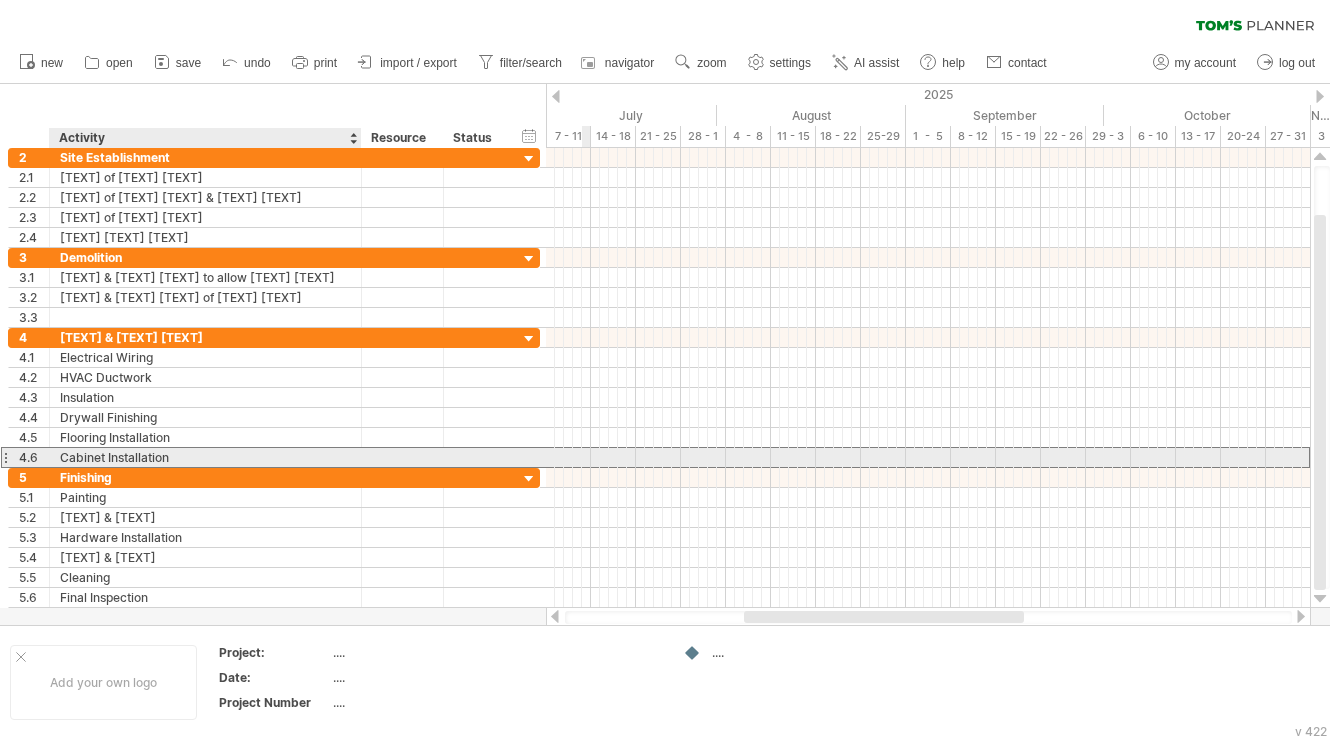 click on "Cabinet Installation" at bounding box center (205, 457) 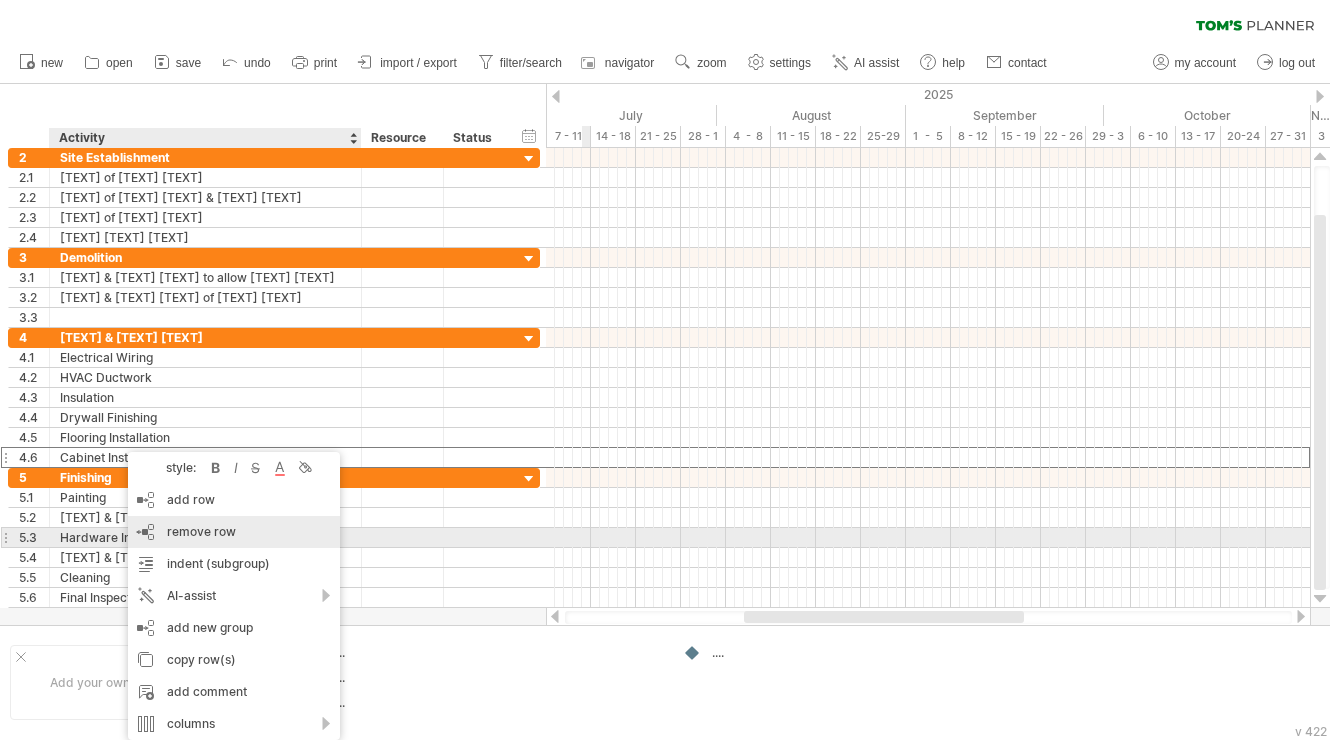 click on "remove row" at bounding box center (201, 531) 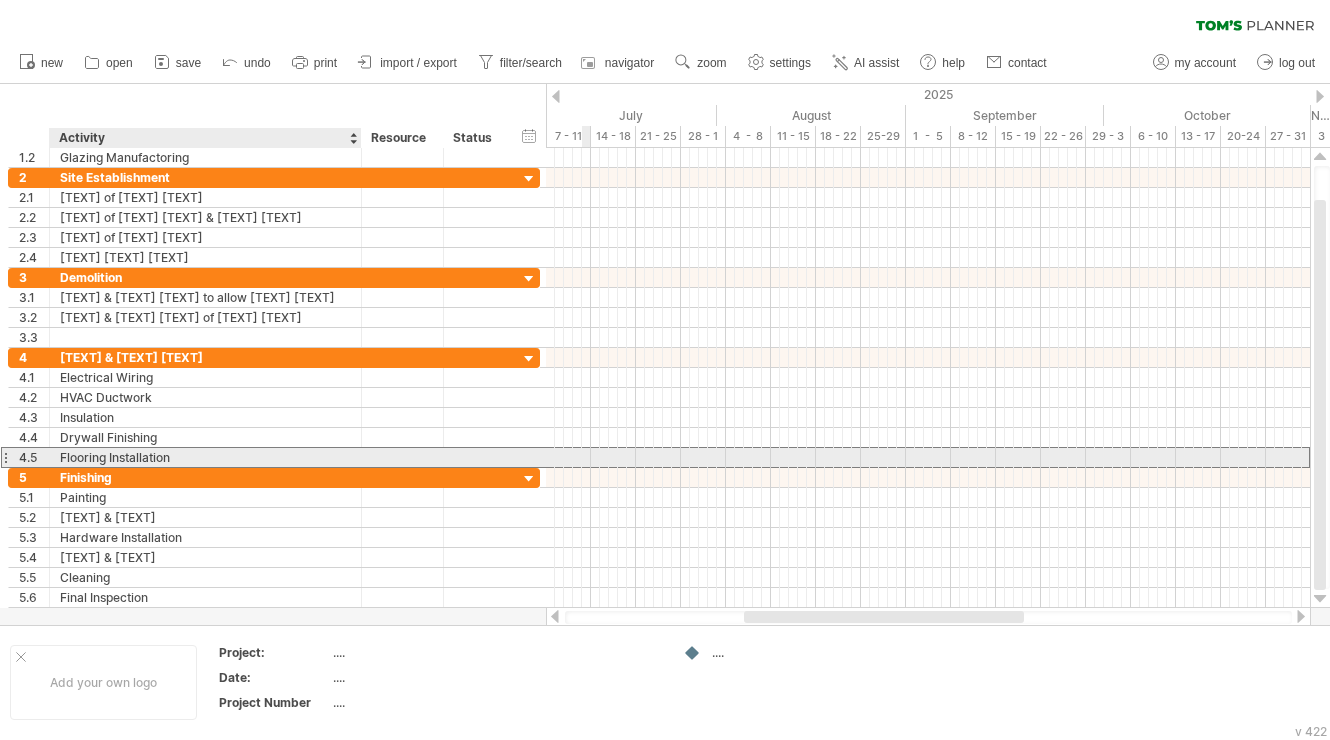click on "Flooring Installation" at bounding box center [205, 457] 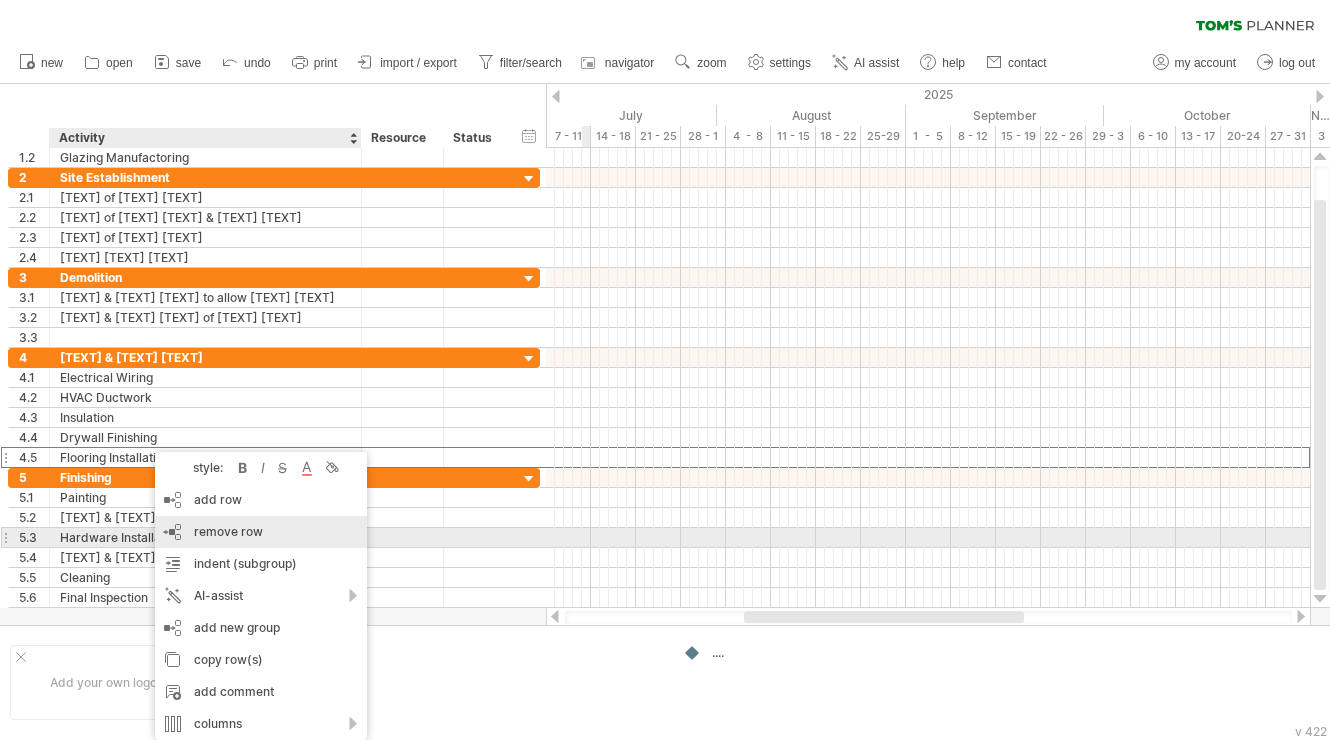 click on "remove row" at bounding box center [228, 531] 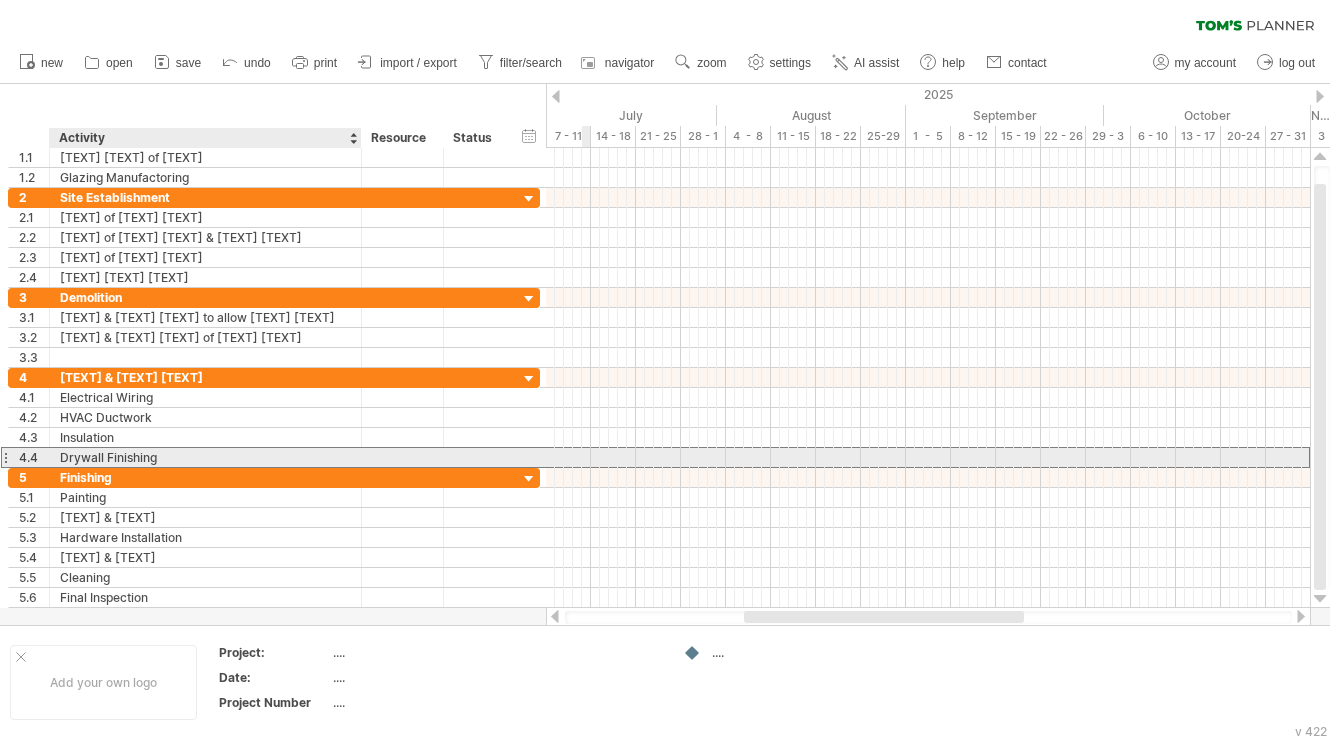 click on "Drywall Finishing" at bounding box center (205, 457) 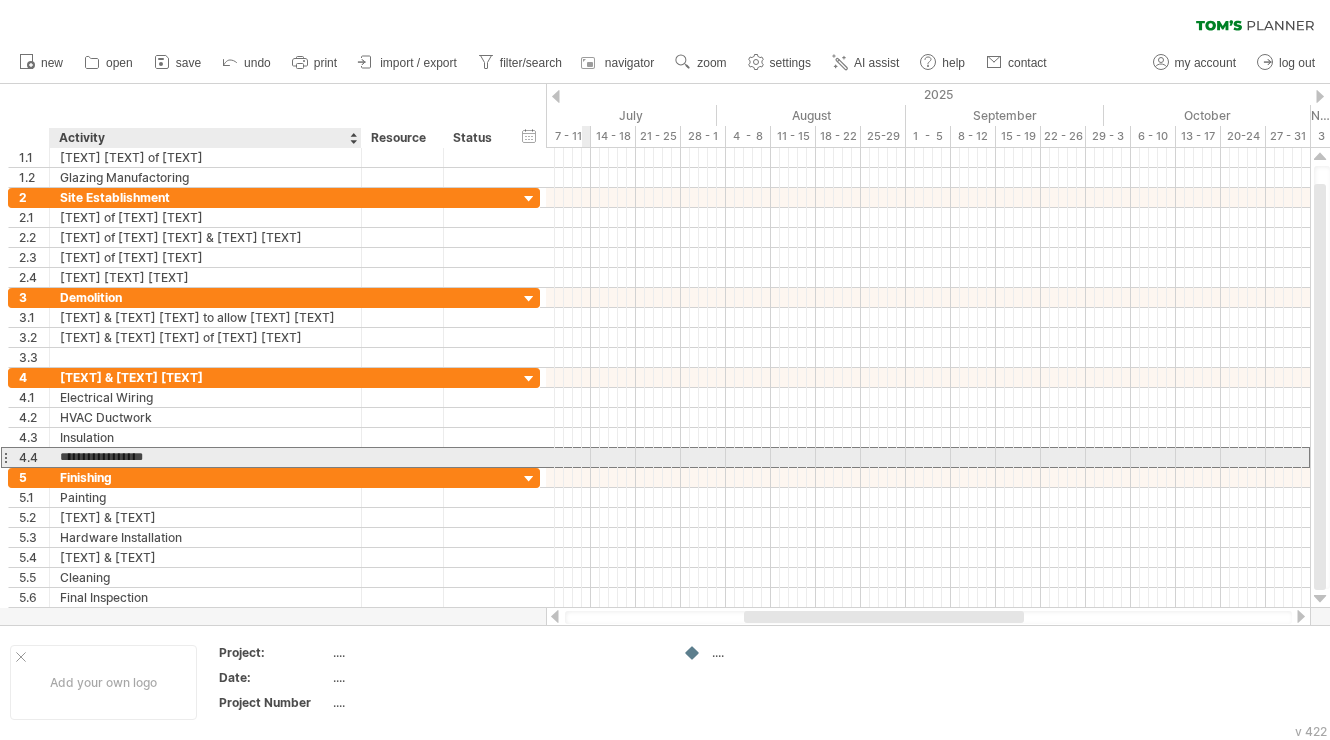 click on "**********" at bounding box center [206, 457] 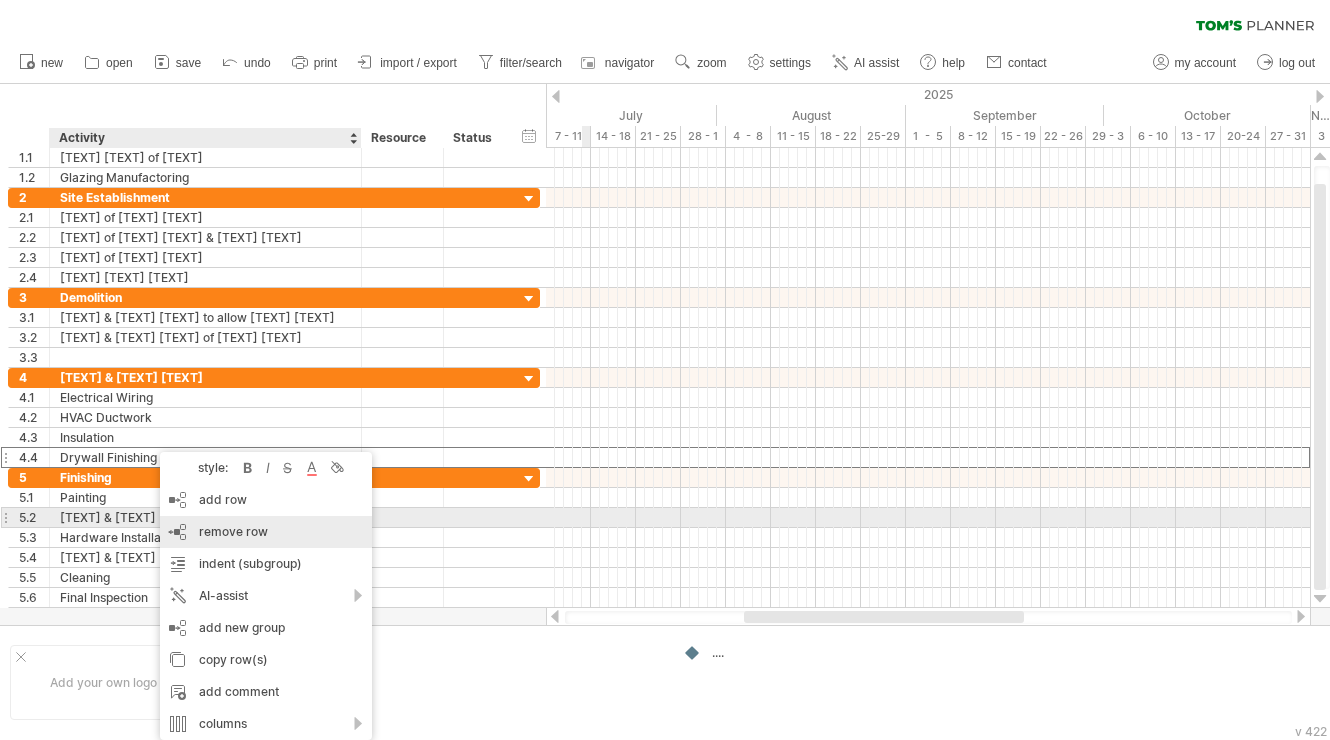 click on "remove row remove selected rows" at bounding box center [266, 532] 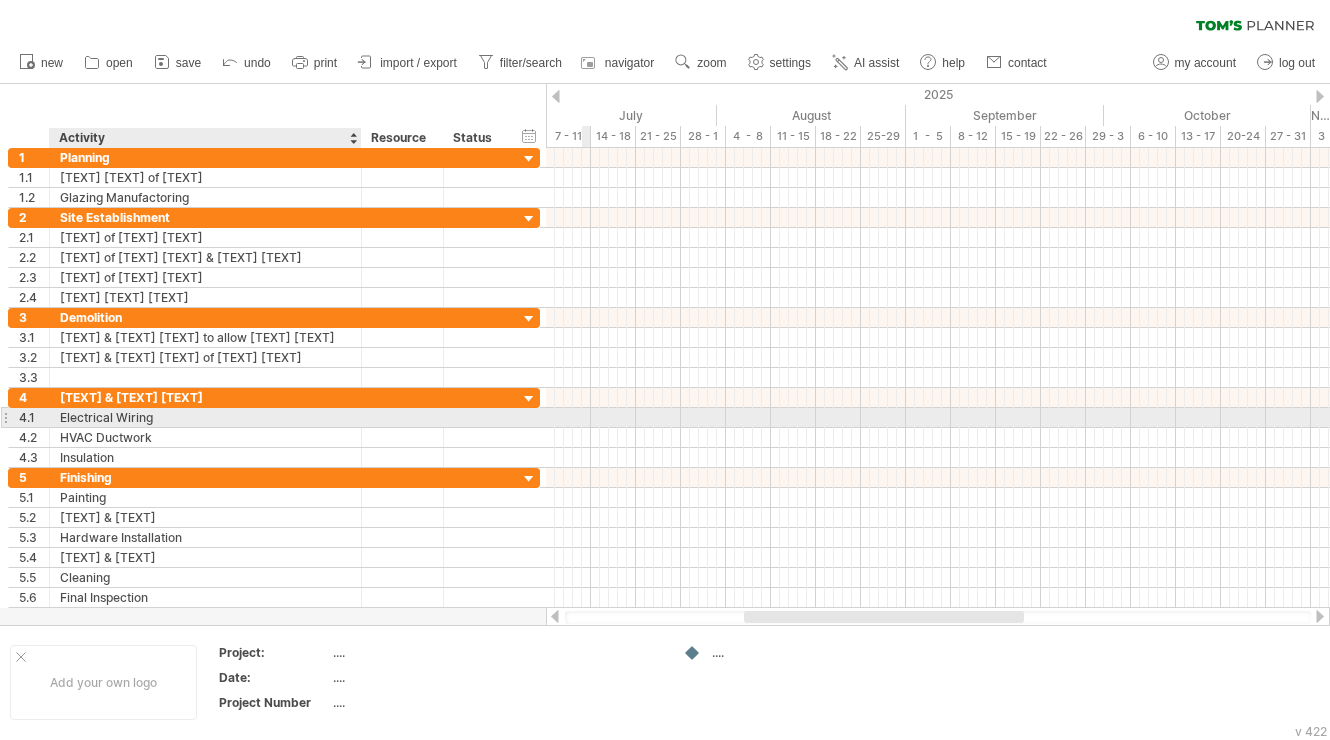 click on "Electrical Wiring" at bounding box center [205, 417] 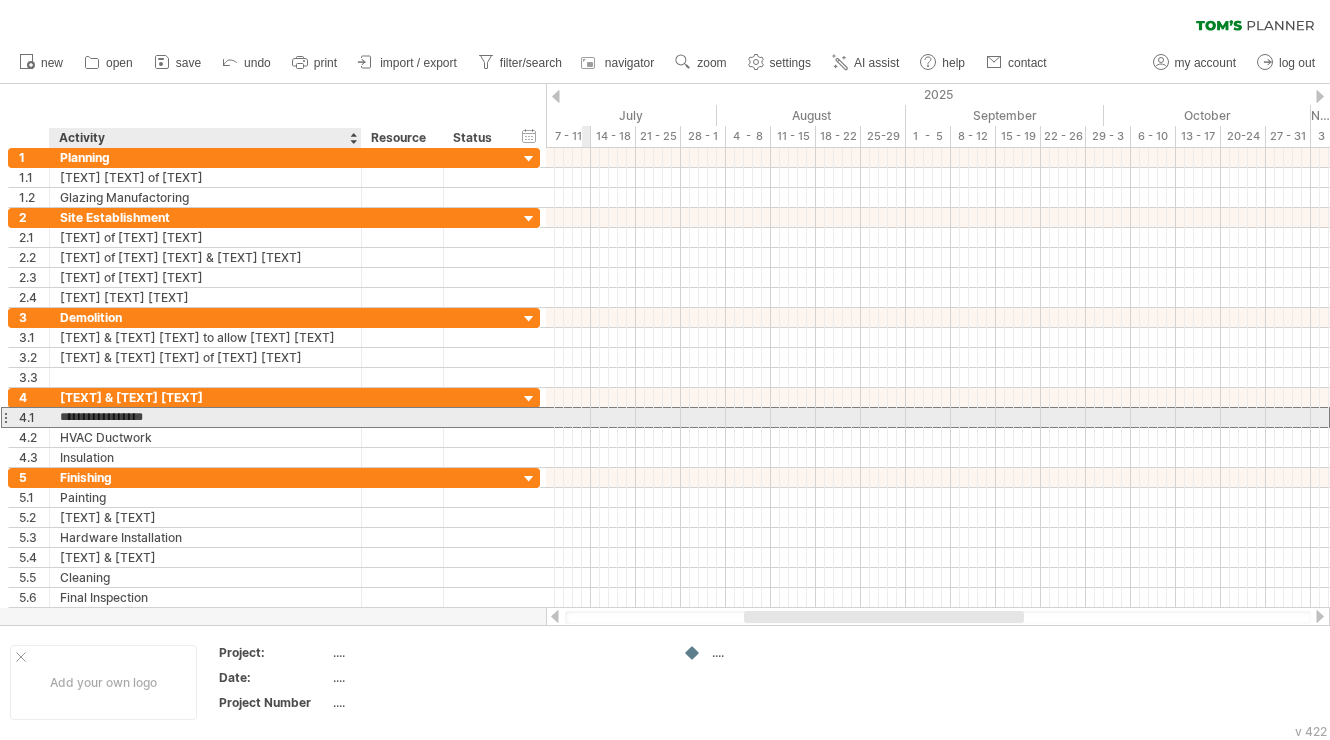 click on "**********" at bounding box center [205, 417] 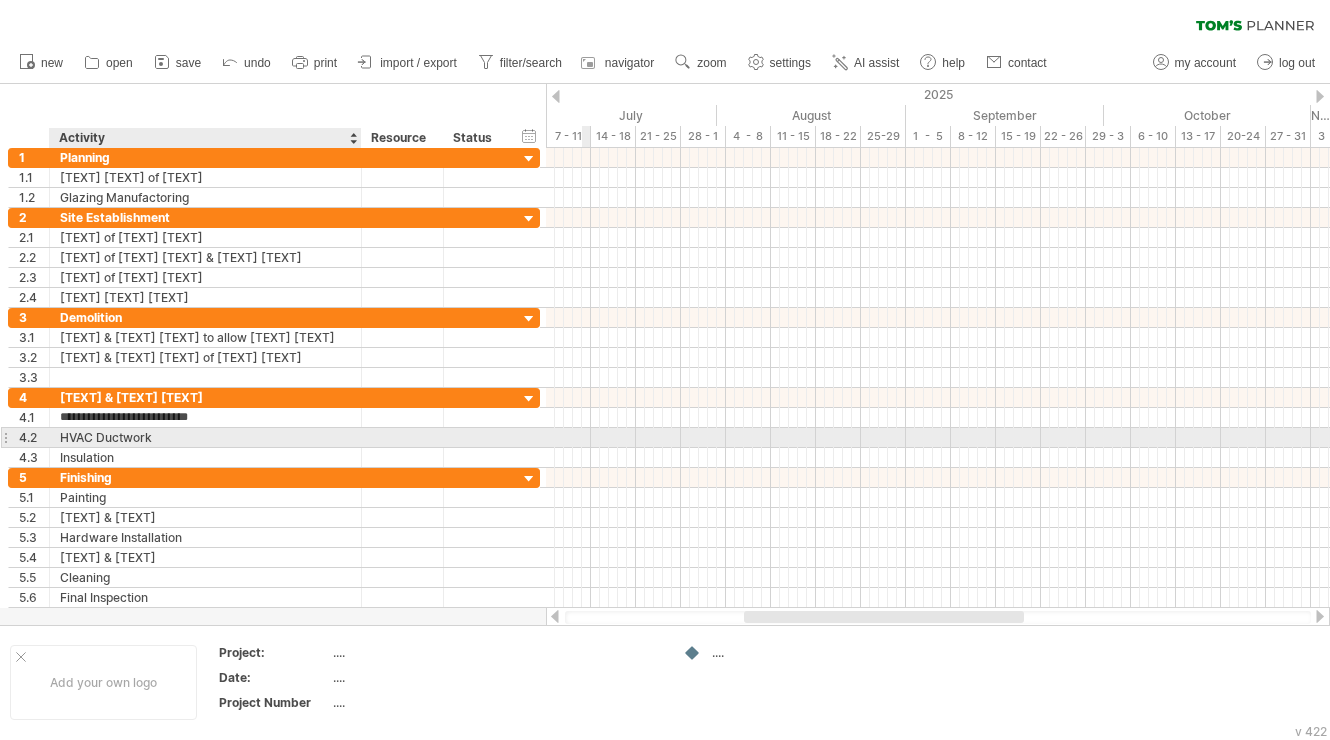 click on "HVAC Ductwork" at bounding box center [205, 437] 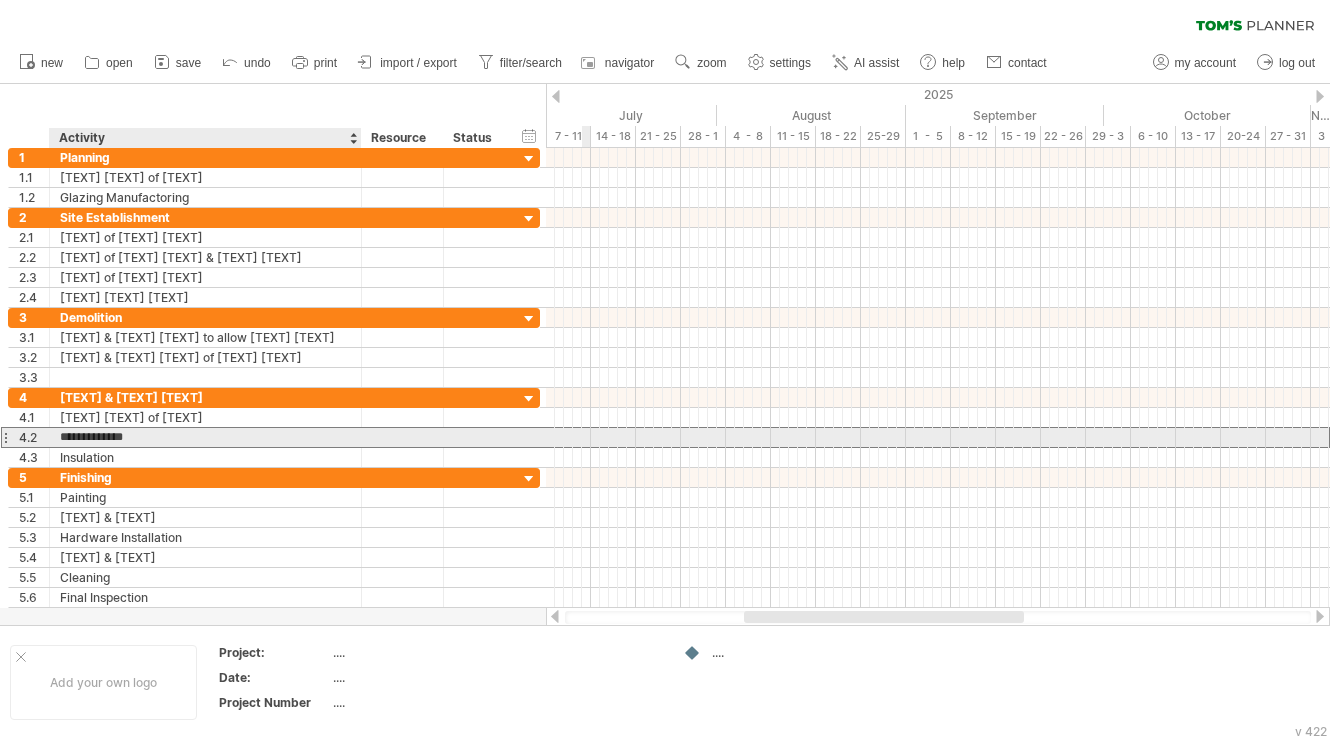 click on "**********" at bounding box center [205, 437] 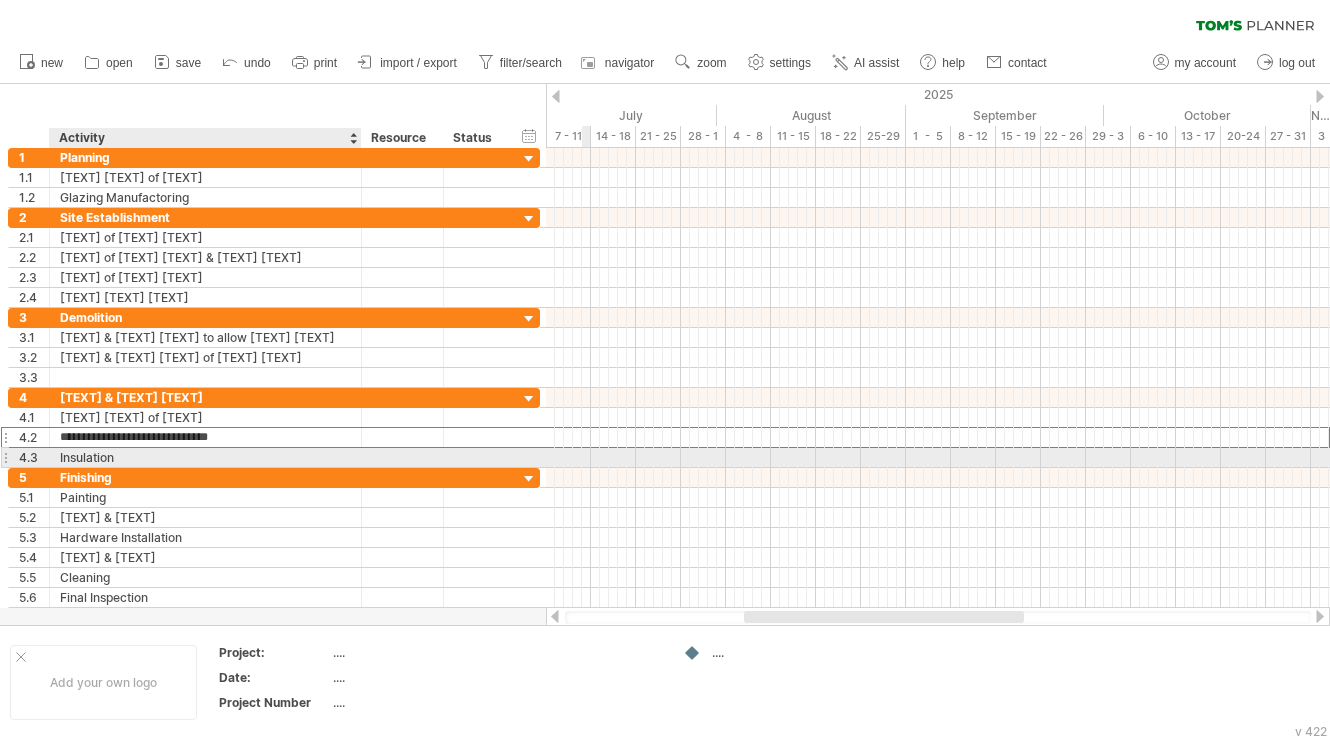 click on "Insulation" at bounding box center (205, 457) 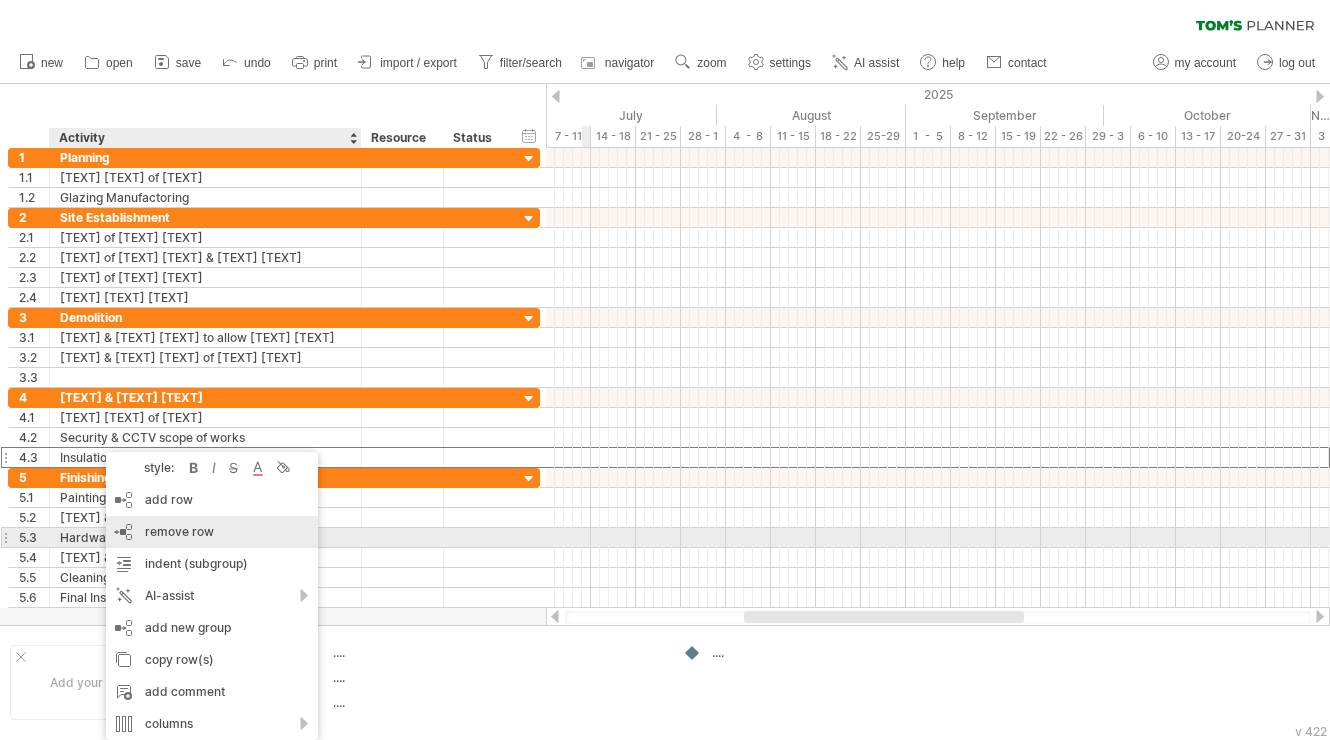 click on "remove row" at bounding box center (179, 531) 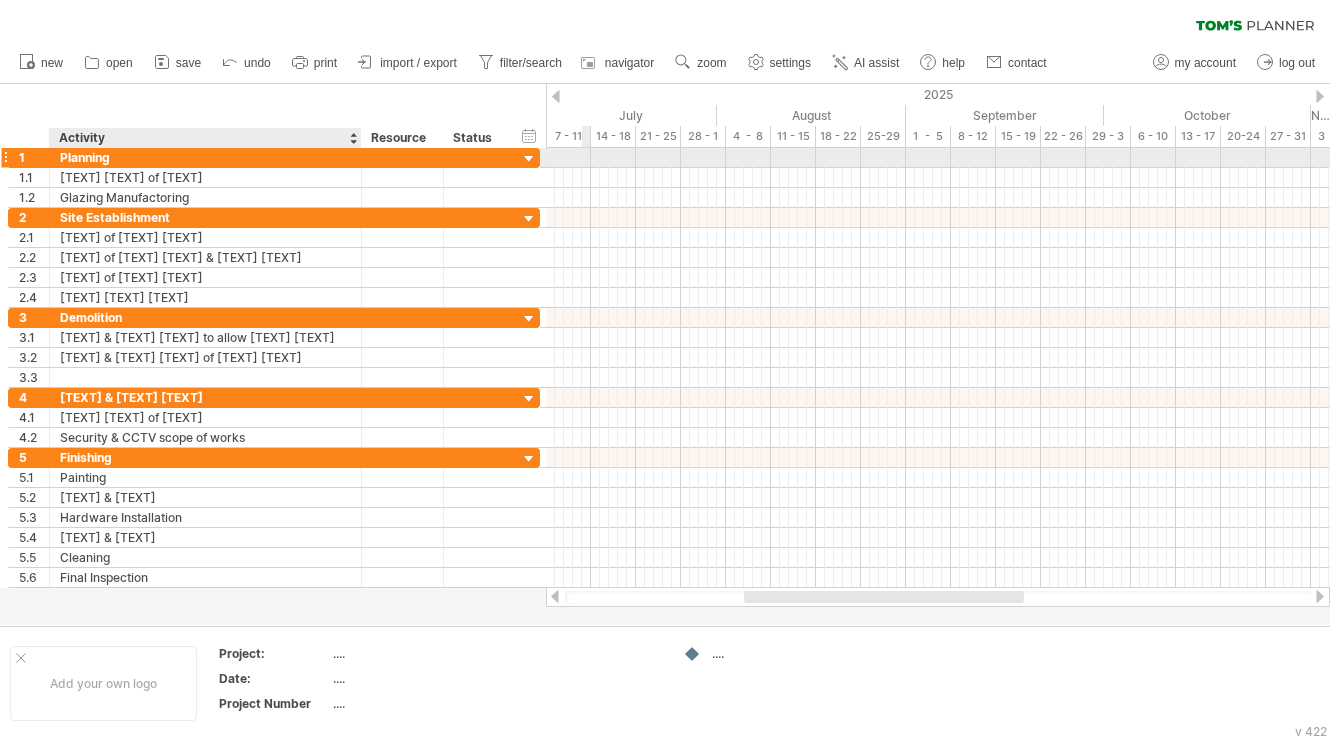 click on "Planning" at bounding box center (205, 157) 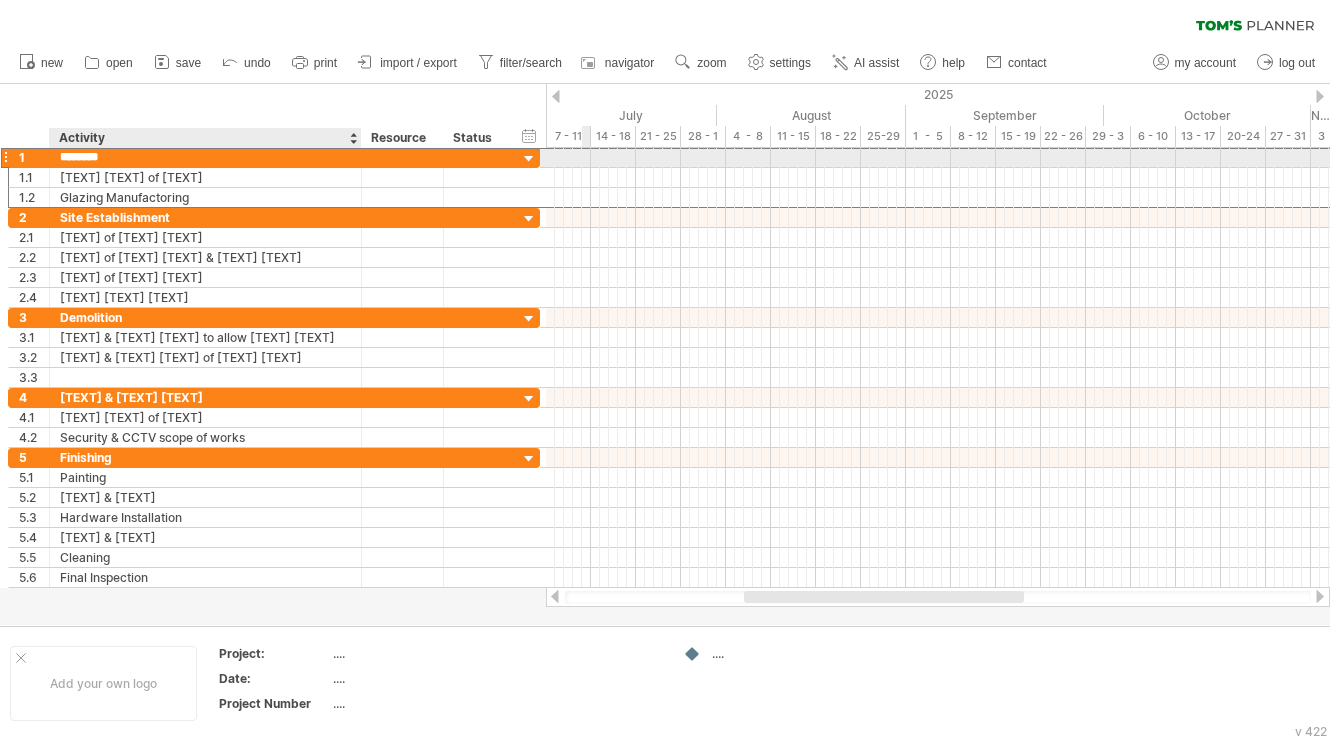 click on "********" at bounding box center [205, 157] 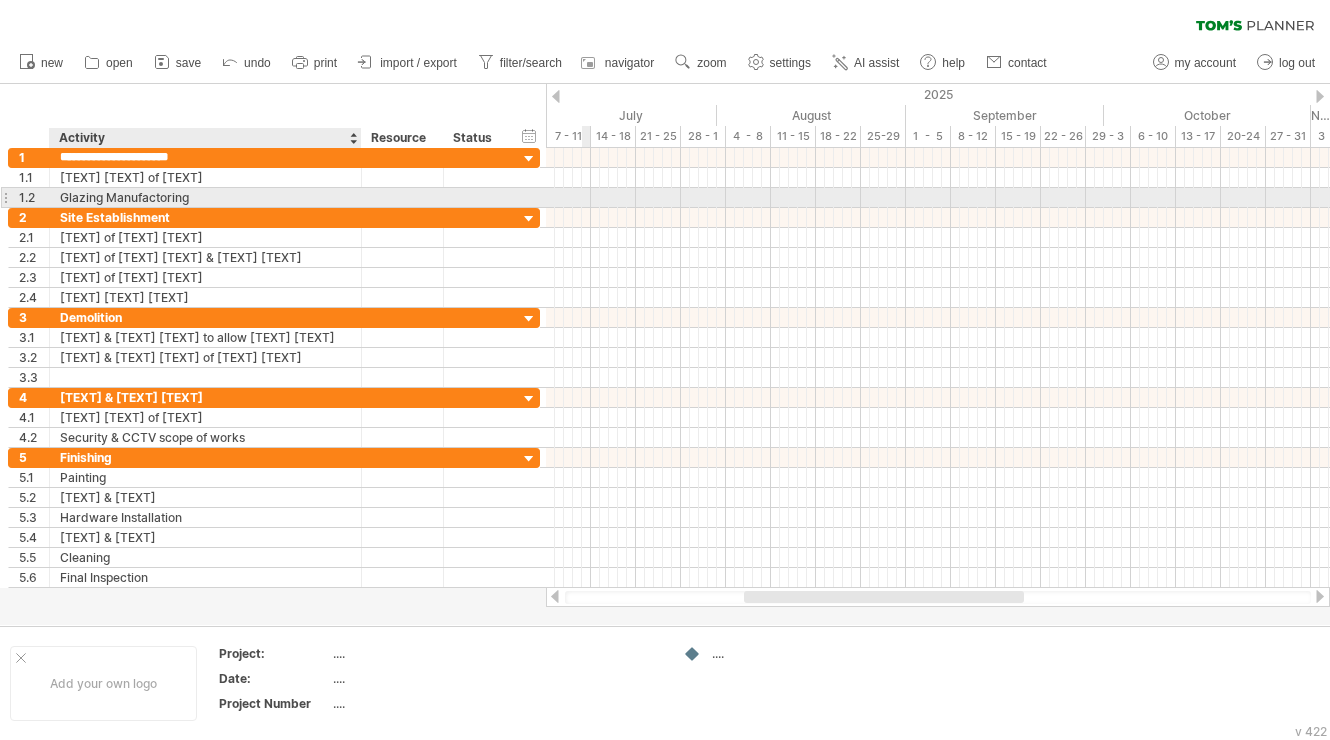 type on "**********" 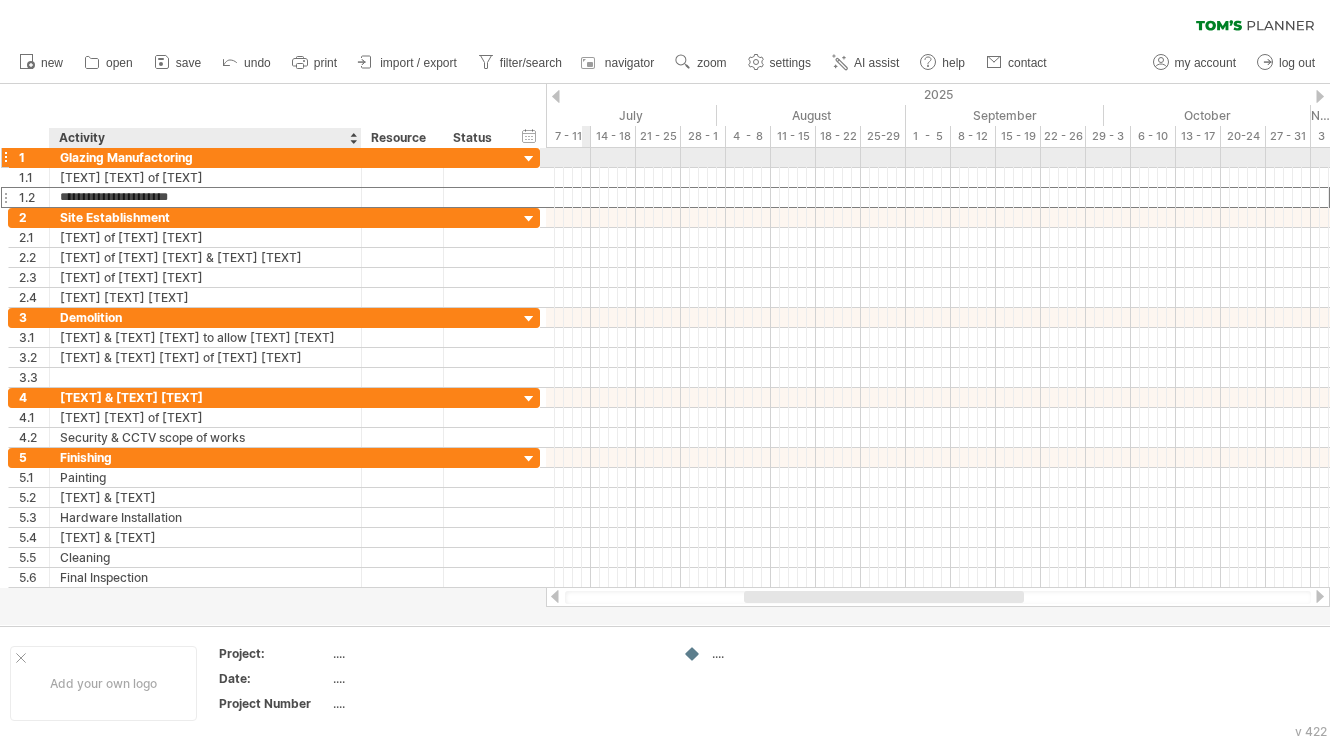 click on "Glazing Manufactoring" at bounding box center [205, 157] 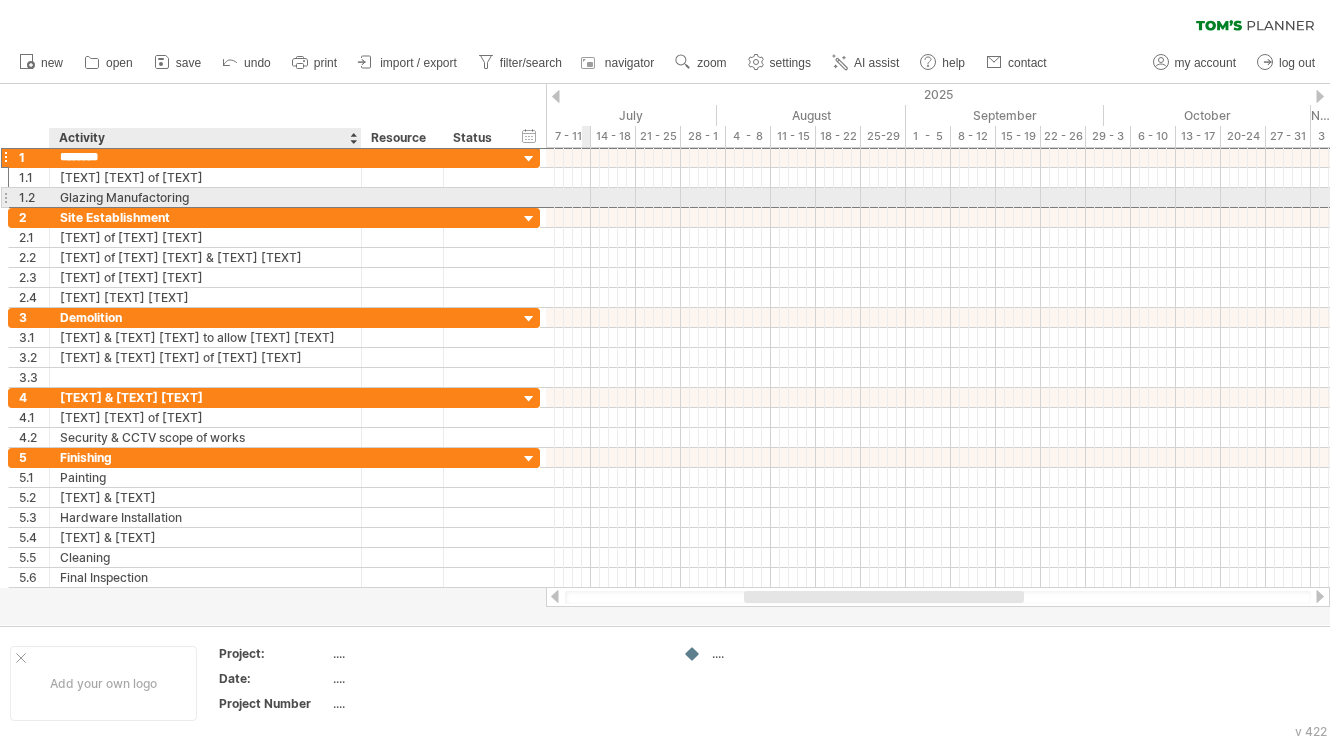 click on "Glazing Manufactoring" at bounding box center (205, 197) 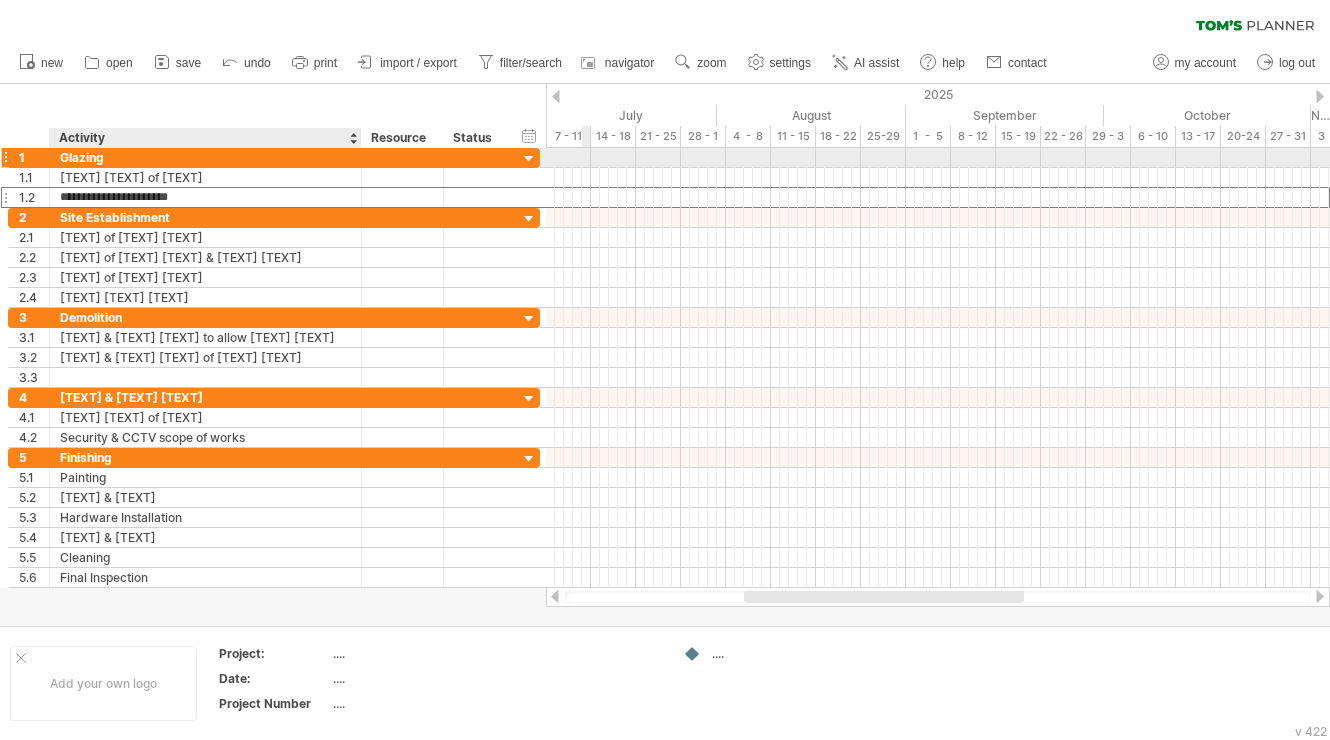 click on "Glazing" at bounding box center (205, 157) 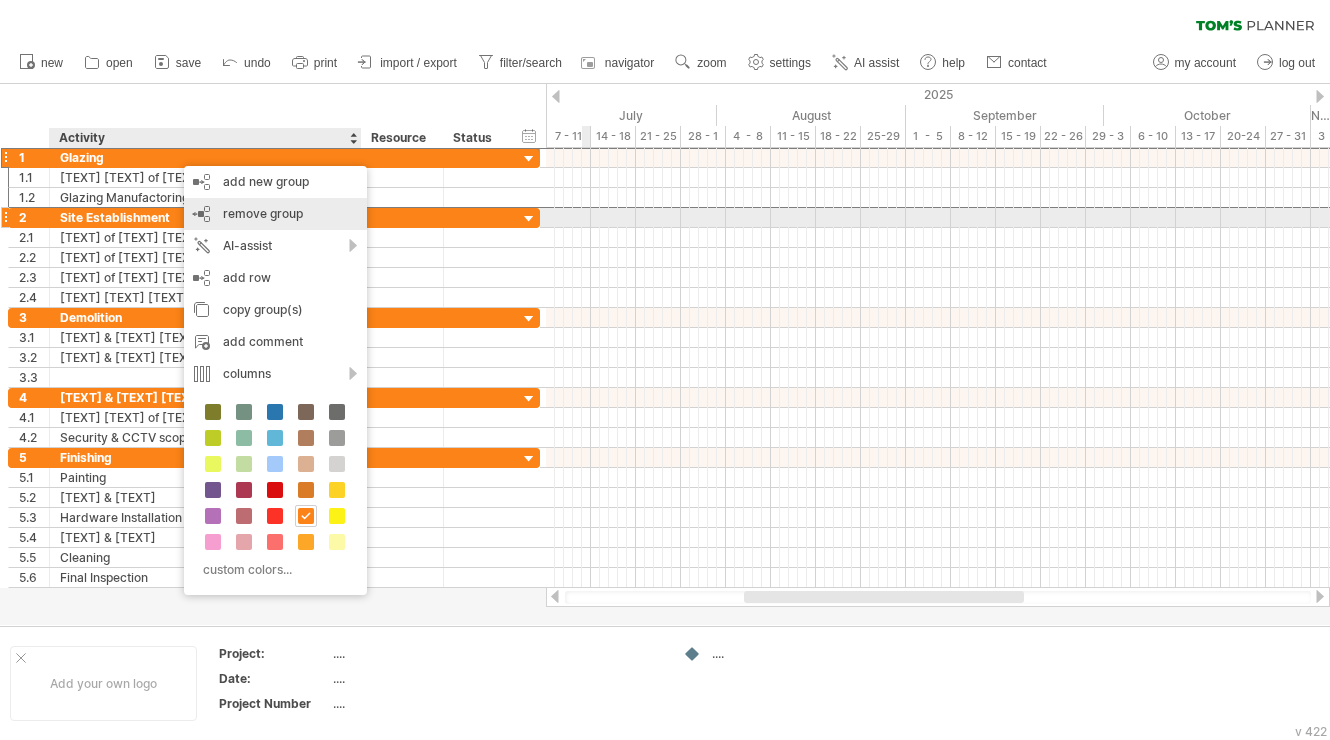click on "remove group" at bounding box center [263, 213] 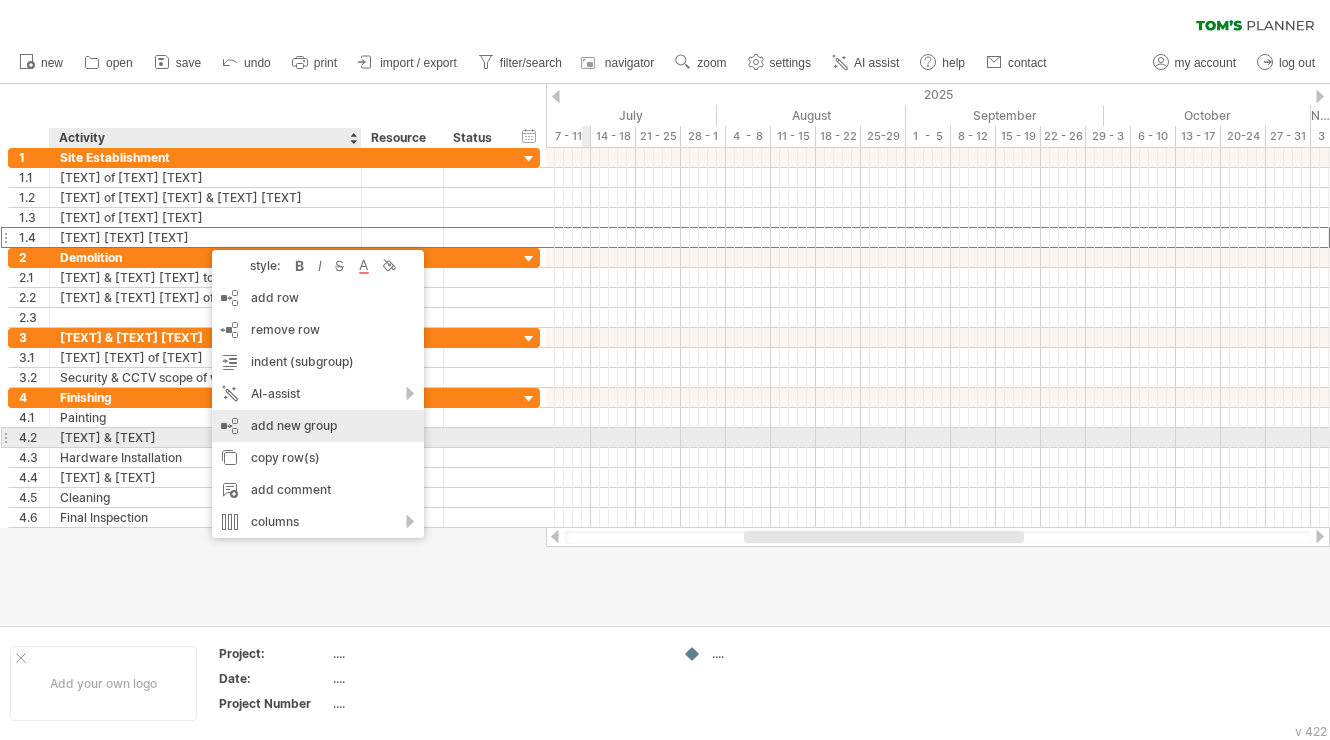 click on "add new group" at bounding box center [318, 426] 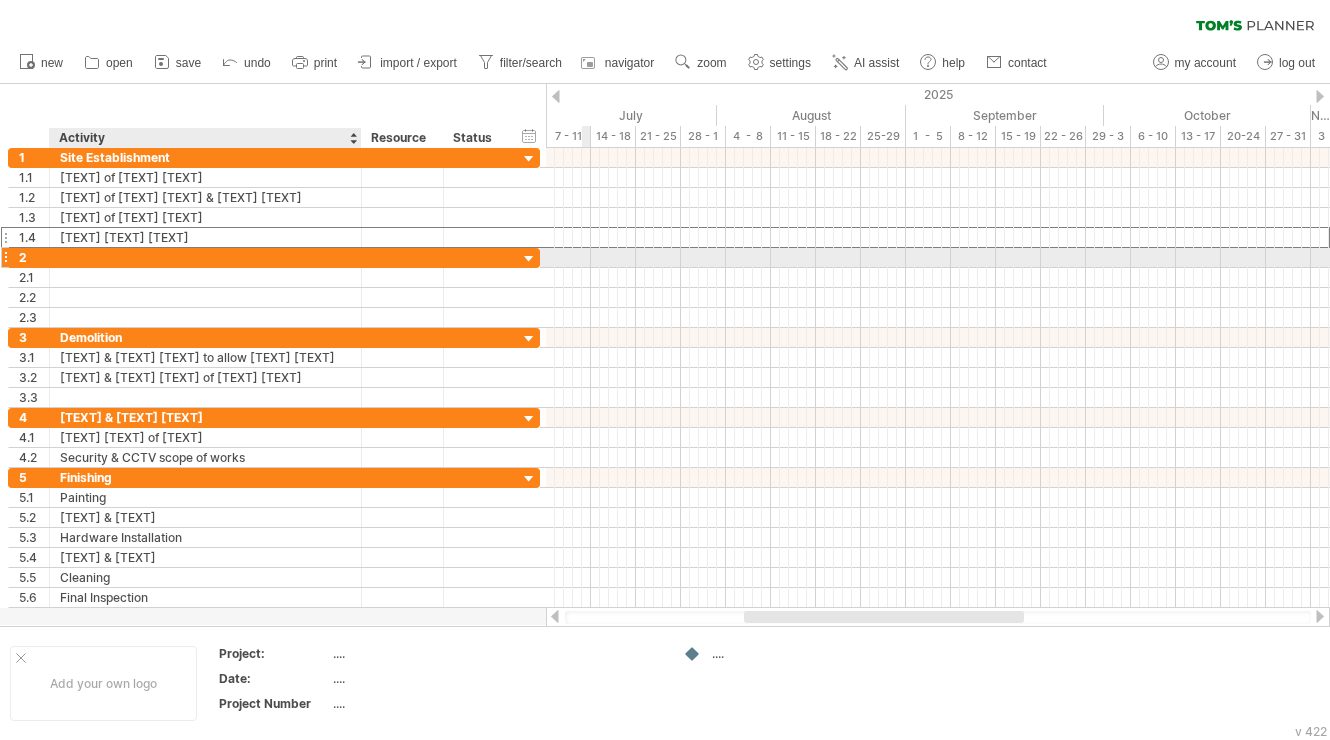 click at bounding box center [205, 257] 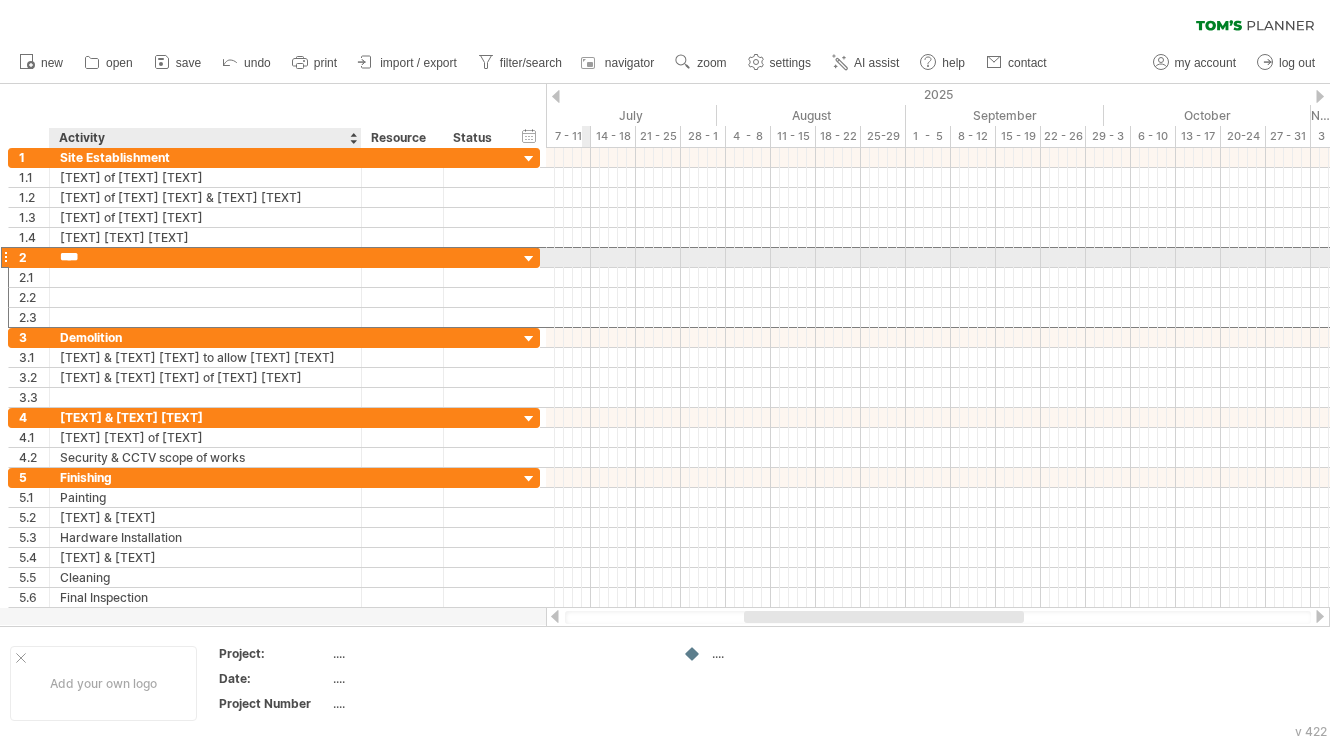 type on "**********" 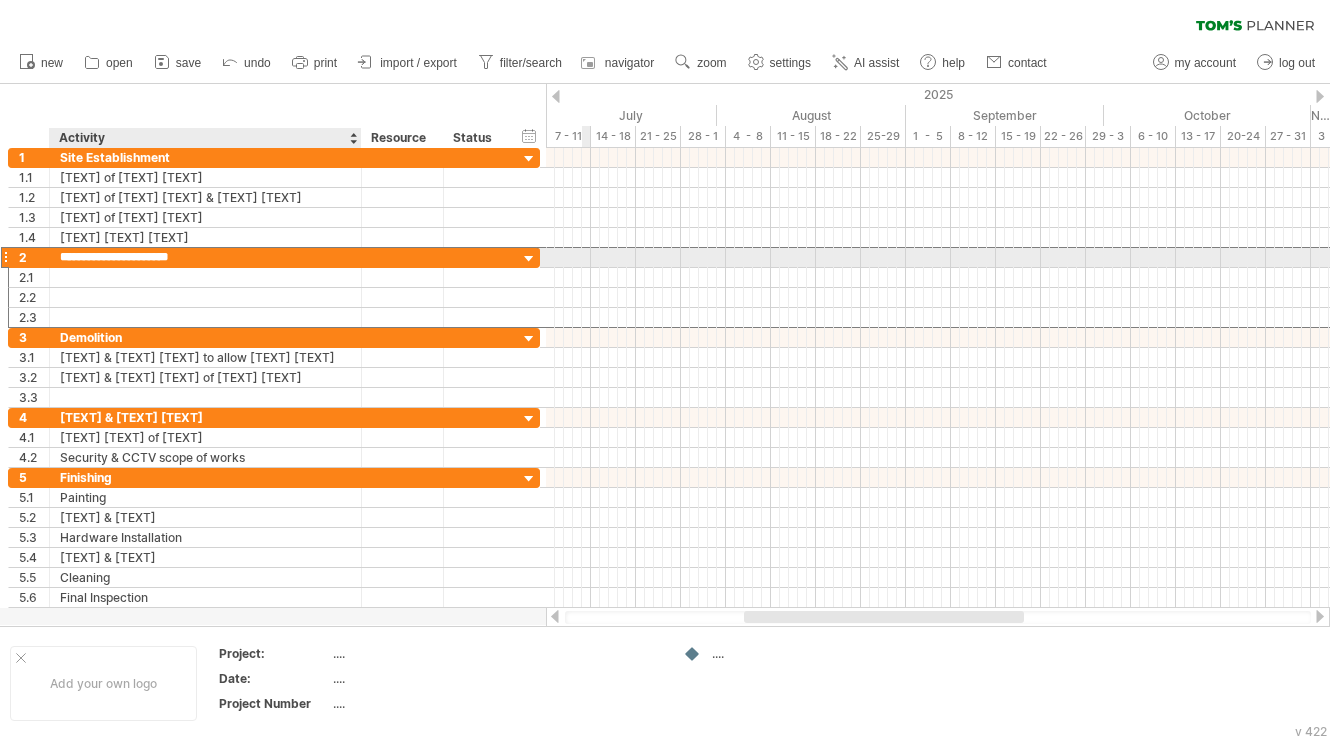 click on "**********" at bounding box center (205, 257) 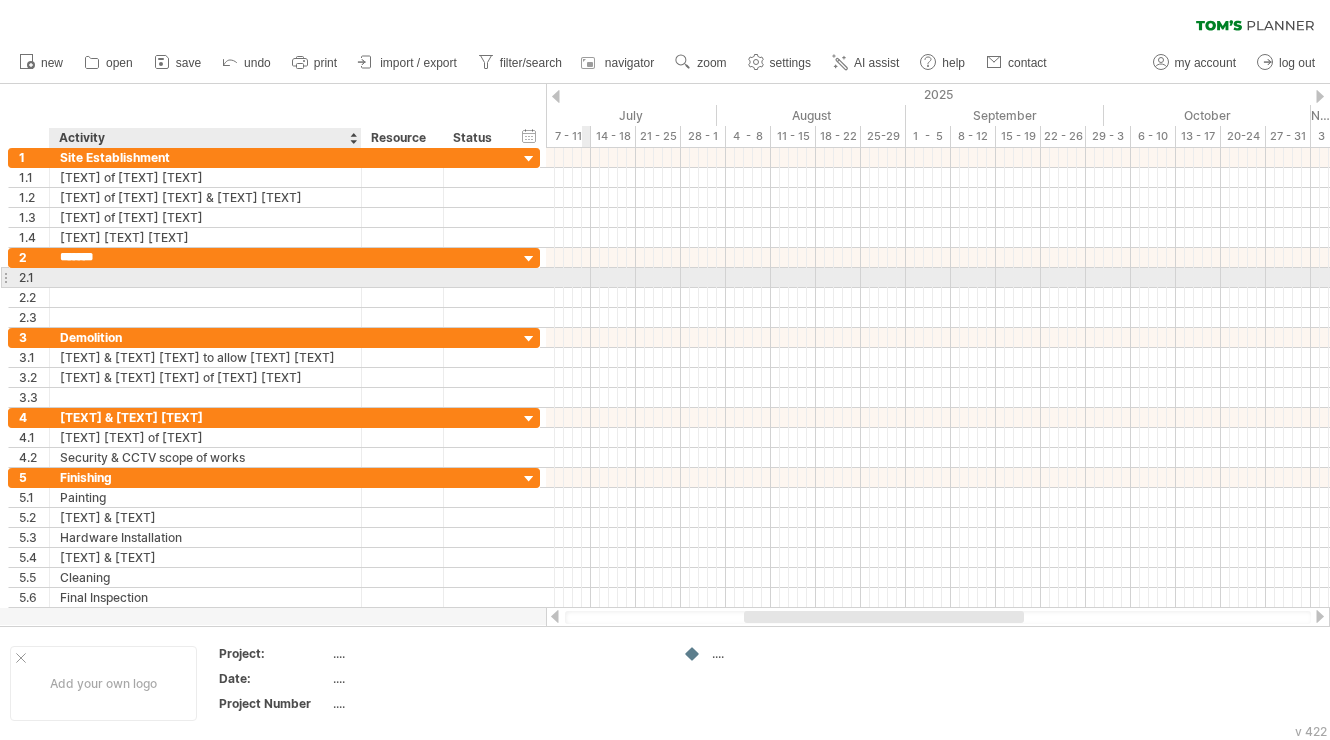 click at bounding box center (205, 277) 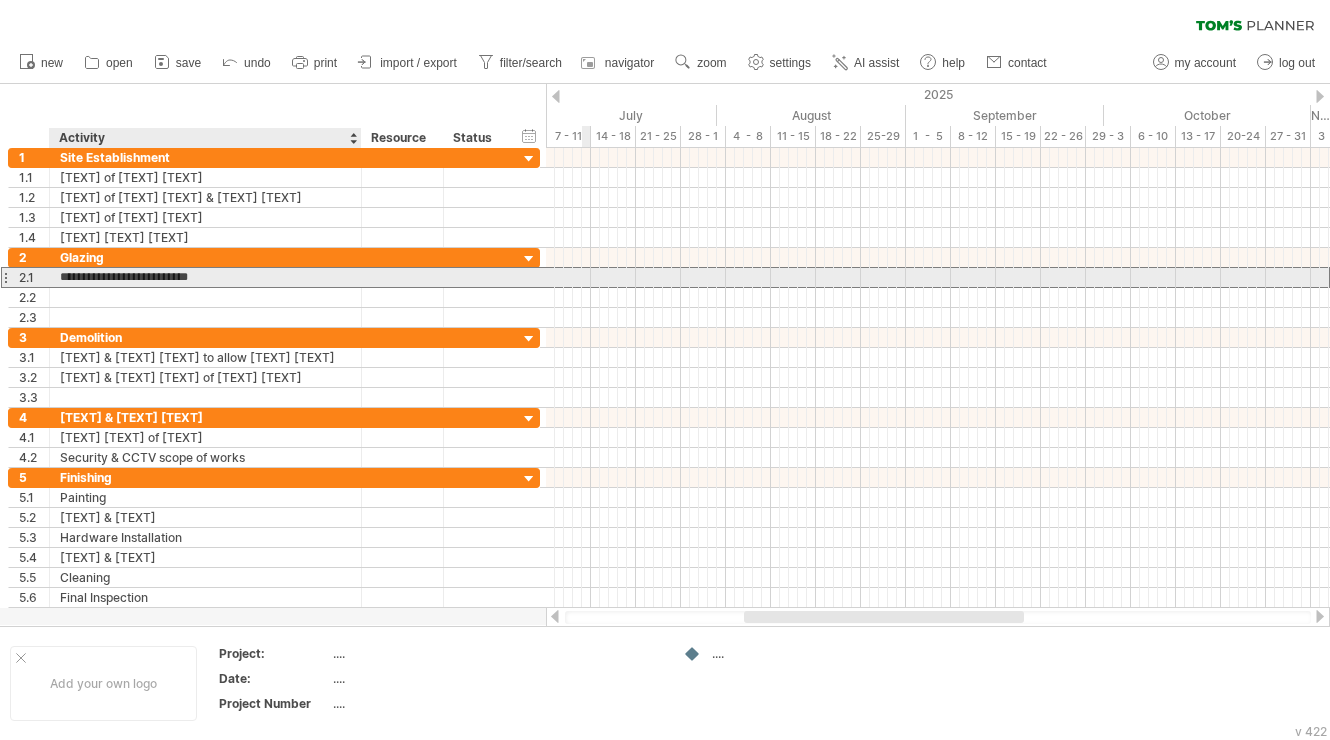 type on "**********" 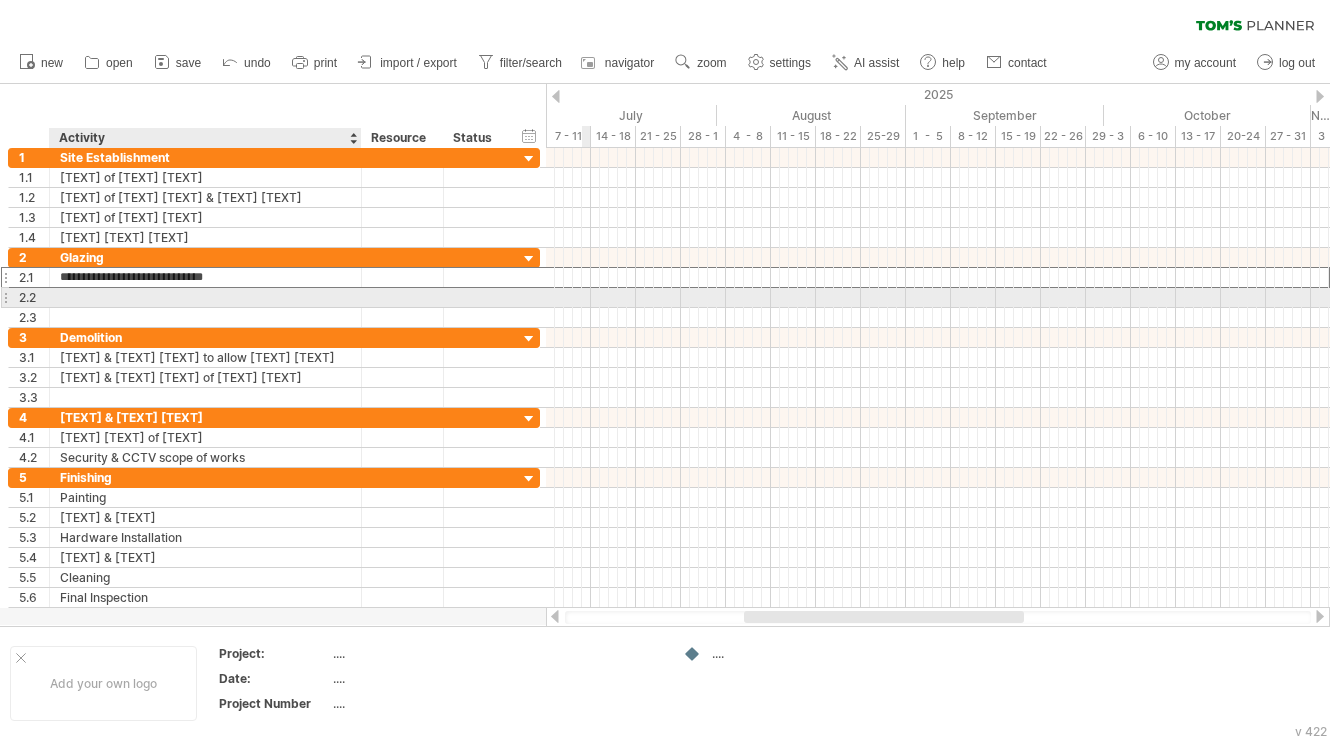 click at bounding box center (205, 297) 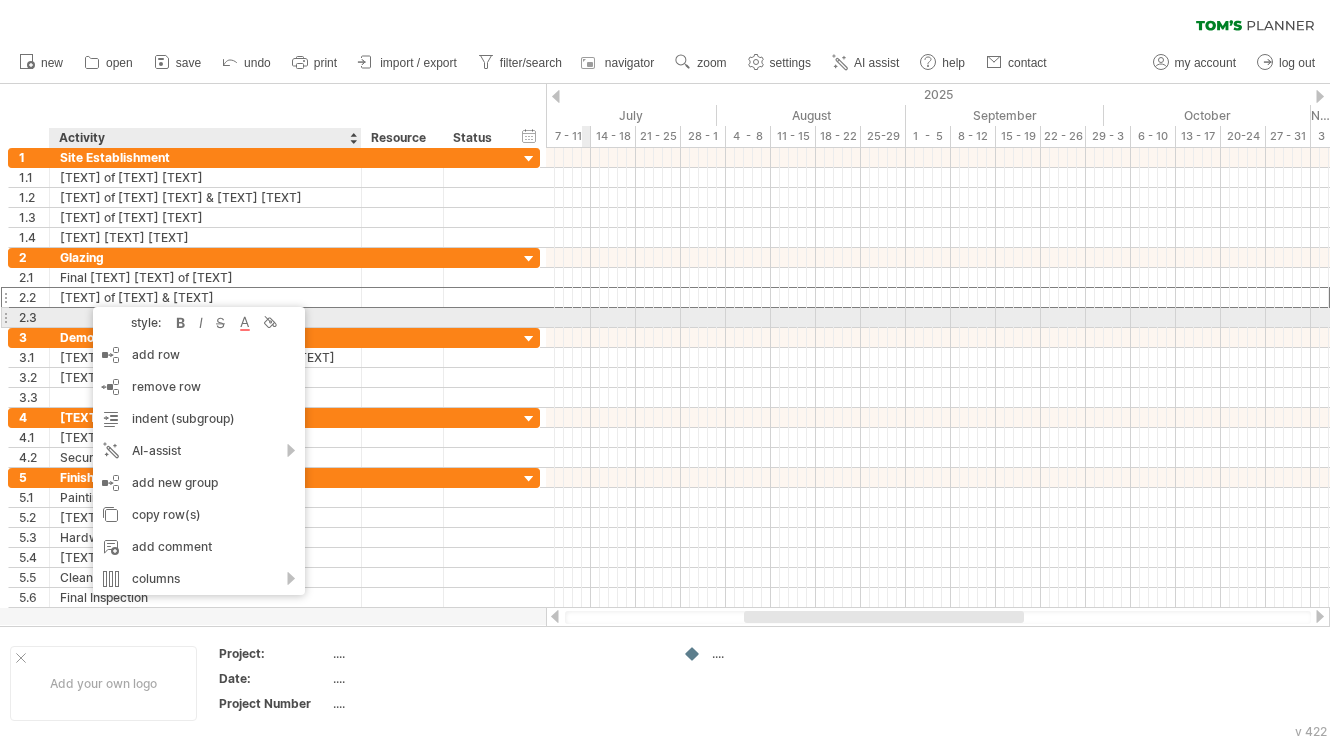 click at bounding box center (206, 317) 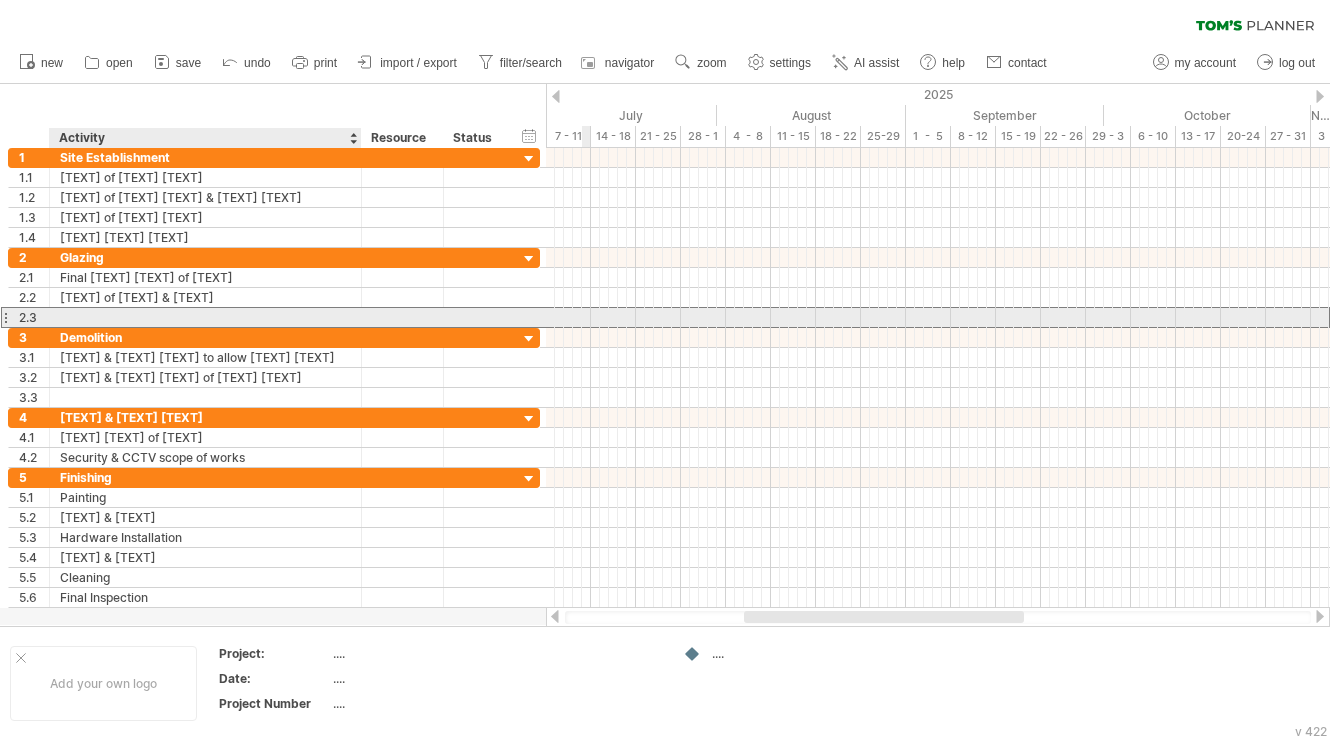 click at bounding box center (205, 317) 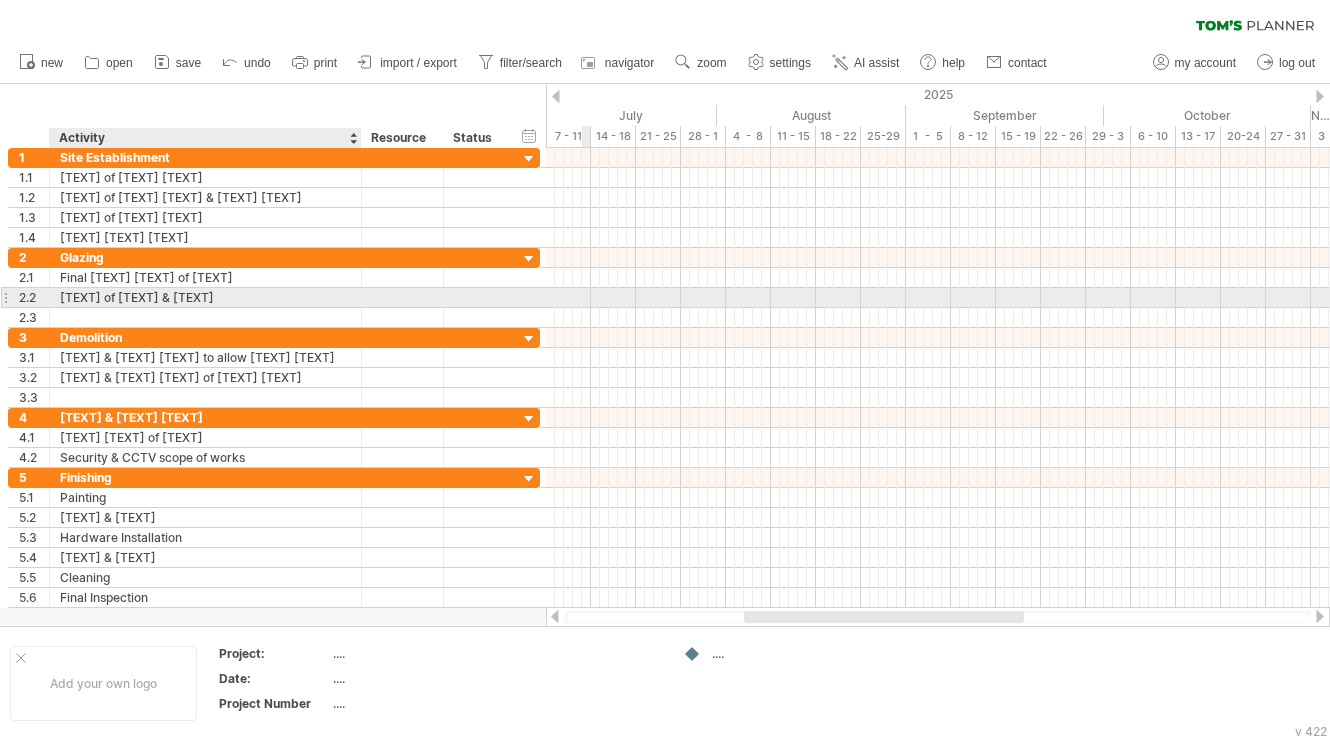 click on "[TEXT] of [TEXT] & [TEXT]" at bounding box center [205, 297] 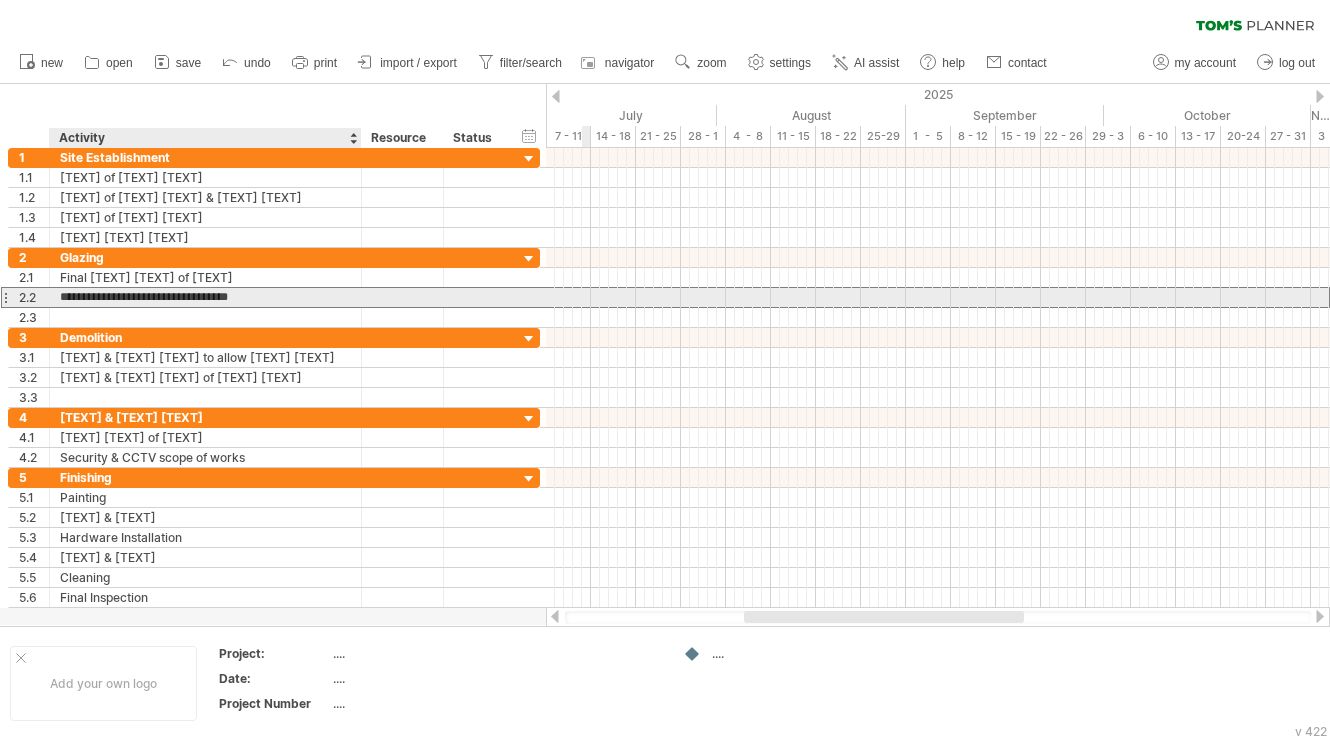 click on "**********" at bounding box center [205, 297] 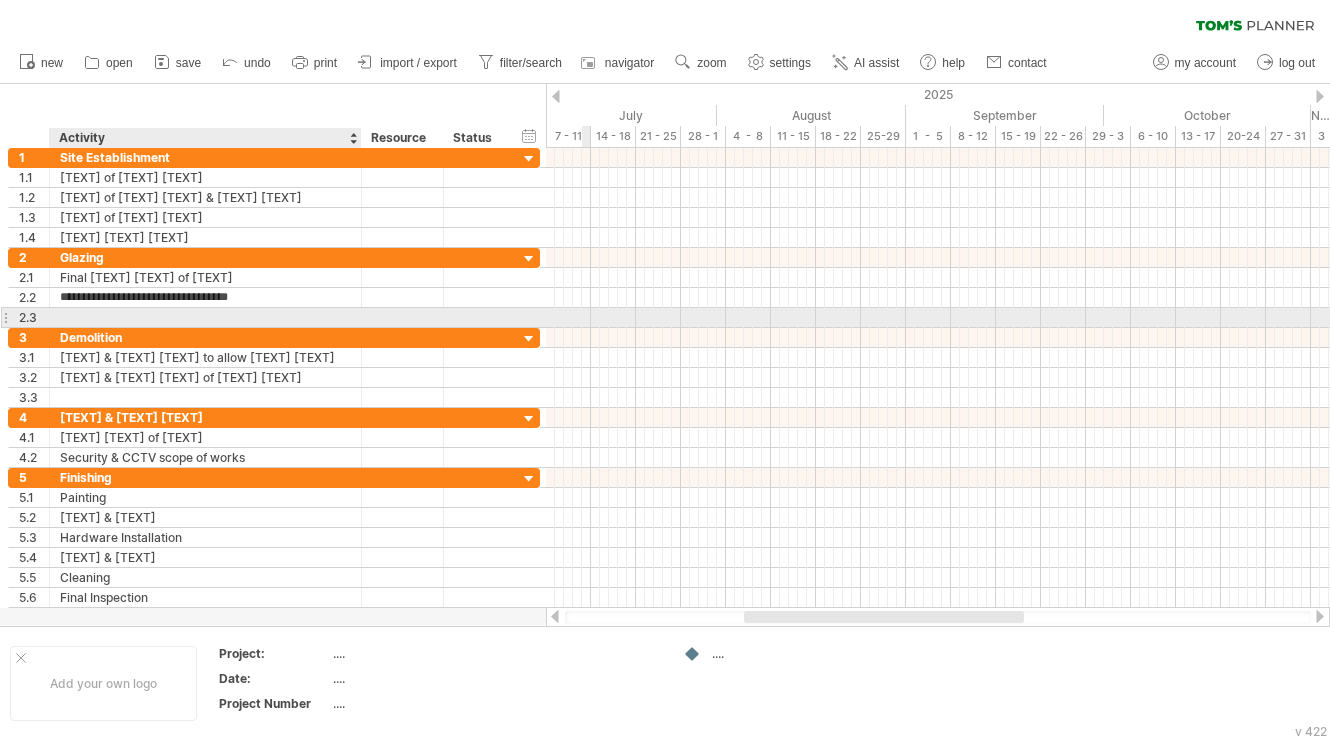 click at bounding box center (205, 317) 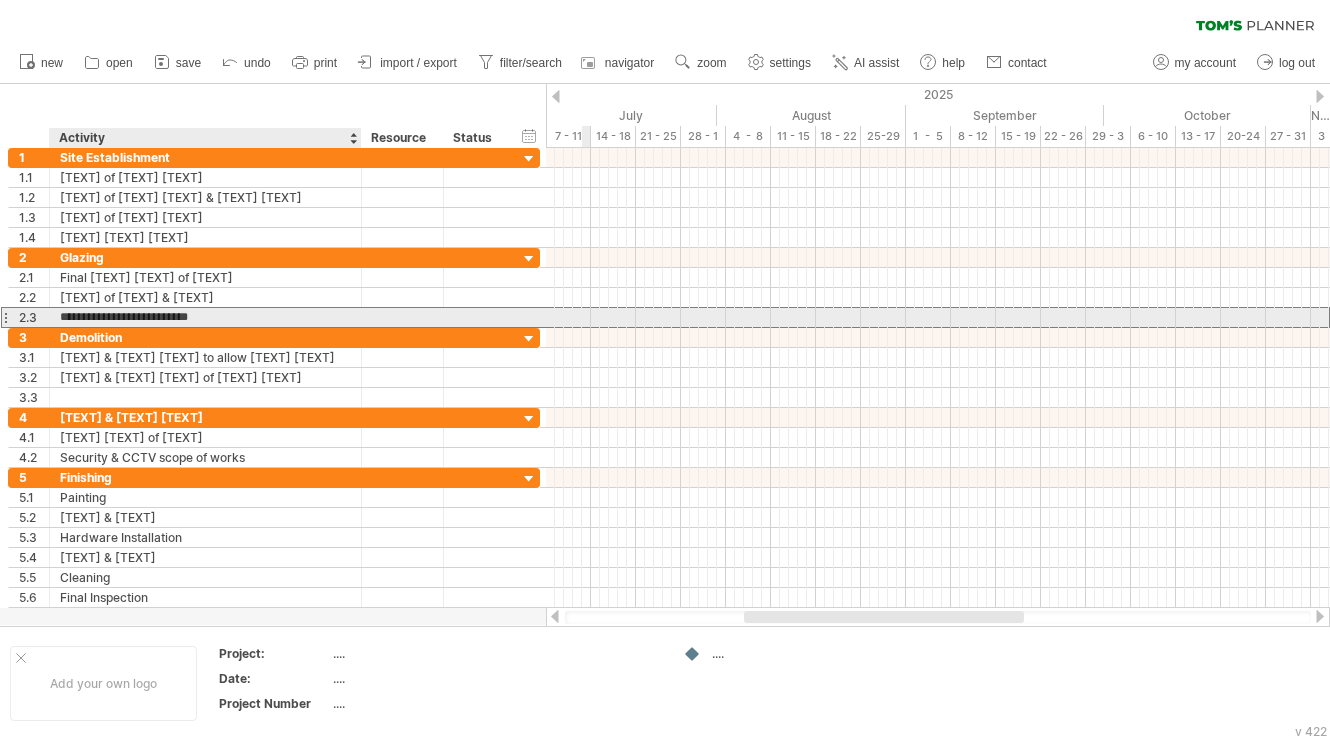 type on "**********" 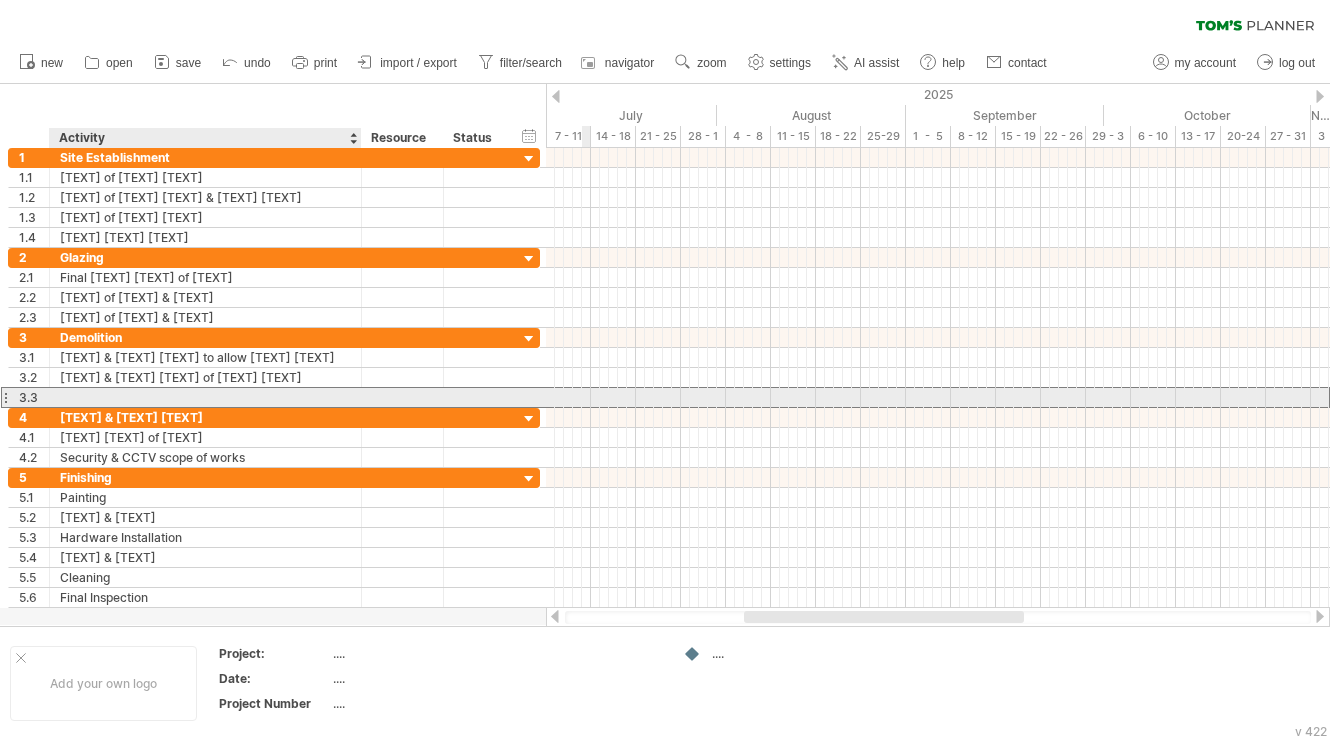 click at bounding box center [205, 397] 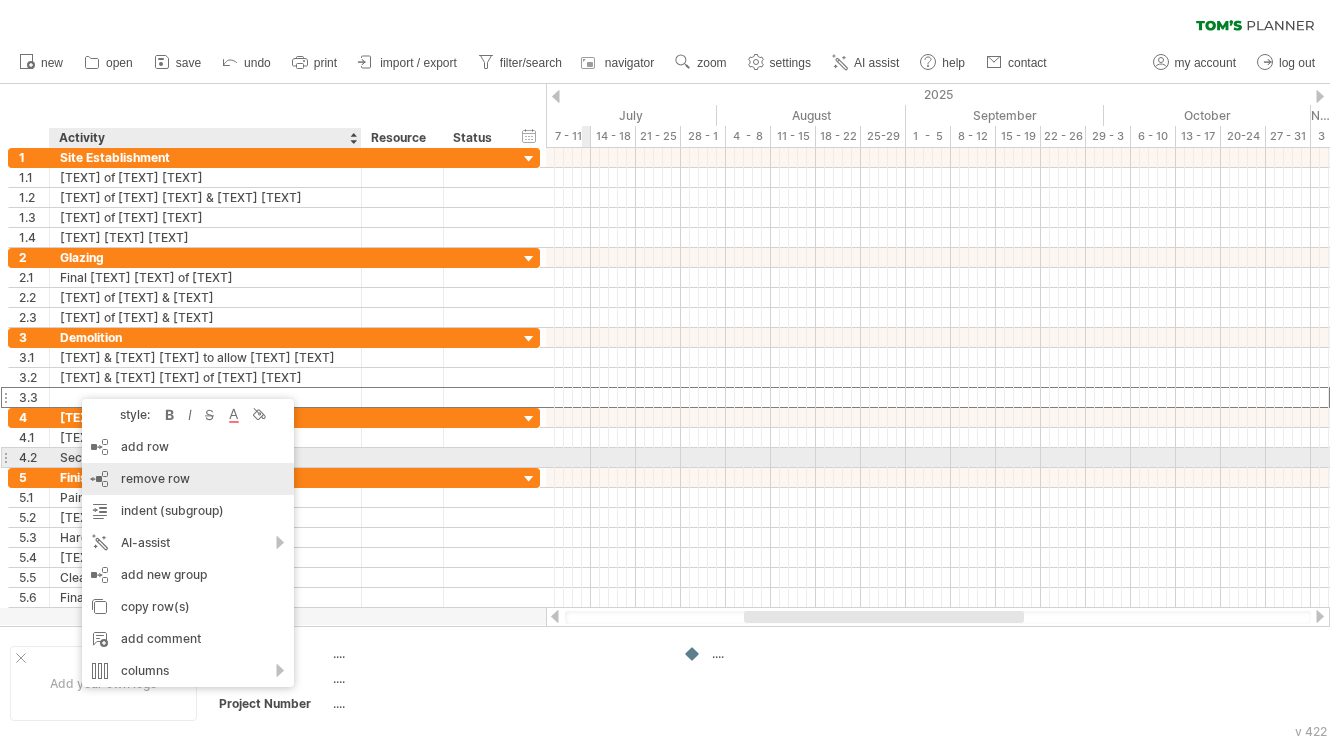 click on "remove row remove selected rows" at bounding box center (188, 479) 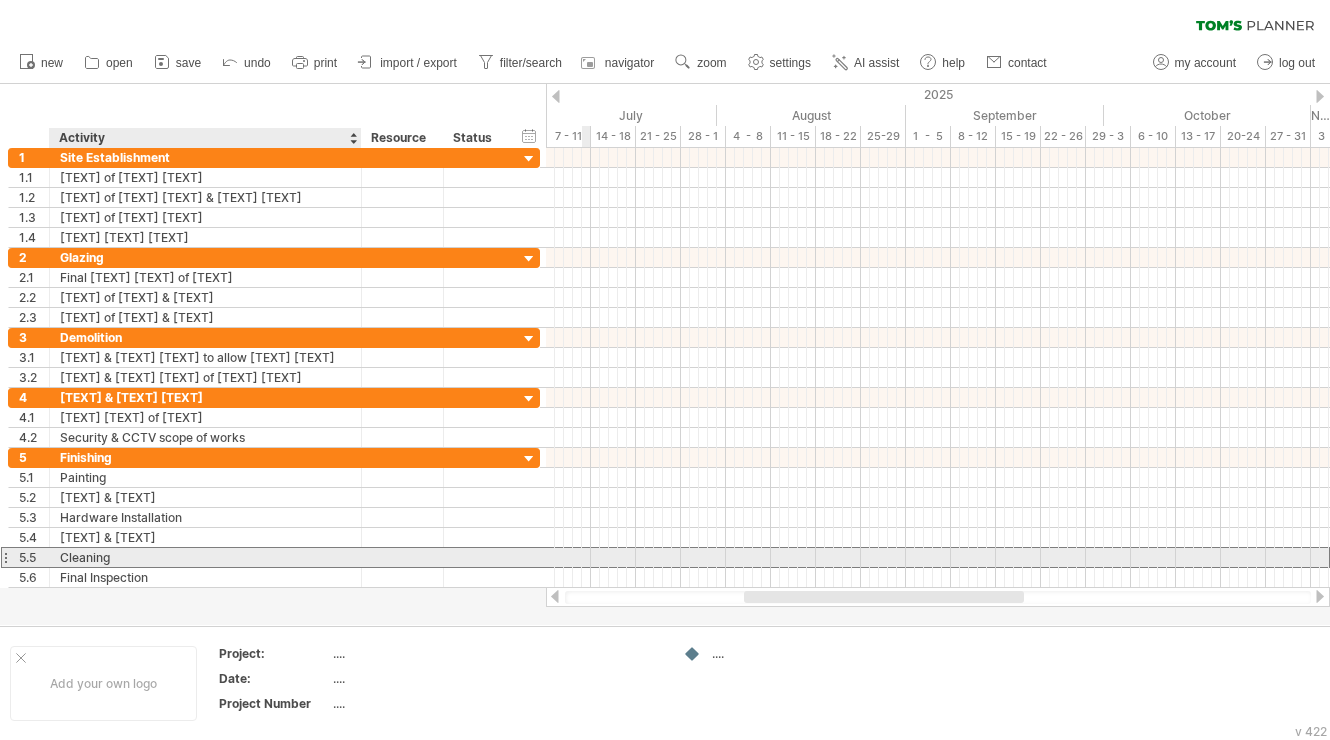 click on "Cleaning" at bounding box center [205, 557] 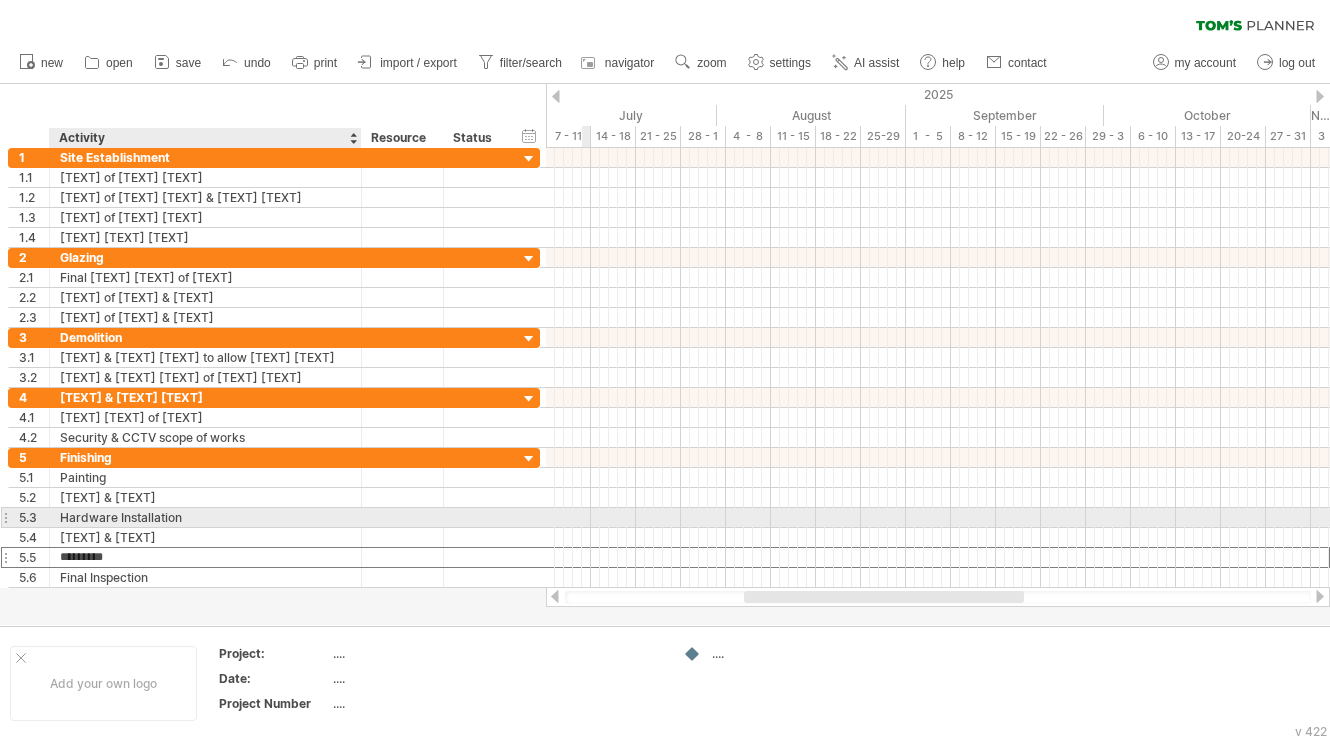 click on "Hardware Installation" at bounding box center (205, 517) 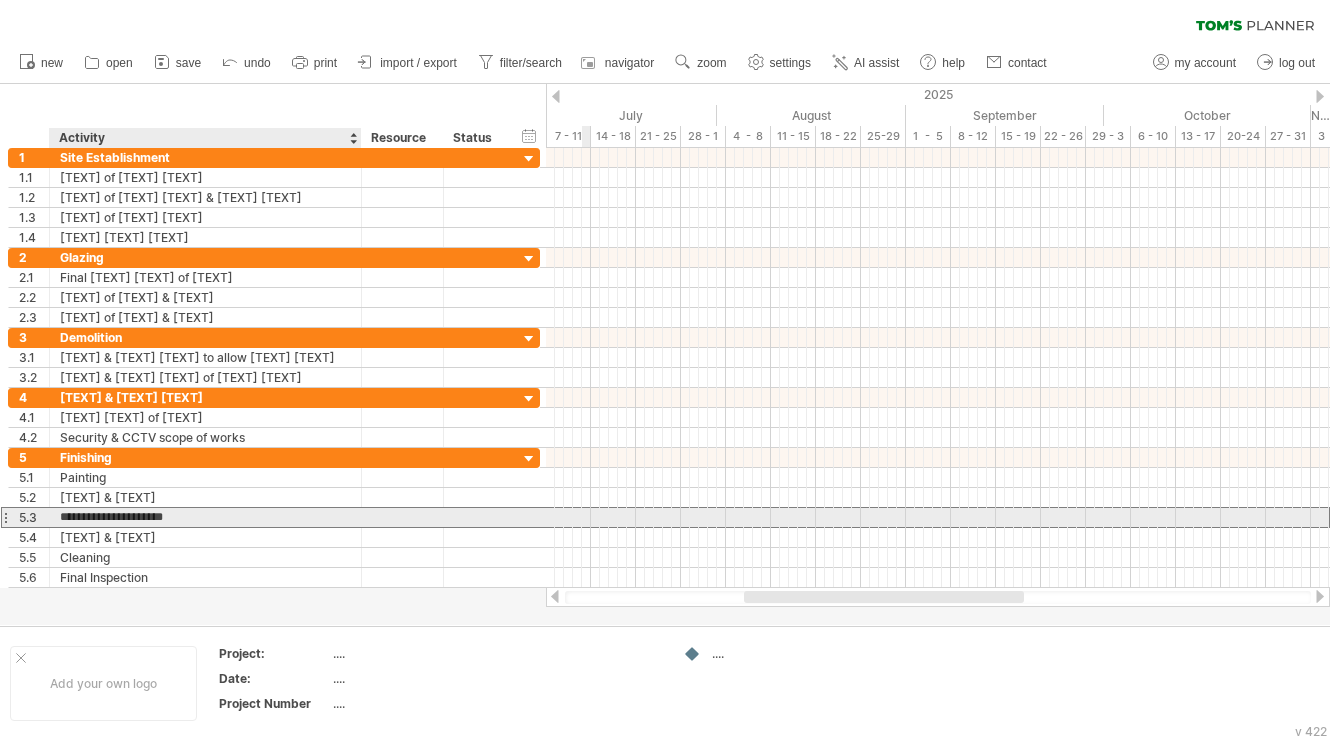click on "**********" at bounding box center (205, 517) 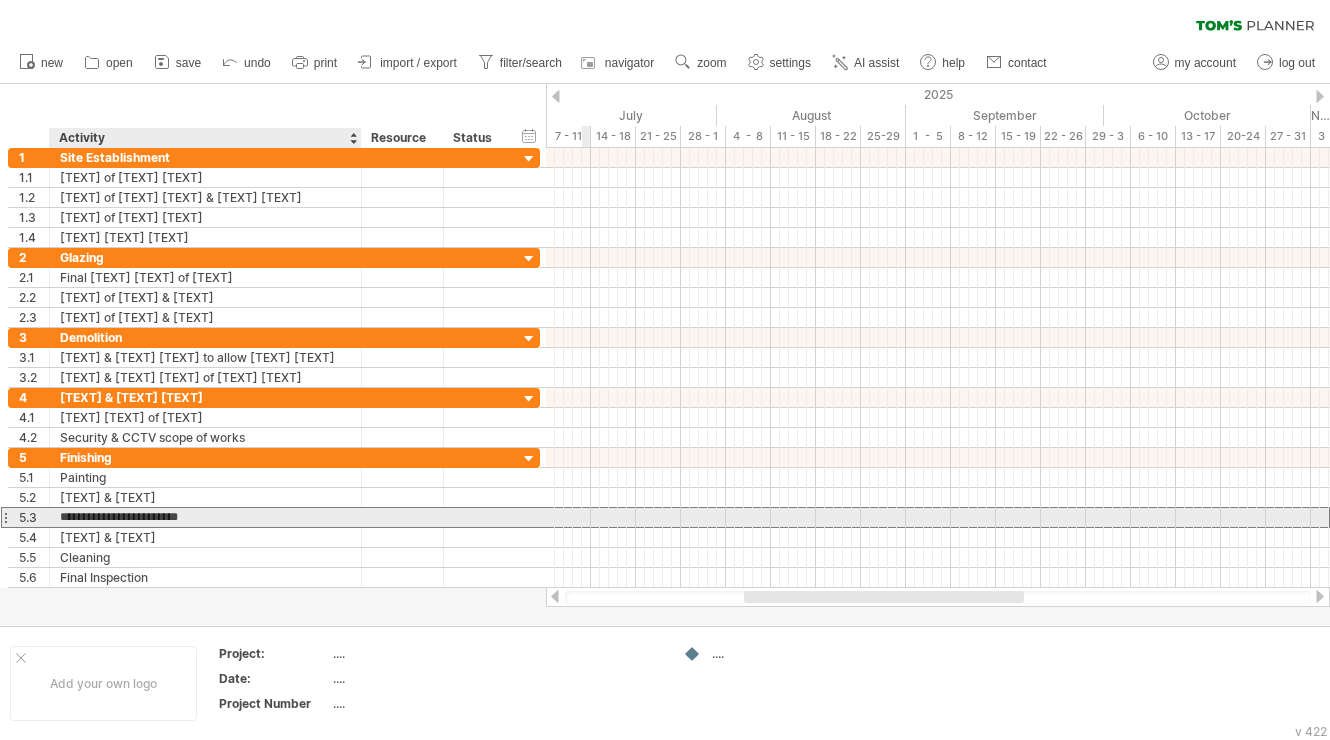 type on "**********" 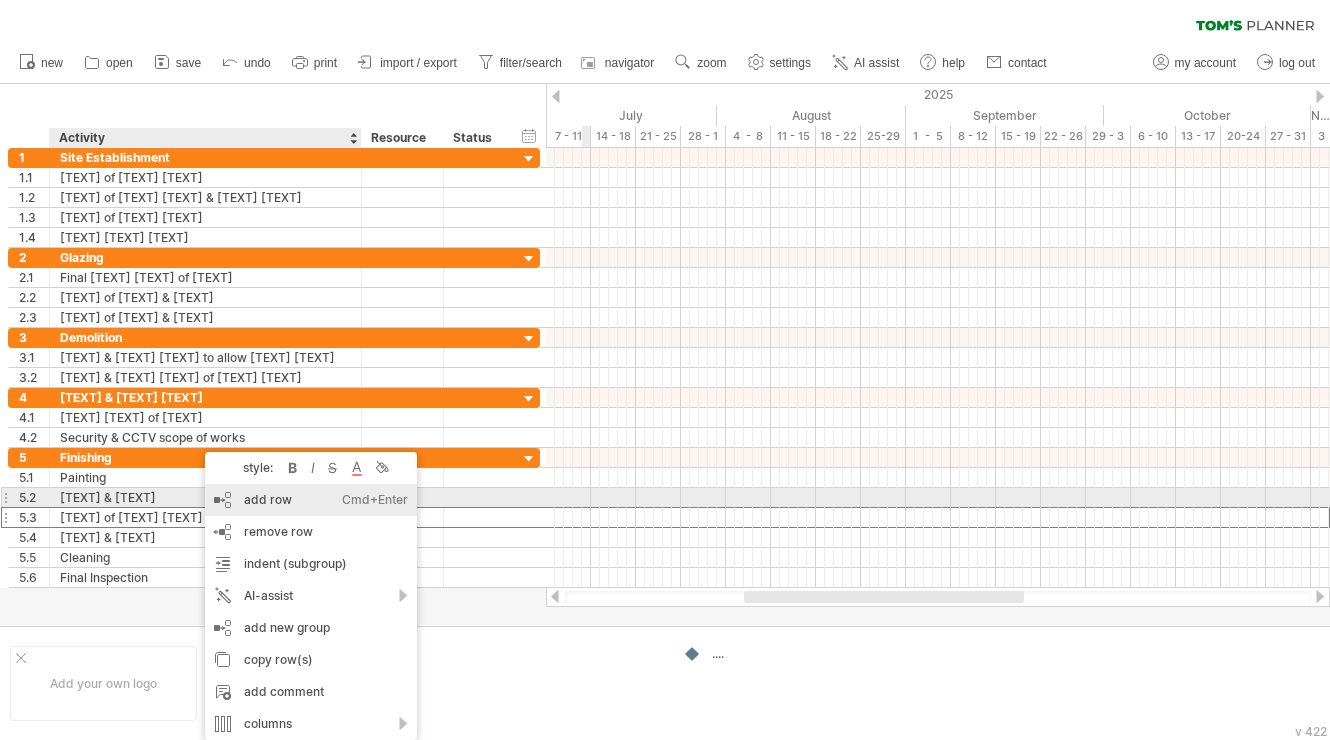 click on "add row Ctrl+Enter Cmd+Enter" at bounding box center (311, 500) 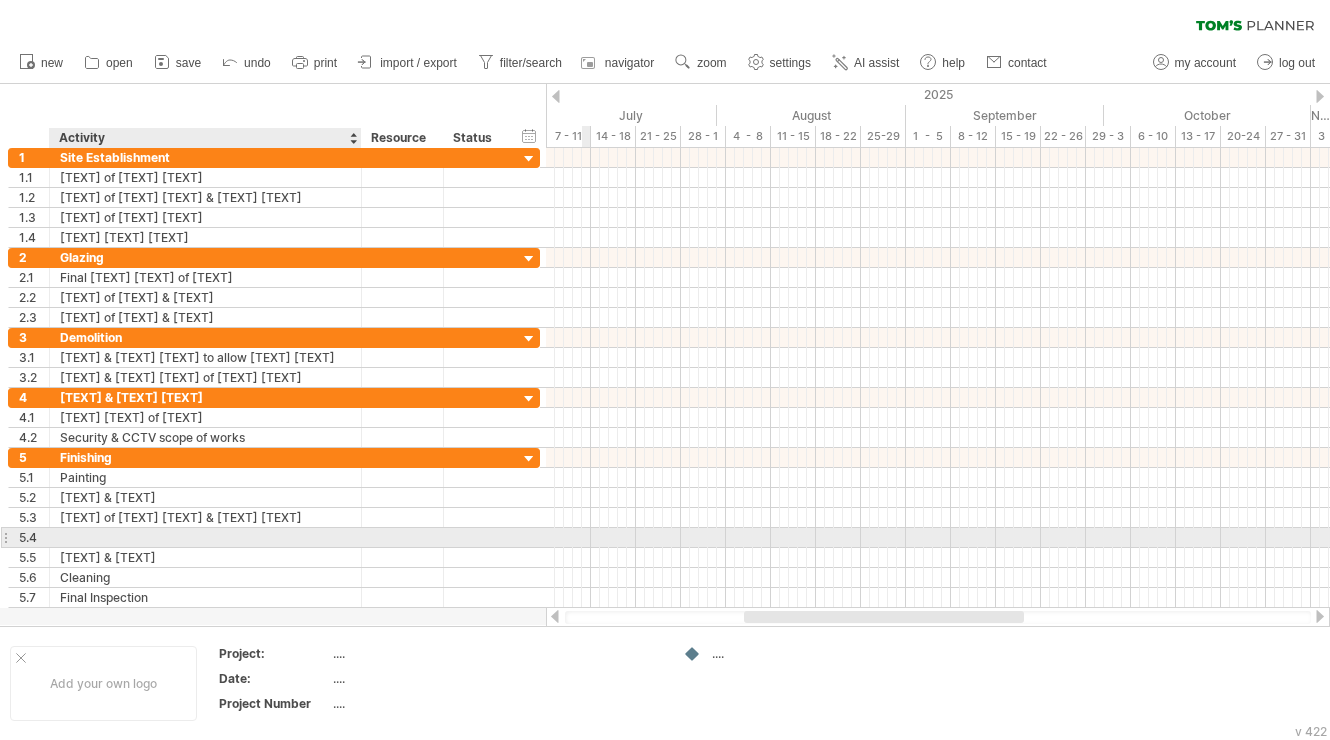 click at bounding box center [205, 537] 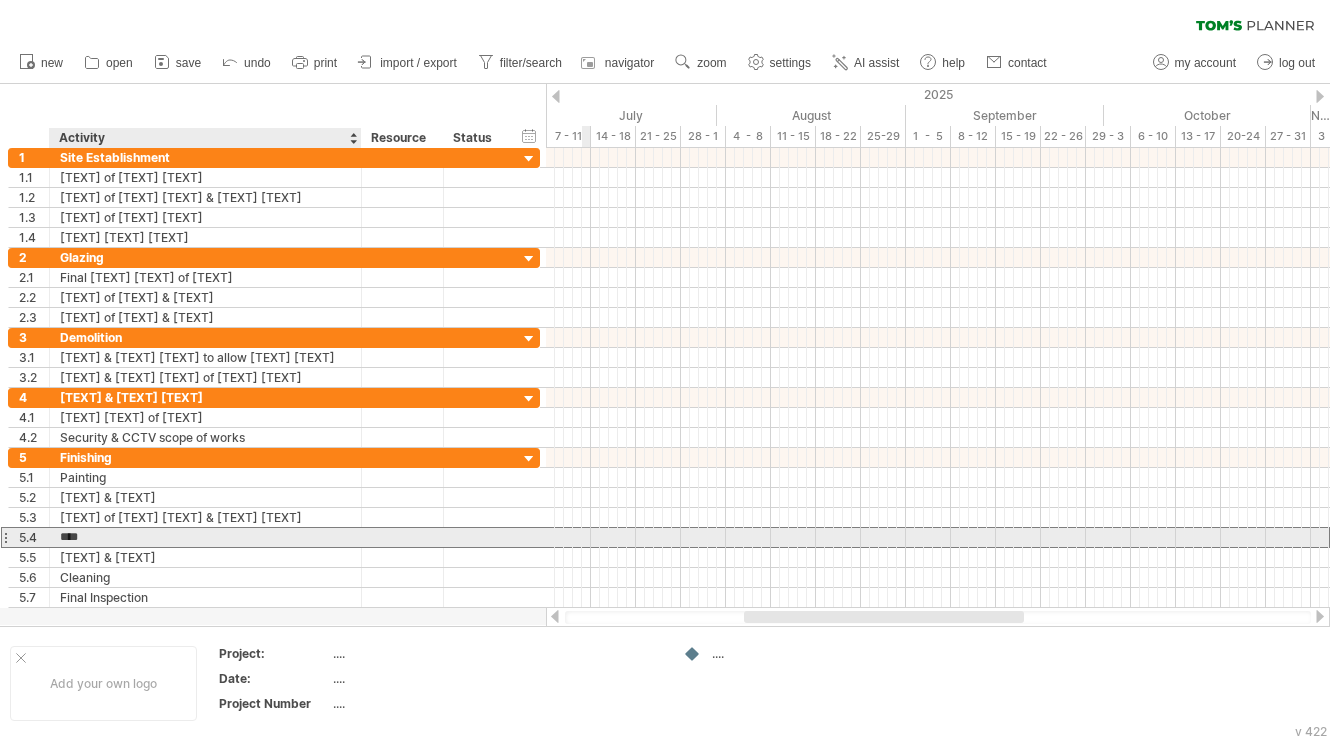type on "**********" 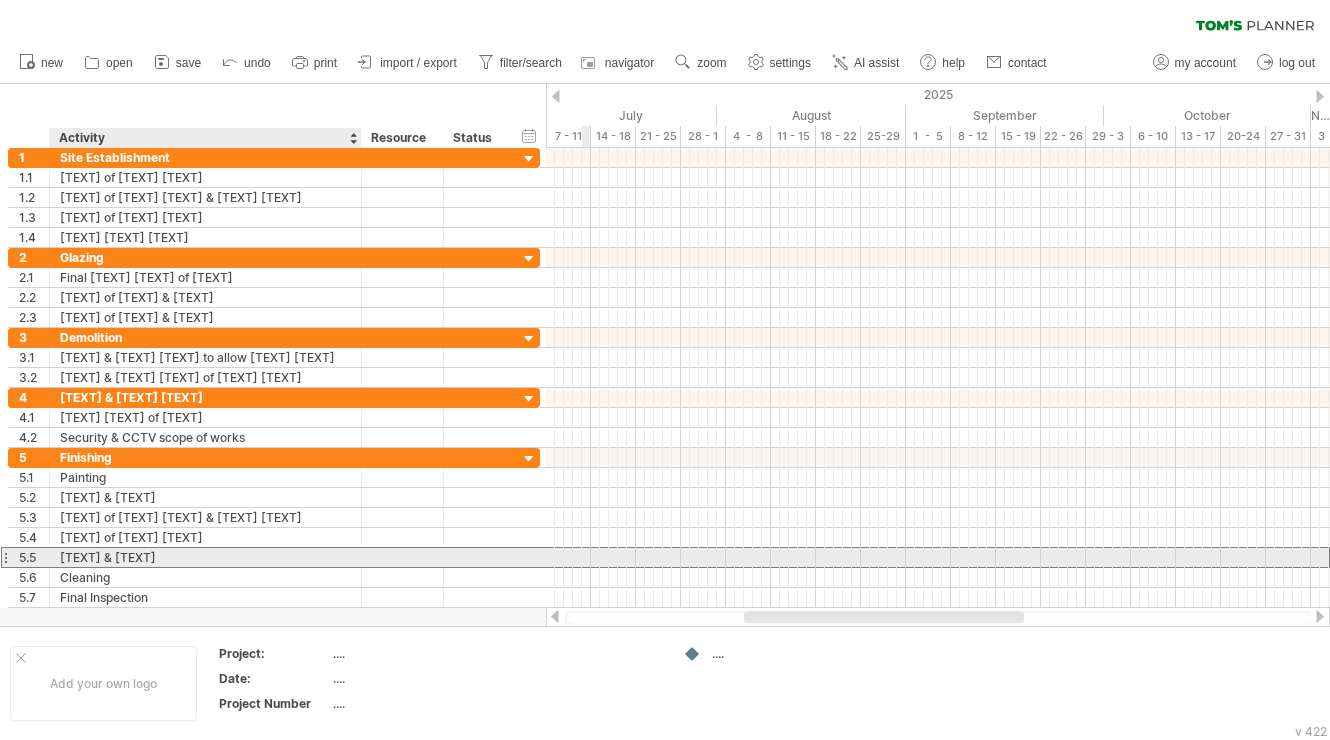 click on "[TEXT] & [TEXT]" at bounding box center [205, 557] 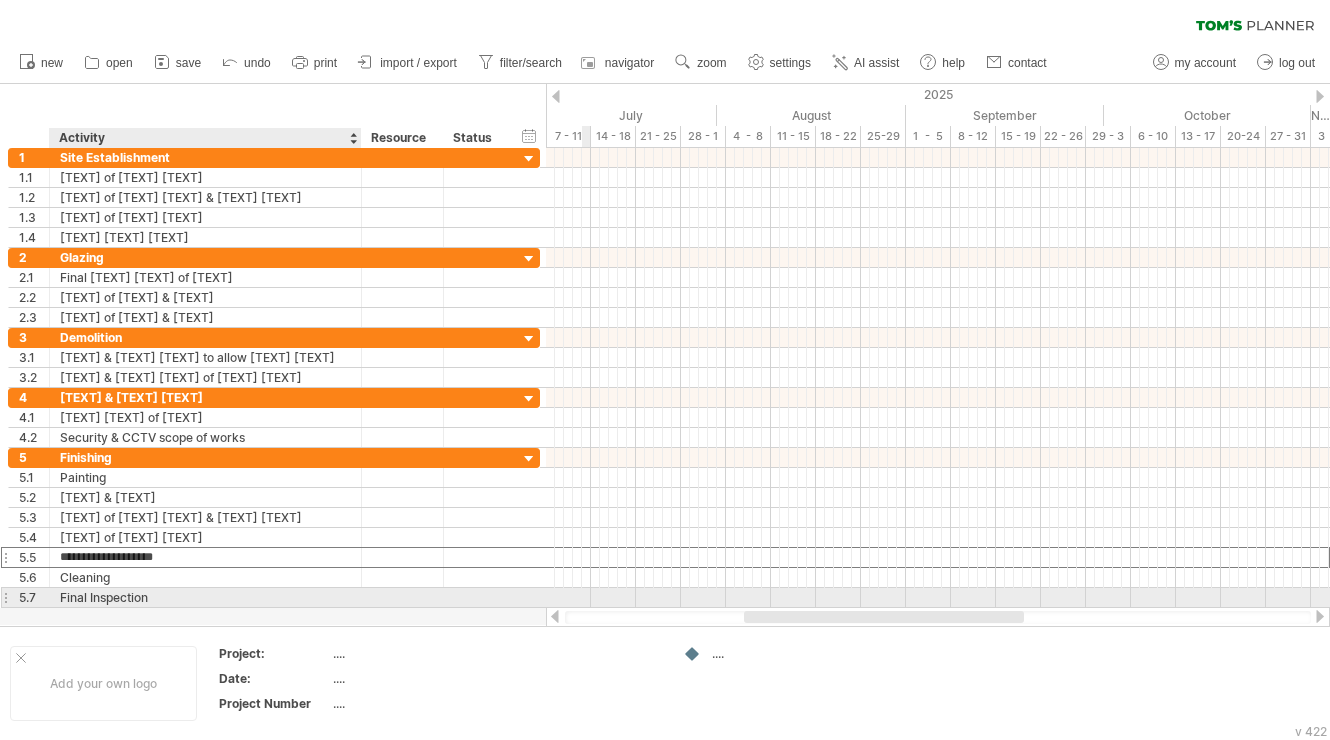 click on "Final Inspection" at bounding box center (205, 597) 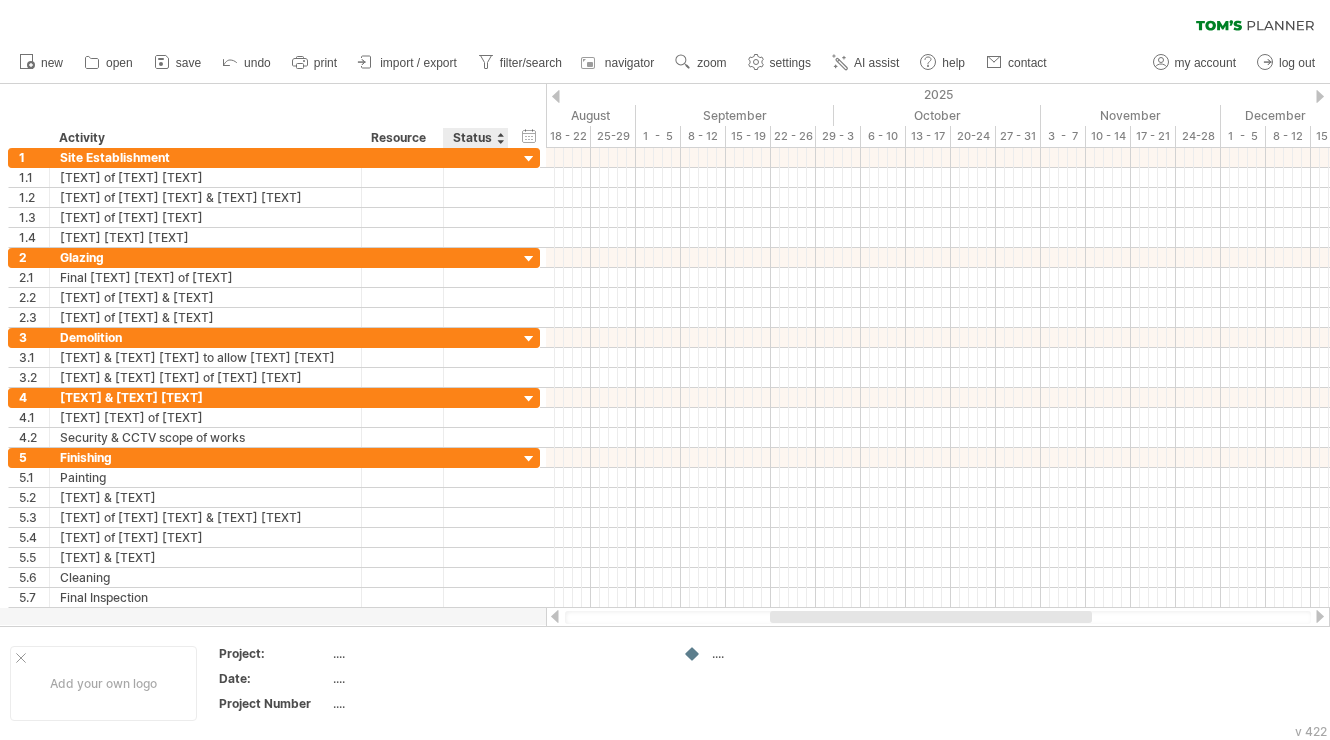click on "Status" at bounding box center (475, 138) 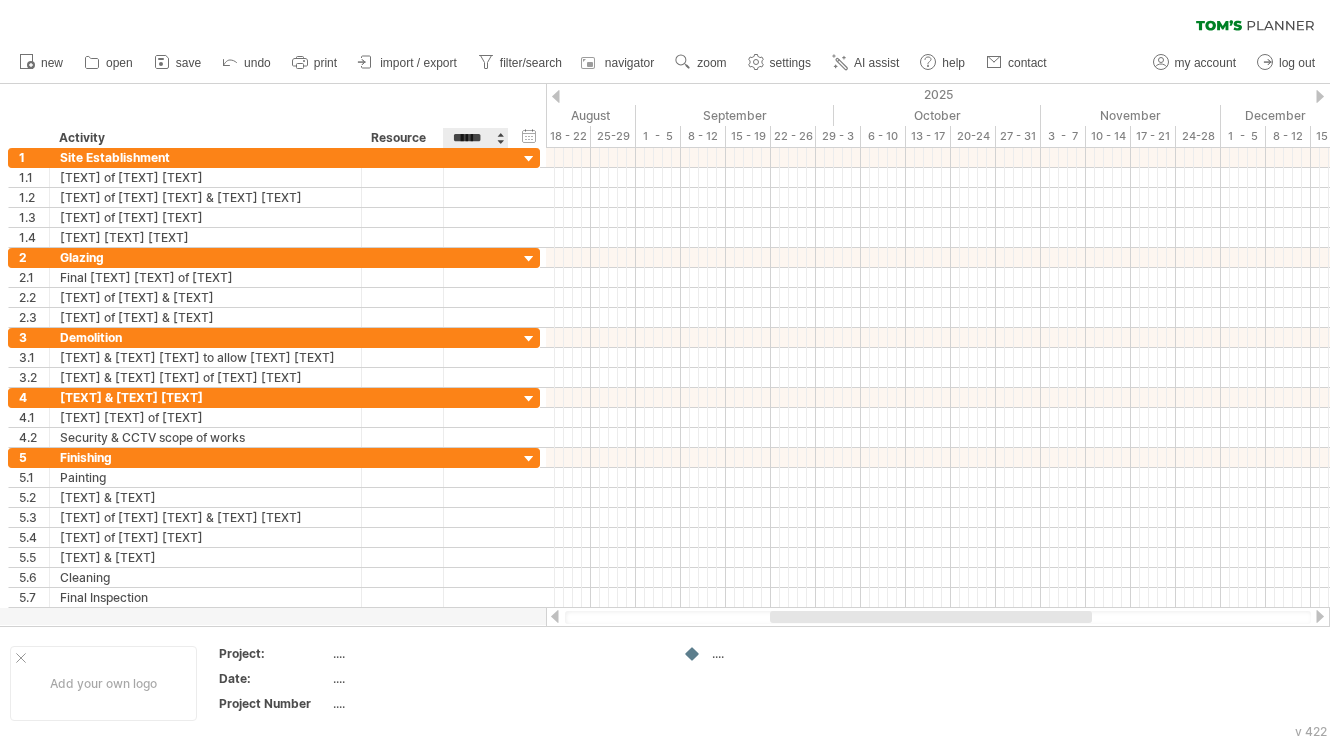 click on "******" at bounding box center (475, 138) 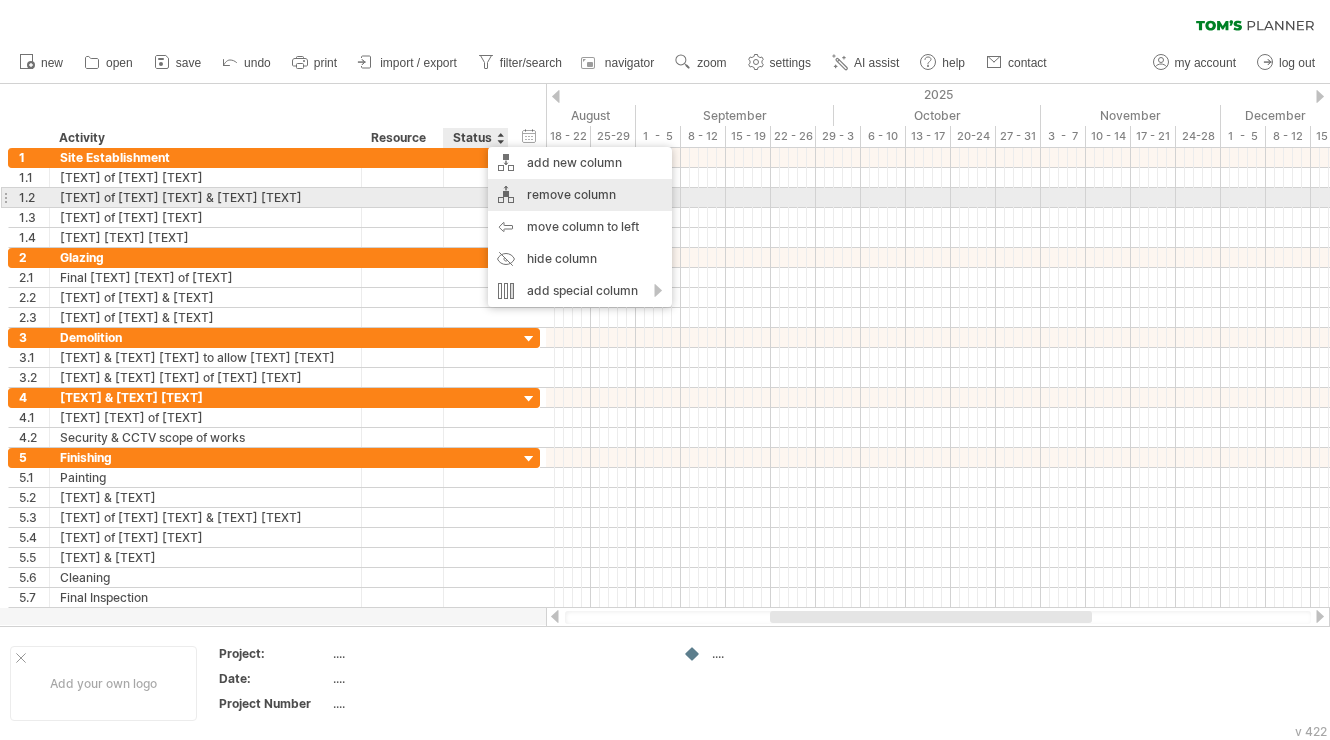 click on "remove column" at bounding box center (580, 195) 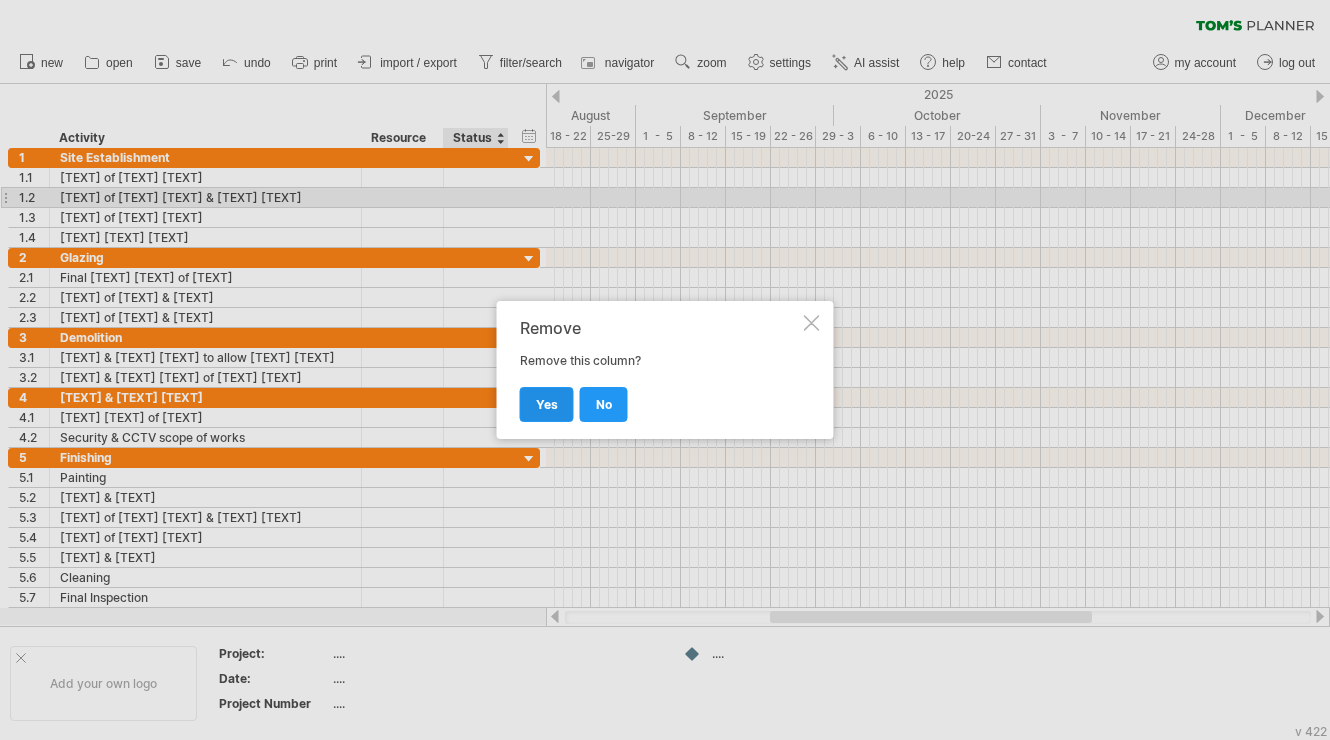 click on "yes" at bounding box center (547, 404) 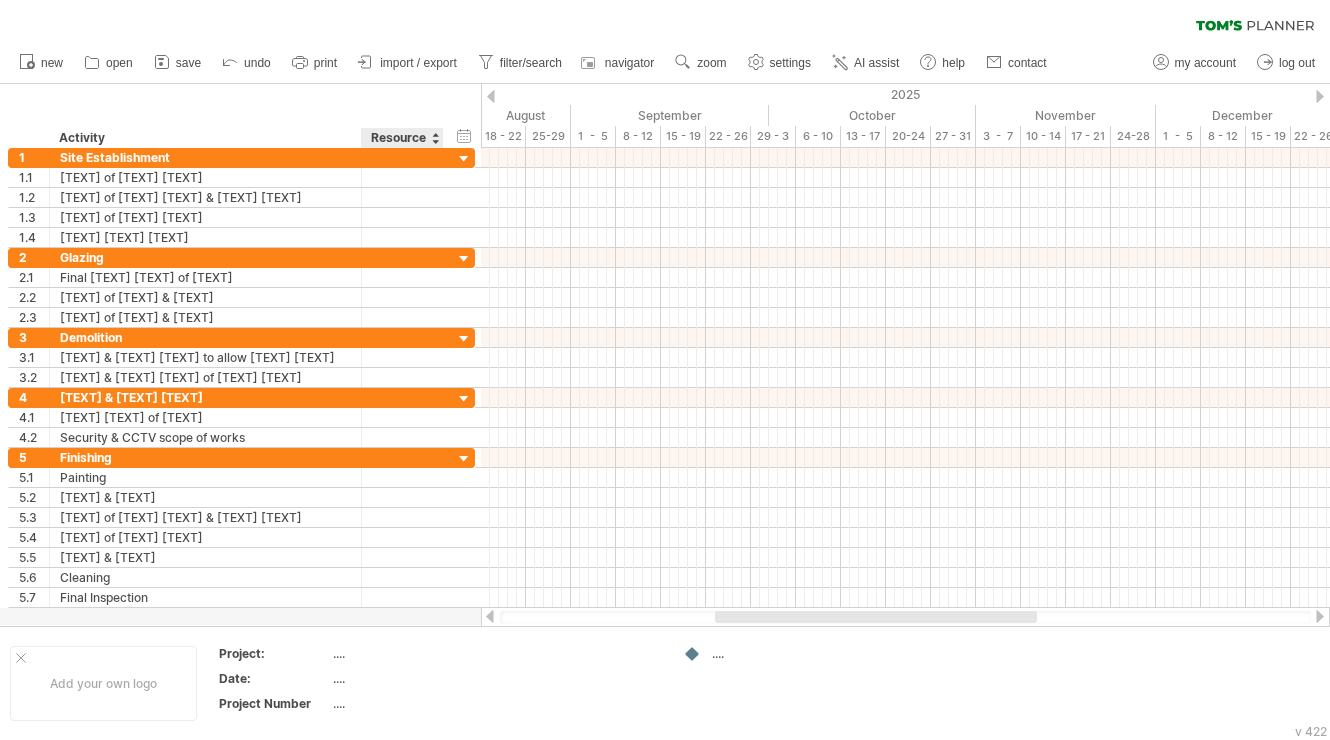 click on "Resource" at bounding box center (401, 138) 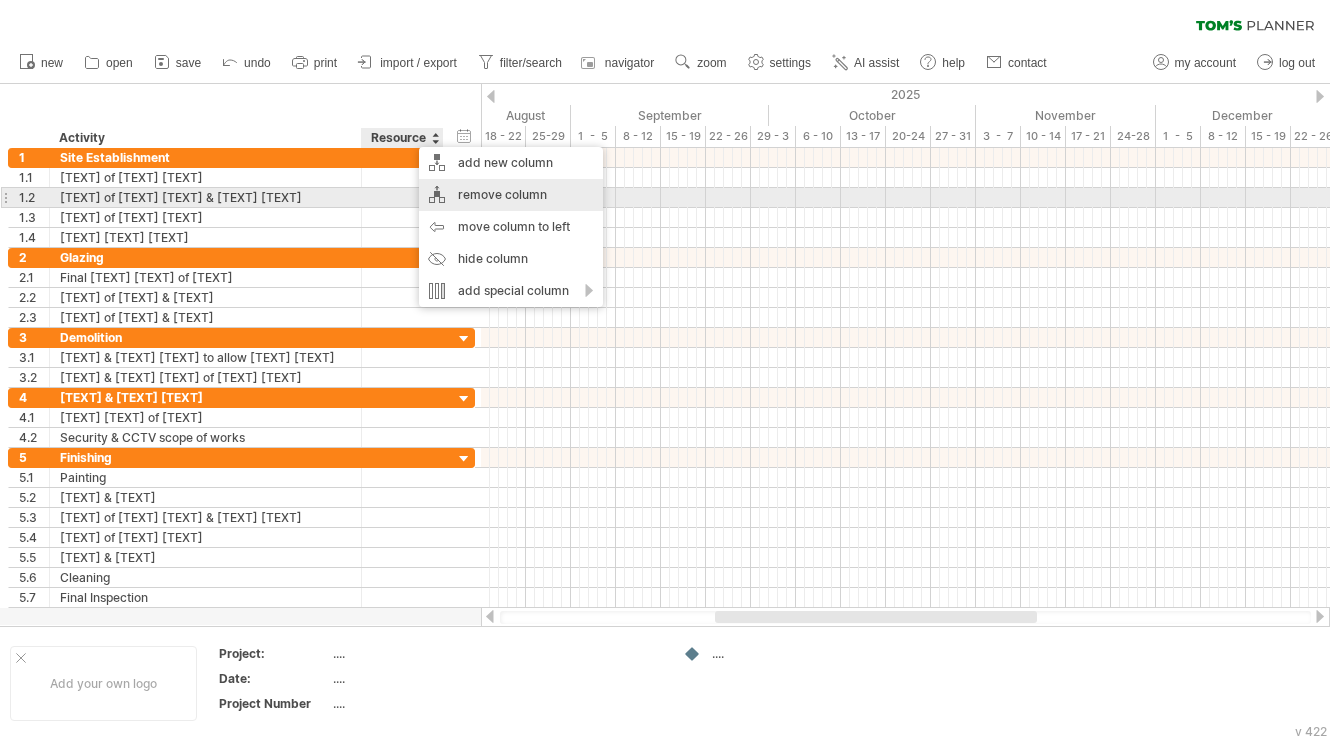 click on "remove column" at bounding box center [511, 195] 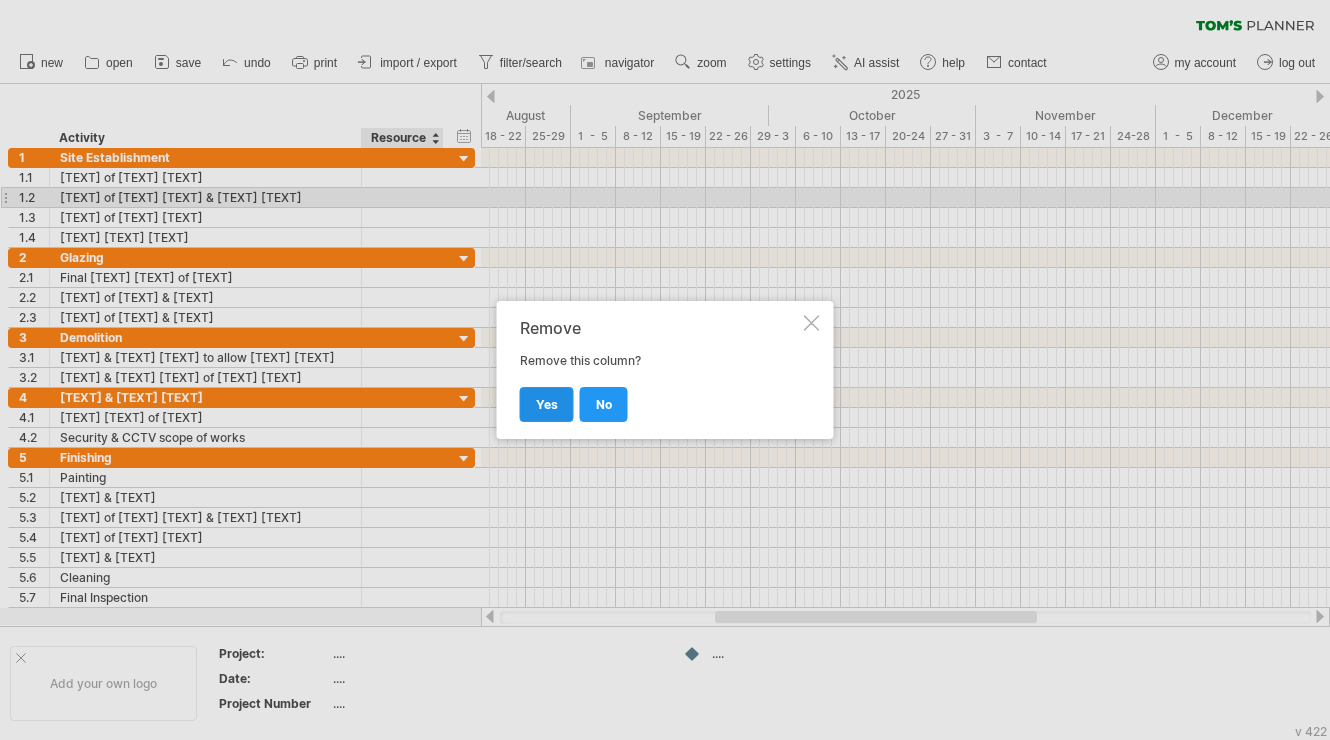 click on "yes" at bounding box center [547, 404] 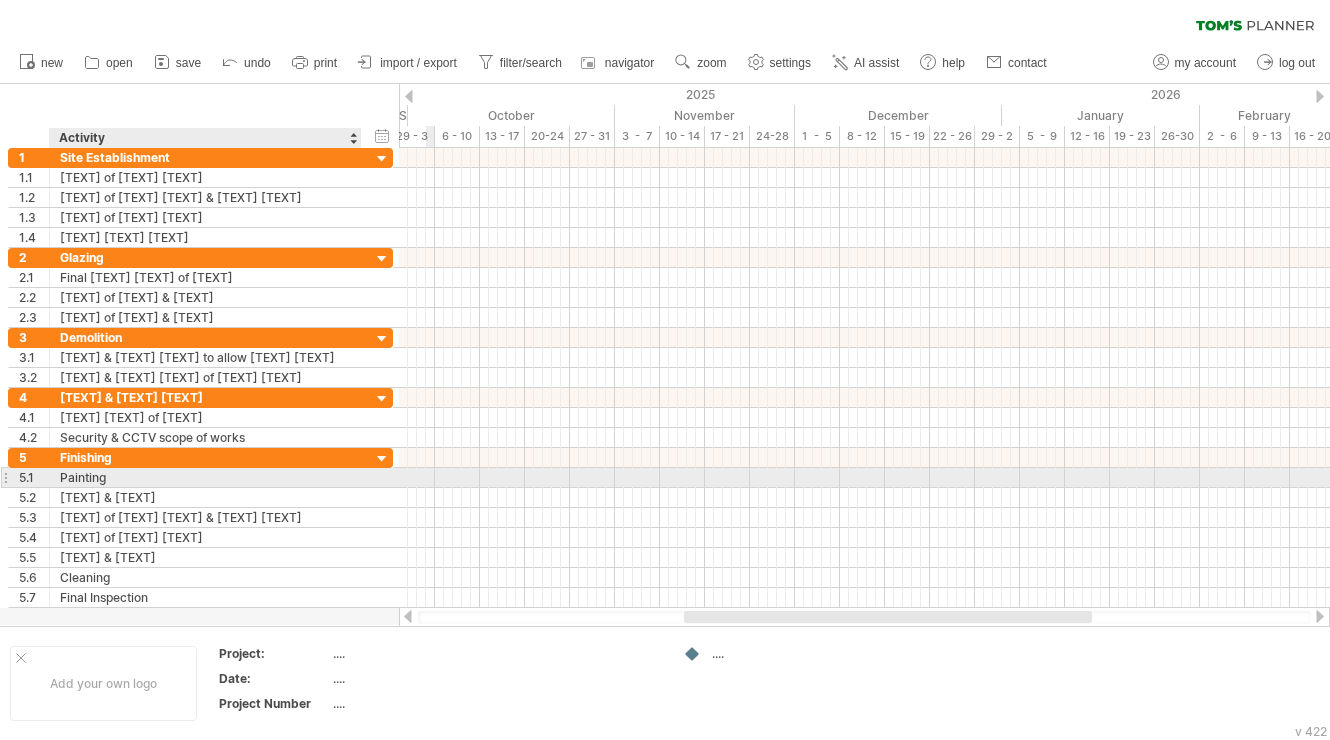 click on "Painting" at bounding box center [205, 477] 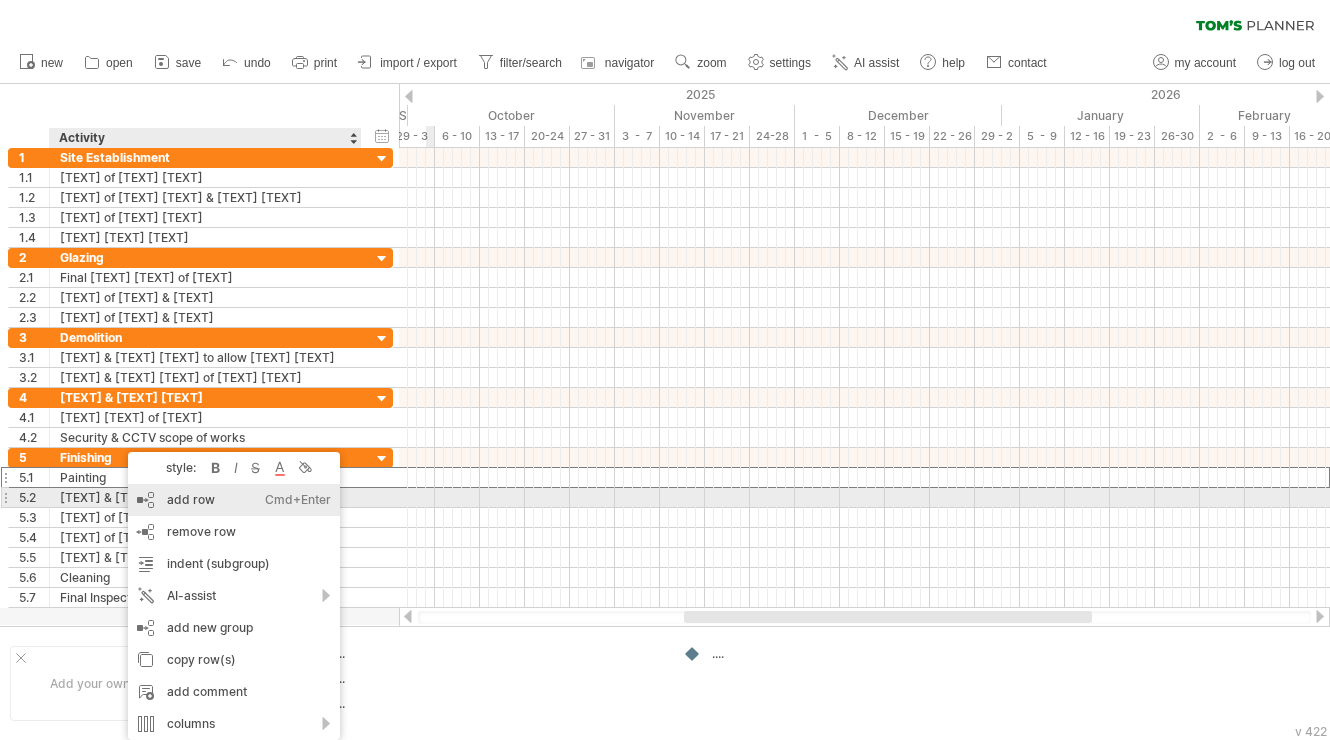 click on "add row Ctrl+Enter Cmd+Enter" at bounding box center [234, 500] 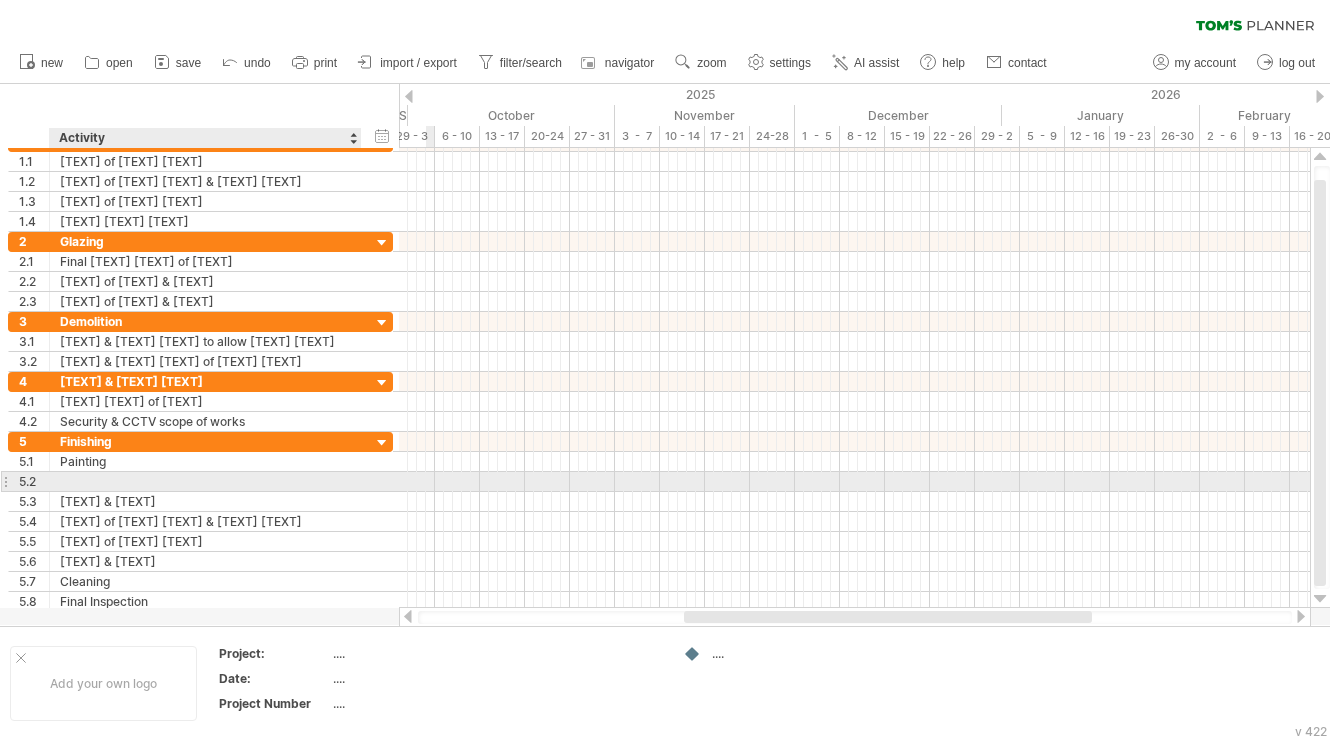 click at bounding box center (205, 481) 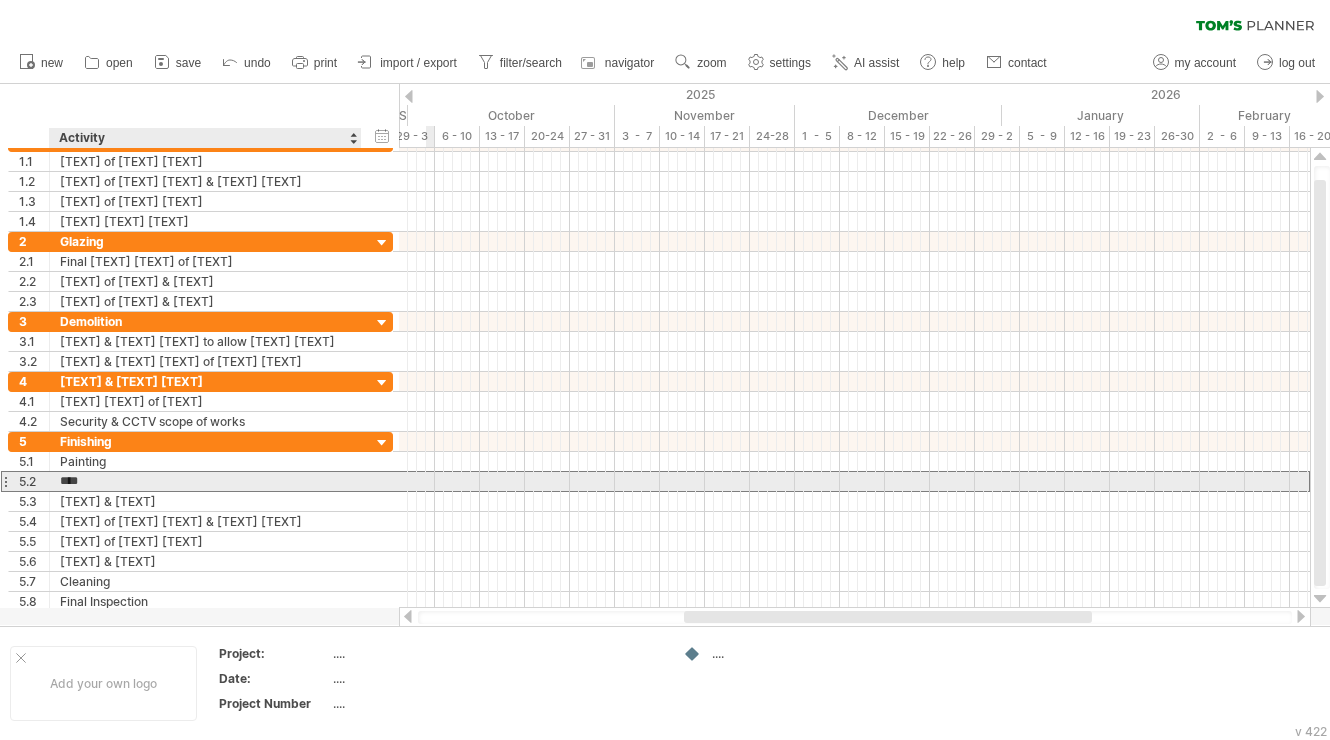 type on "*****" 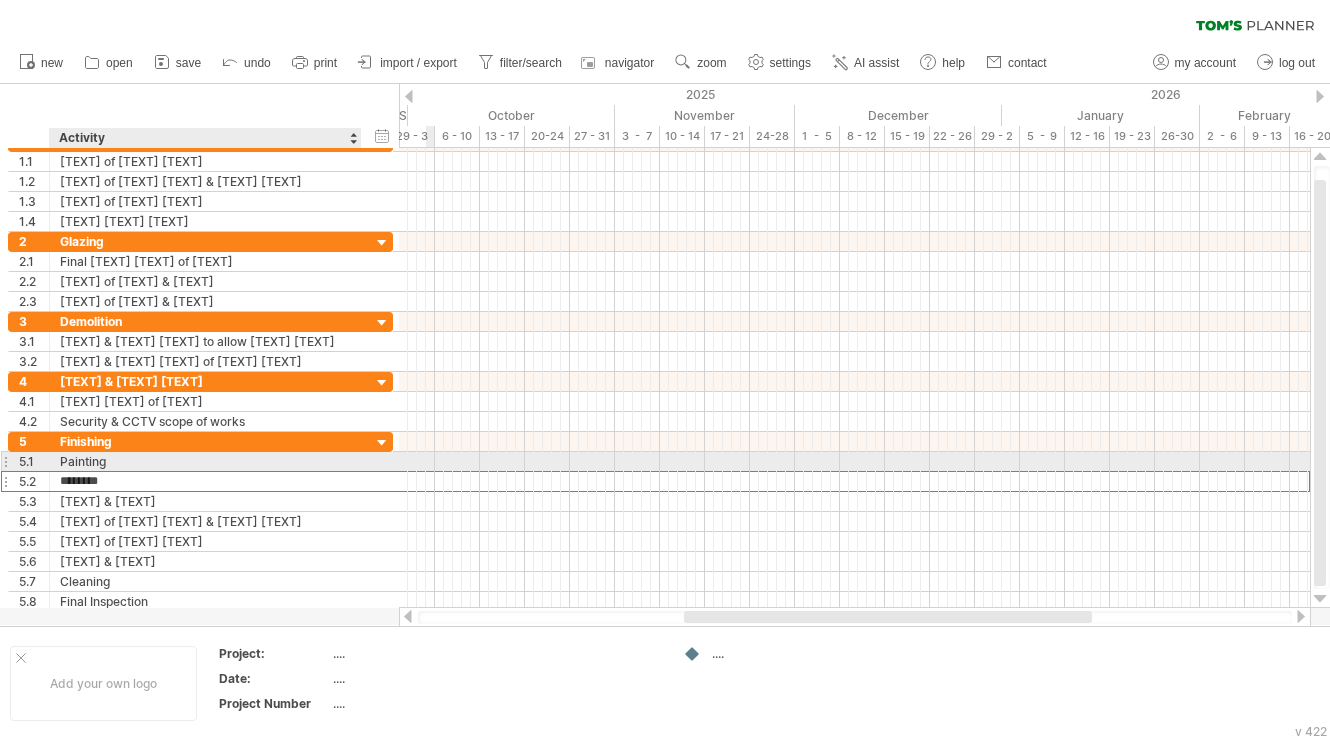 click on "Painting" at bounding box center [205, 461] 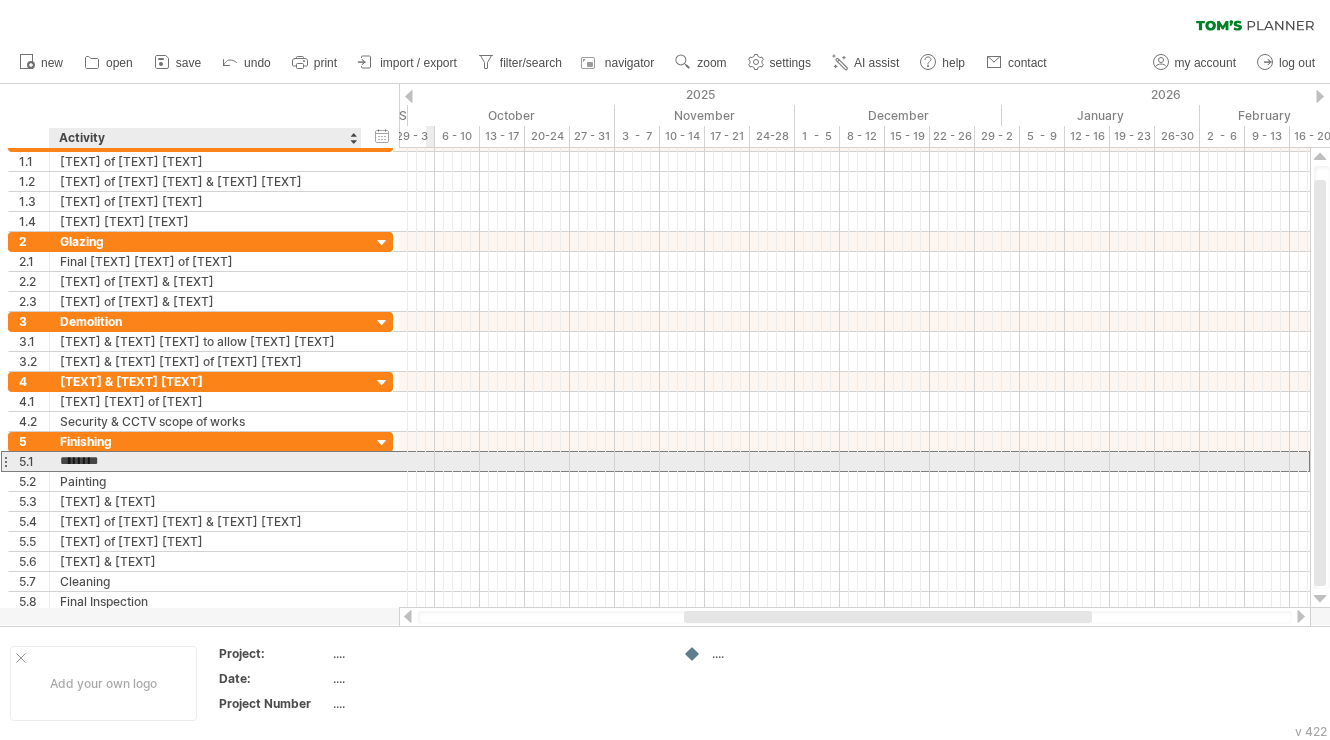 click on "********" at bounding box center (205, 461) 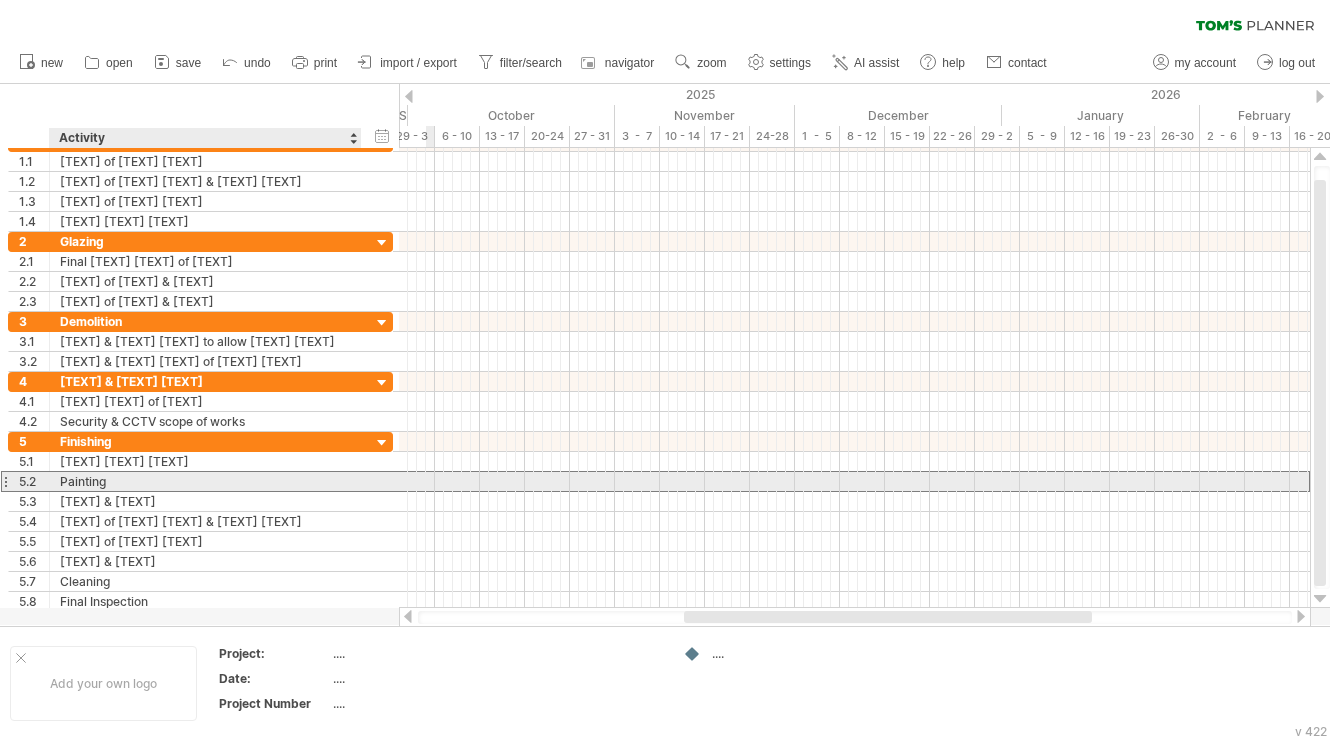click on "Painting" at bounding box center (205, 481) 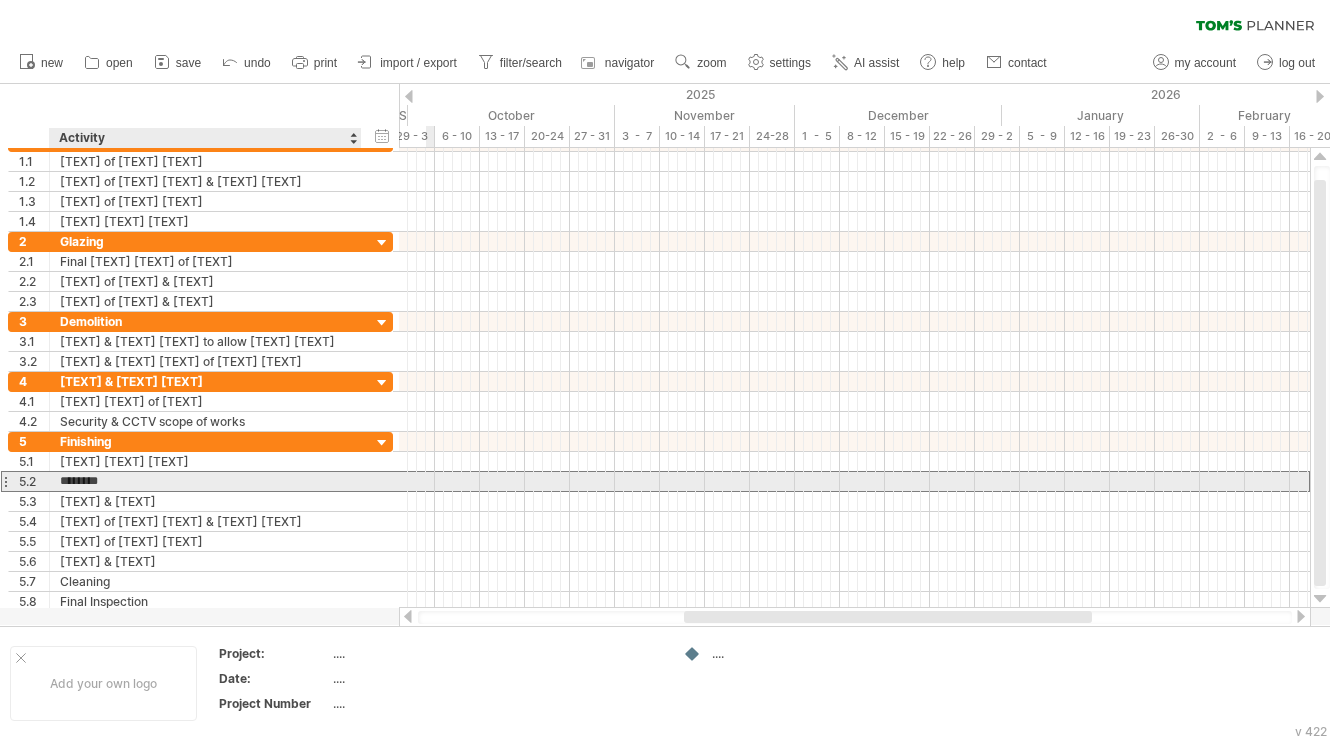 click on "********" at bounding box center (205, 481) 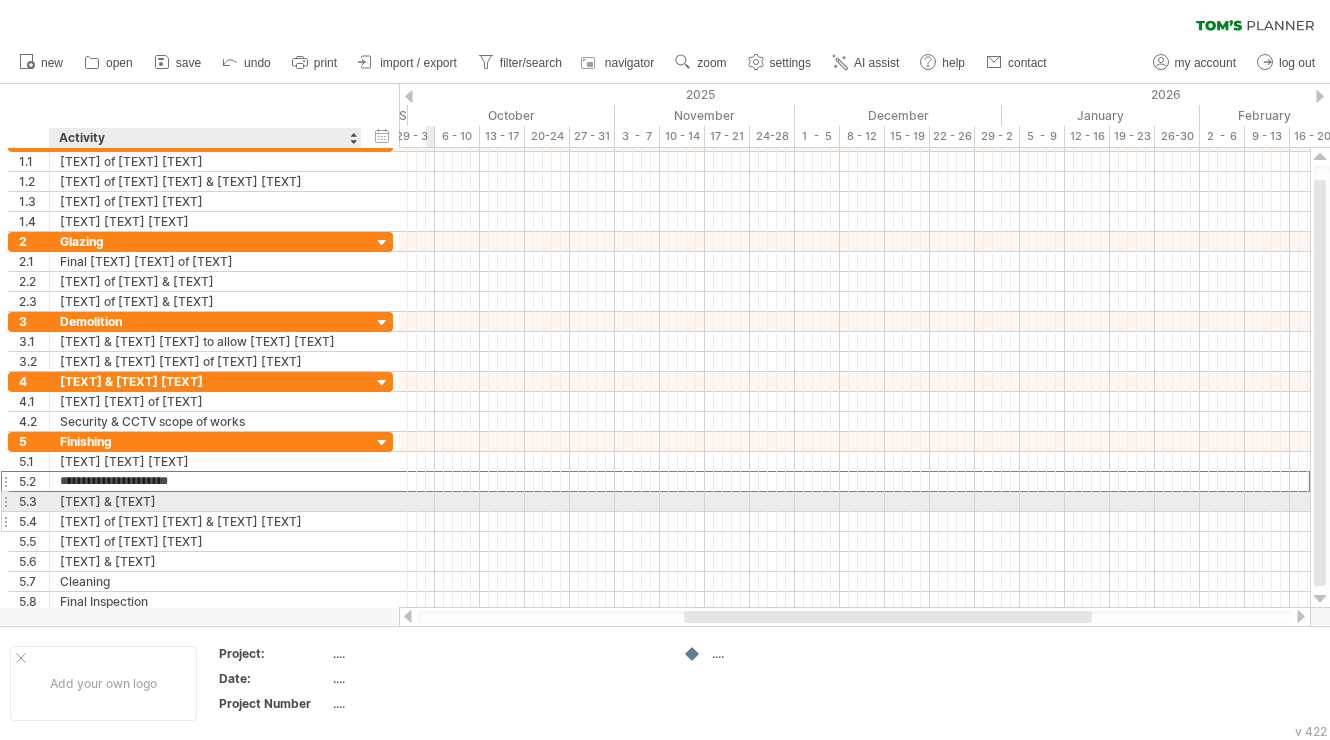 click on "[TEXT] of [TEXT] [TEXT] & [TEXT] [TEXT]" at bounding box center [205, 521] 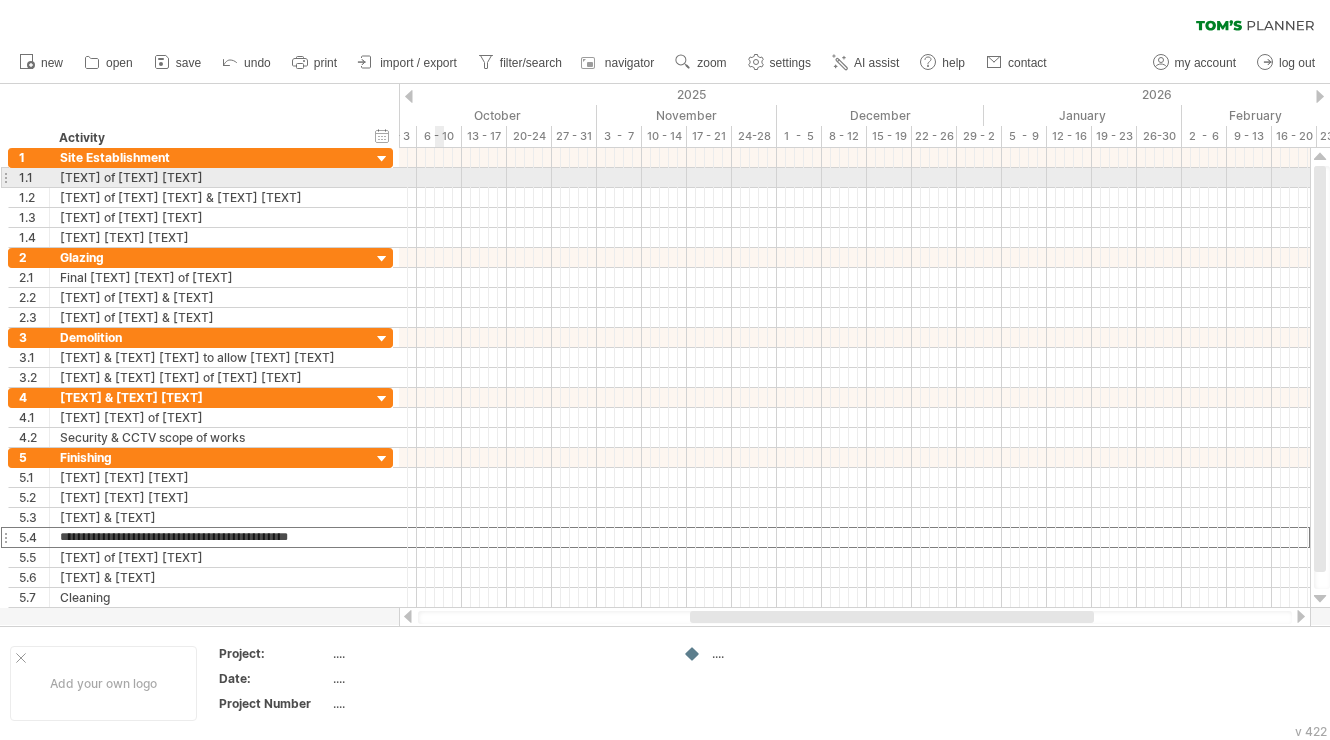 click at bounding box center [854, 178] 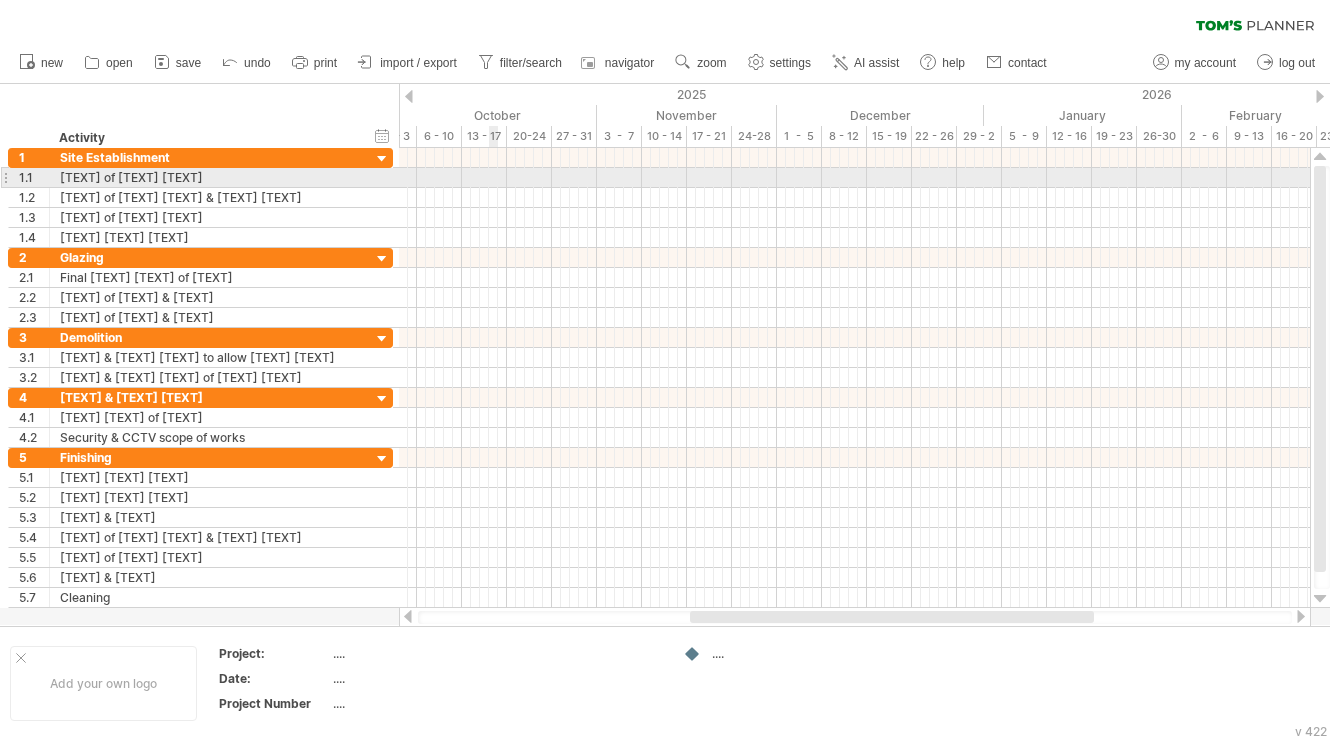 drag, startPoint x: 460, startPoint y: 177, endPoint x: 493, endPoint y: 177, distance: 33 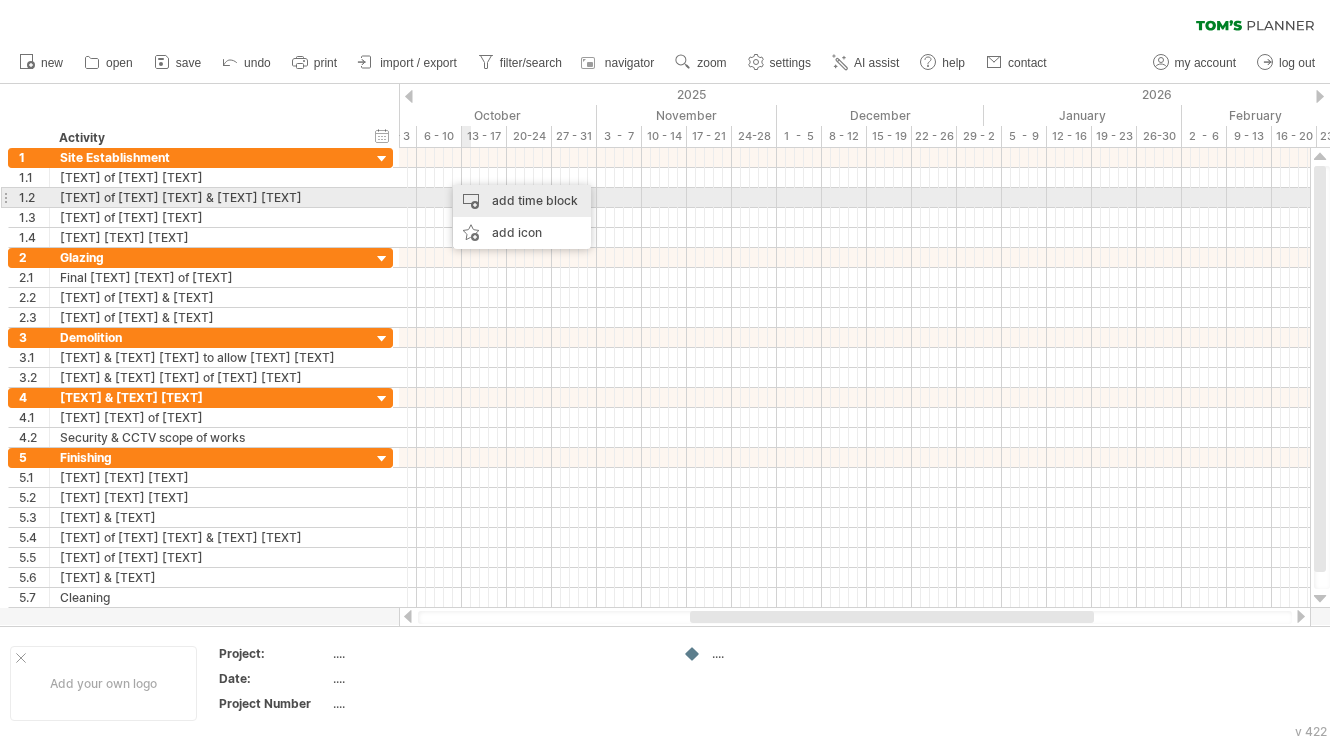 click on "add time block" at bounding box center (522, 201) 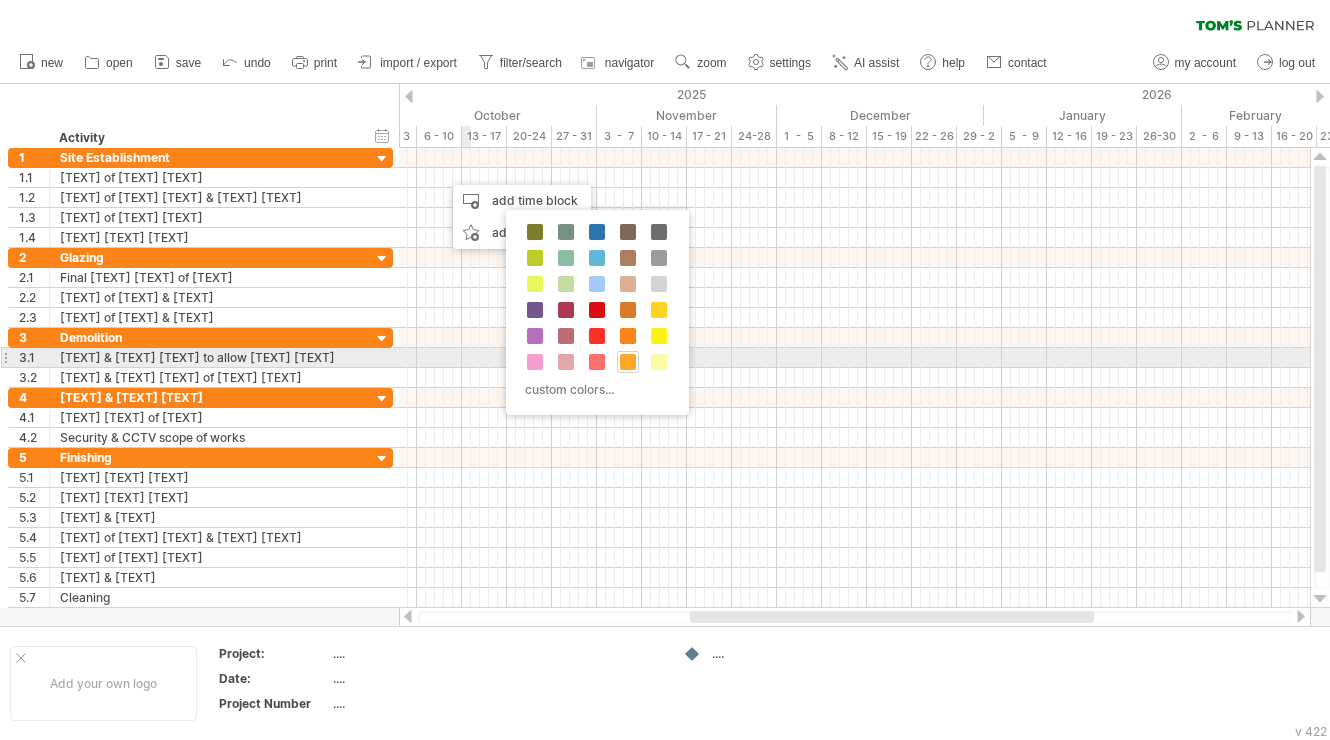 click at bounding box center (628, 362) 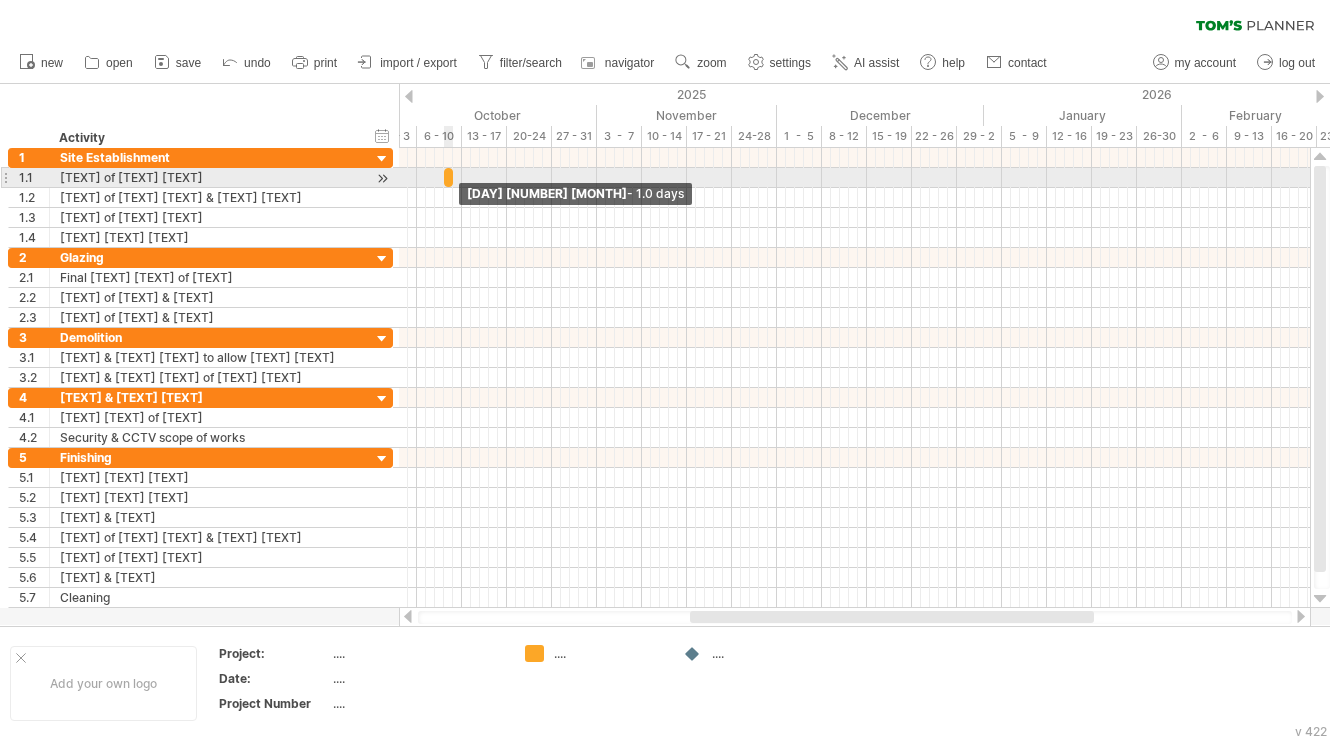 click at bounding box center [453, 177] 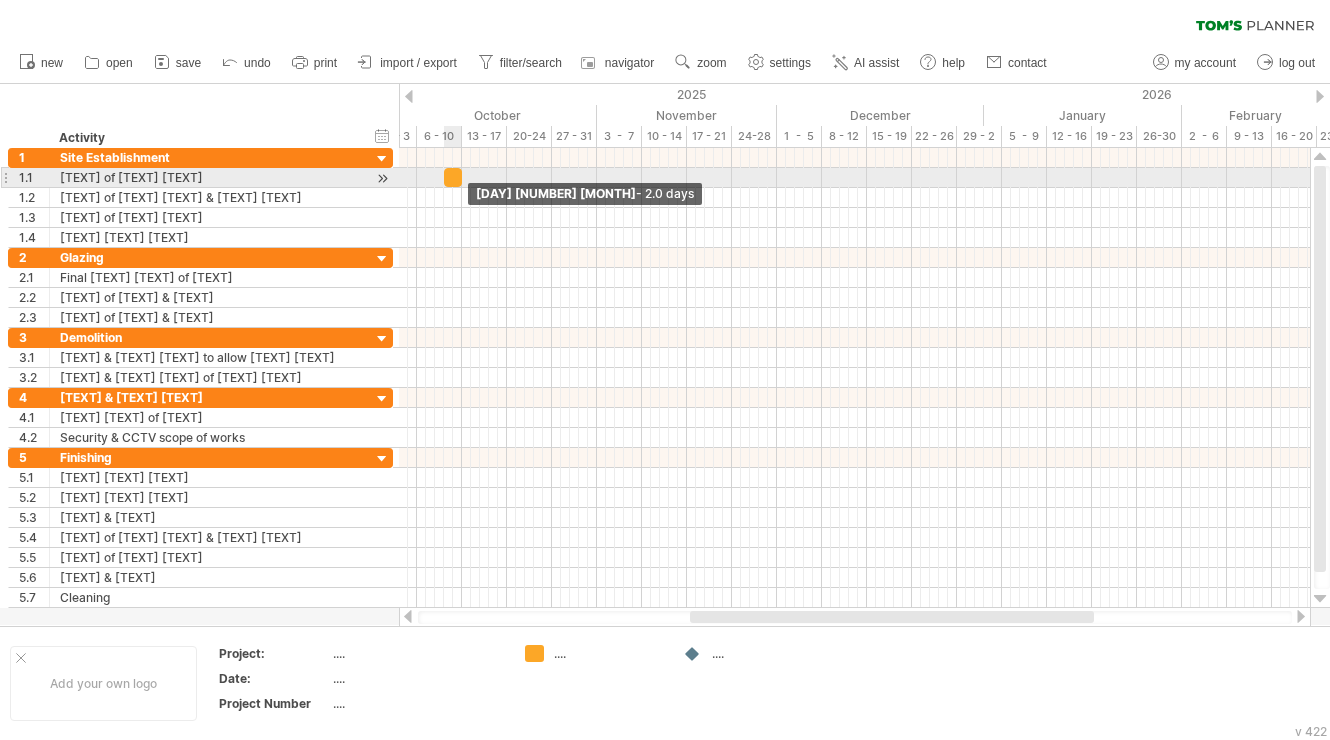 drag, startPoint x: 449, startPoint y: 178, endPoint x: 460, endPoint y: 178, distance: 11 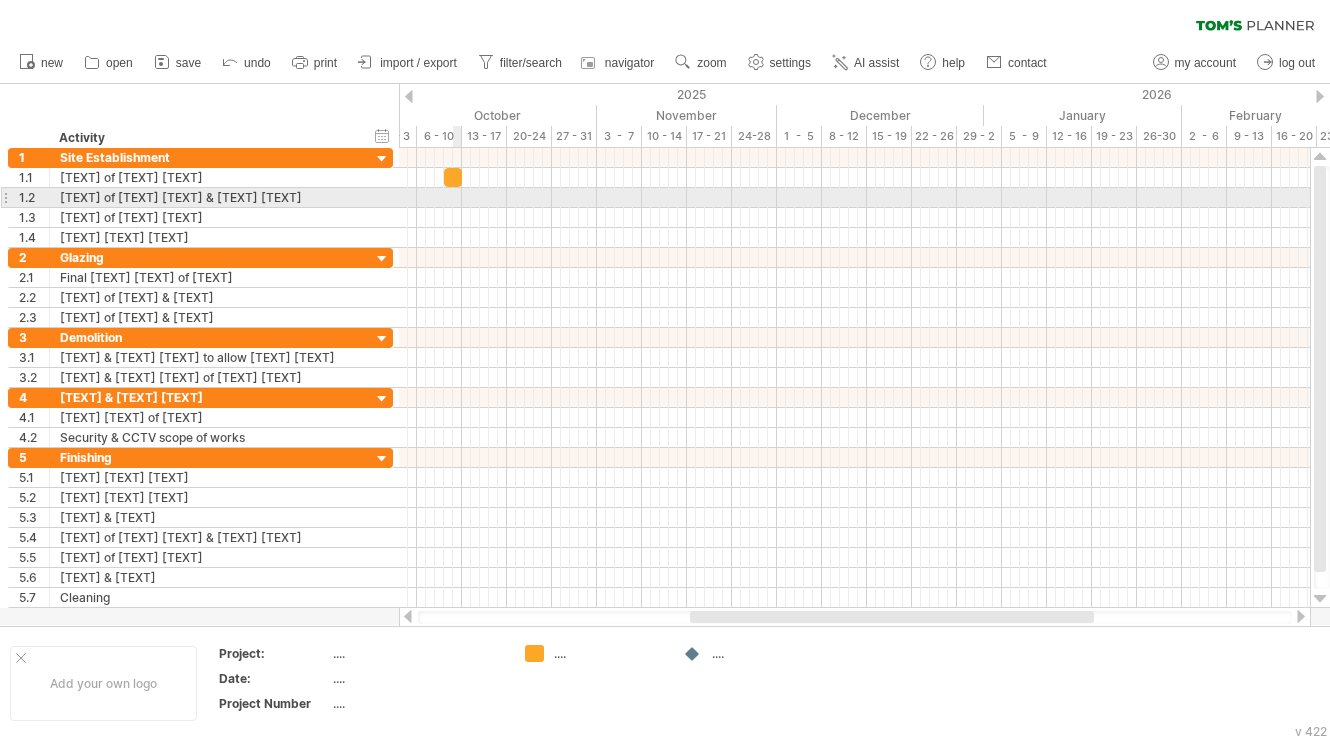 click at bounding box center [854, 198] 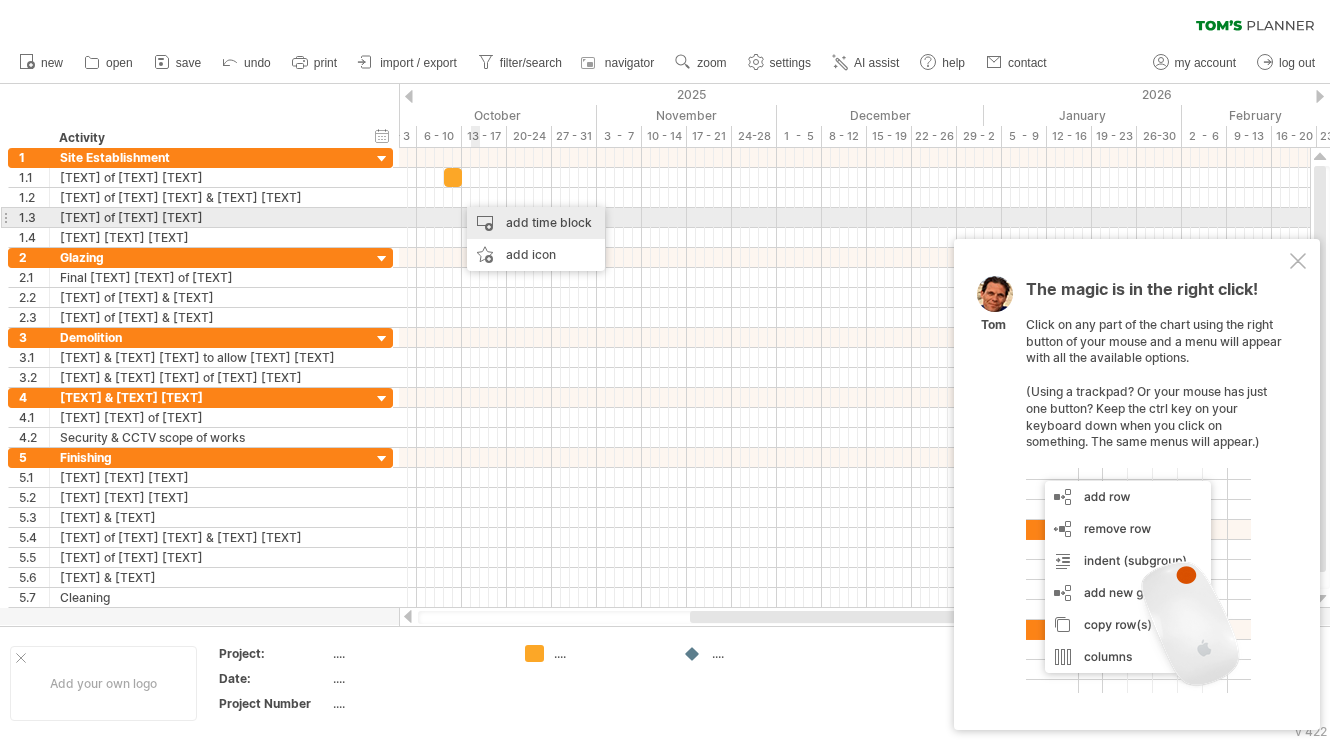 click on "add time block" at bounding box center [536, 223] 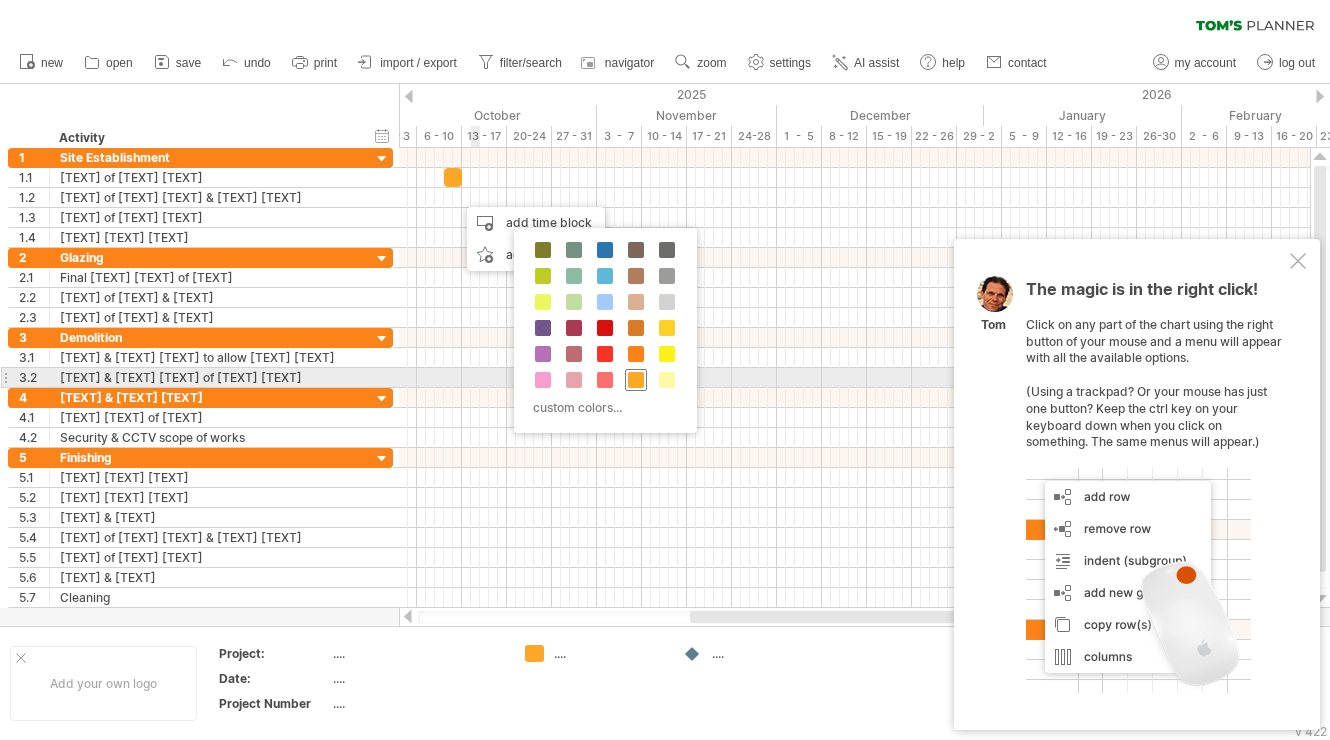 click at bounding box center (636, 380) 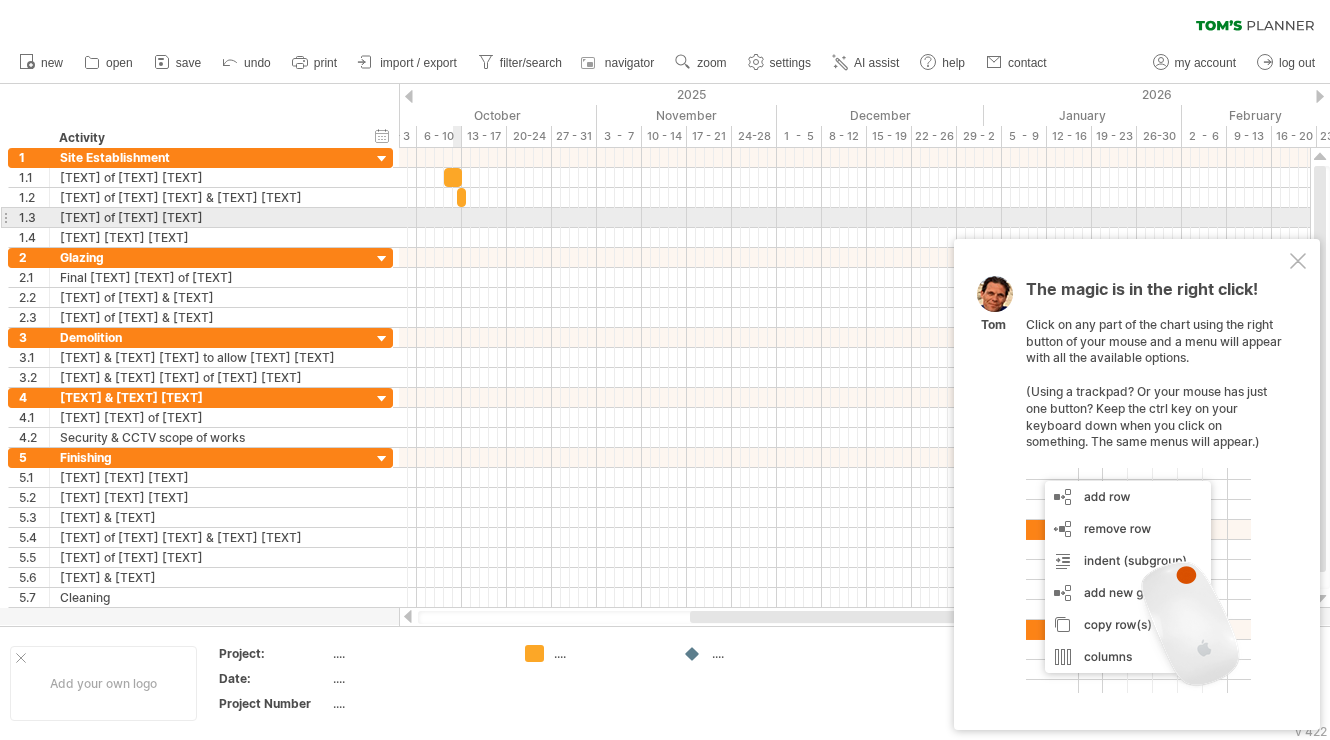 click at bounding box center [854, 218] 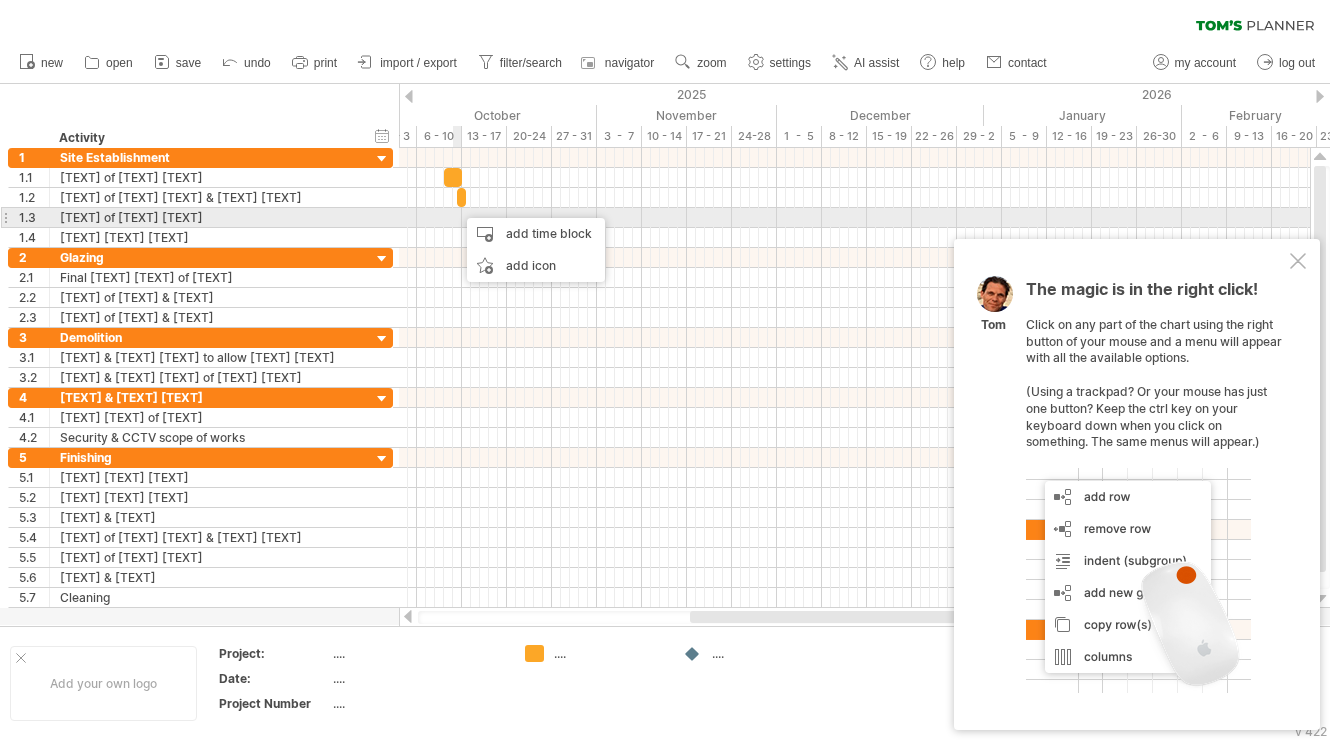 click at bounding box center [854, 218] 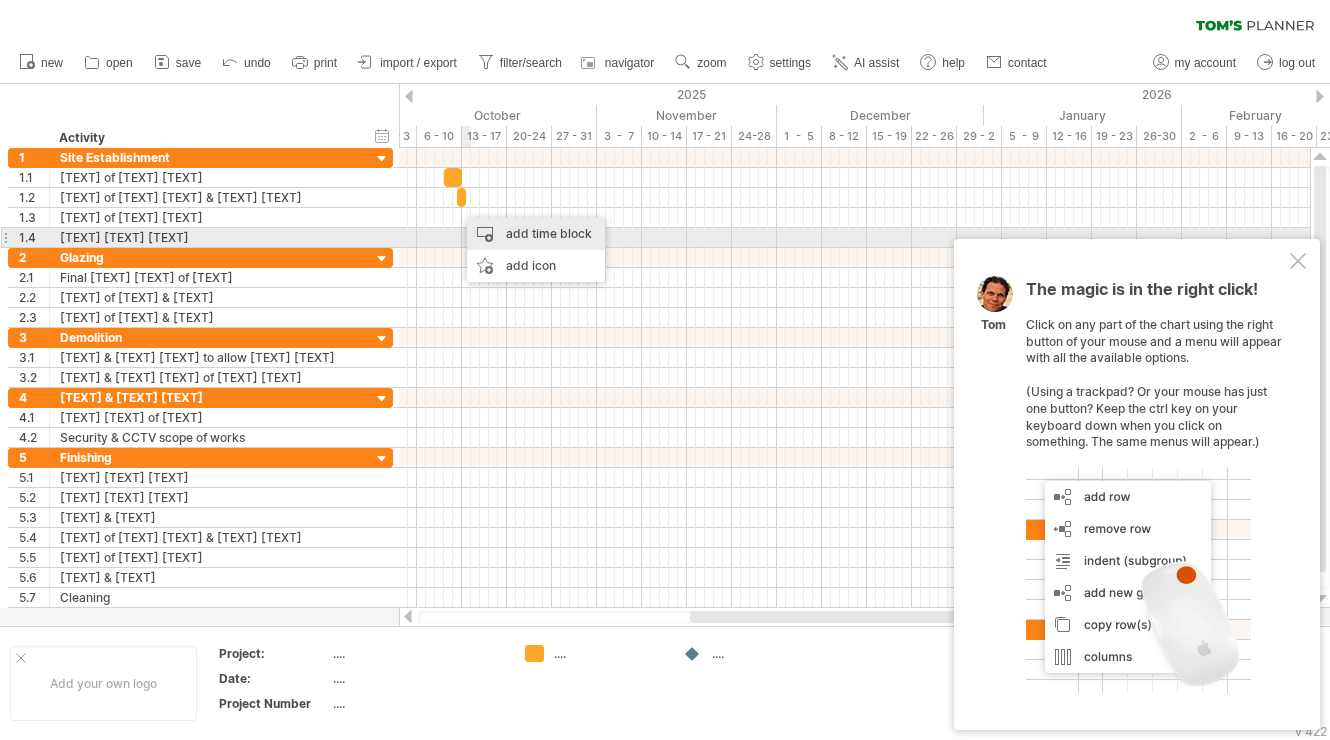 click on "add time block" at bounding box center [536, 234] 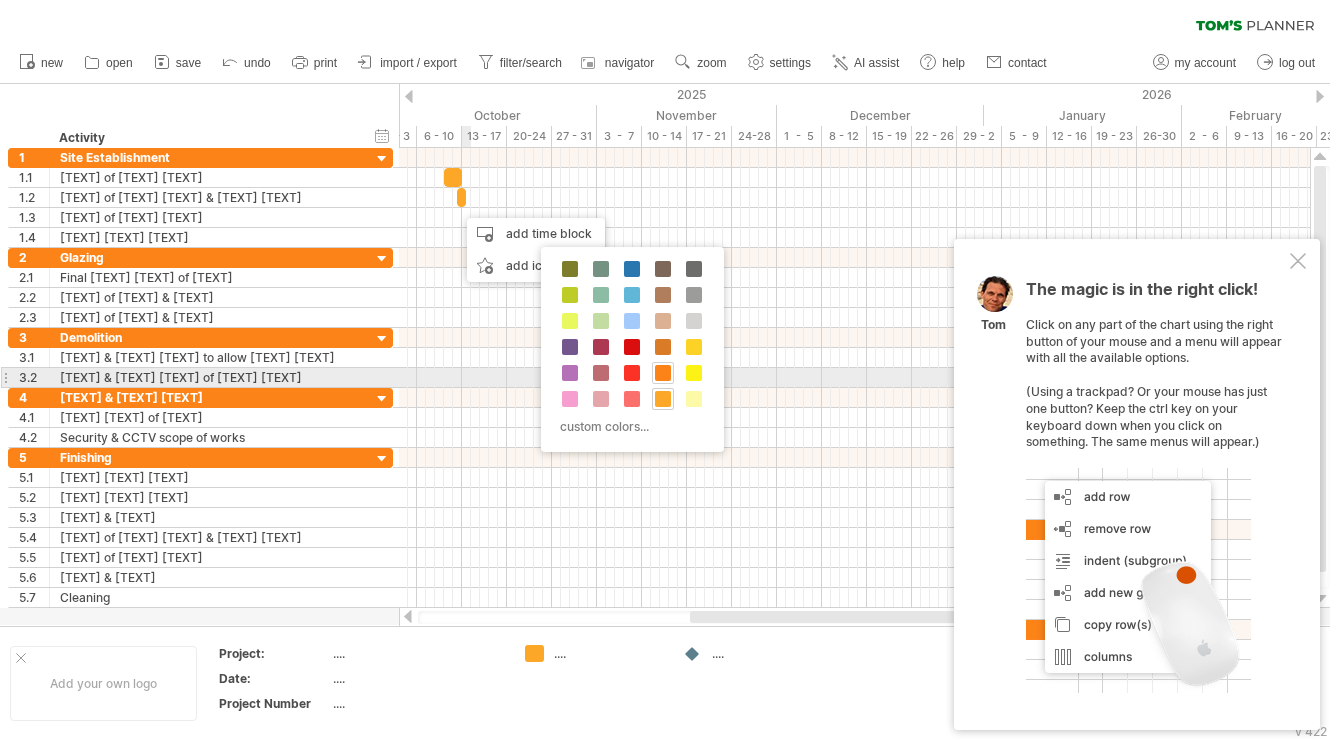click at bounding box center (663, 373) 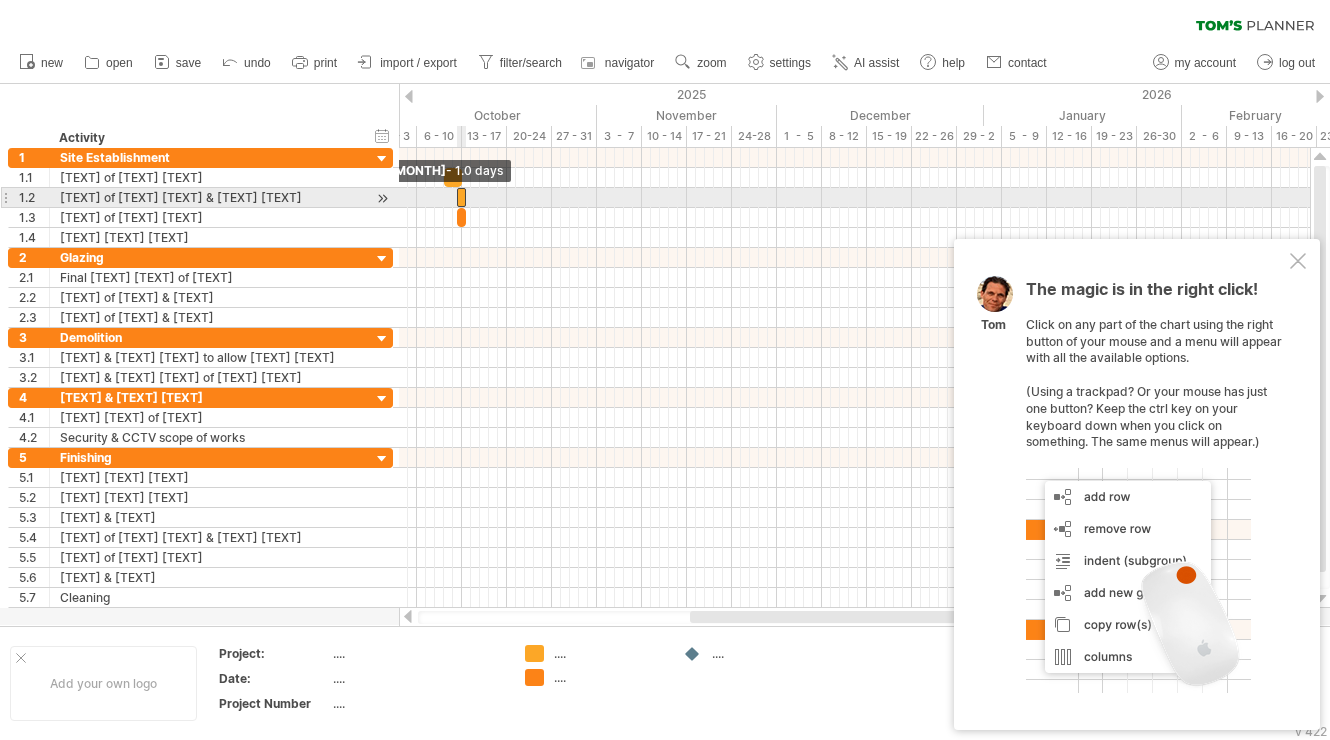 click at bounding box center [457, 197] 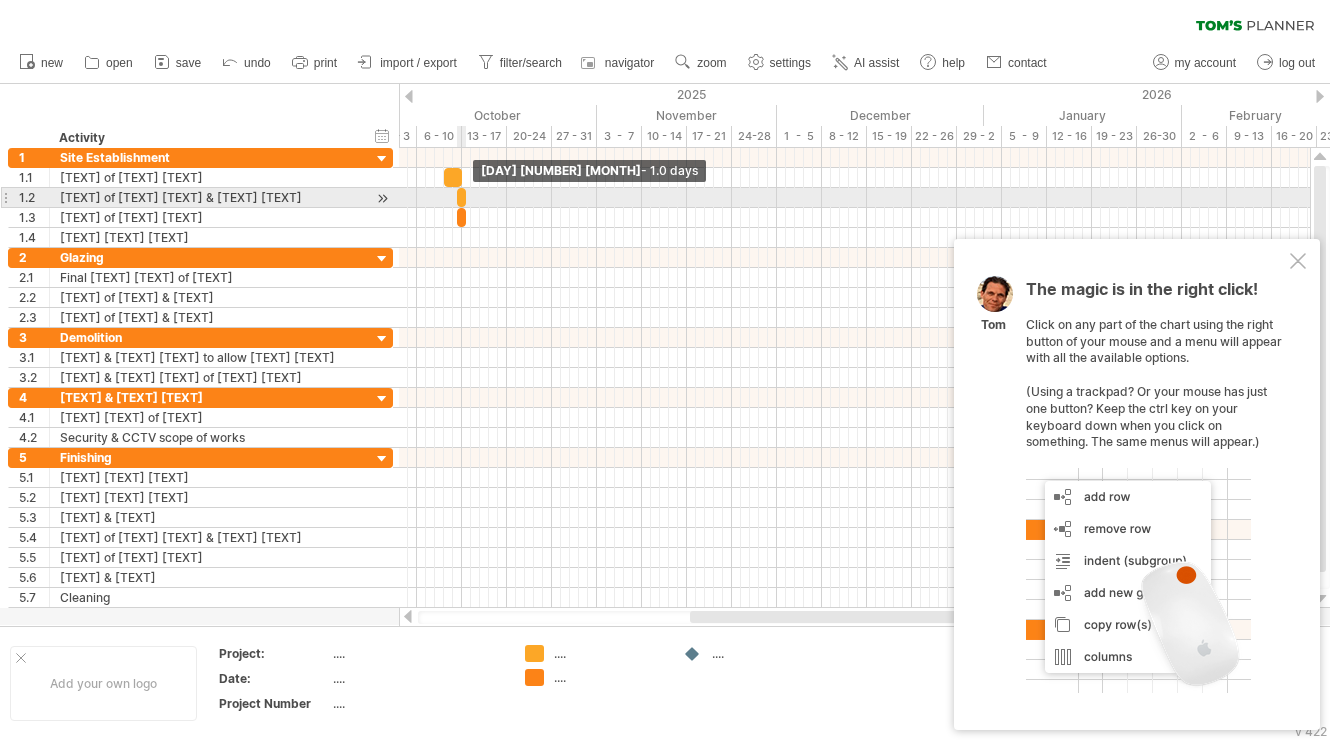 click at bounding box center (466, 197) 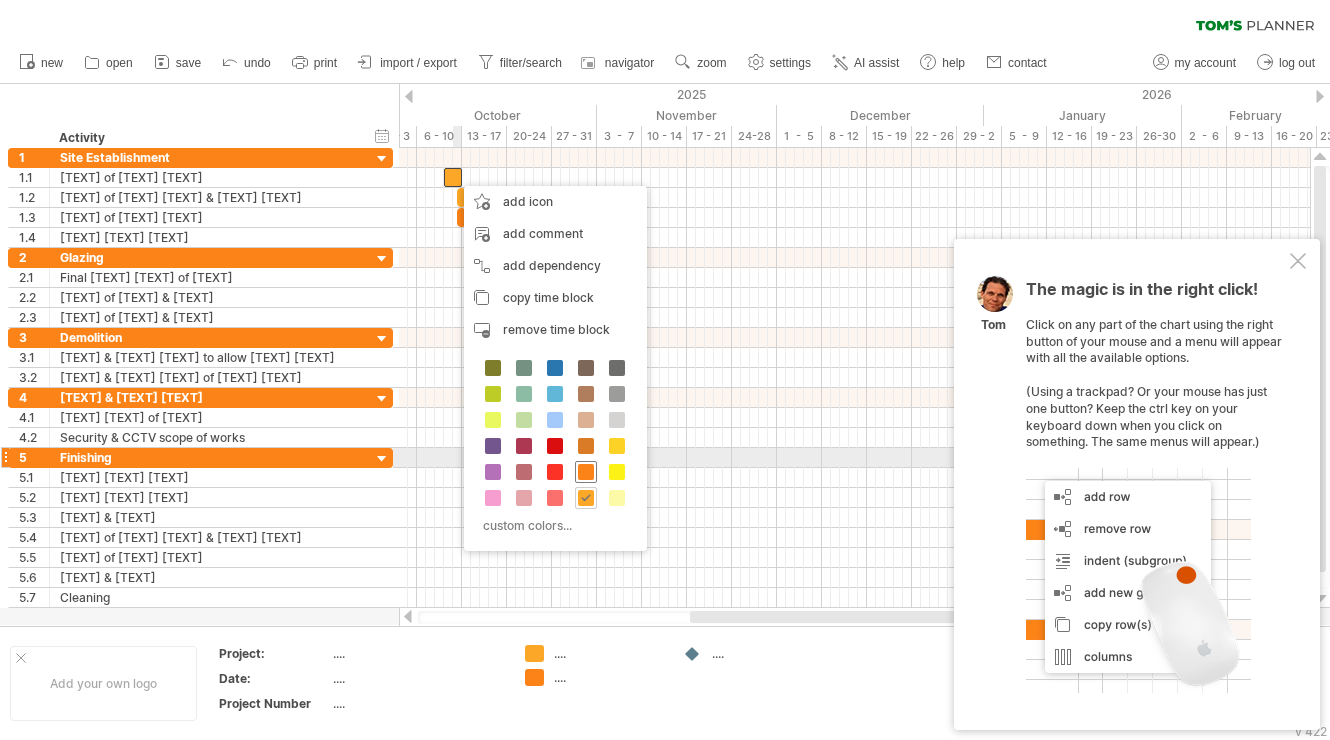 click at bounding box center (586, 472) 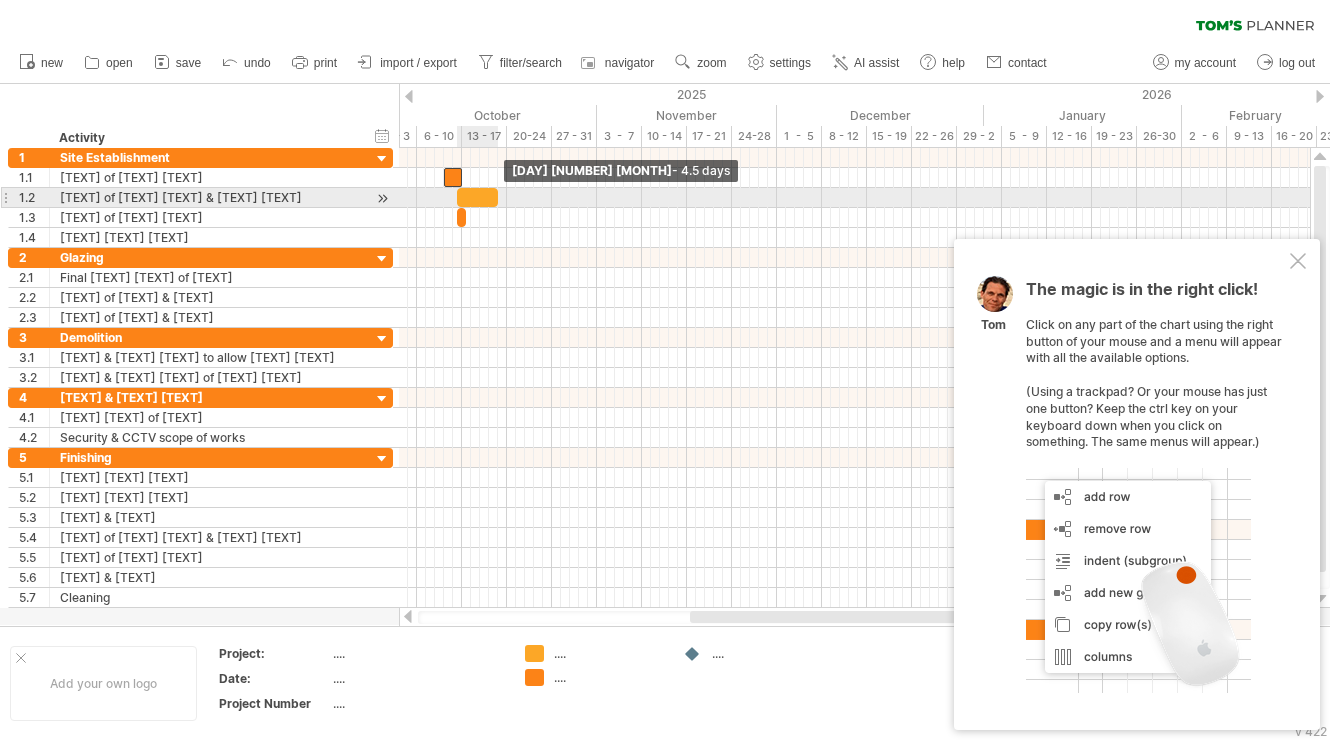 drag, startPoint x: 462, startPoint y: 196, endPoint x: 495, endPoint y: 196, distance: 33 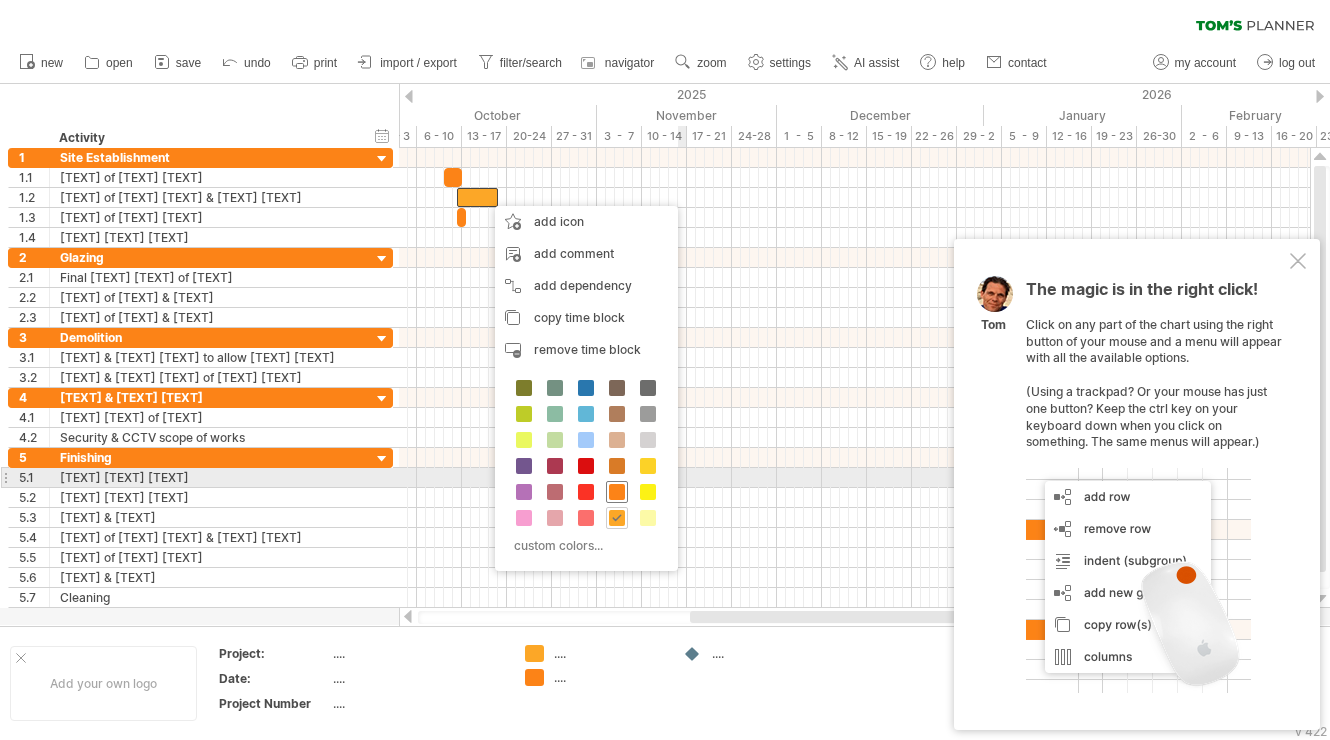 click at bounding box center [617, 492] 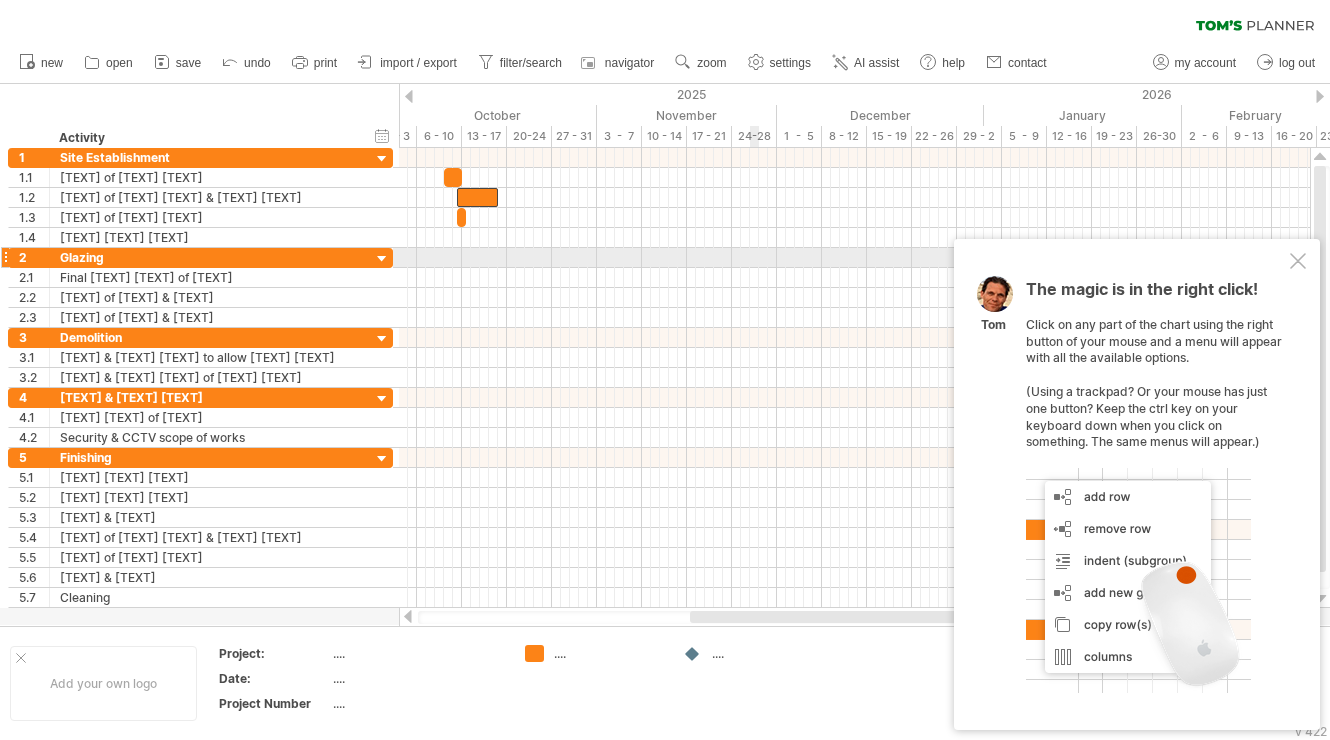 click at bounding box center (1298, 261) 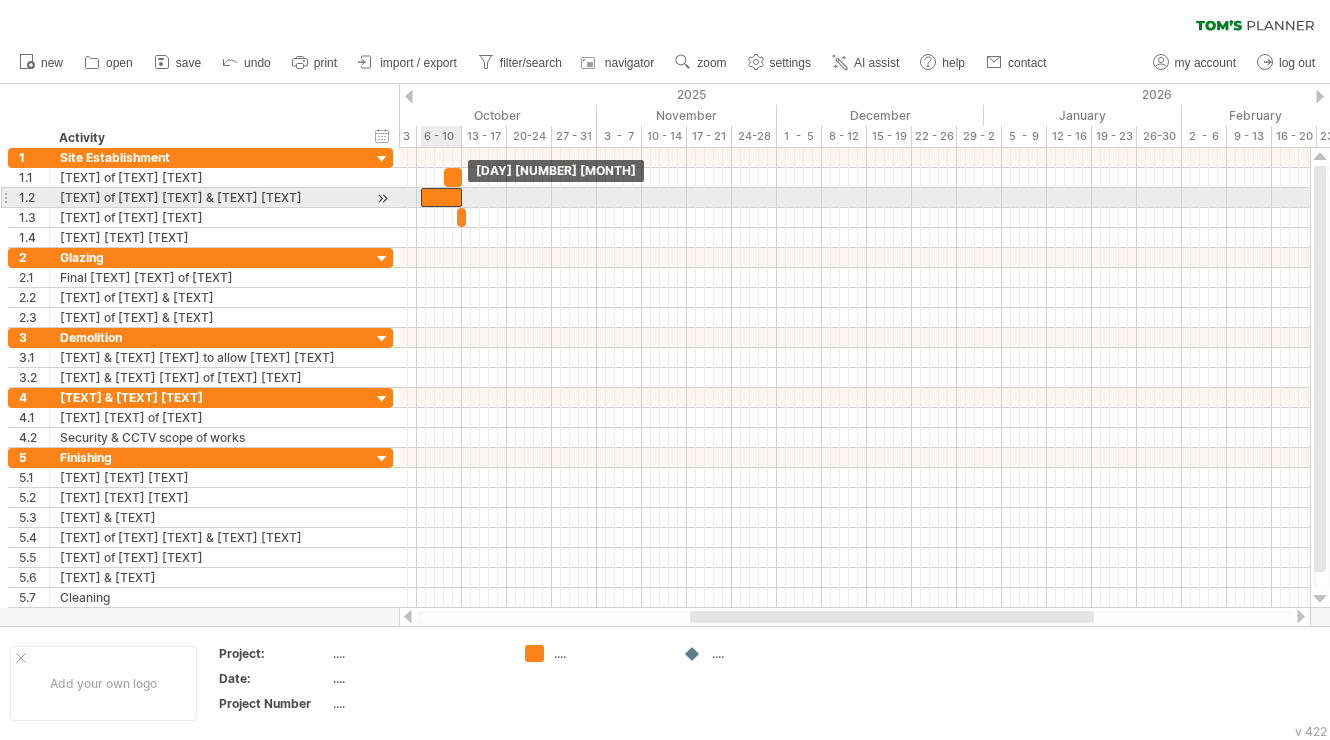drag, startPoint x: 484, startPoint y: 198, endPoint x: 450, endPoint y: 199, distance: 34.0147 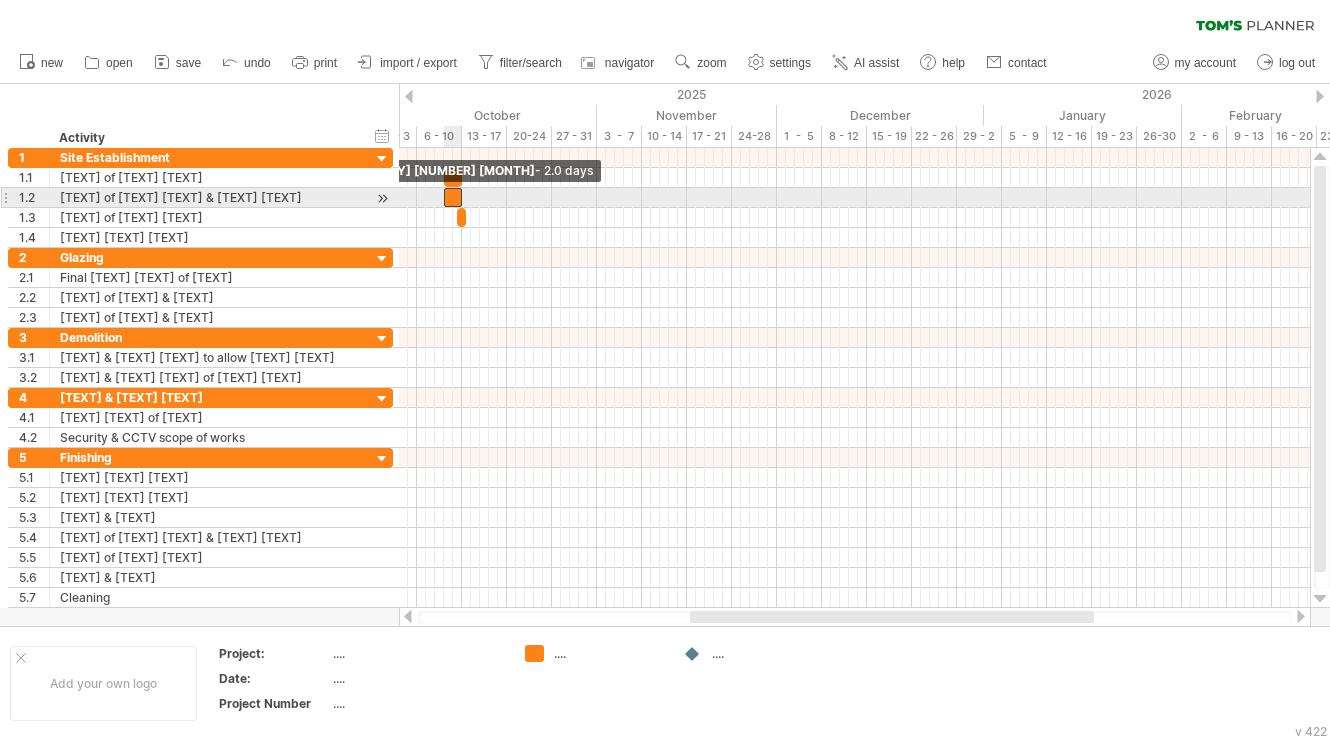 drag, startPoint x: 422, startPoint y: 193, endPoint x: 444, endPoint y: 193, distance: 22 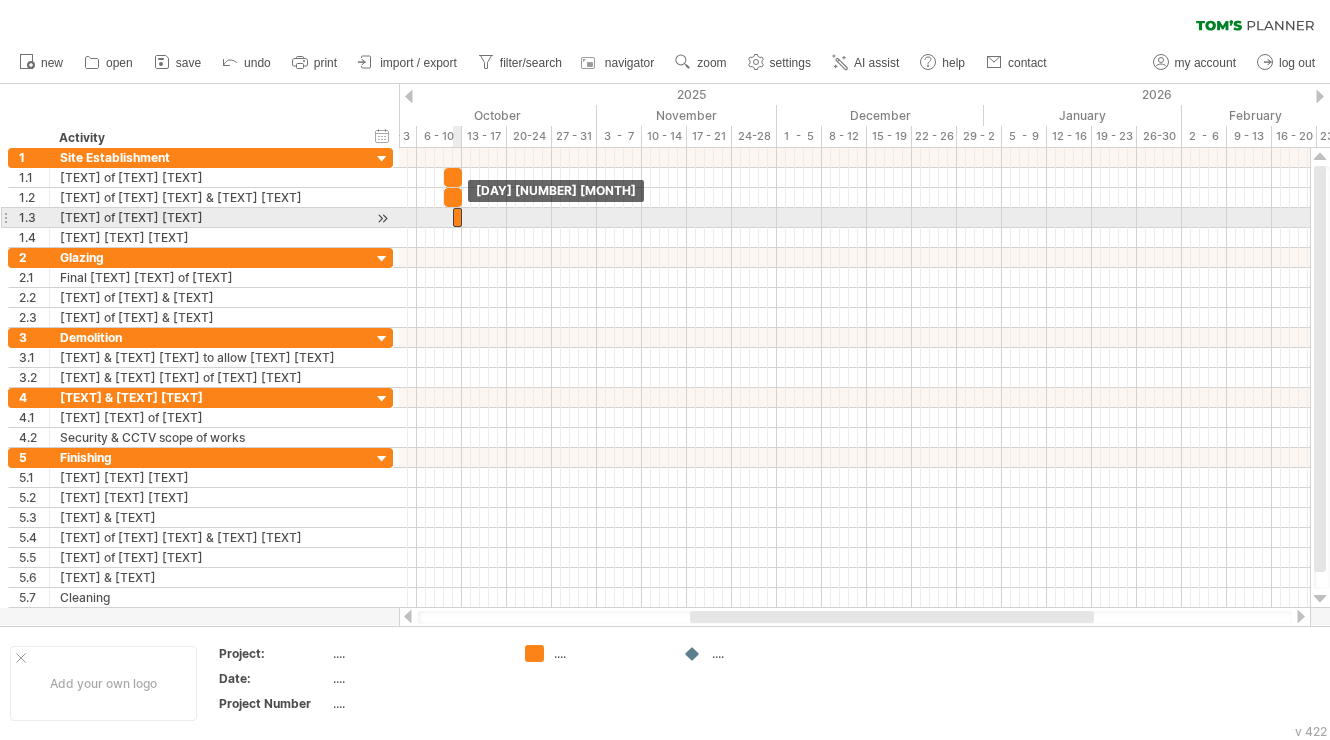 click at bounding box center (457, 217) 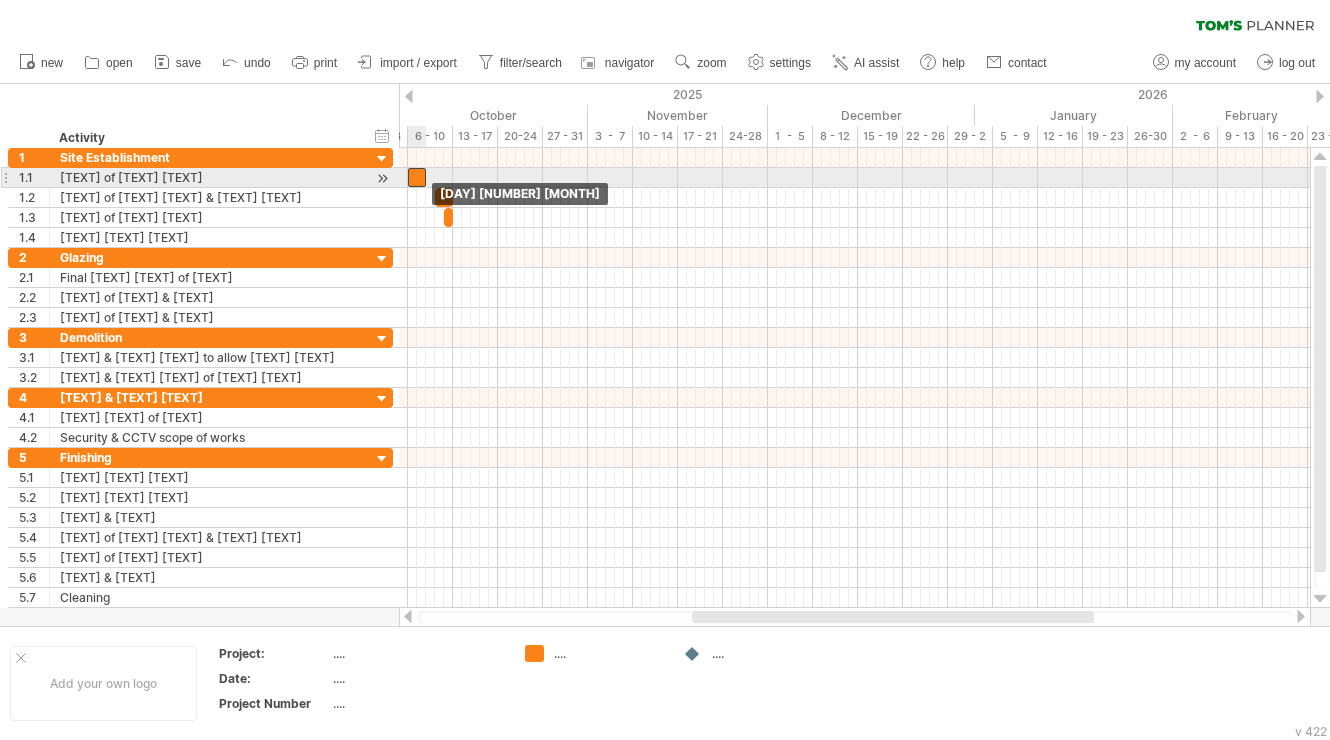 drag, startPoint x: 444, startPoint y: 175, endPoint x: 417, endPoint y: 178, distance: 27.166155 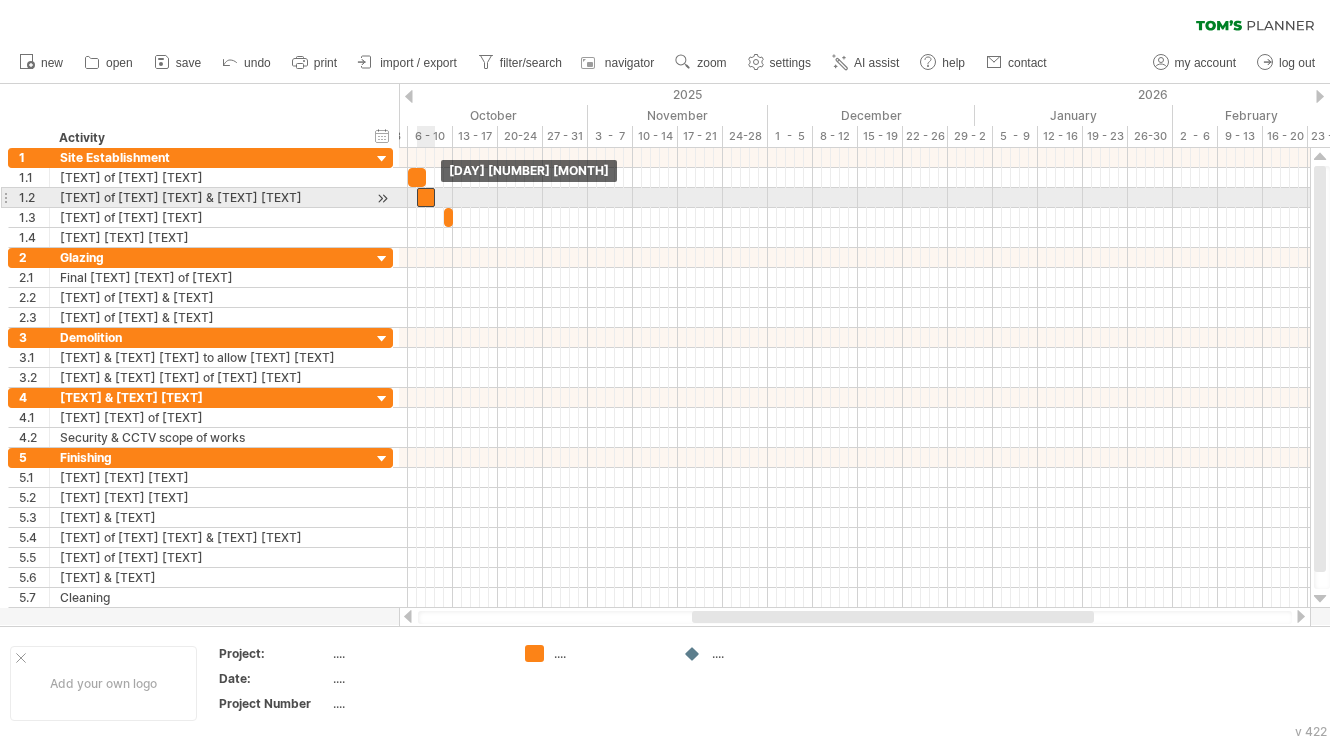 drag, startPoint x: 447, startPoint y: 193, endPoint x: 427, endPoint y: 193, distance: 20 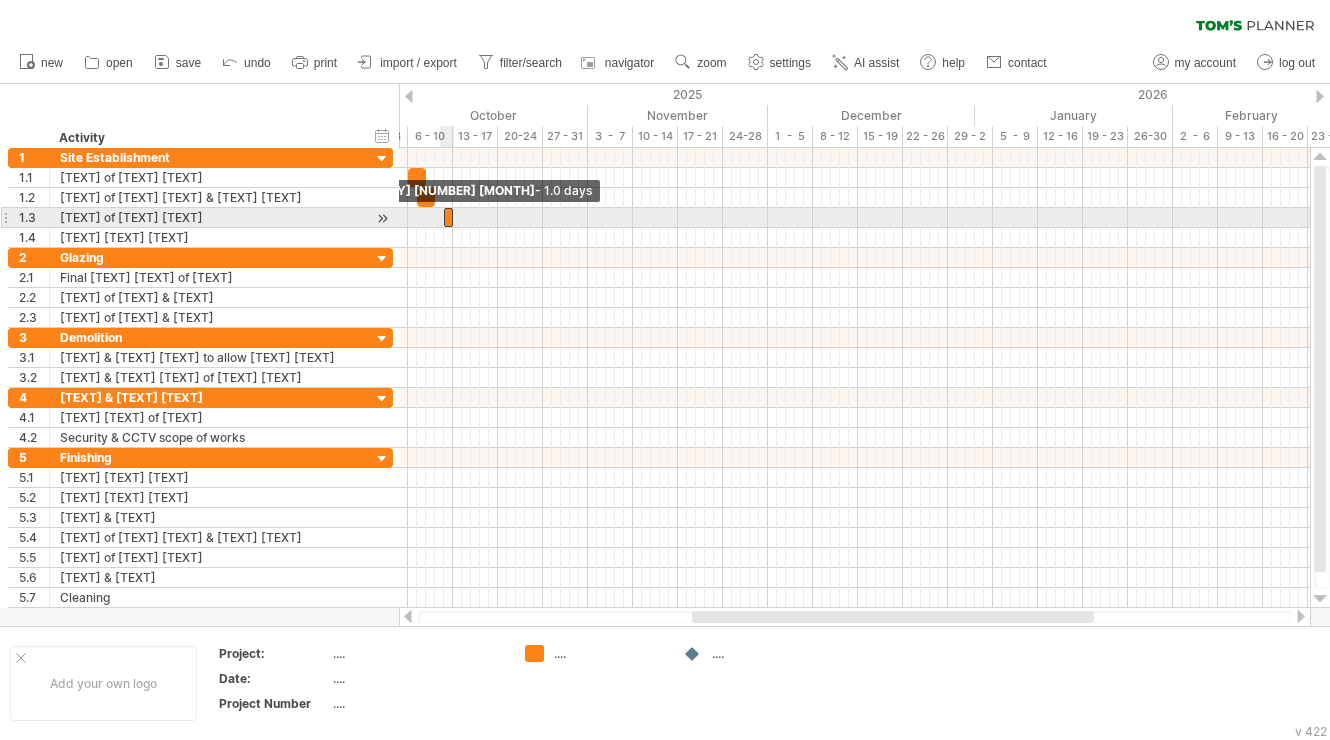 click at bounding box center [444, 217] 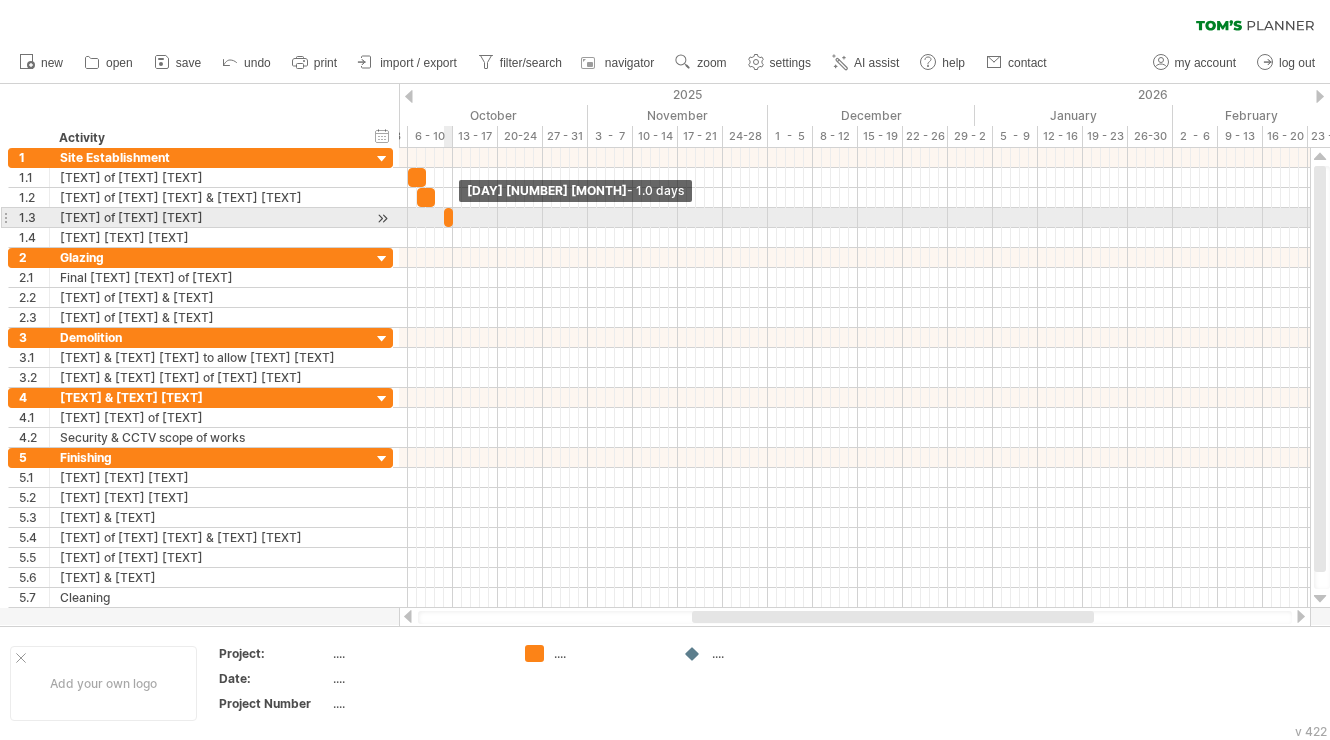 click at bounding box center [448, 217] 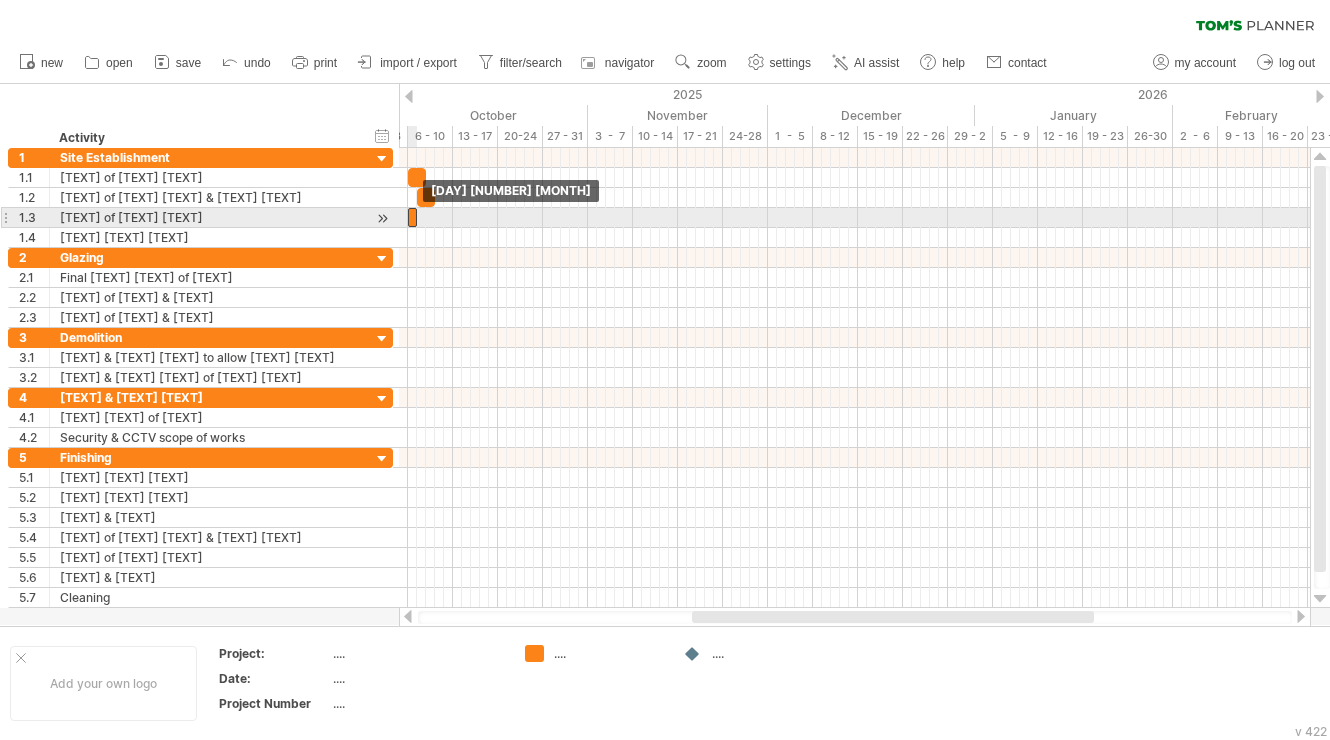 drag, startPoint x: 448, startPoint y: 217, endPoint x: 412, endPoint y: 222, distance: 36.345562 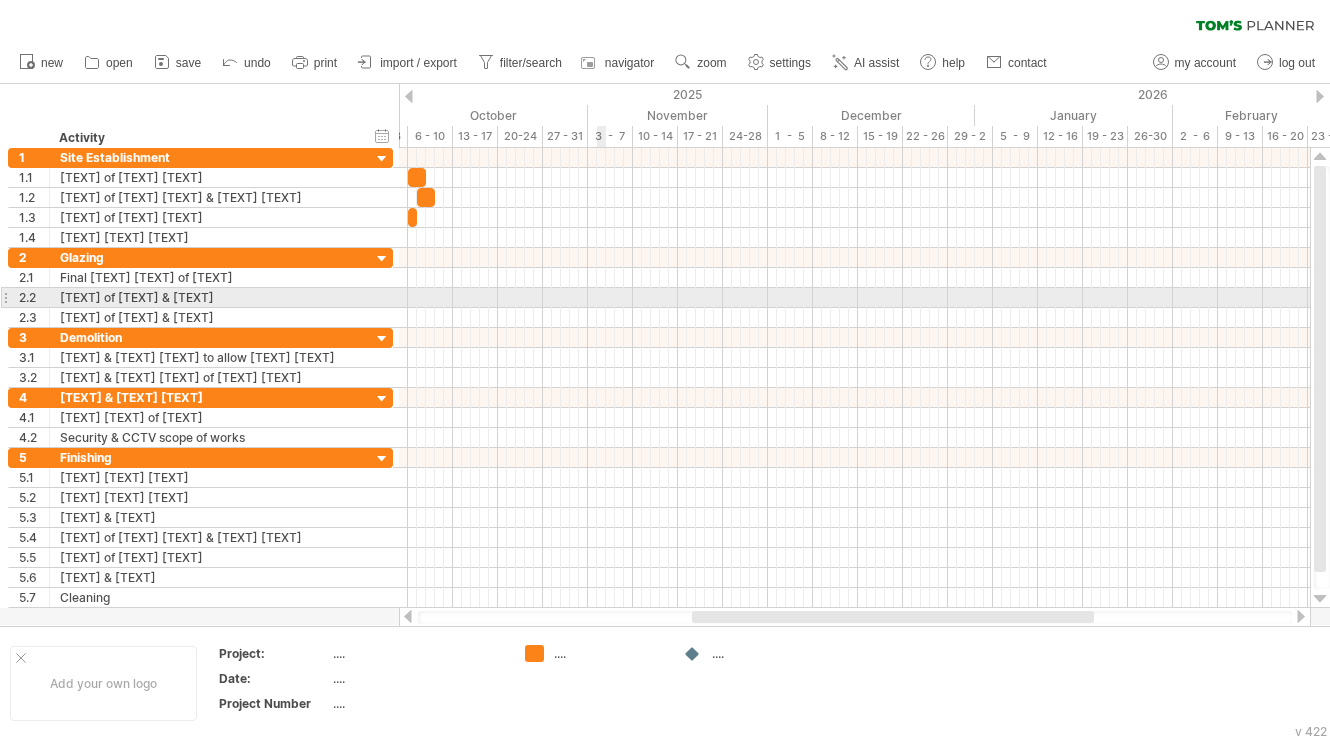 click at bounding box center [854, 298] 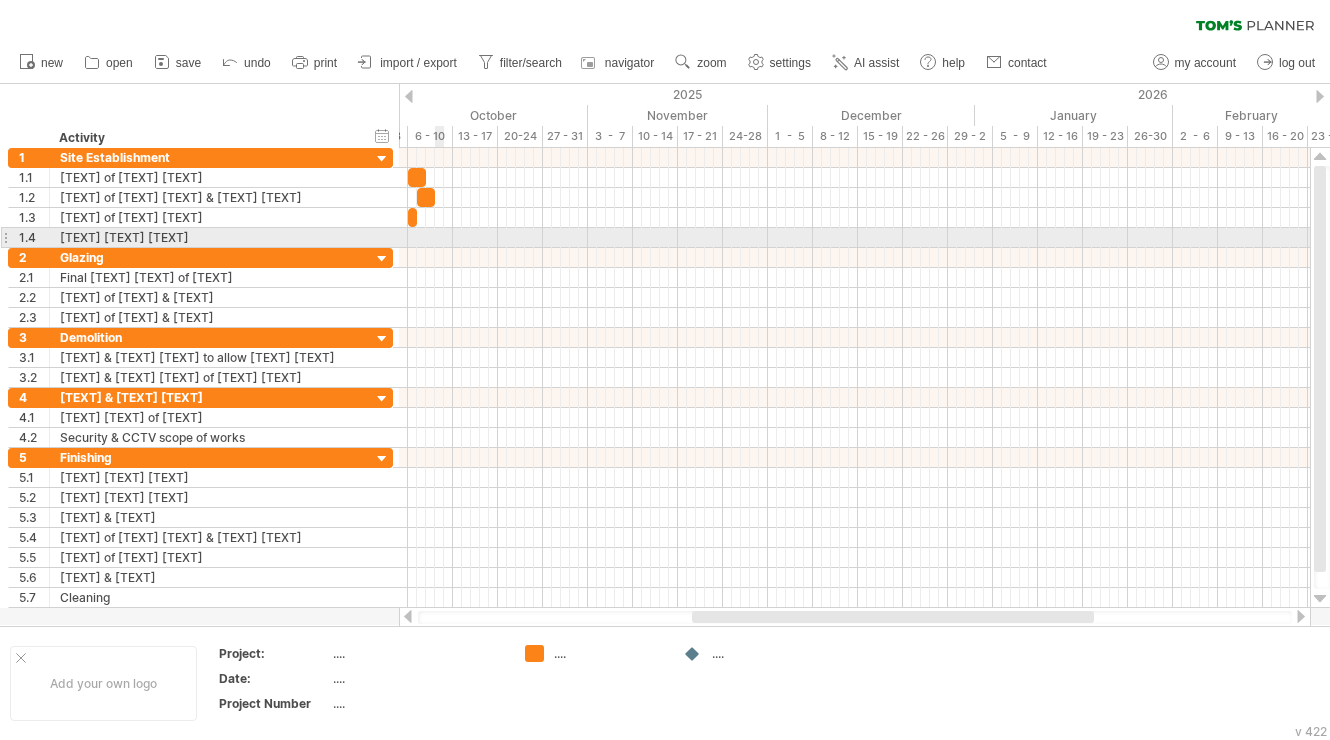click at bounding box center [854, 238] 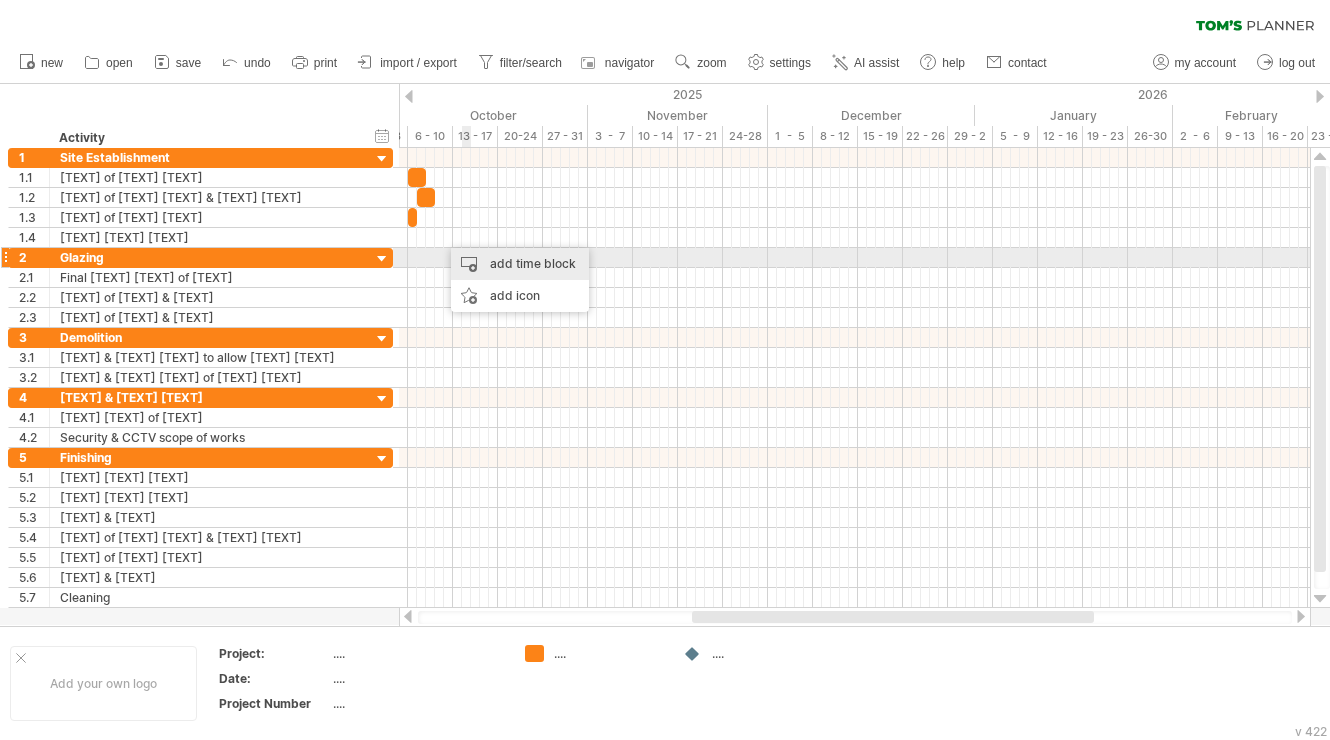 click on "add time block" at bounding box center [520, 264] 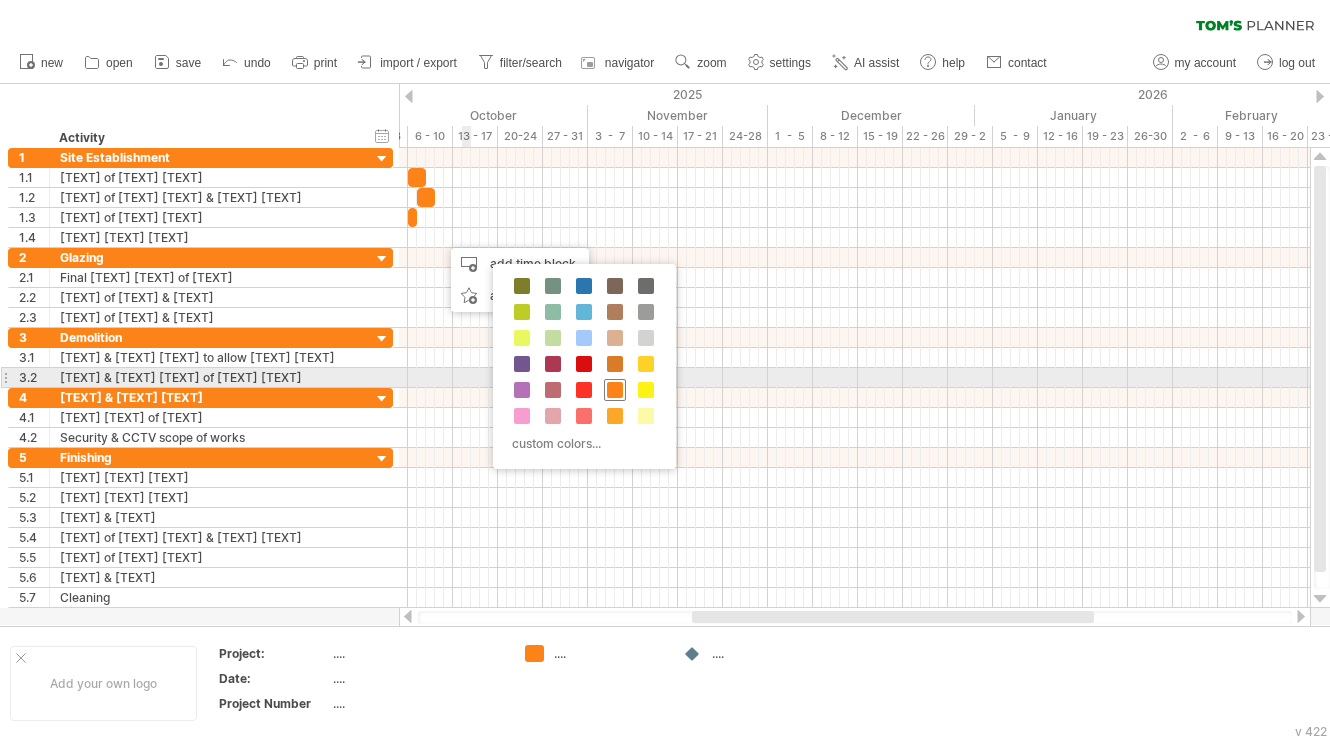 click at bounding box center [615, 390] 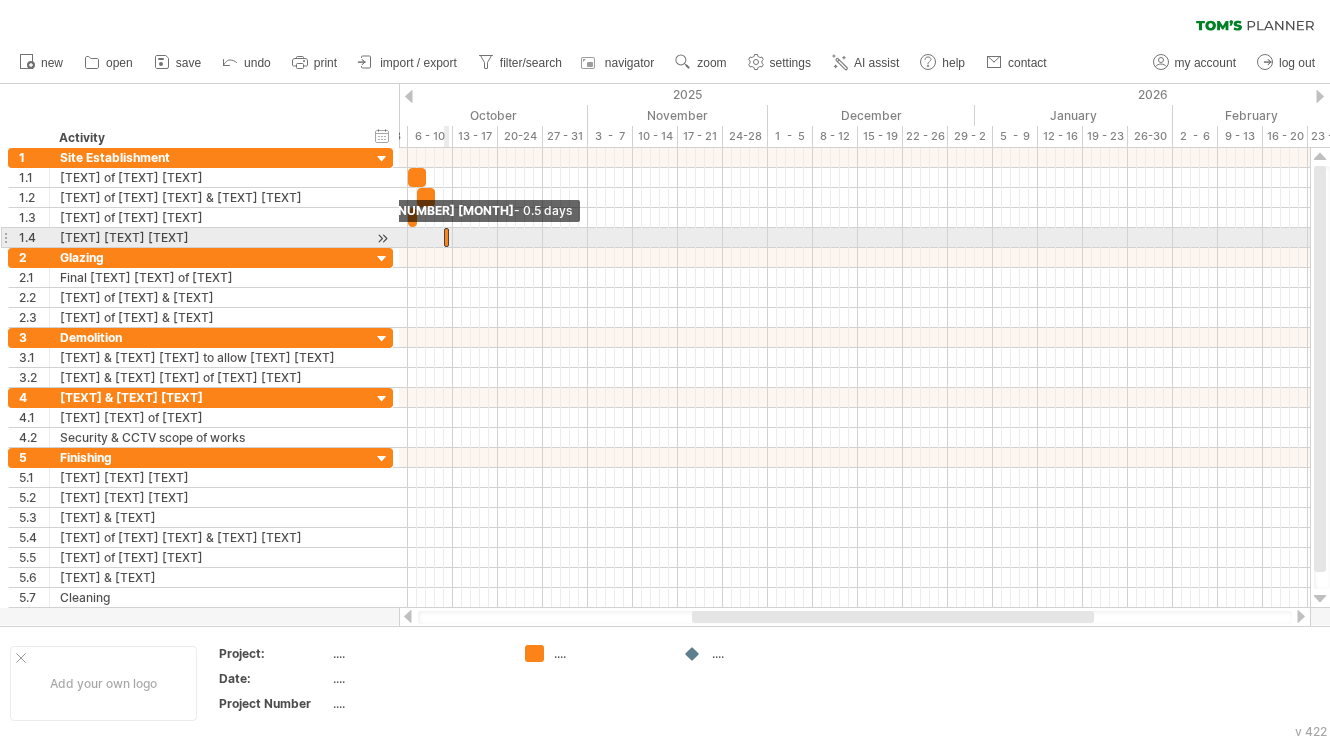click at bounding box center (446, 237) 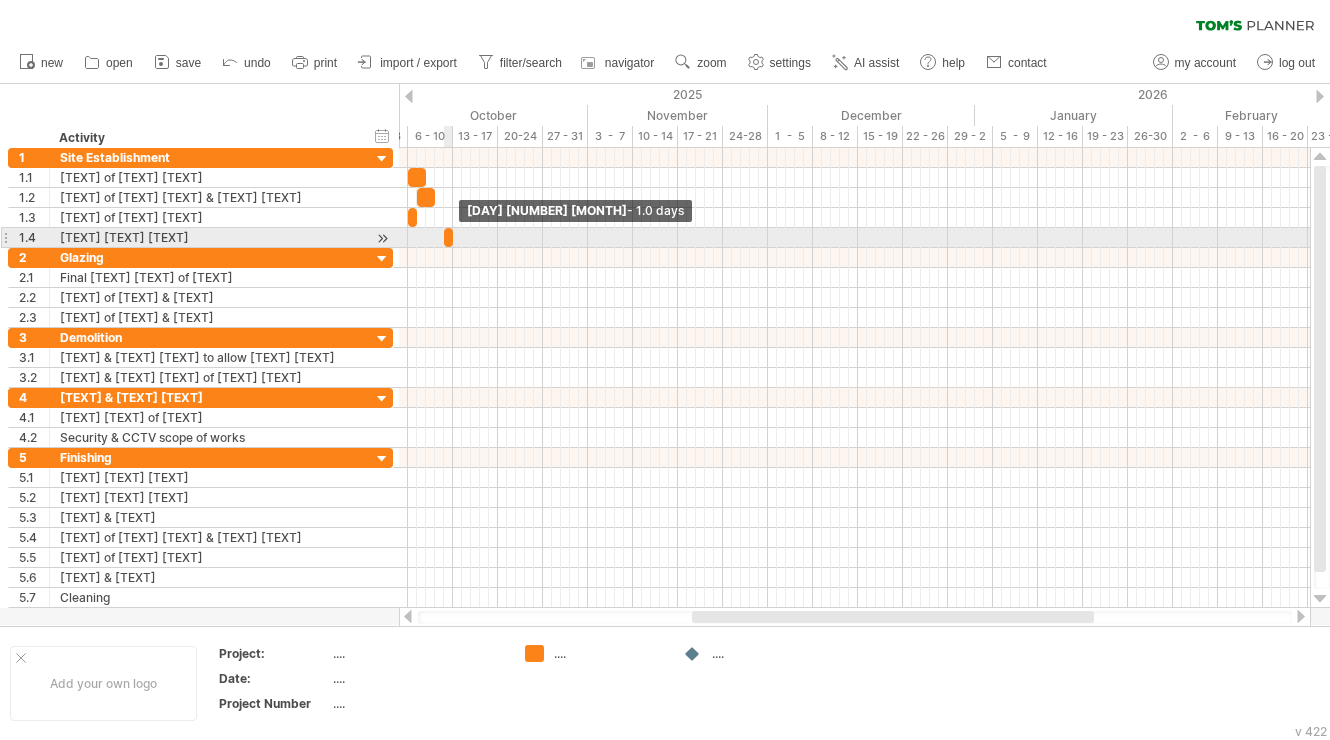 click at bounding box center (453, 237) 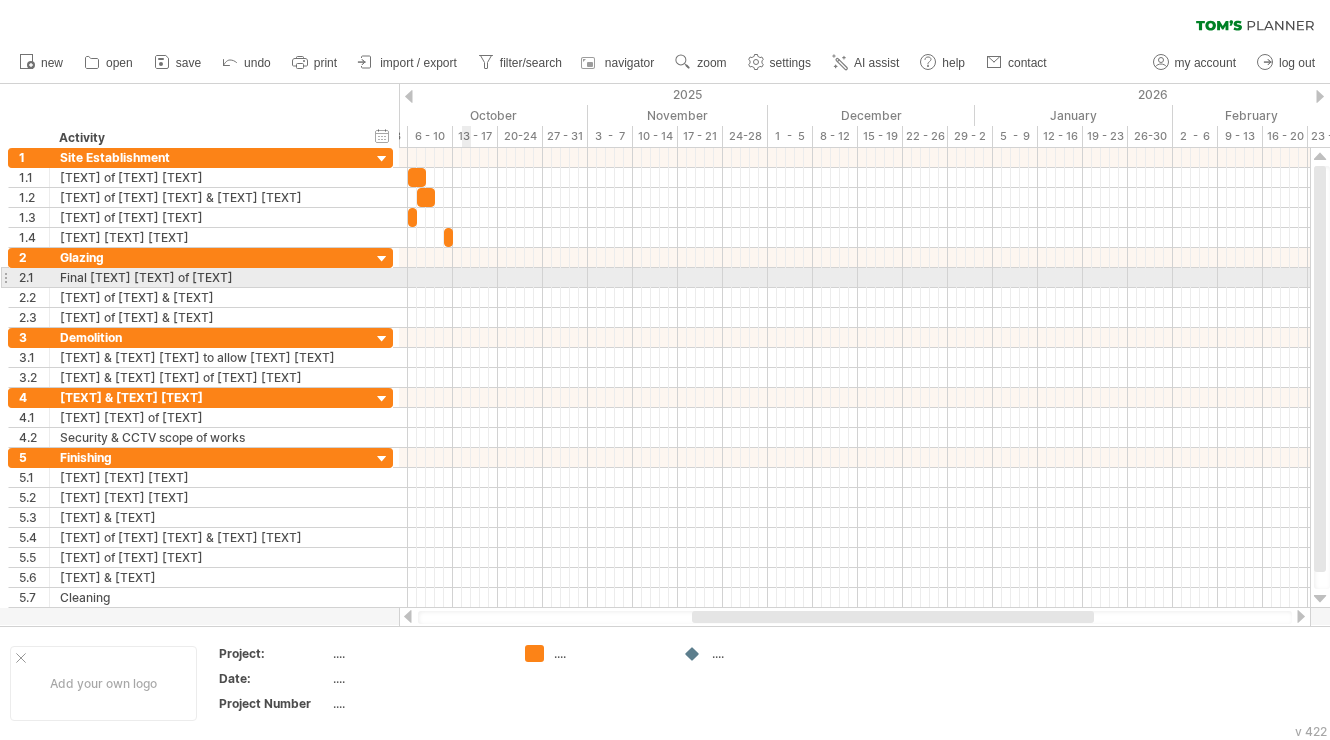 click at bounding box center [854, 278] 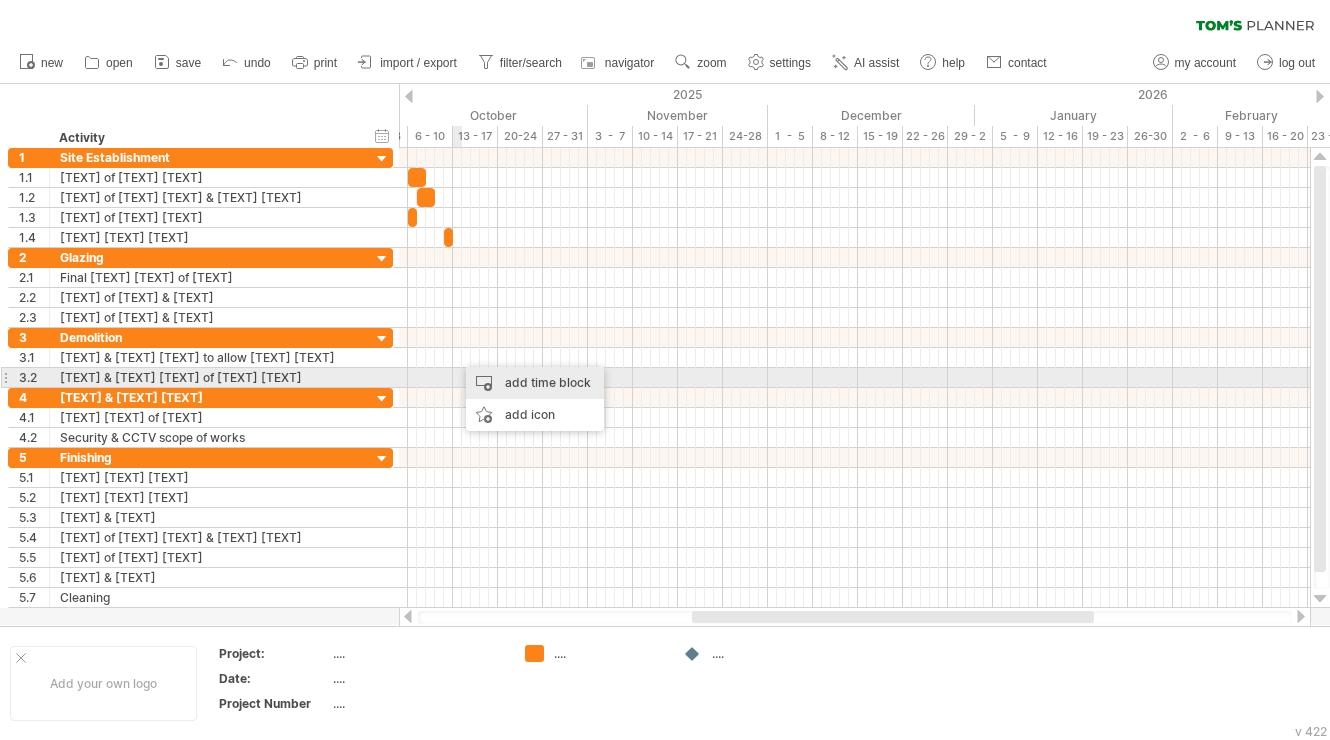 click on "add time block" at bounding box center (535, 383) 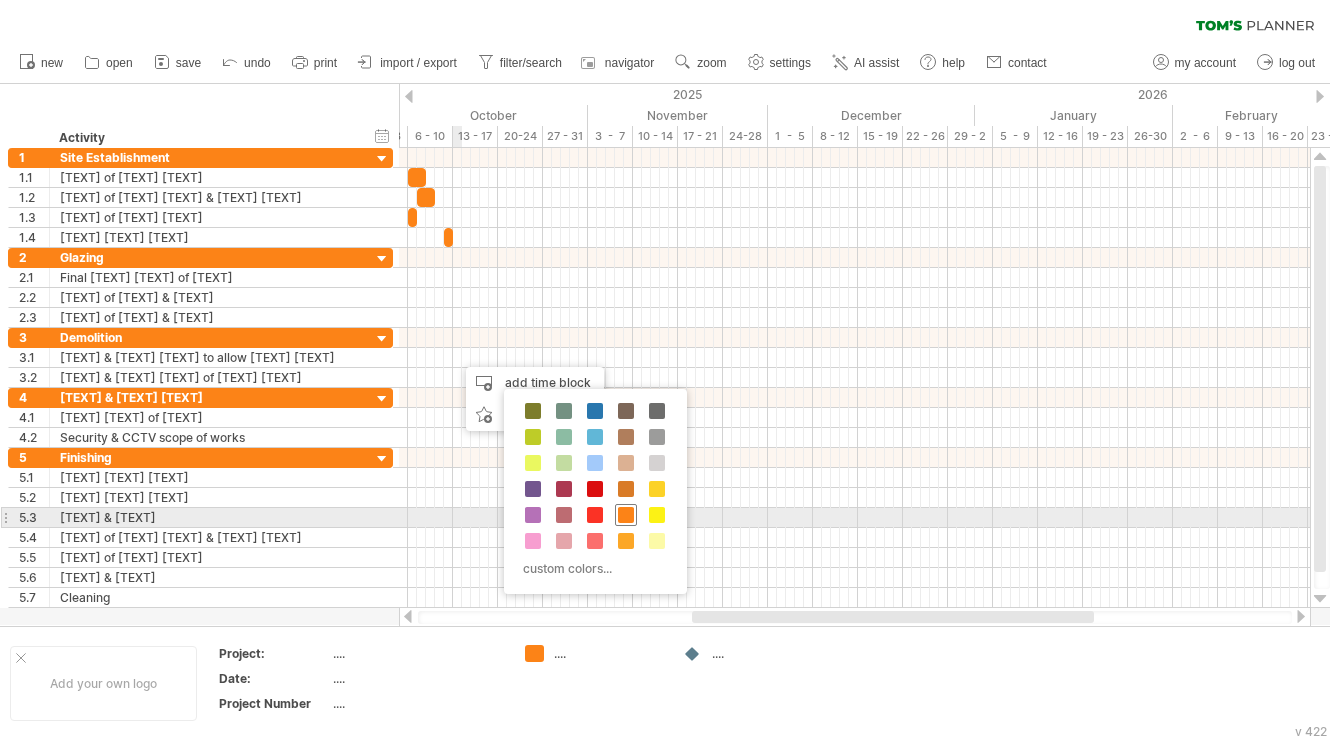 click at bounding box center [626, 515] 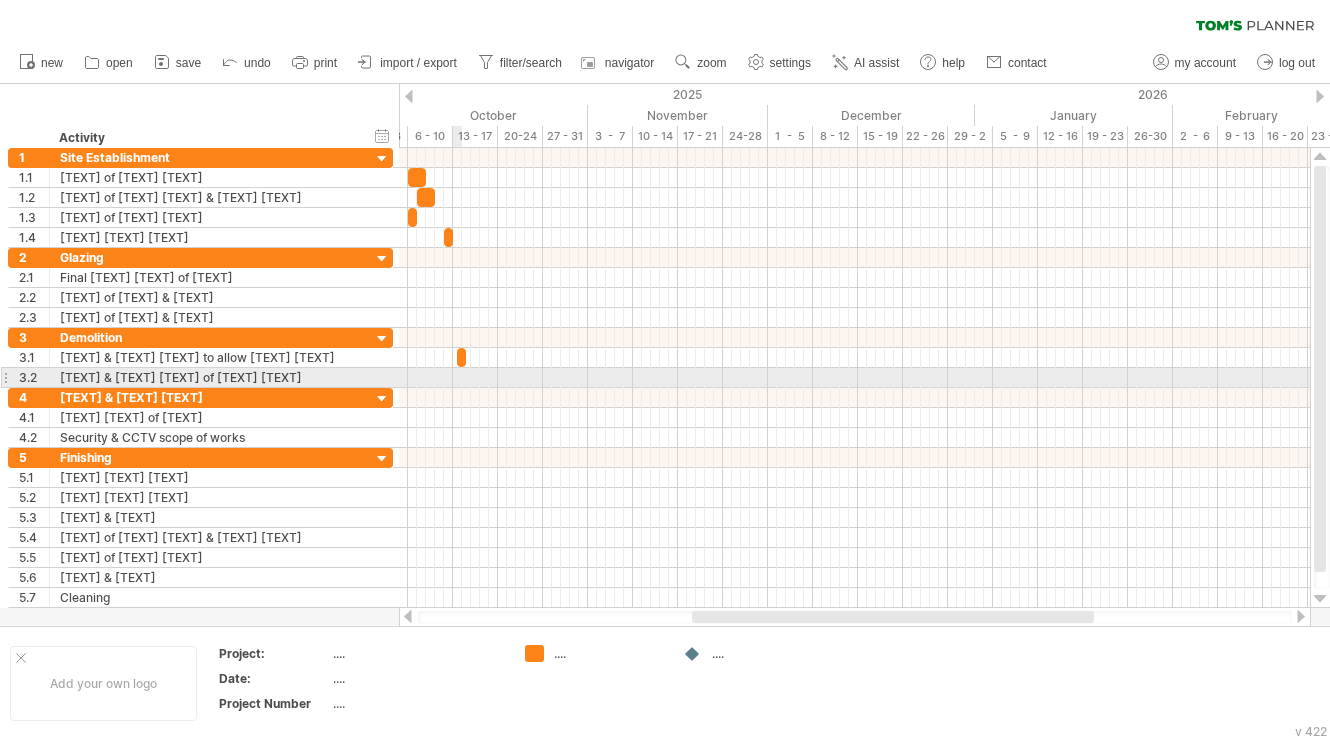 click at bounding box center [854, 378] 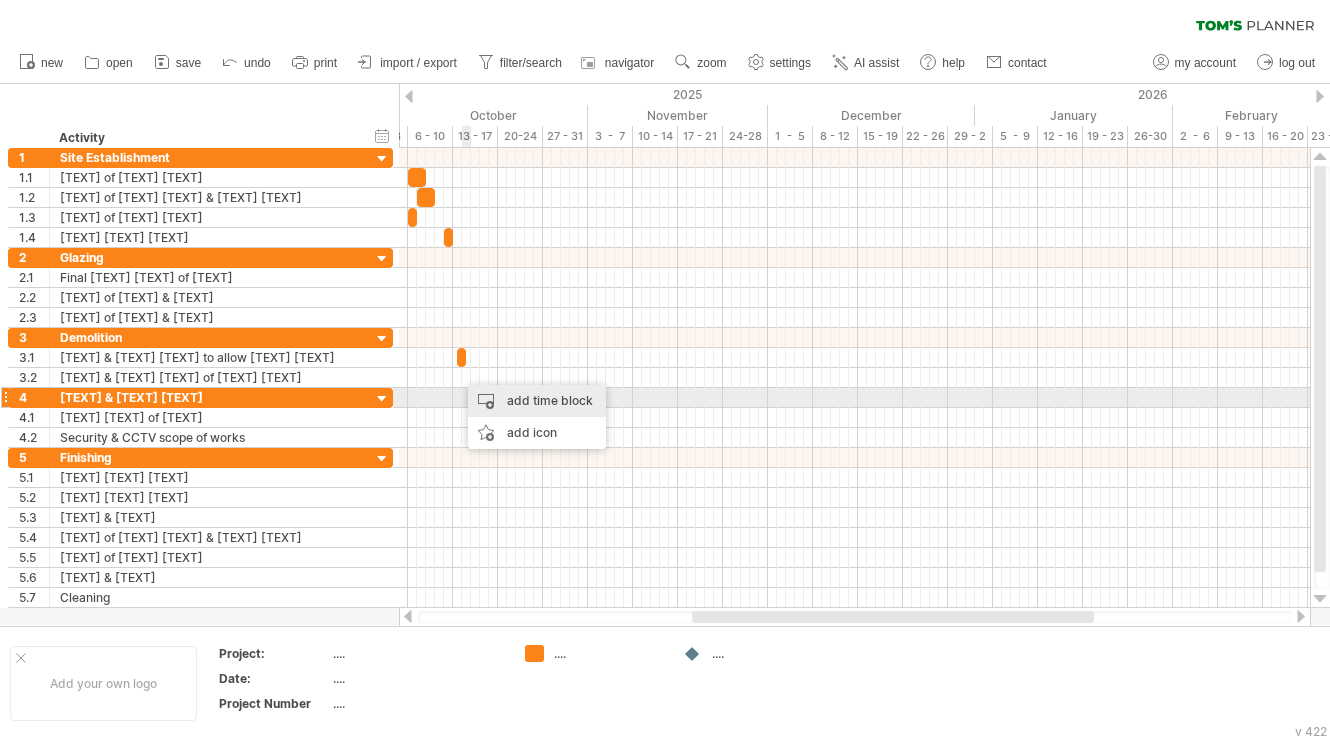 click on "add time block" at bounding box center (537, 401) 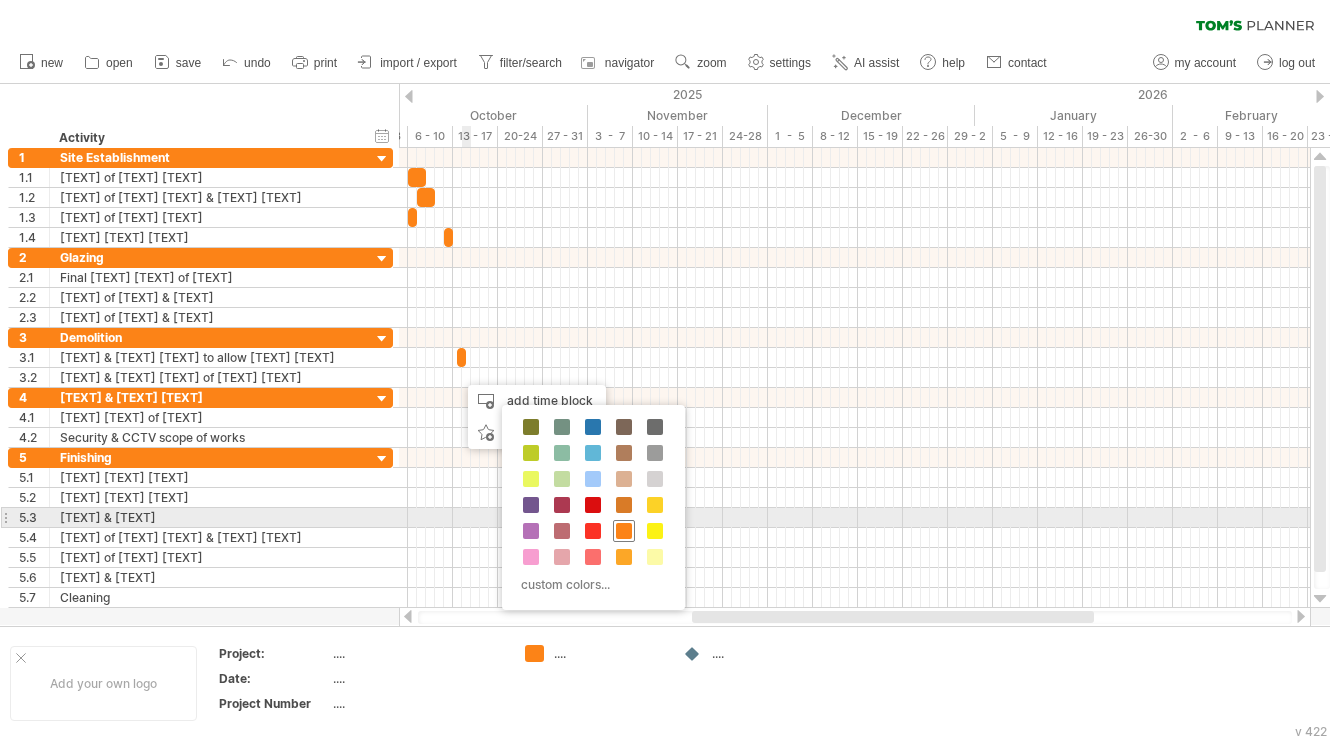 click at bounding box center [624, 531] 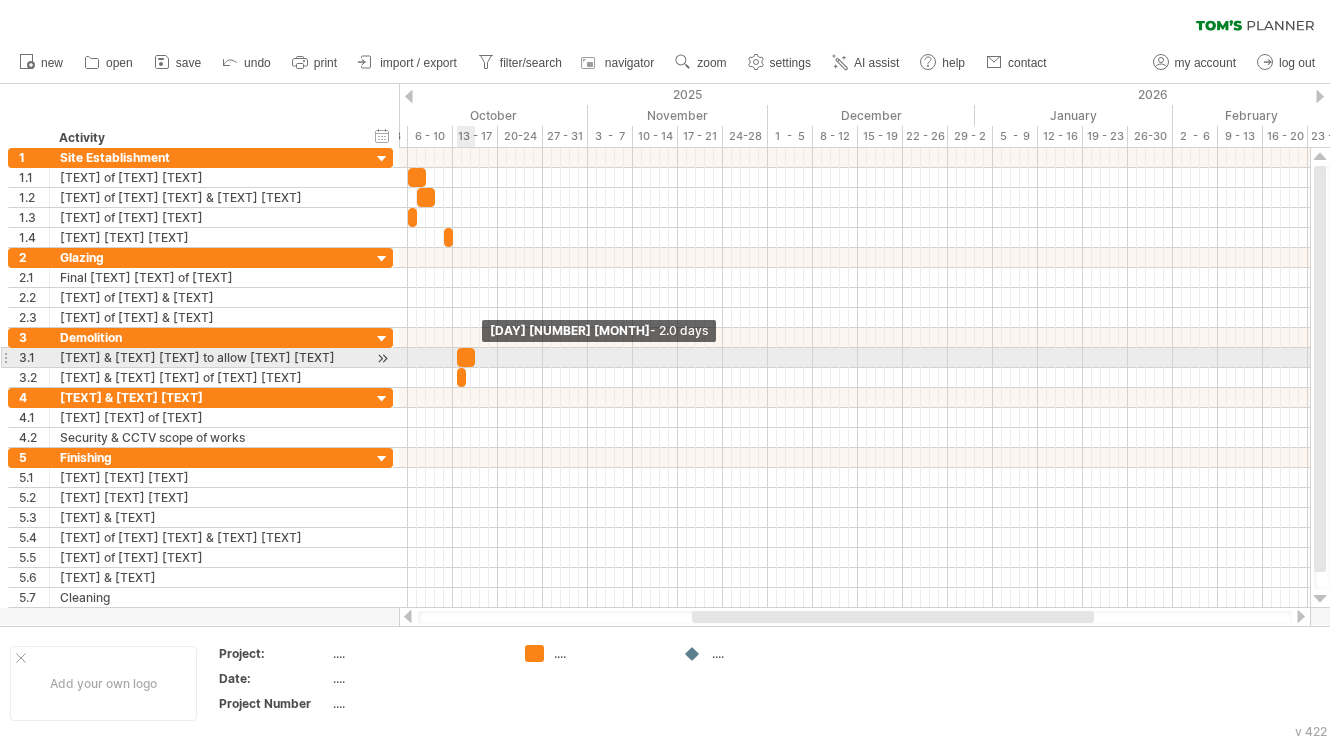 click at bounding box center [466, 357] 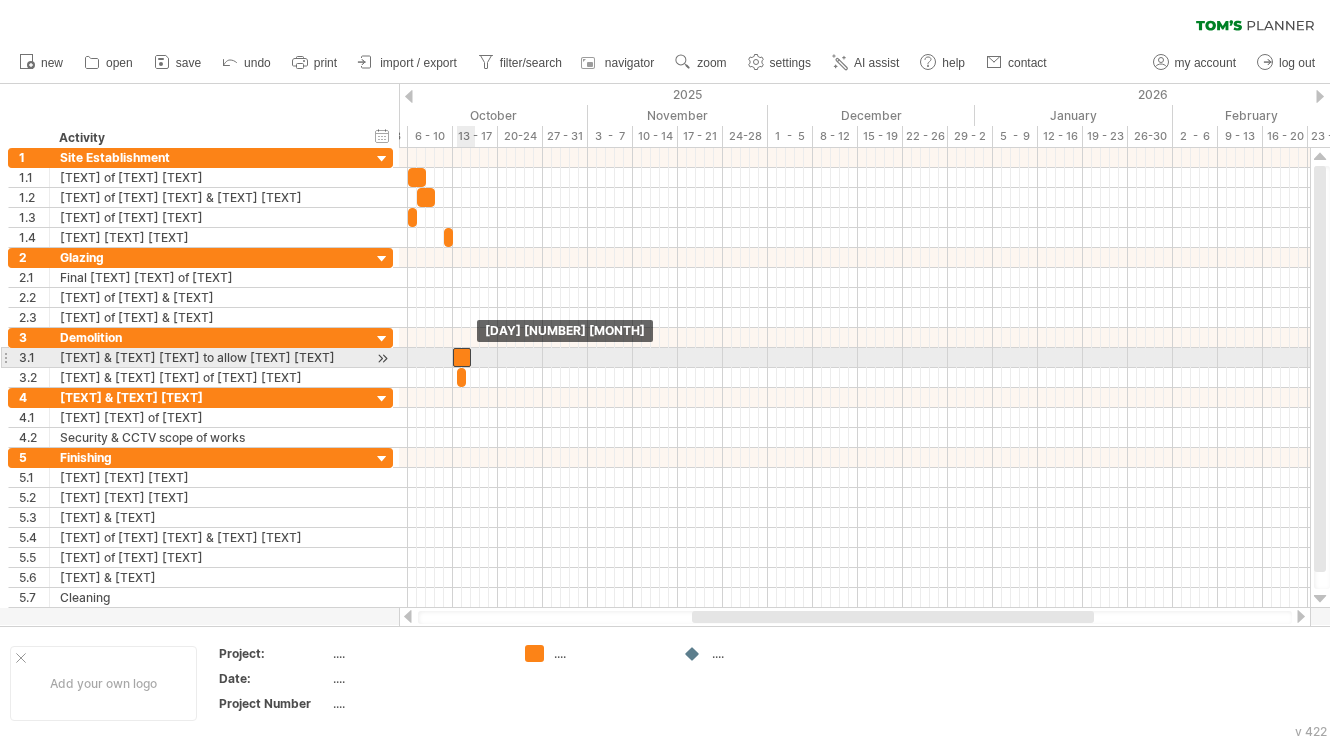 click at bounding box center [462, 357] 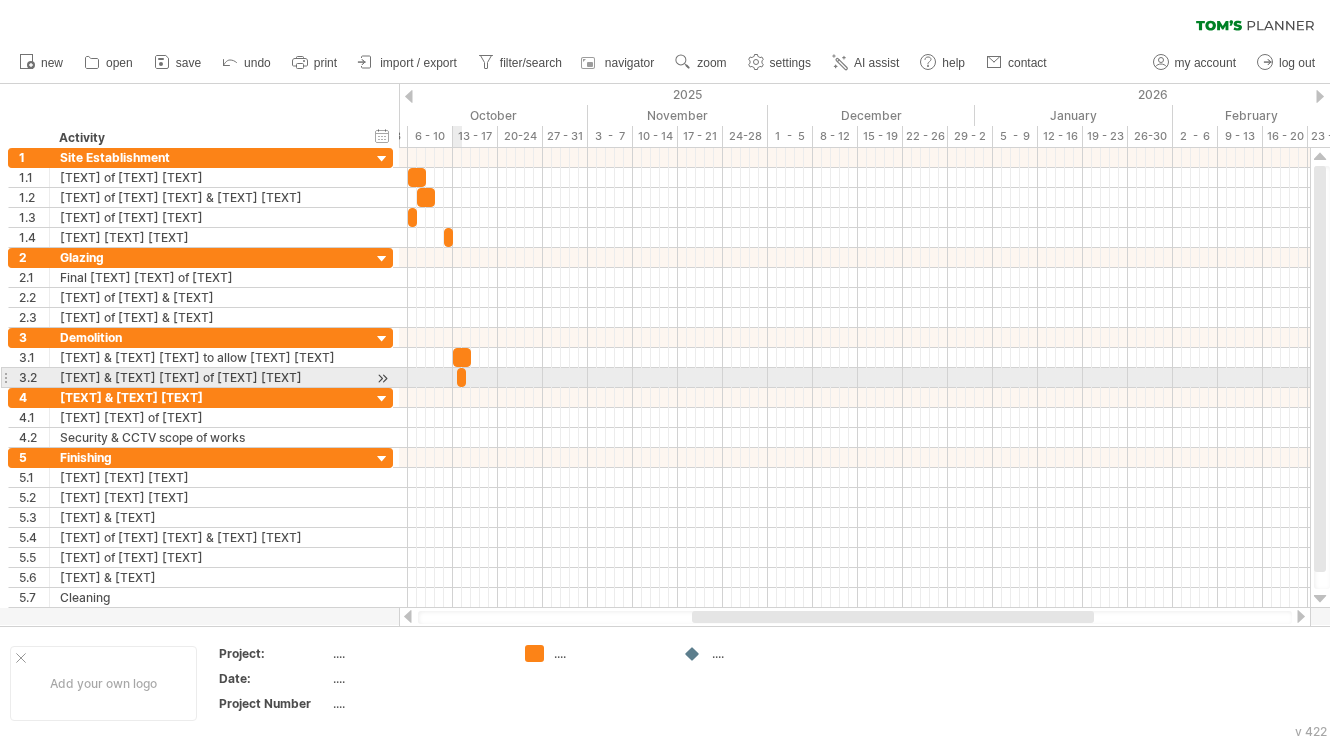 click at bounding box center (461, 377) 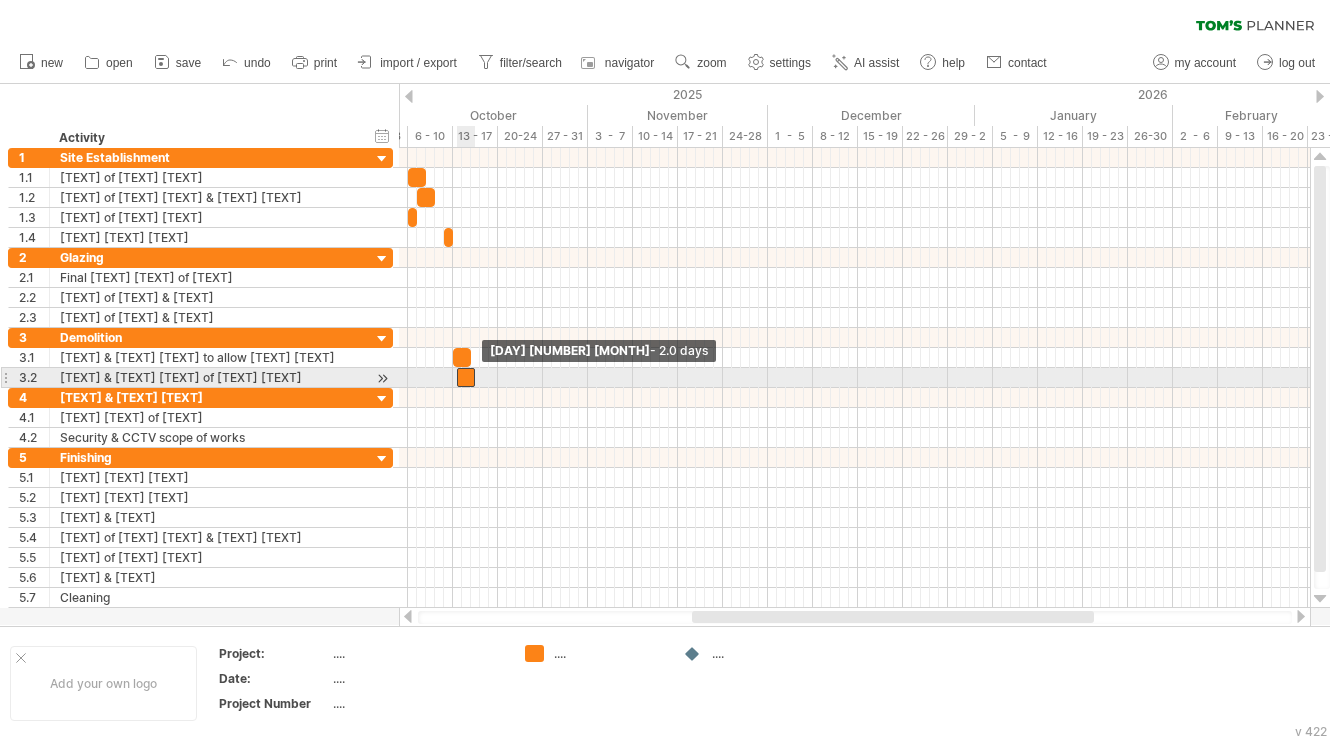 click at bounding box center [475, 377] 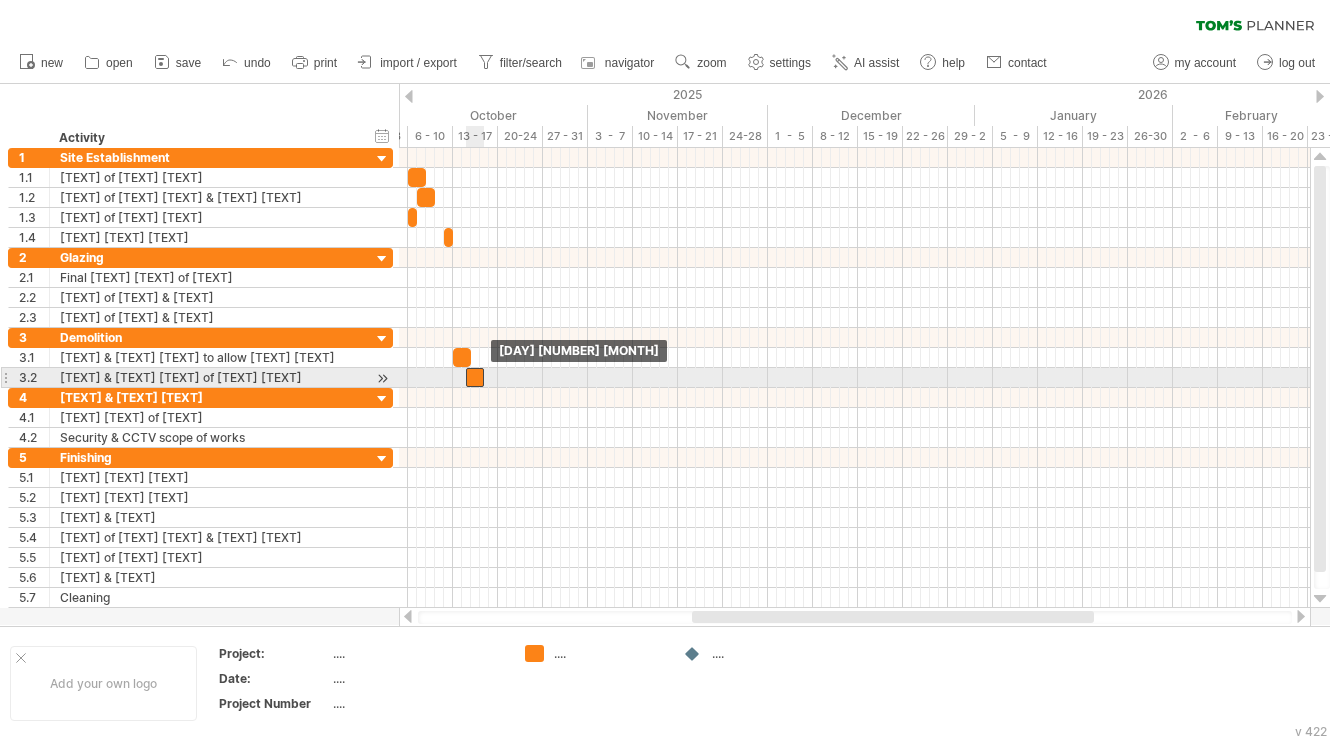 click at bounding box center [475, 377] 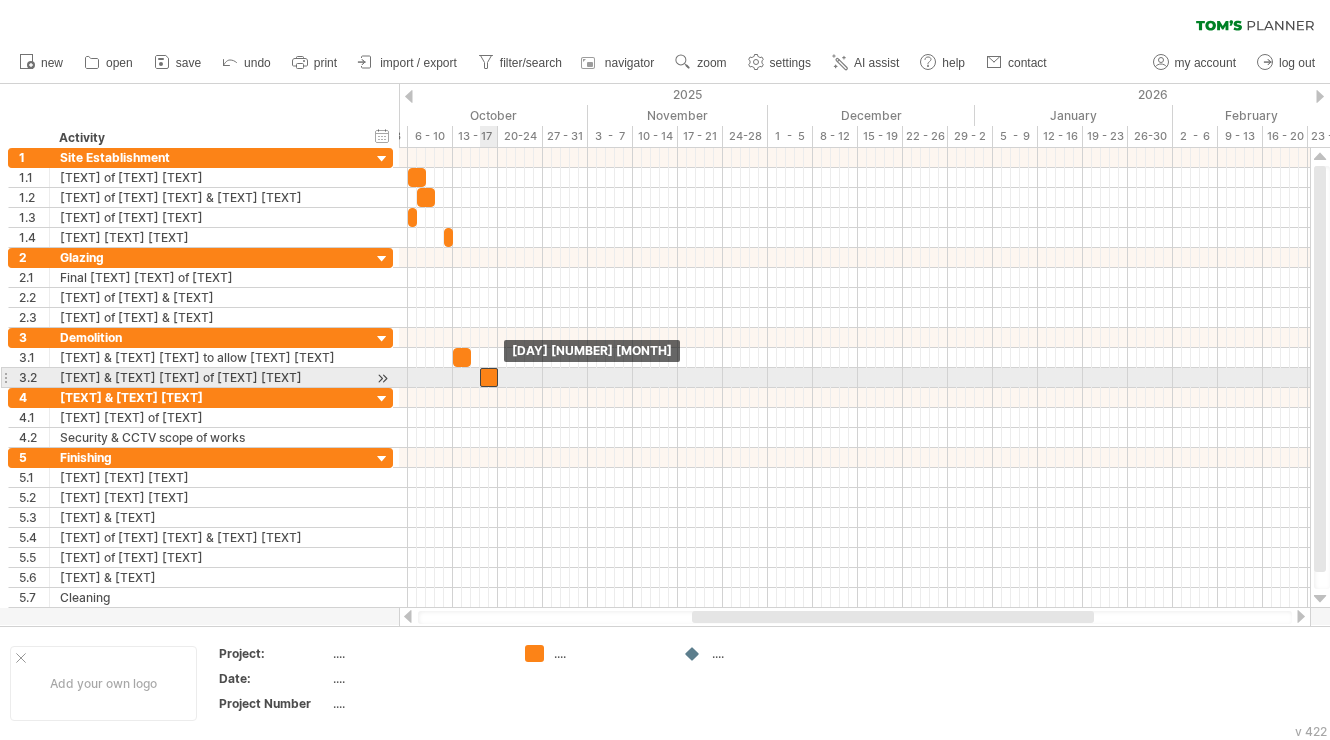 drag, startPoint x: 476, startPoint y: 380, endPoint x: 491, endPoint y: 379, distance: 15.033297 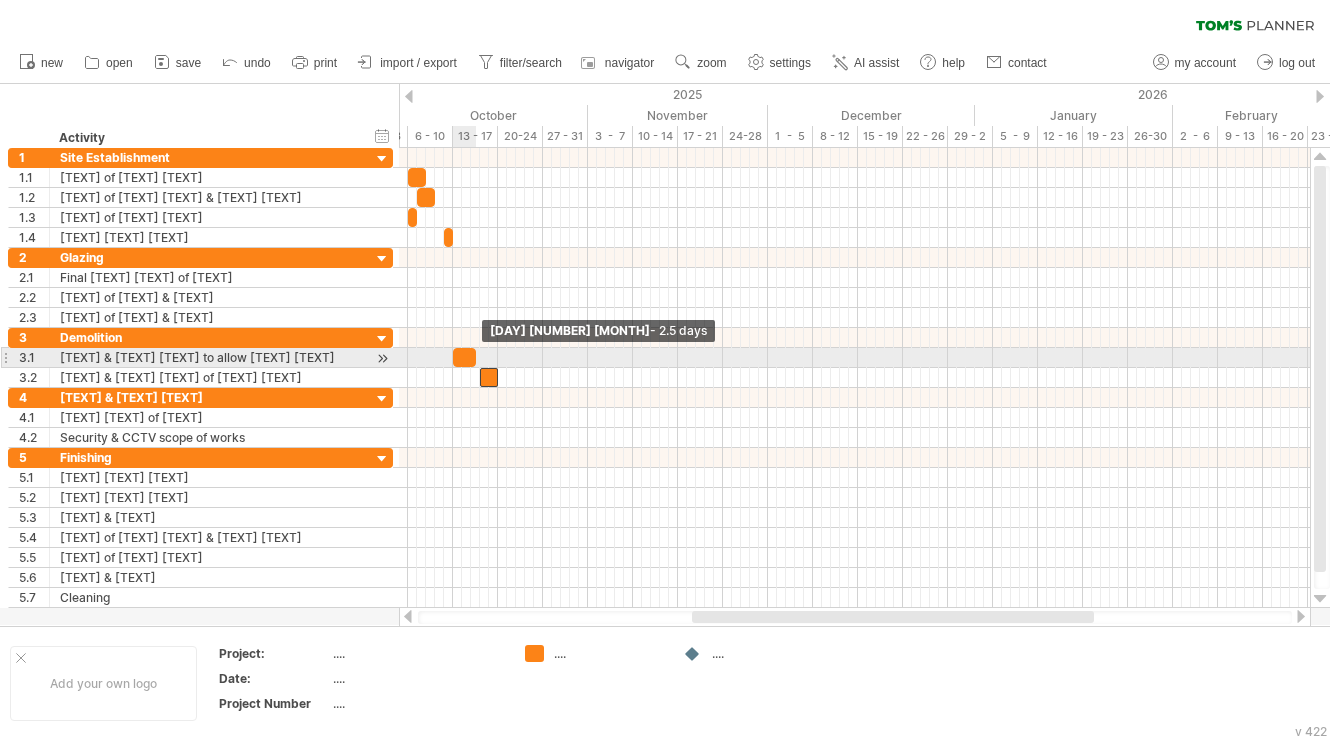 click at bounding box center (476, 357) 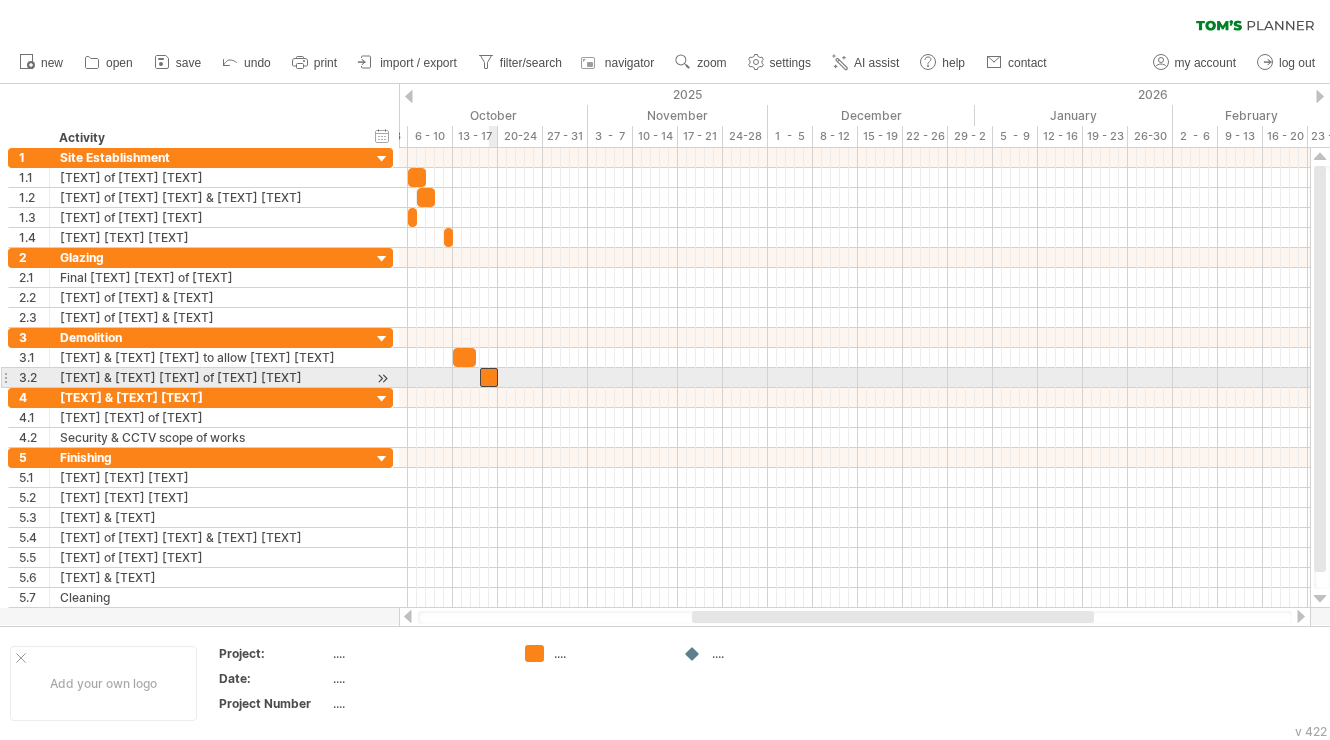 click at bounding box center [489, 377] 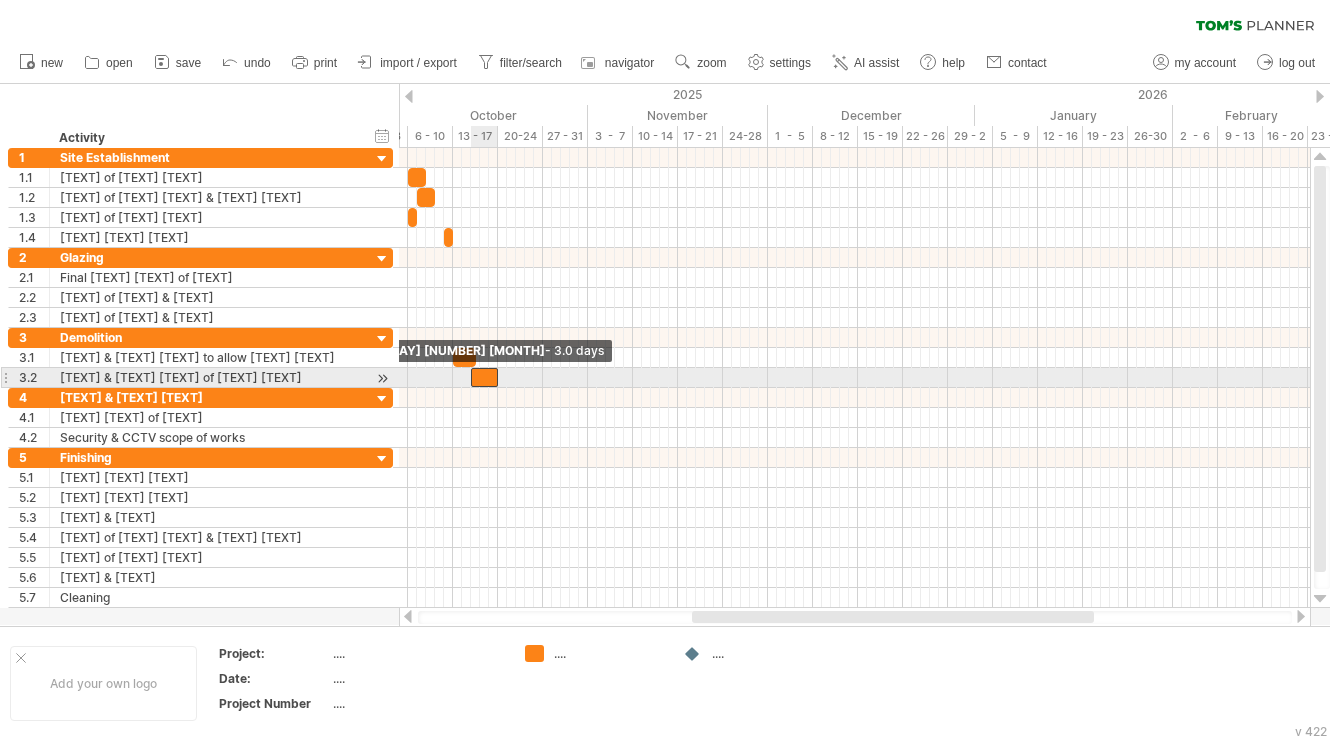 click at bounding box center (484, 377) 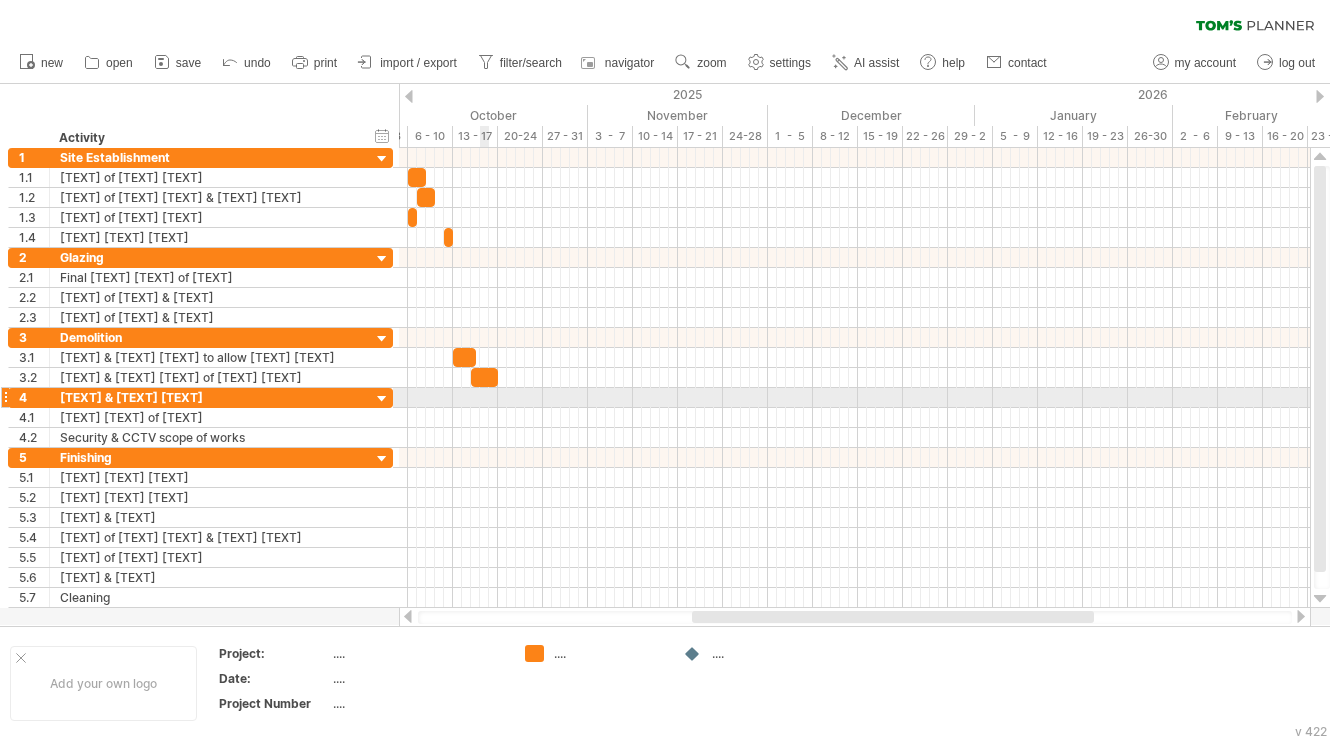 click at bounding box center [854, 398] 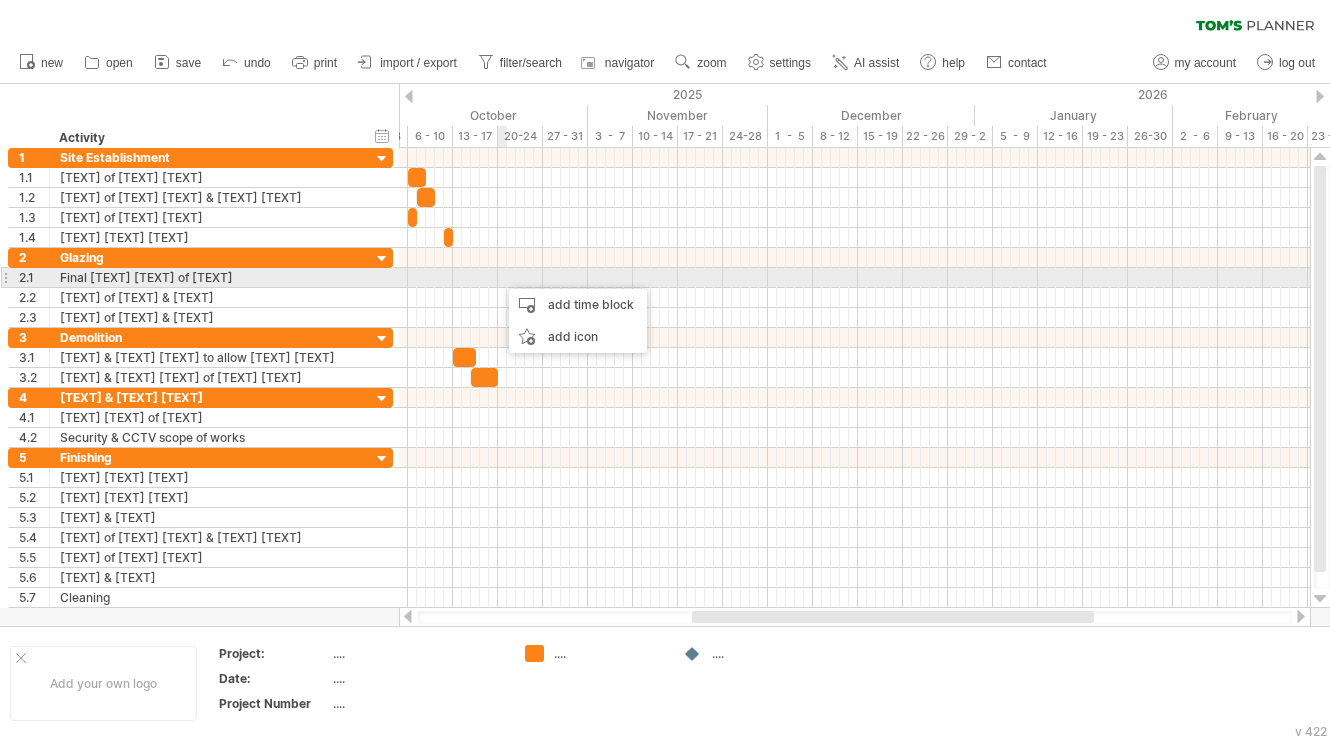 click at bounding box center [854, 278] 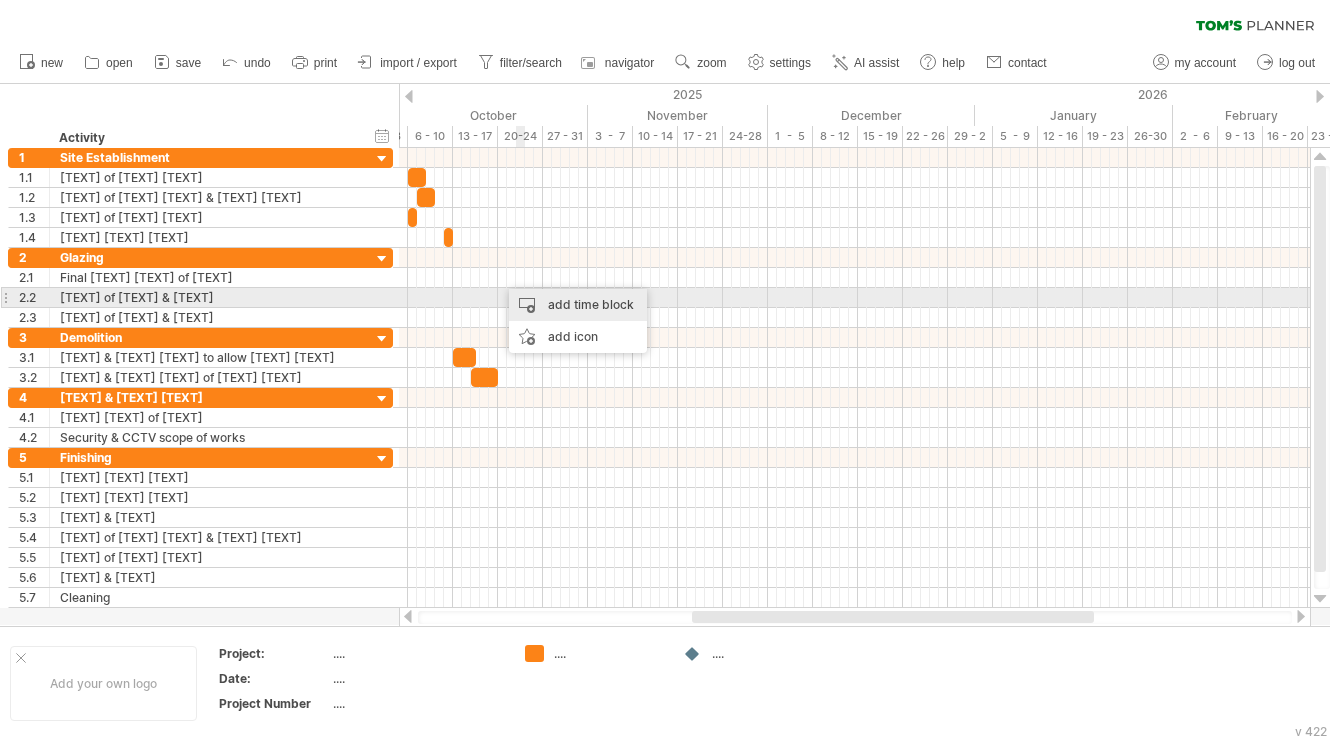 click on "add time block" at bounding box center [578, 305] 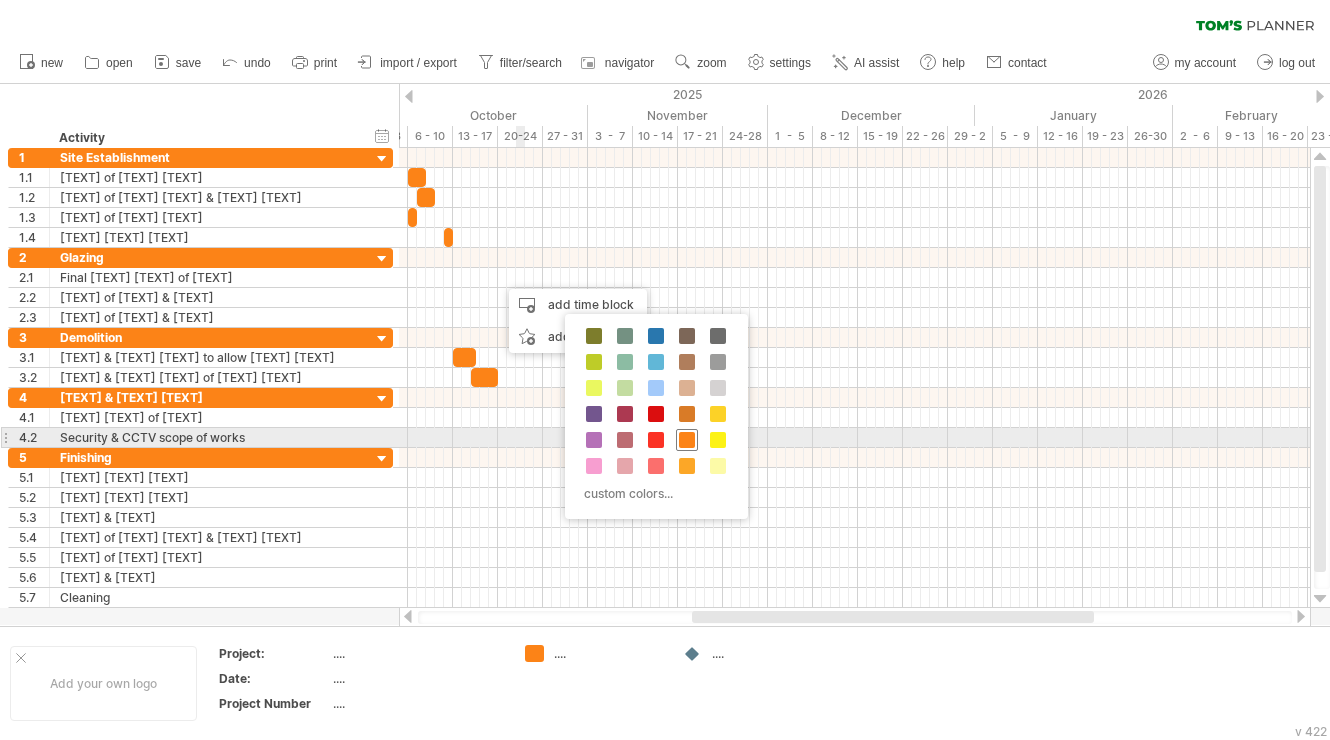 click at bounding box center (687, 440) 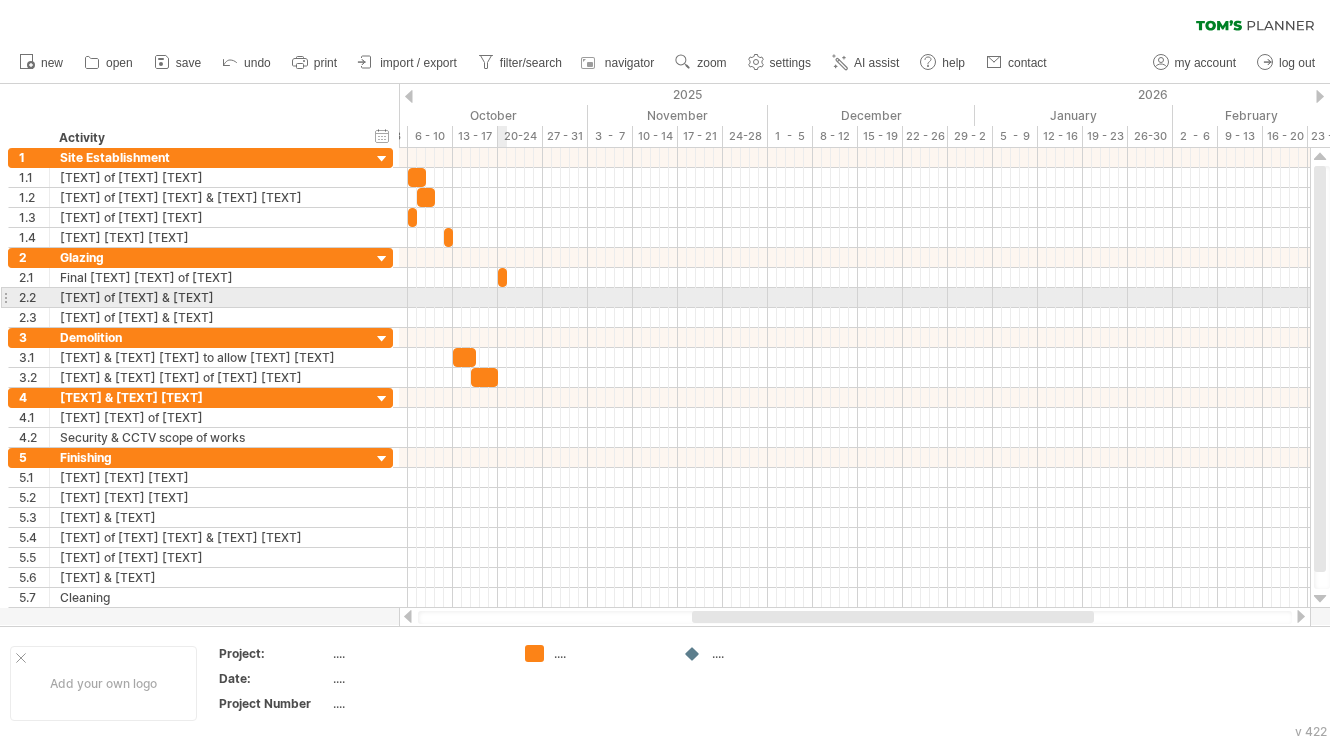 click at bounding box center (854, 298) 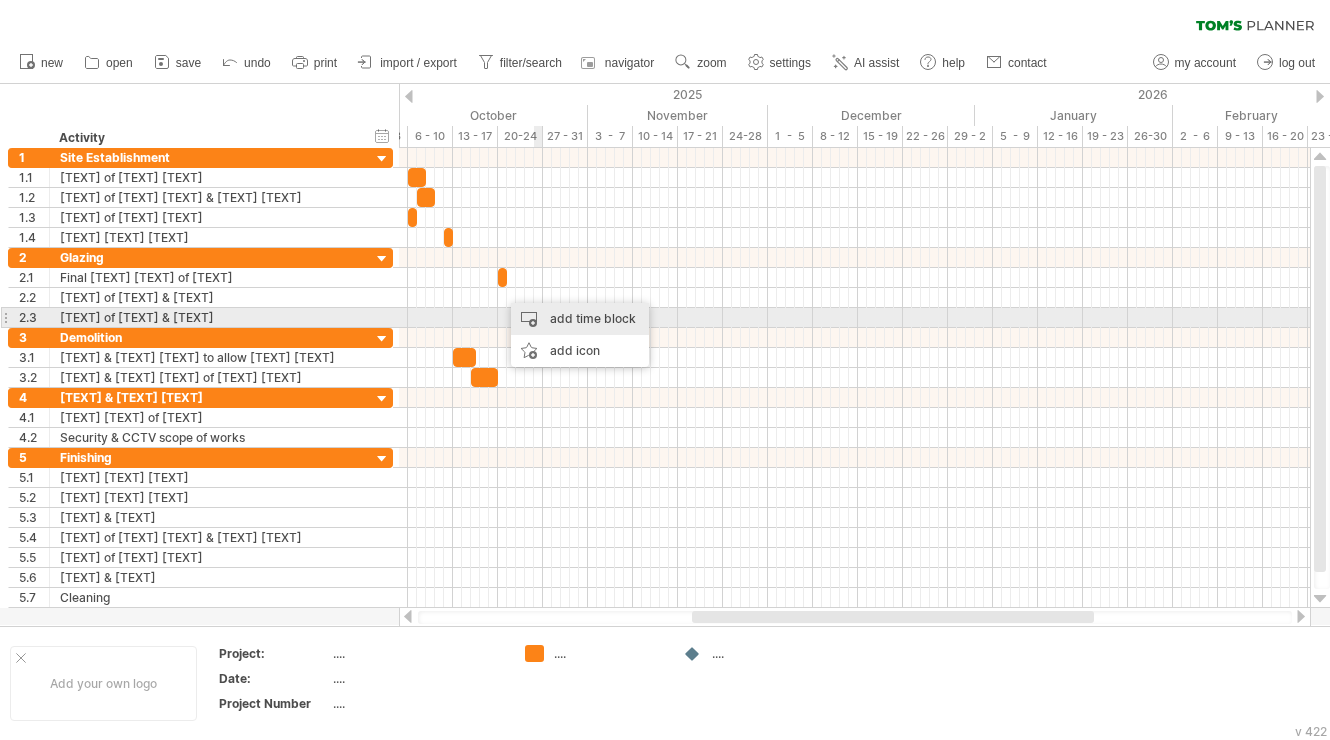 click on "add time block" at bounding box center (580, 319) 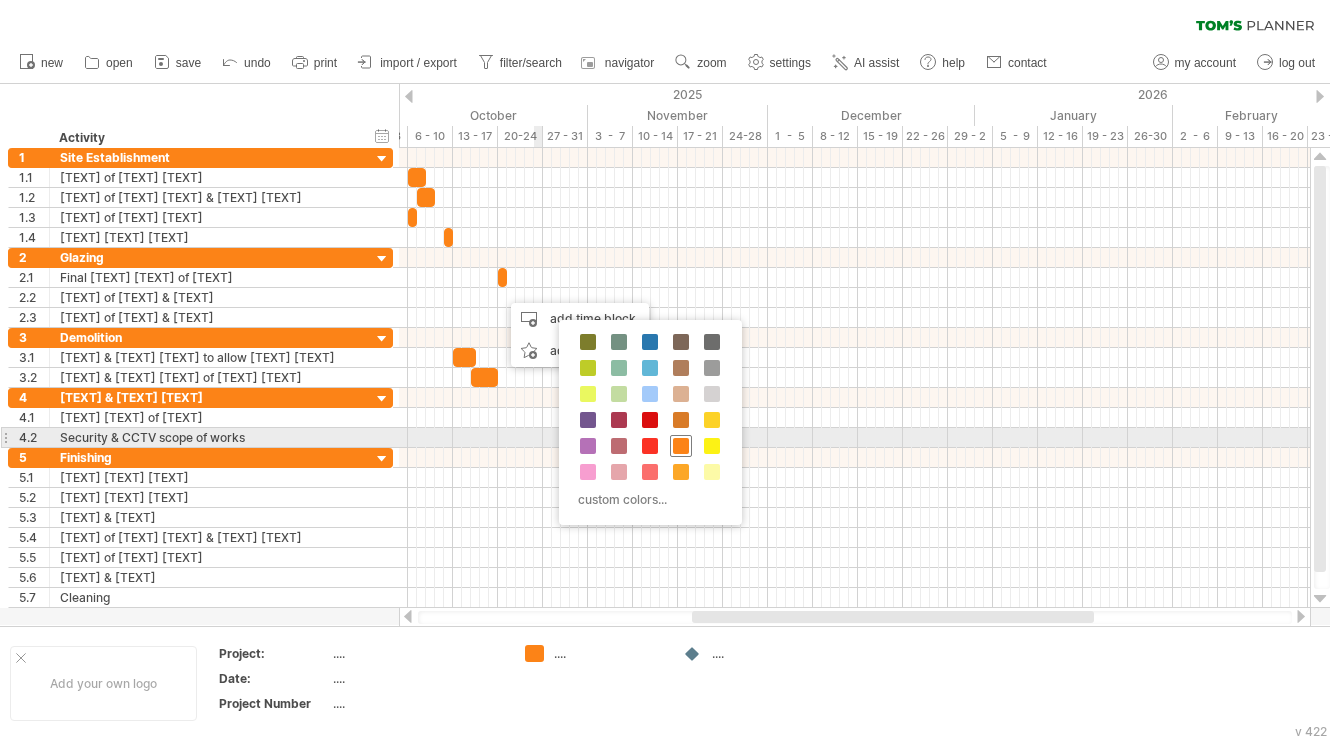 click at bounding box center [681, 446] 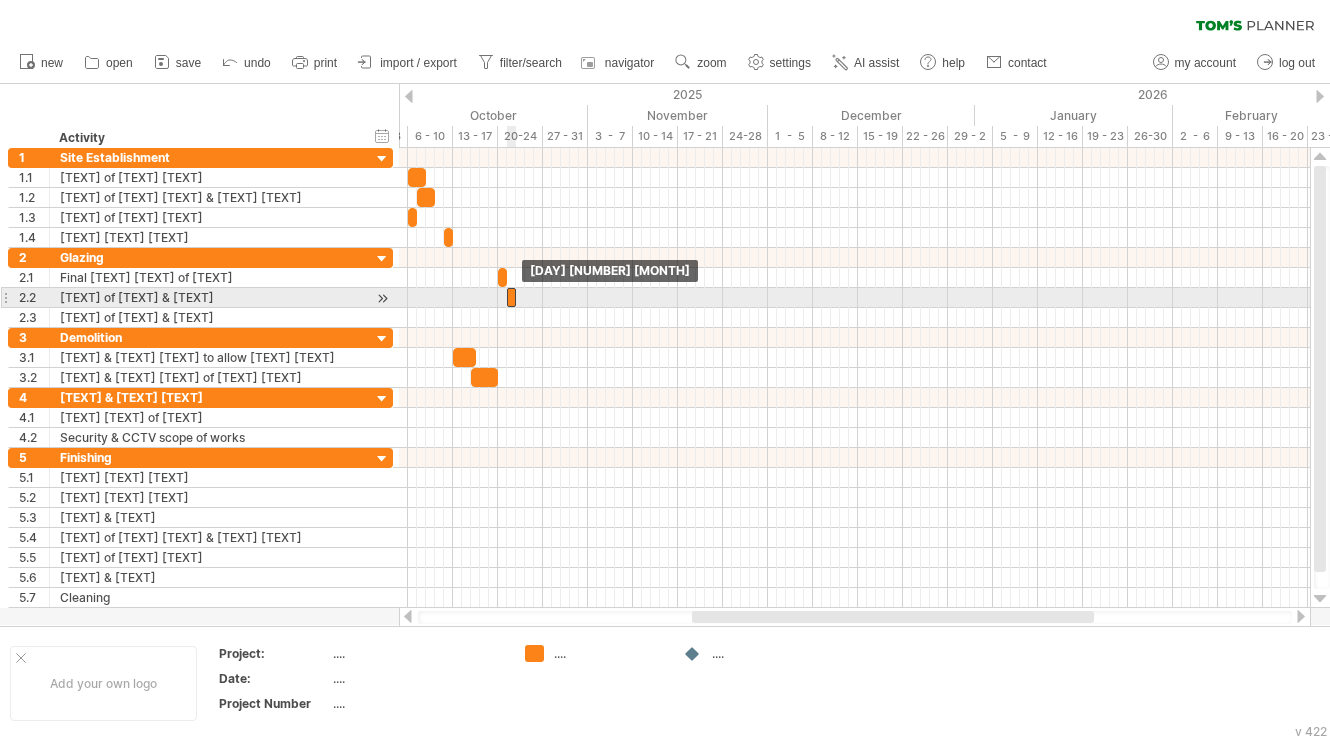 click at bounding box center (511, 297) 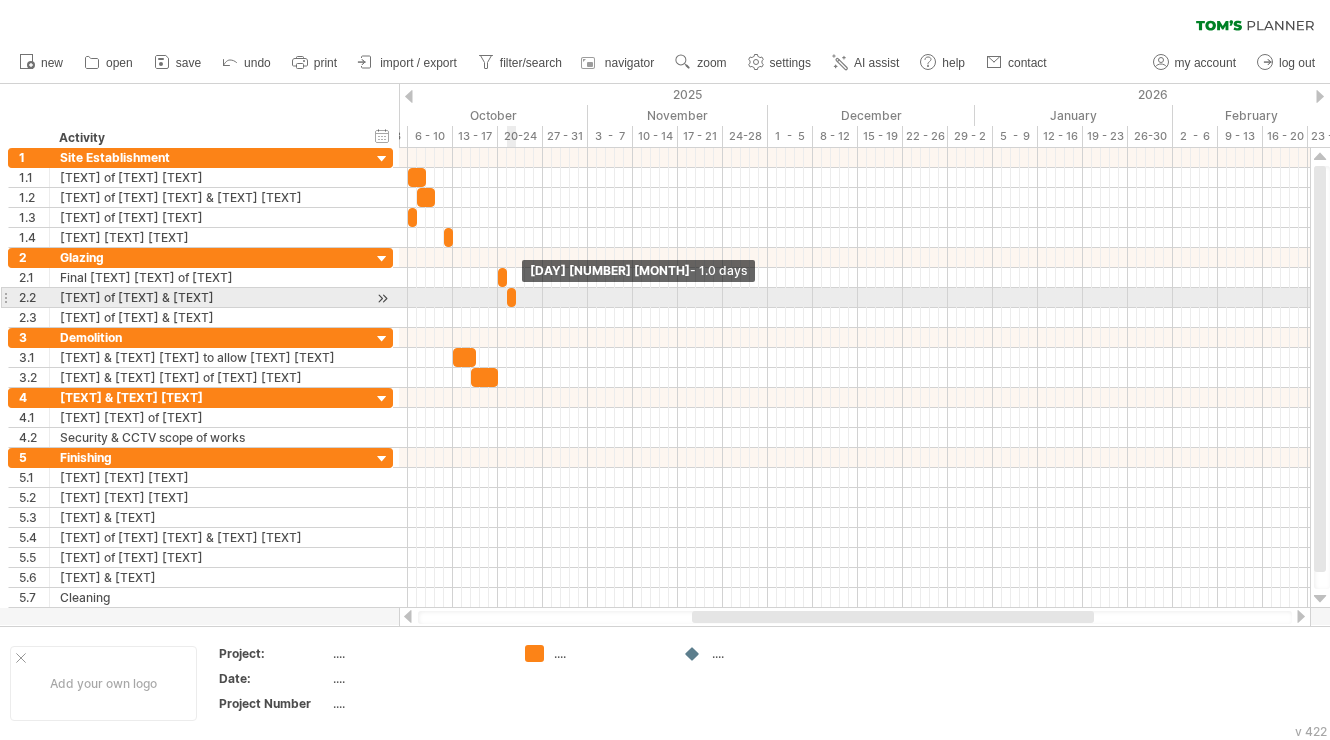 click at bounding box center (516, 297) 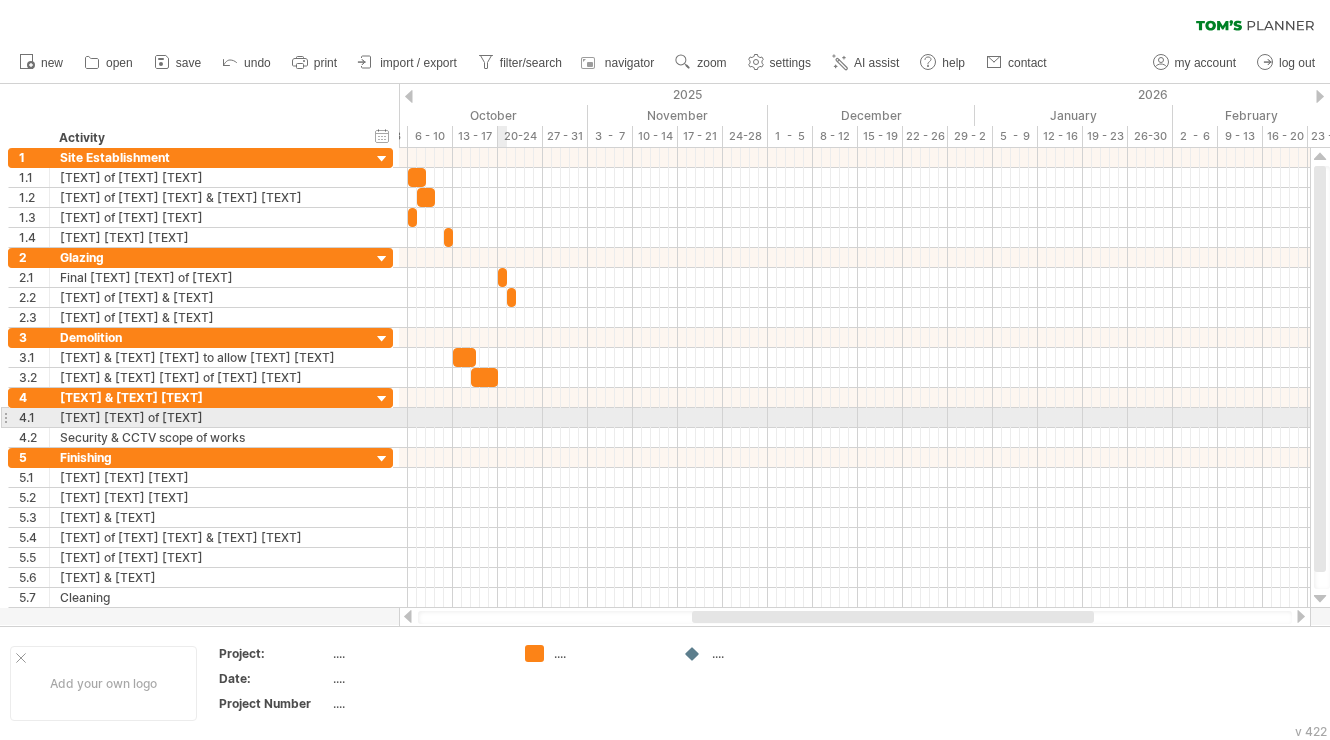click at bounding box center (854, 418) 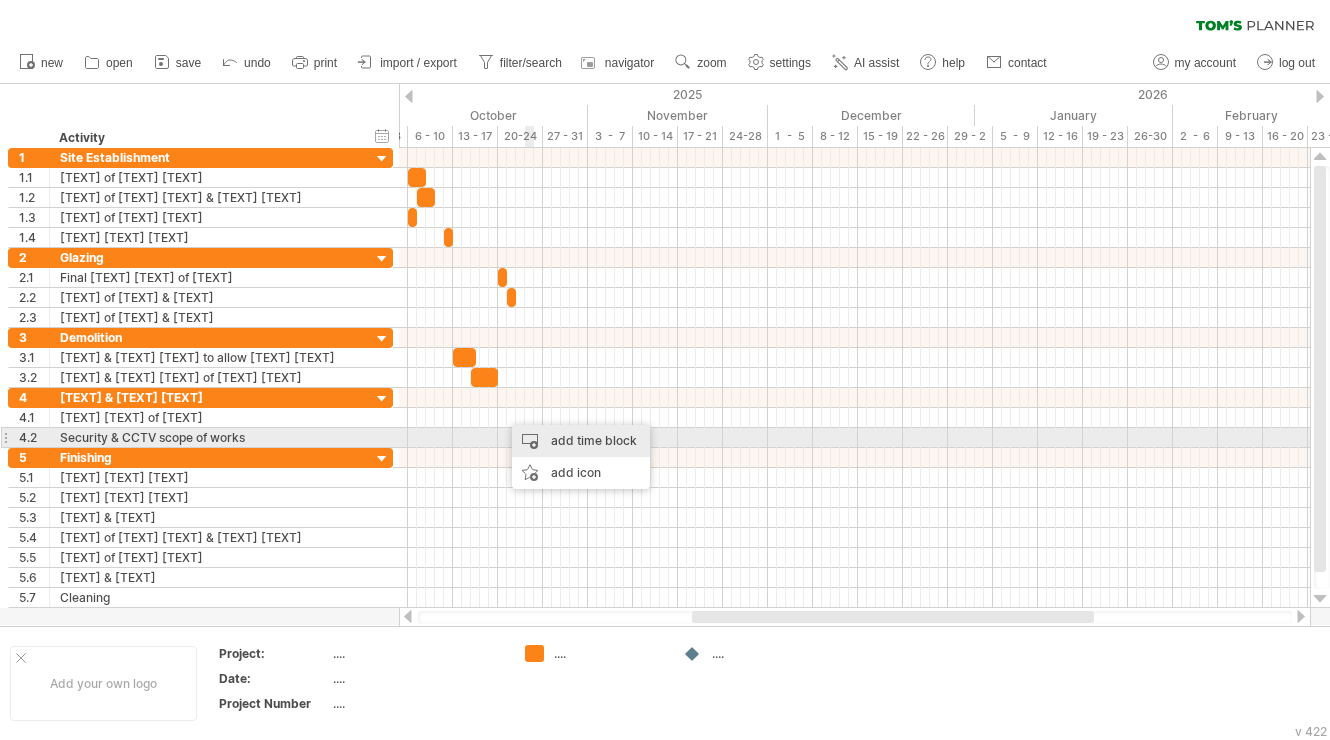 click on "add time block" at bounding box center (581, 441) 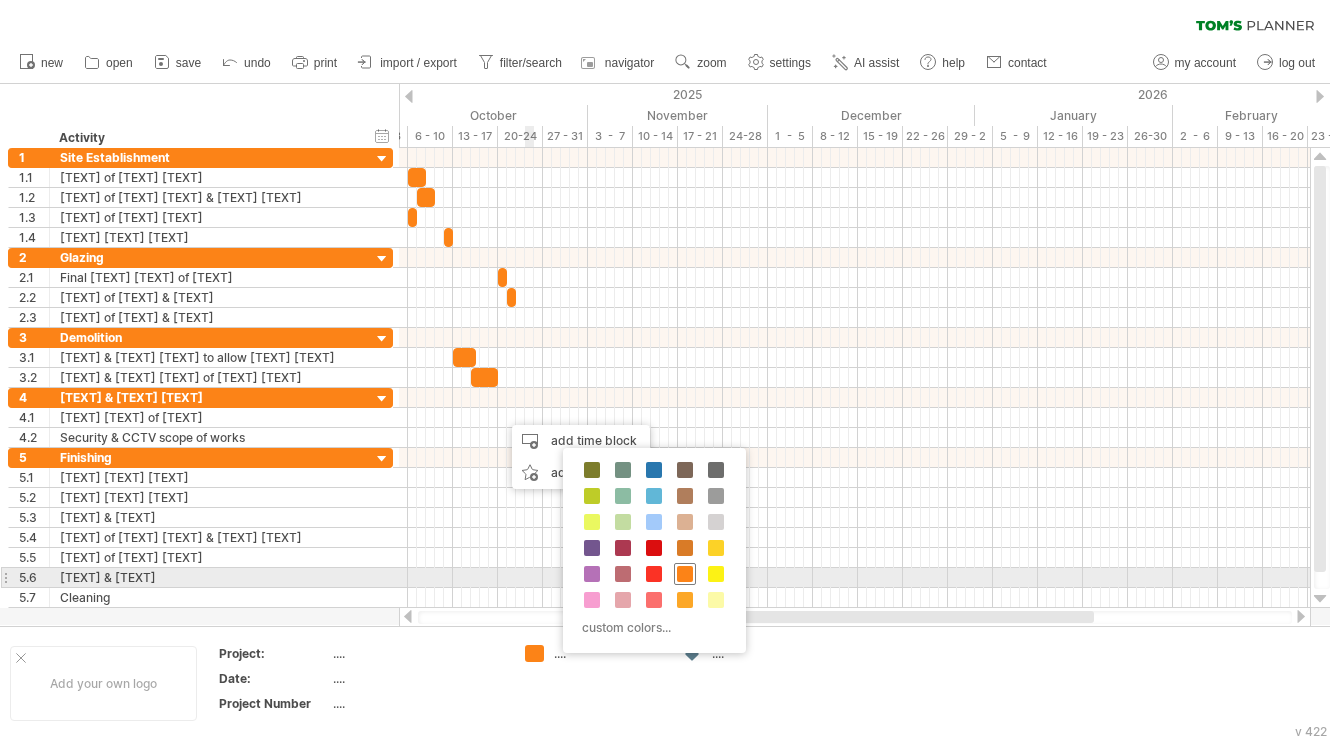 click at bounding box center [685, 574] 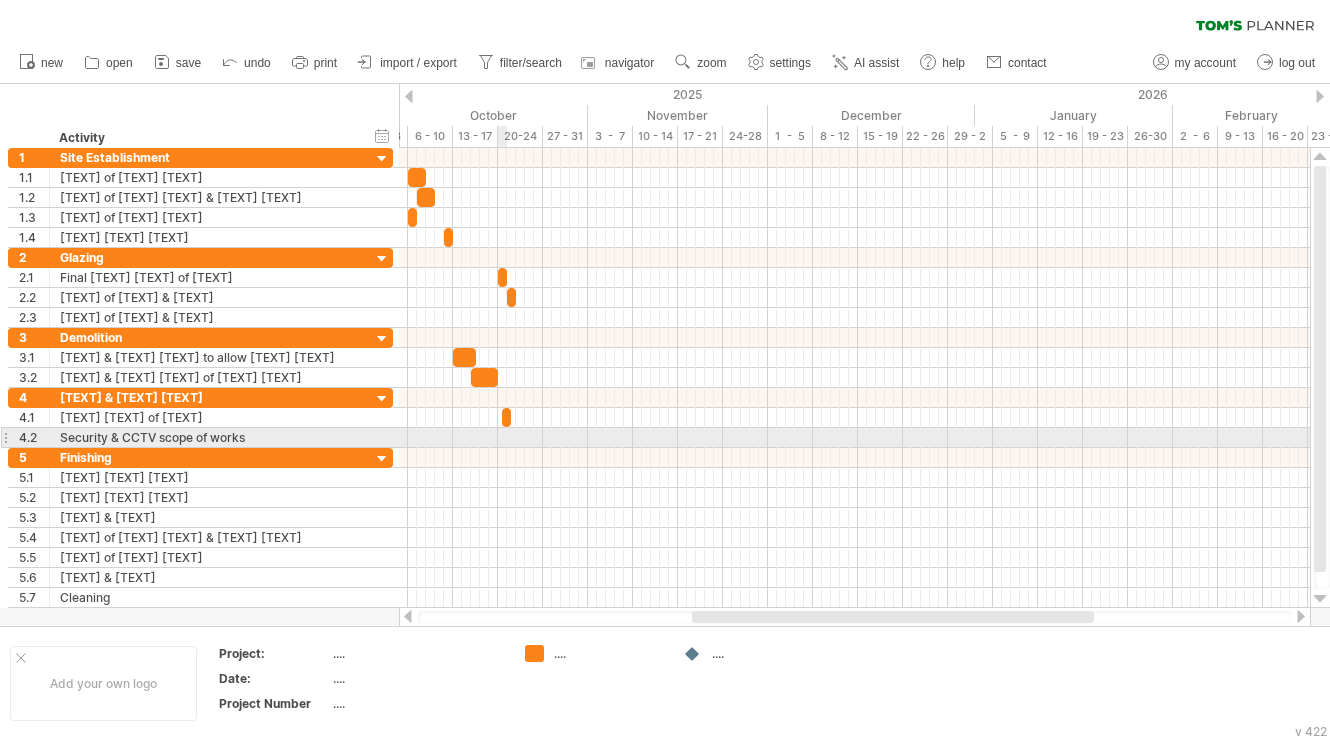 click at bounding box center [854, 438] 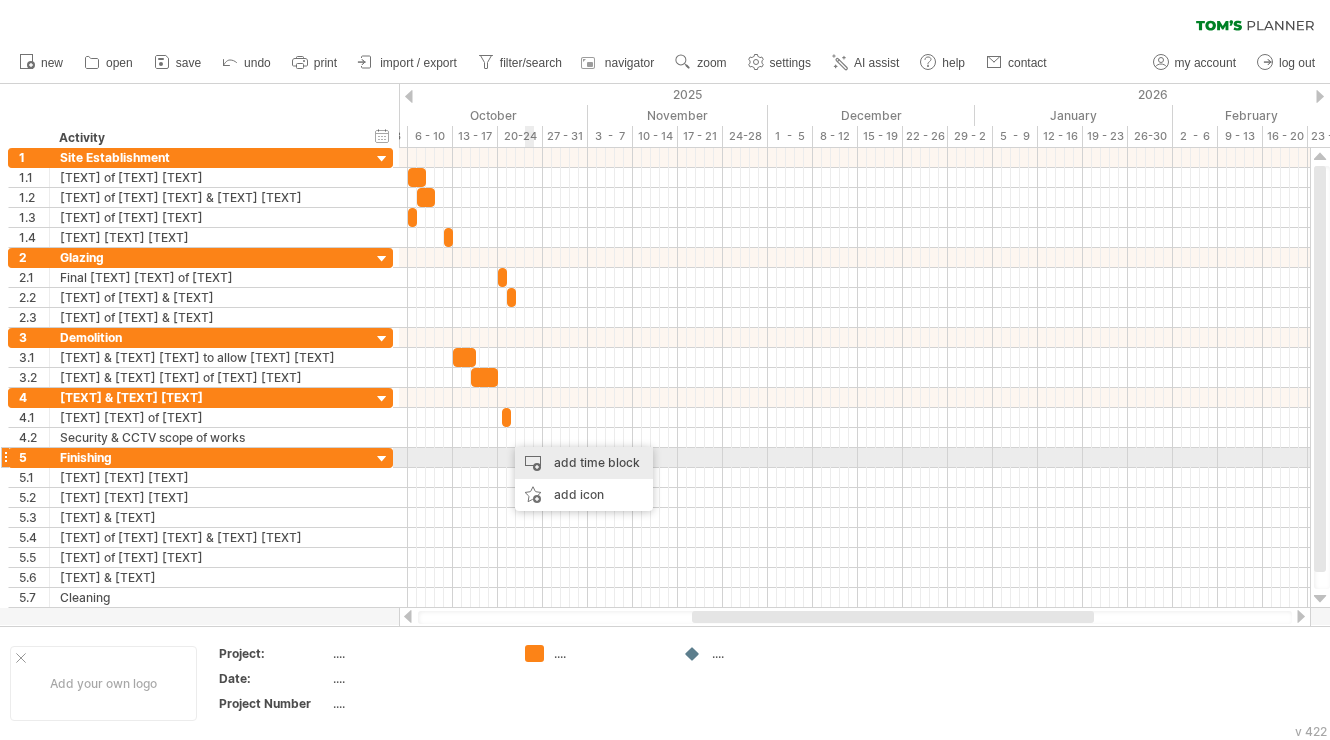 click on "add time block" at bounding box center (584, 463) 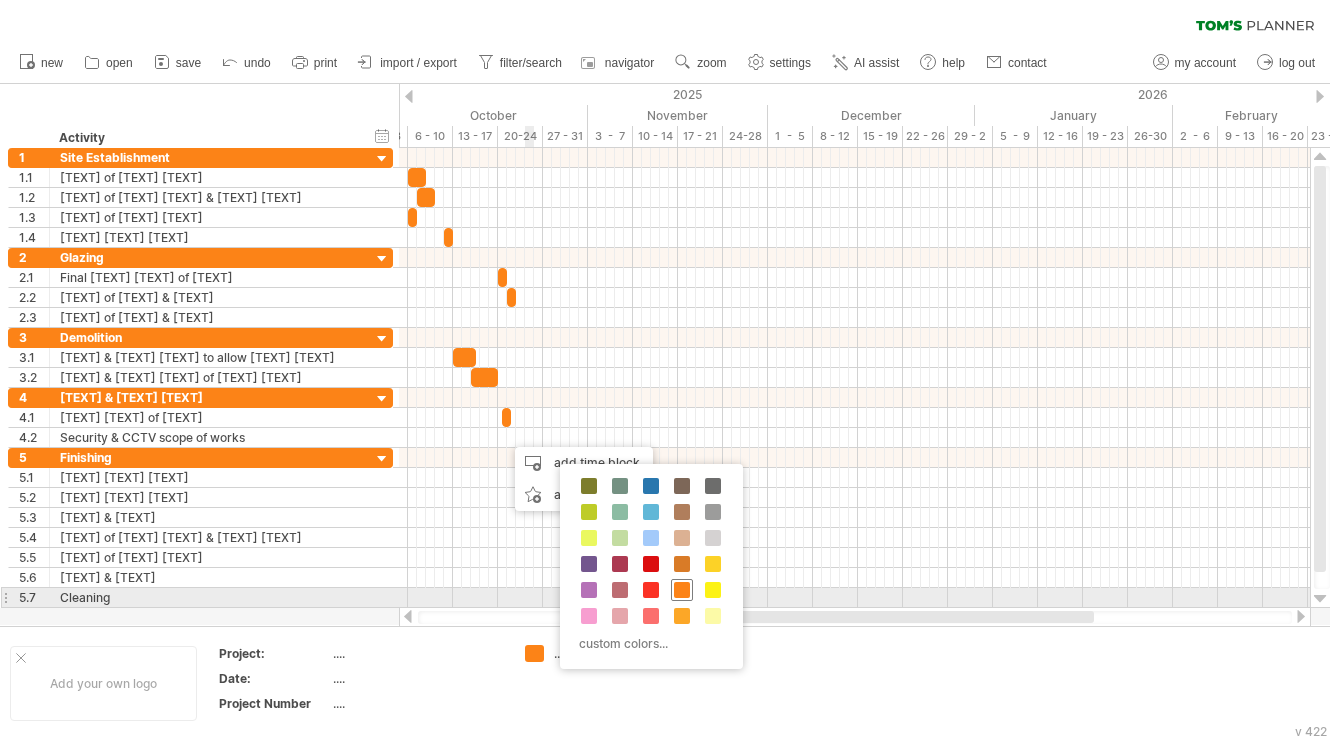 click at bounding box center (682, 590) 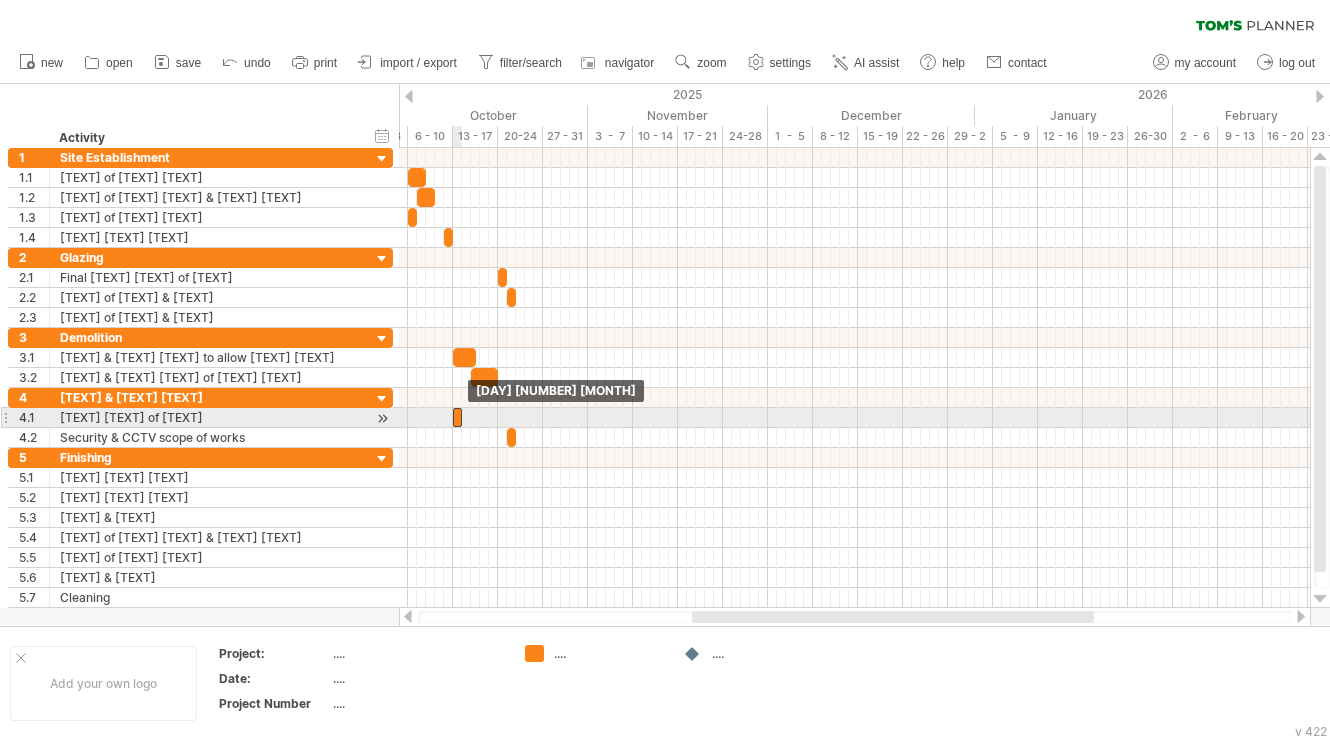 drag, startPoint x: 506, startPoint y: 416, endPoint x: 457, endPoint y: 421, distance: 49.25444 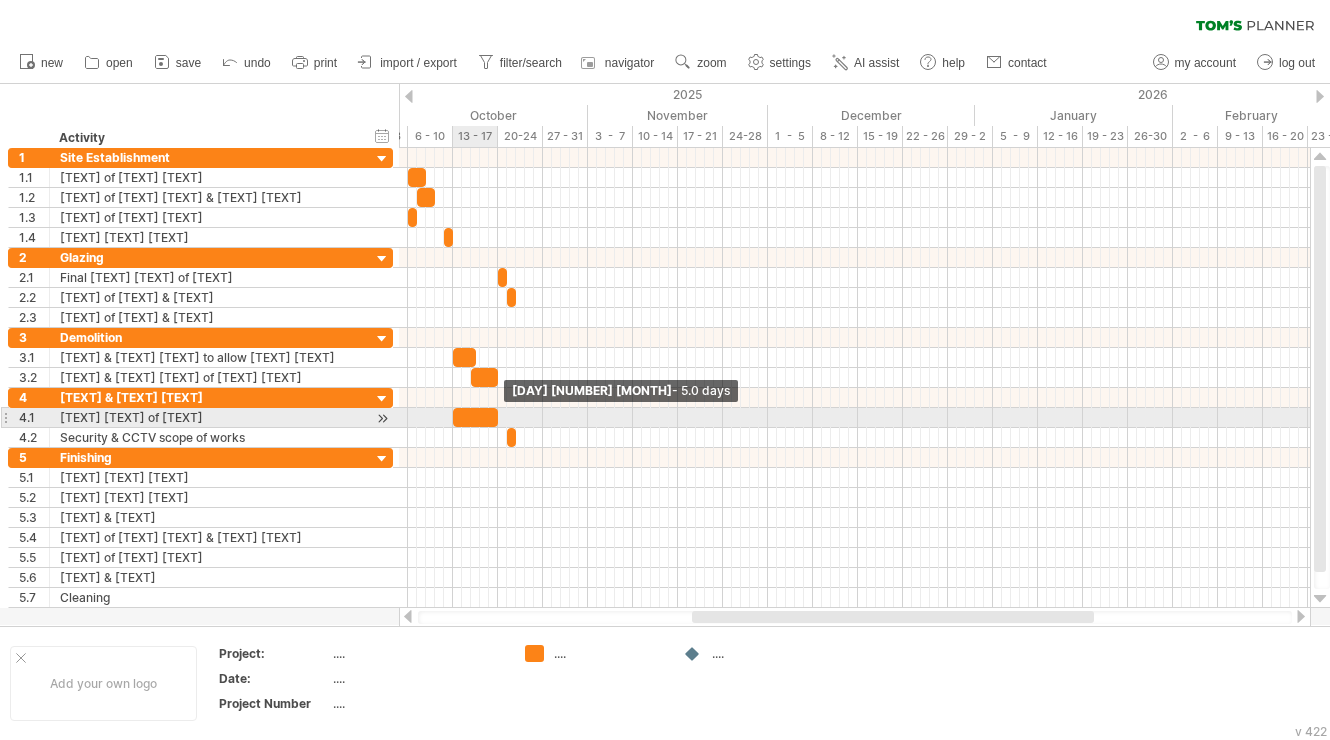 drag, startPoint x: 461, startPoint y: 420, endPoint x: 496, endPoint y: 422, distance: 35.057095 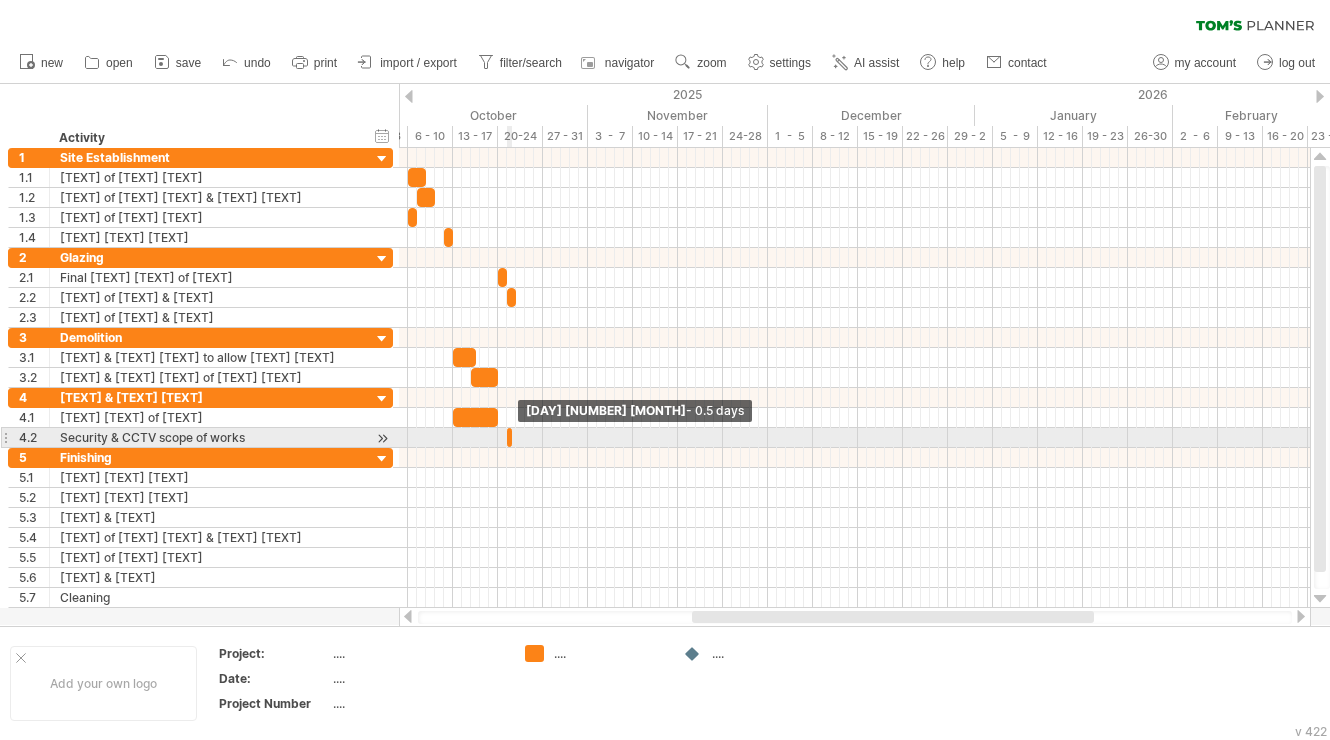 drag, startPoint x: 511, startPoint y: 437, endPoint x: 461, endPoint y: 442, distance: 50.24938 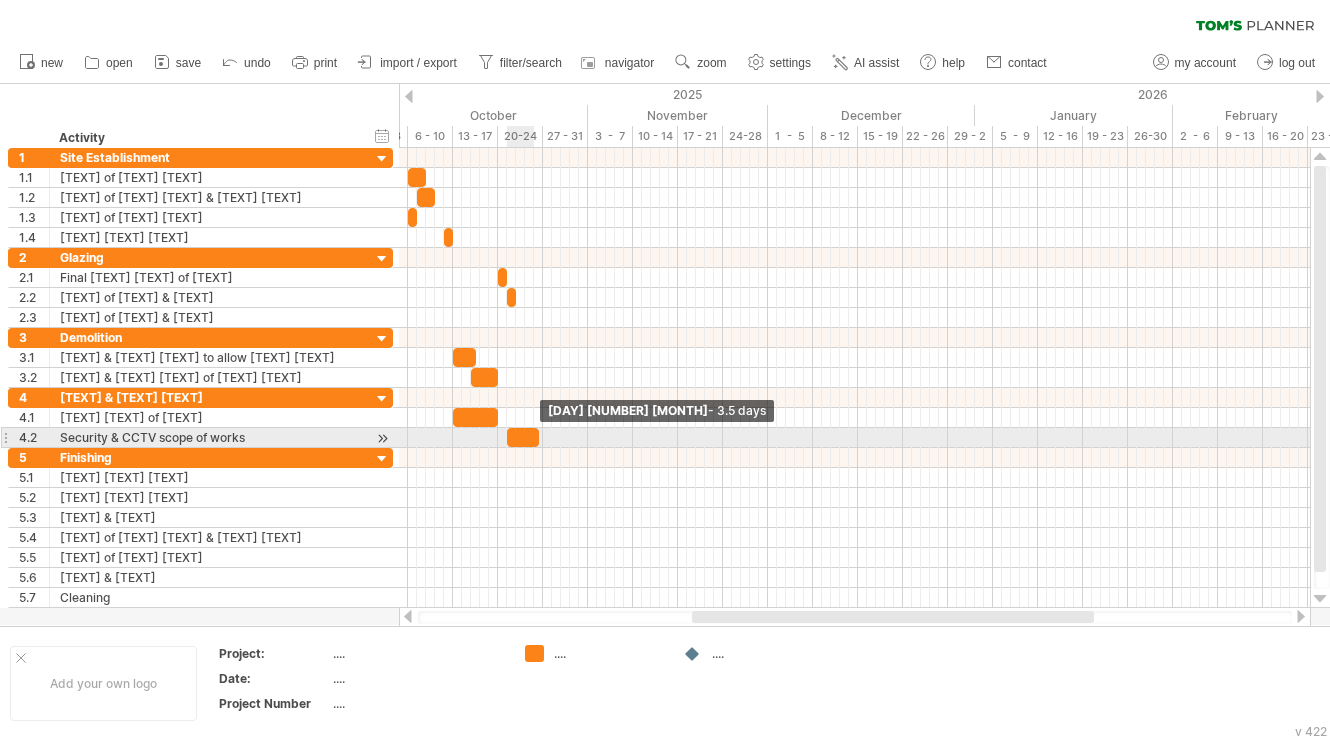 drag, startPoint x: 510, startPoint y: 442, endPoint x: 535, endPoint y: 440, distance: 25.079872 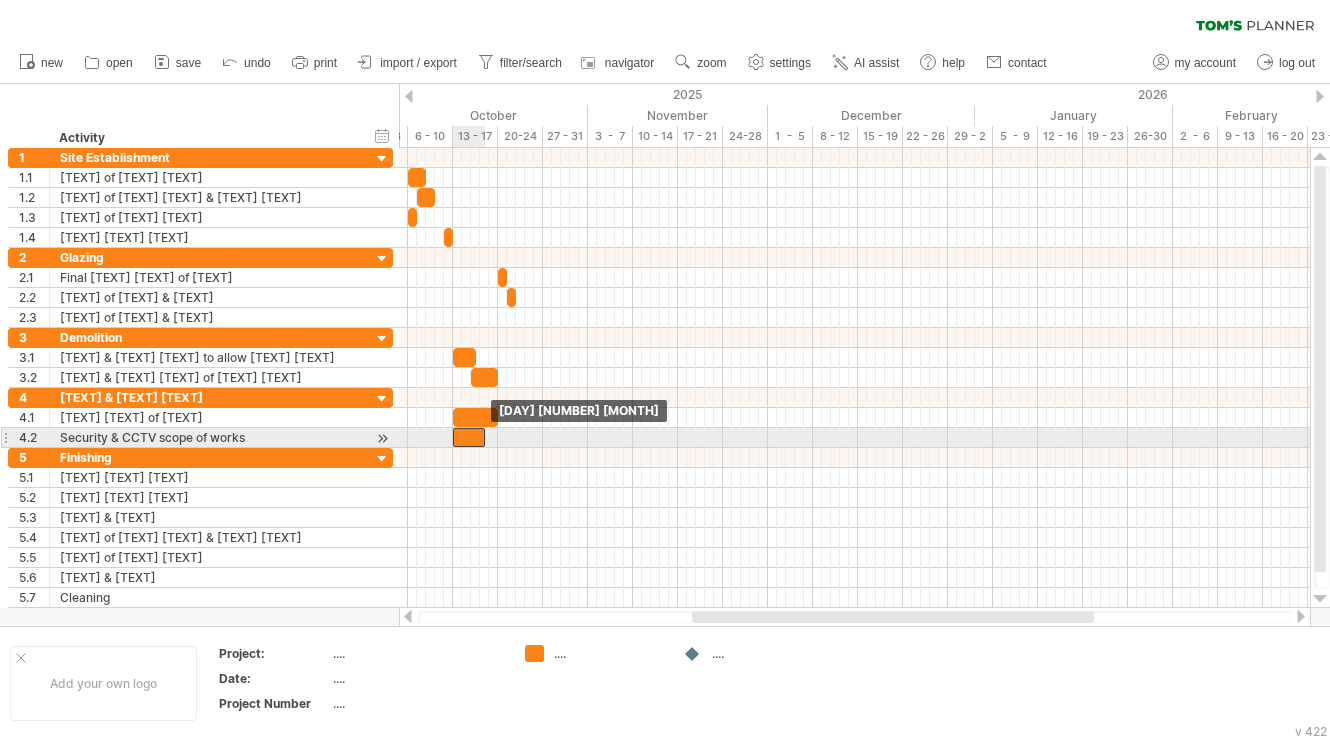 drag, startPoint x: 520, startPoint y: 440, endPoint x: 464, endPoint y: 440, distance: 56 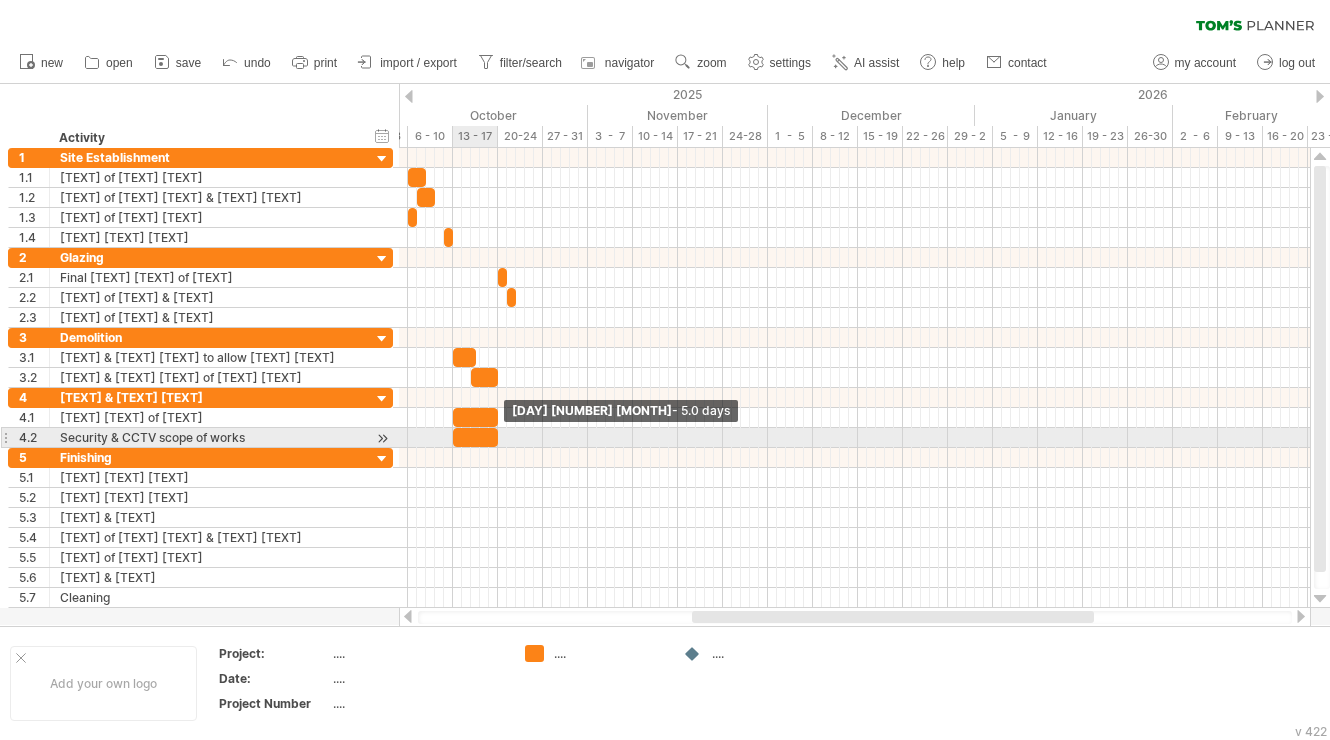 drag, startPoint x: 481, startPoint y: 434, endPoint x: 494, endPoint y: 435, distance: 13.038404 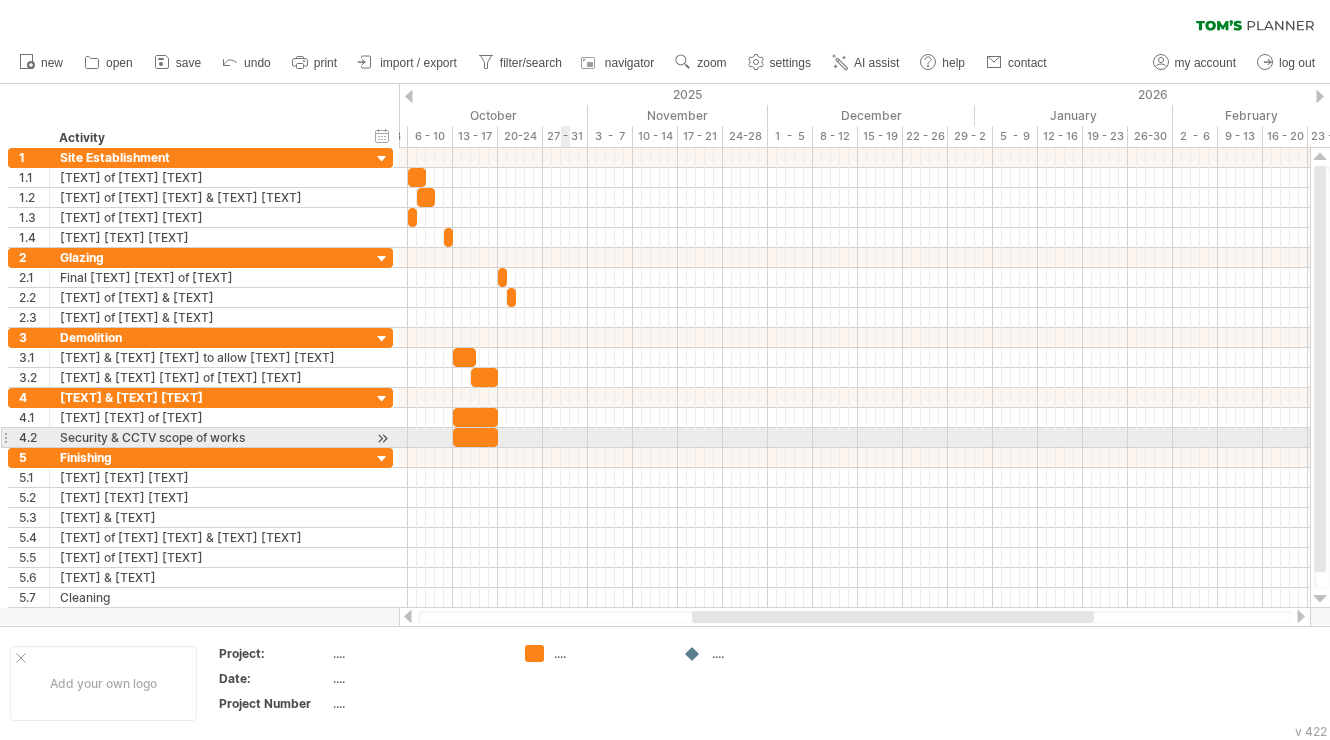 click at bounding box center (854, 438) 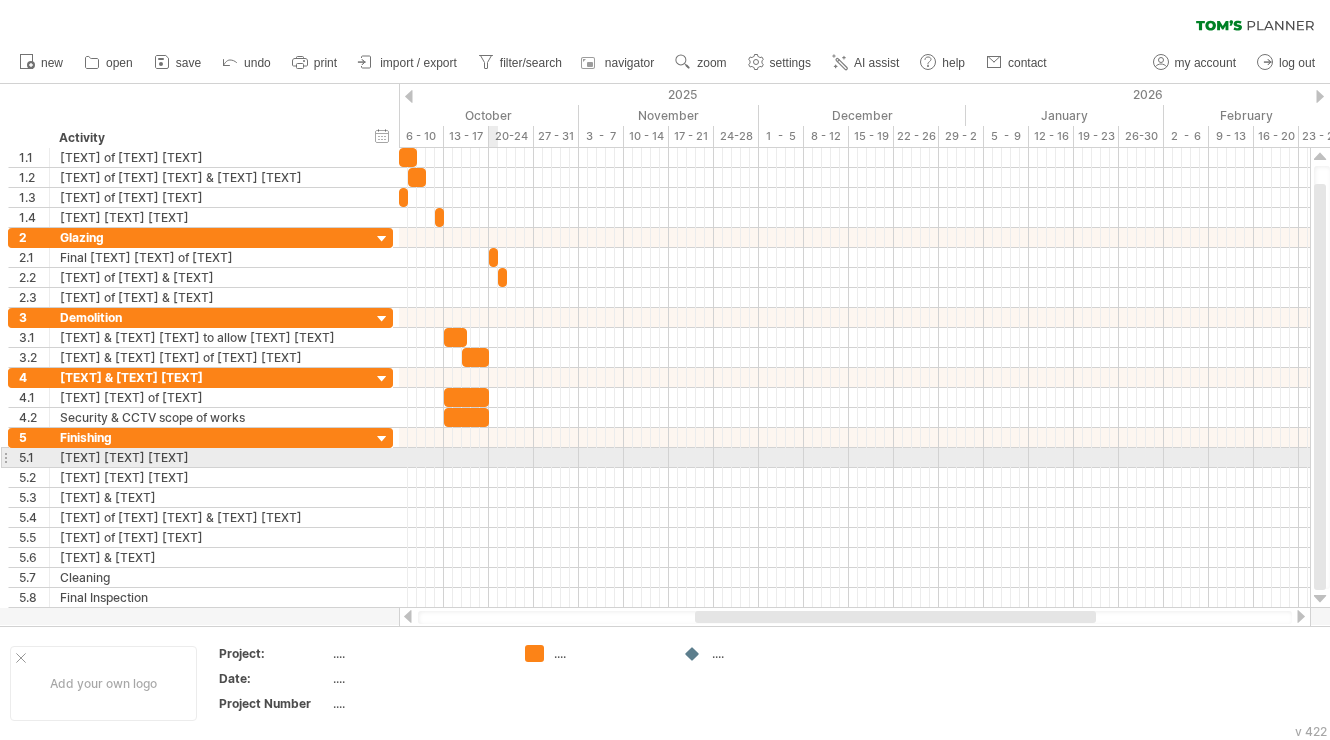 click at bounding box center [854, 458] 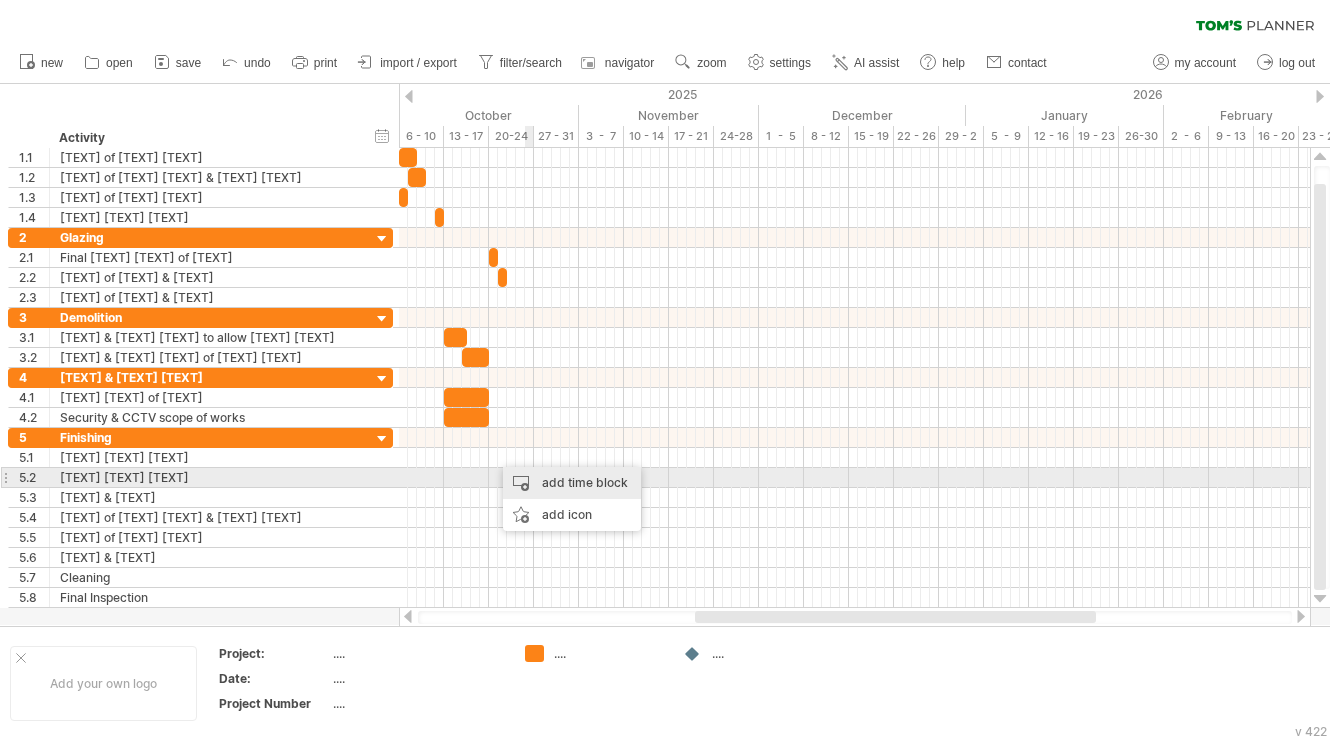 click on "add time block" at bounding box center (572, 483) 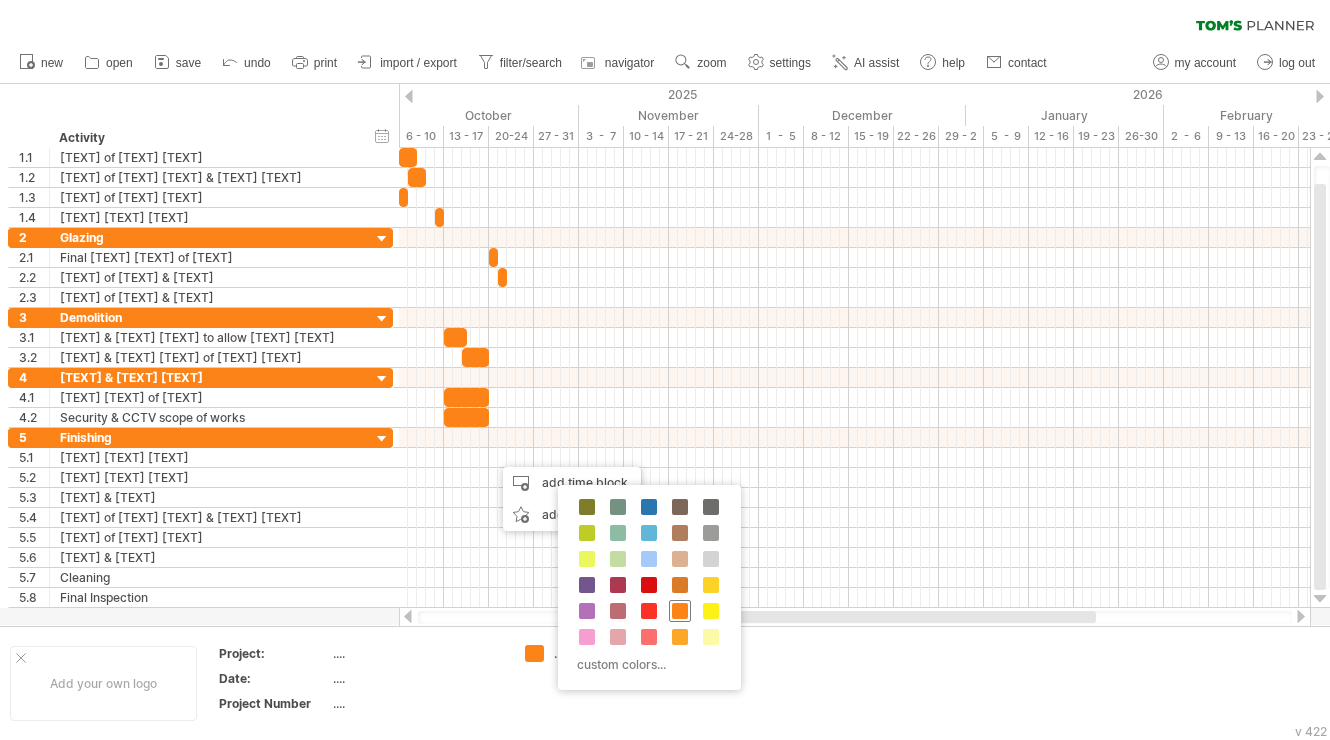 click at bounding box center (680, 611) 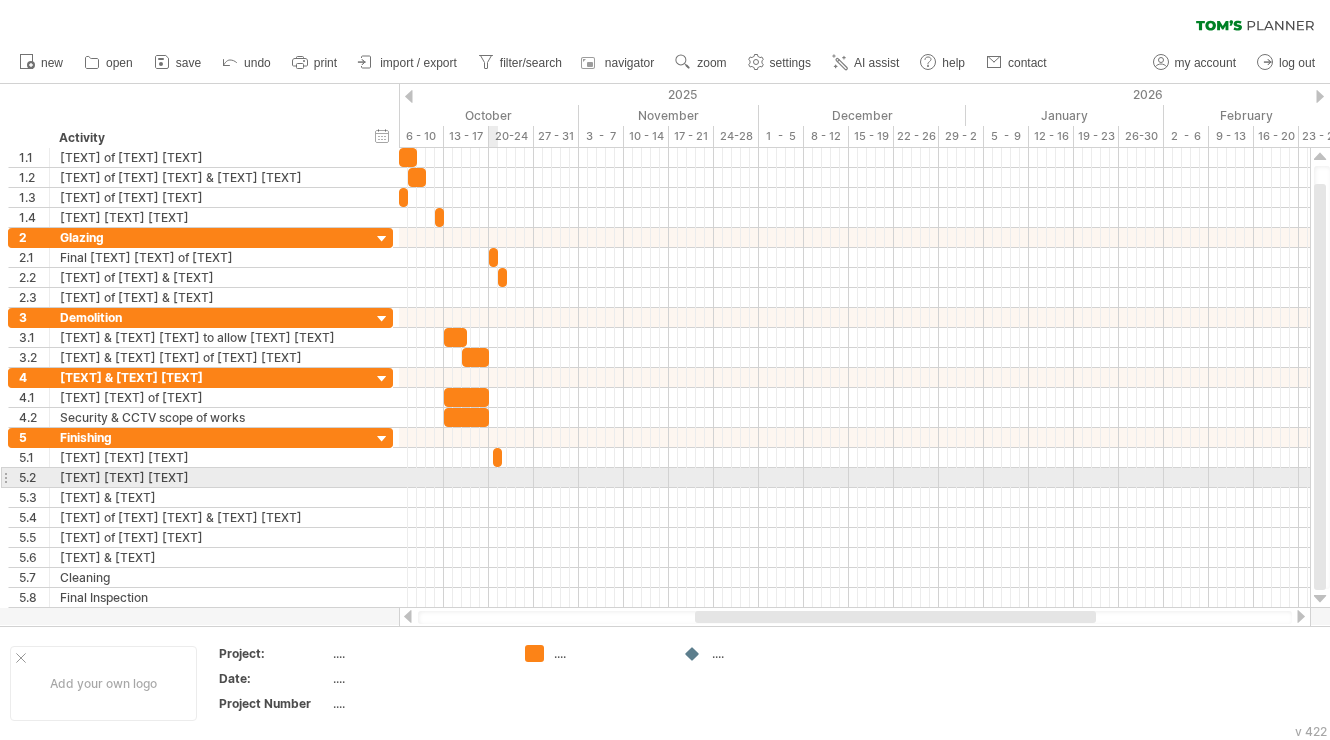 click at bounding box center (854, 478) 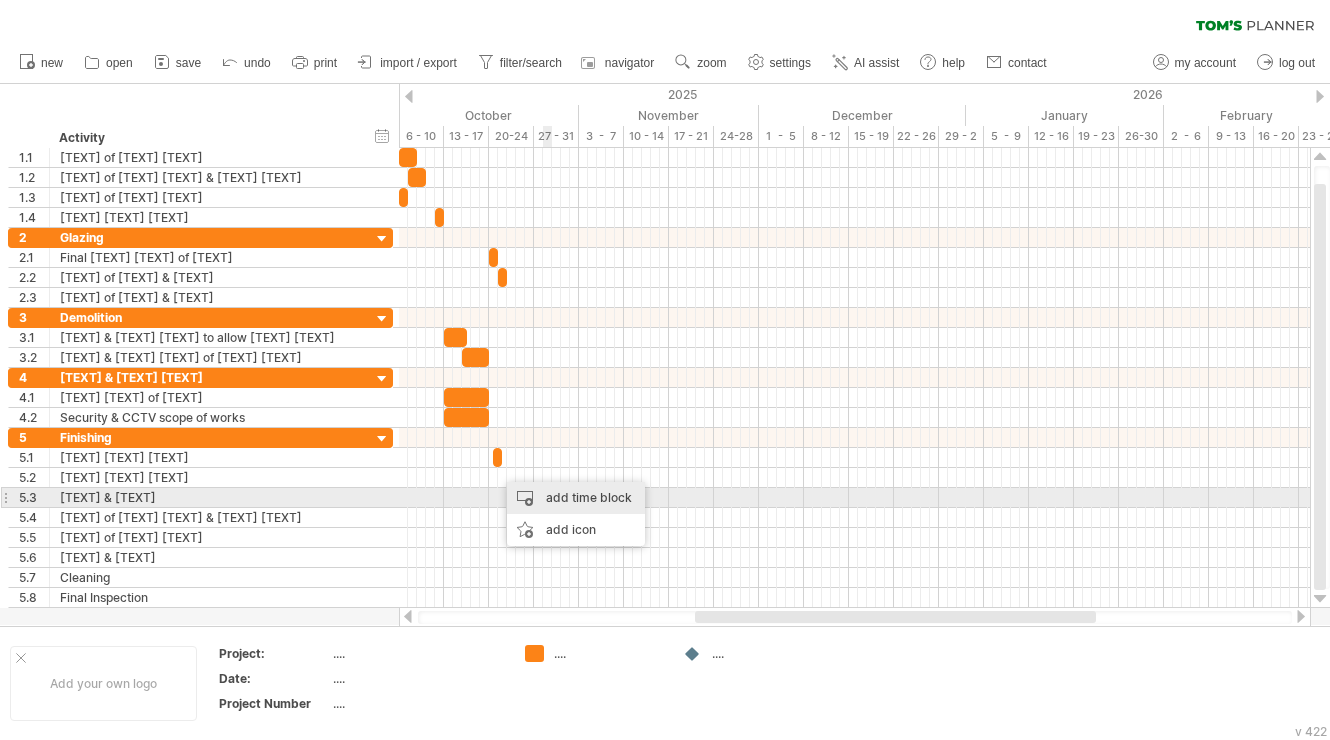 click on "add time block" at bounding box center [576, 498] 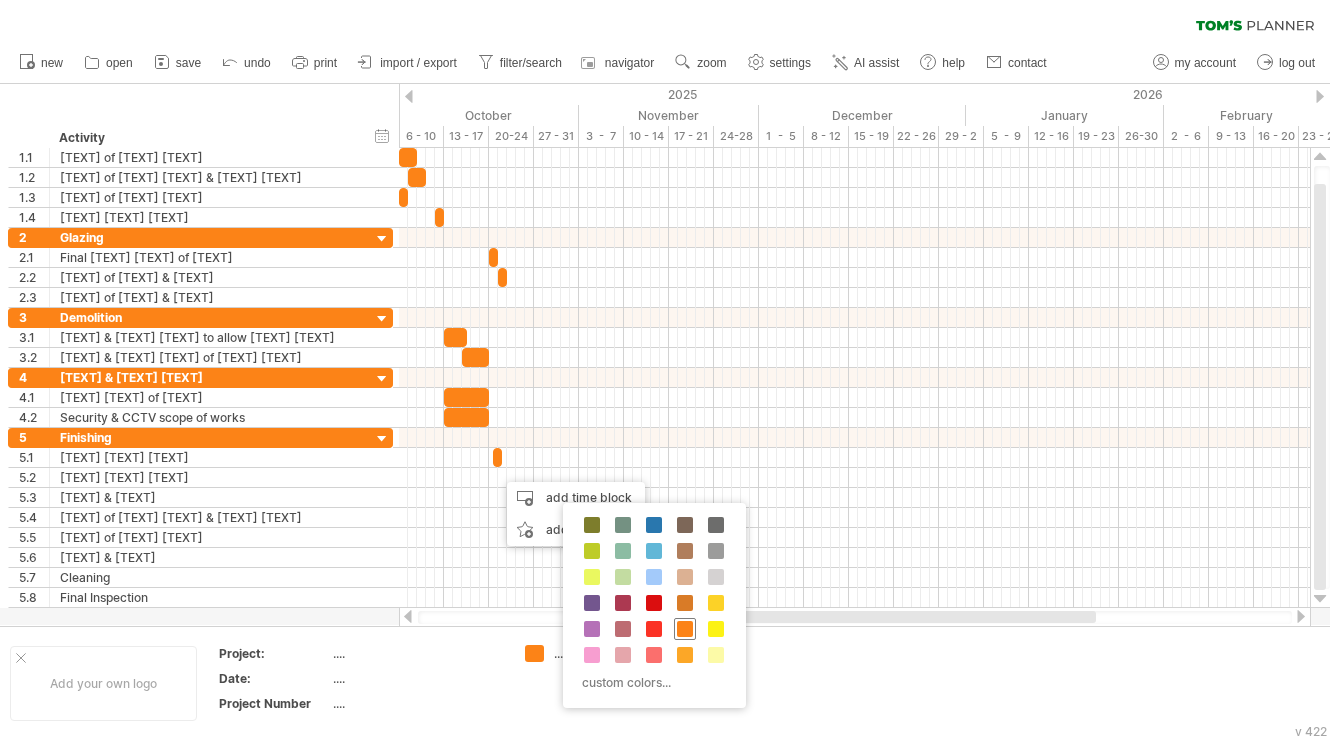 click at bounding box center (685, 629) 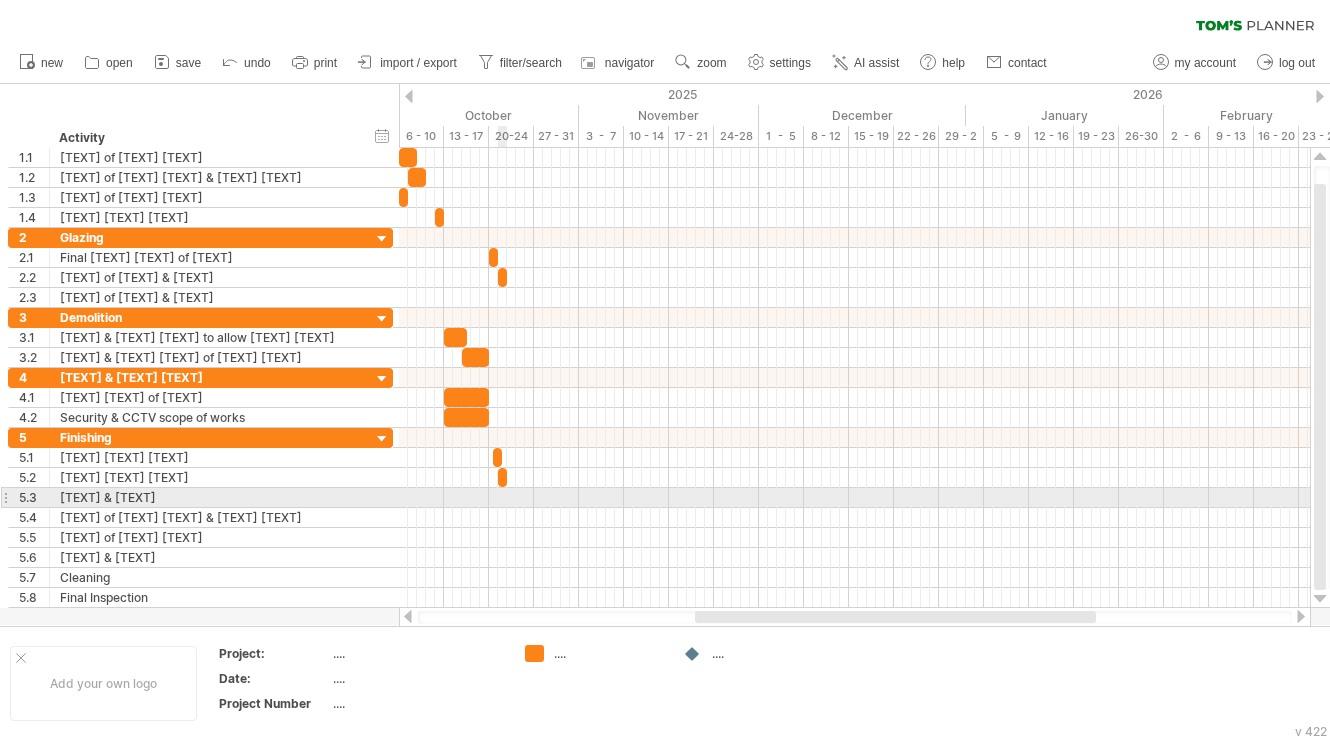 click at bounding box center [854, 498] 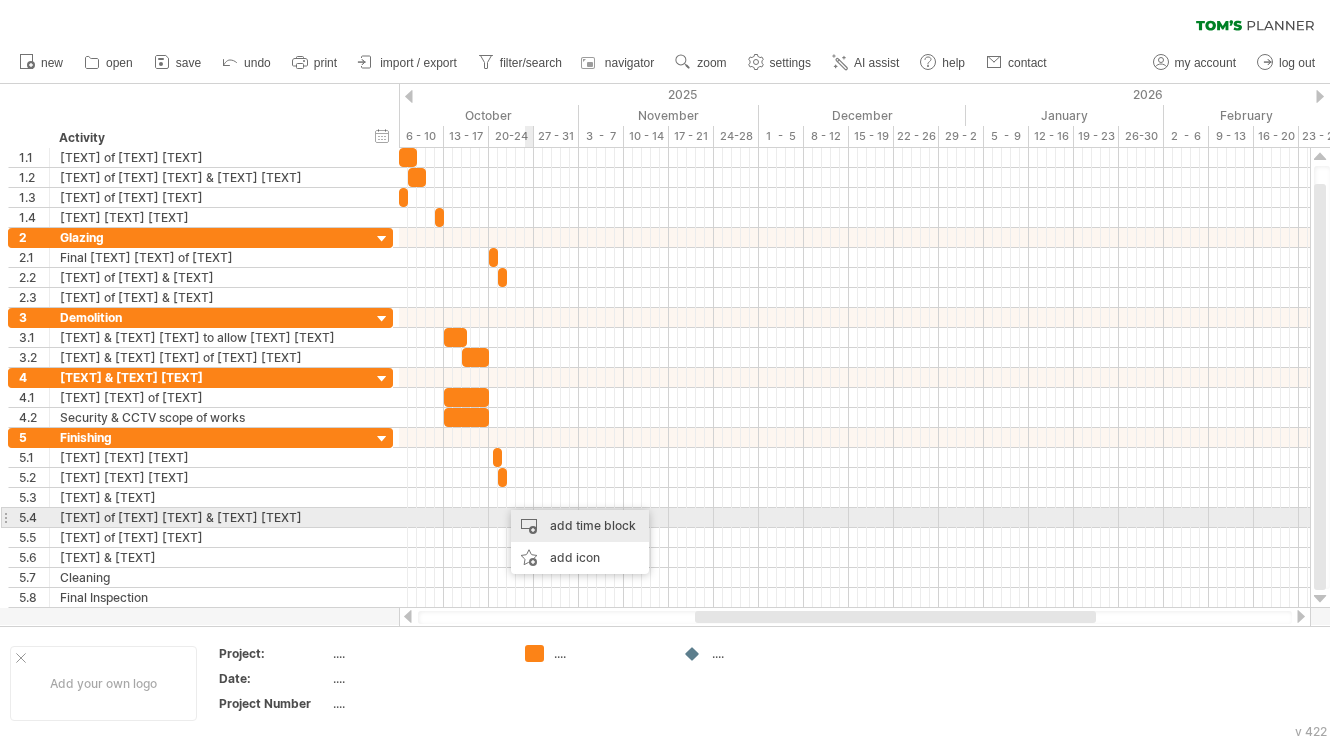 click on "add time block" at bounding box center (580, 526) 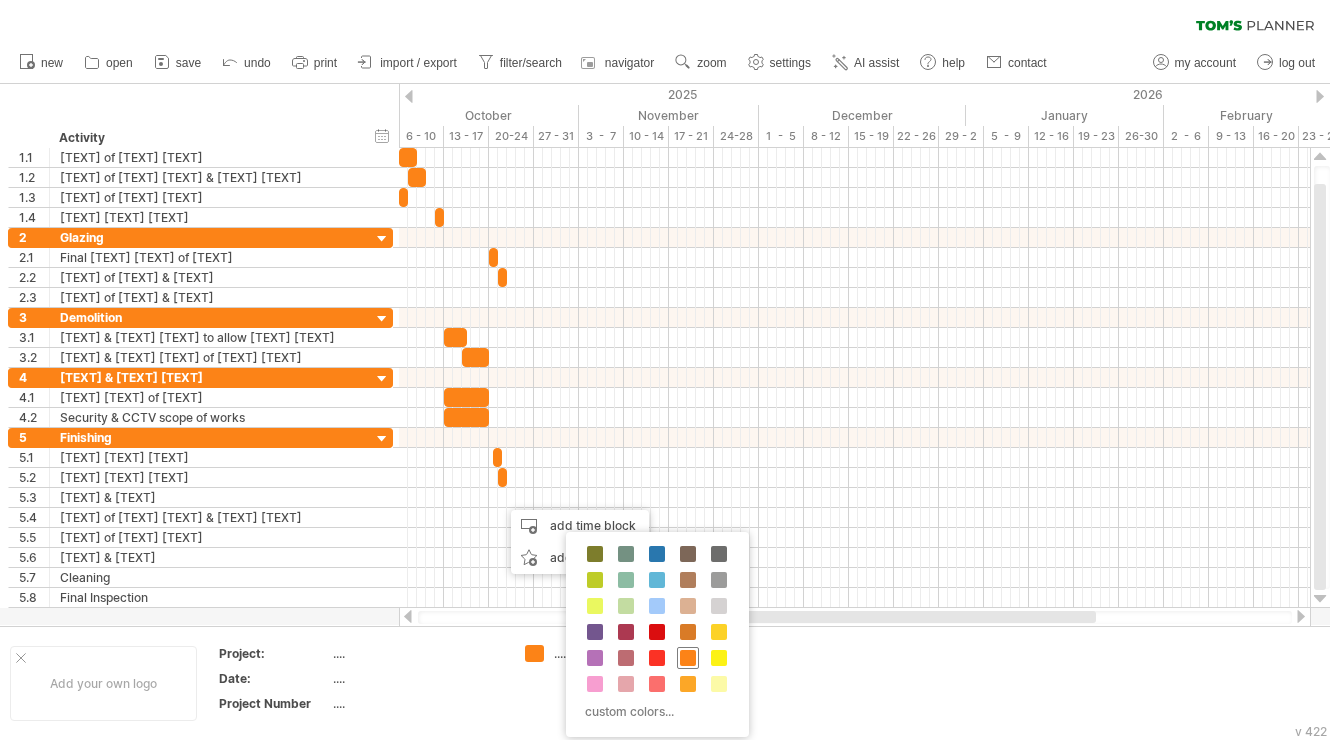 click at bounding box center (688, 658) 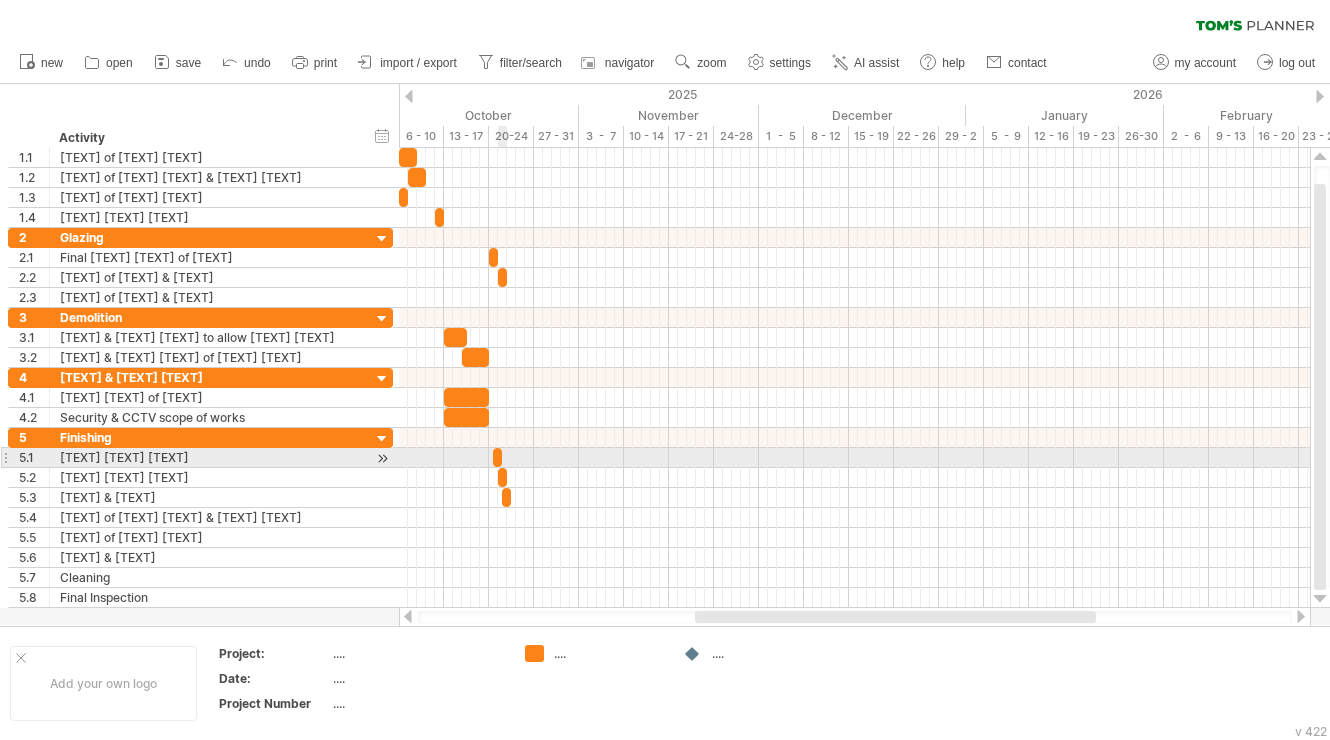 click at bounding box center [502, 457] 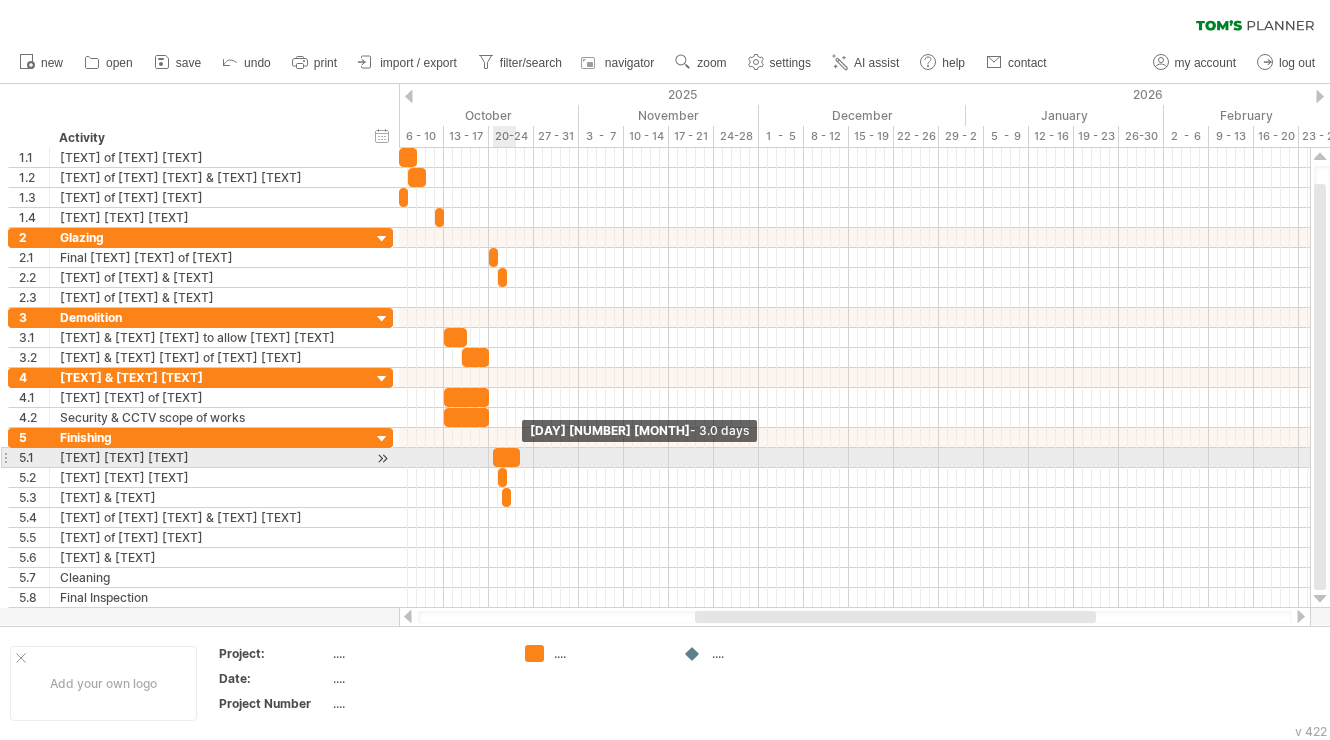 drag, startPoint x: 498, startPoint y: 453, endPoint x: 514, endPoint y: 454, distance: 16.03122 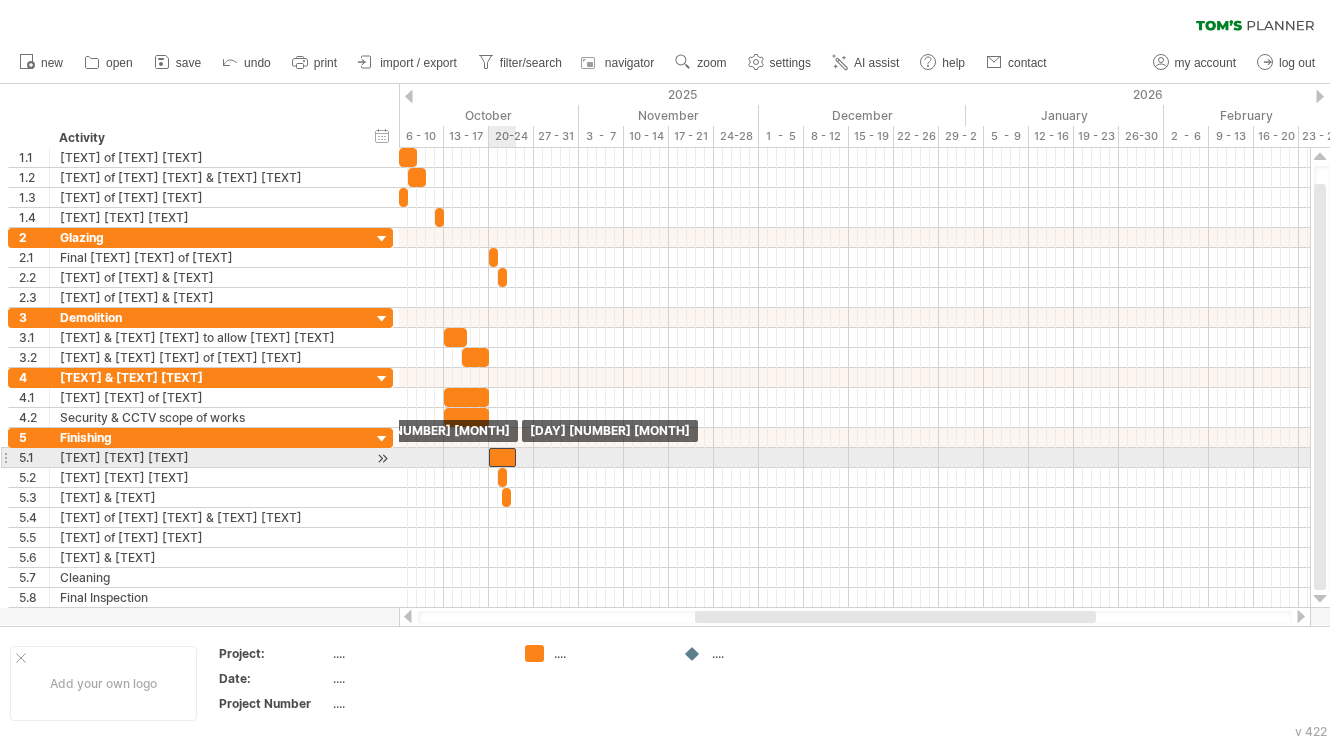 click at bounding box center (502, 457) 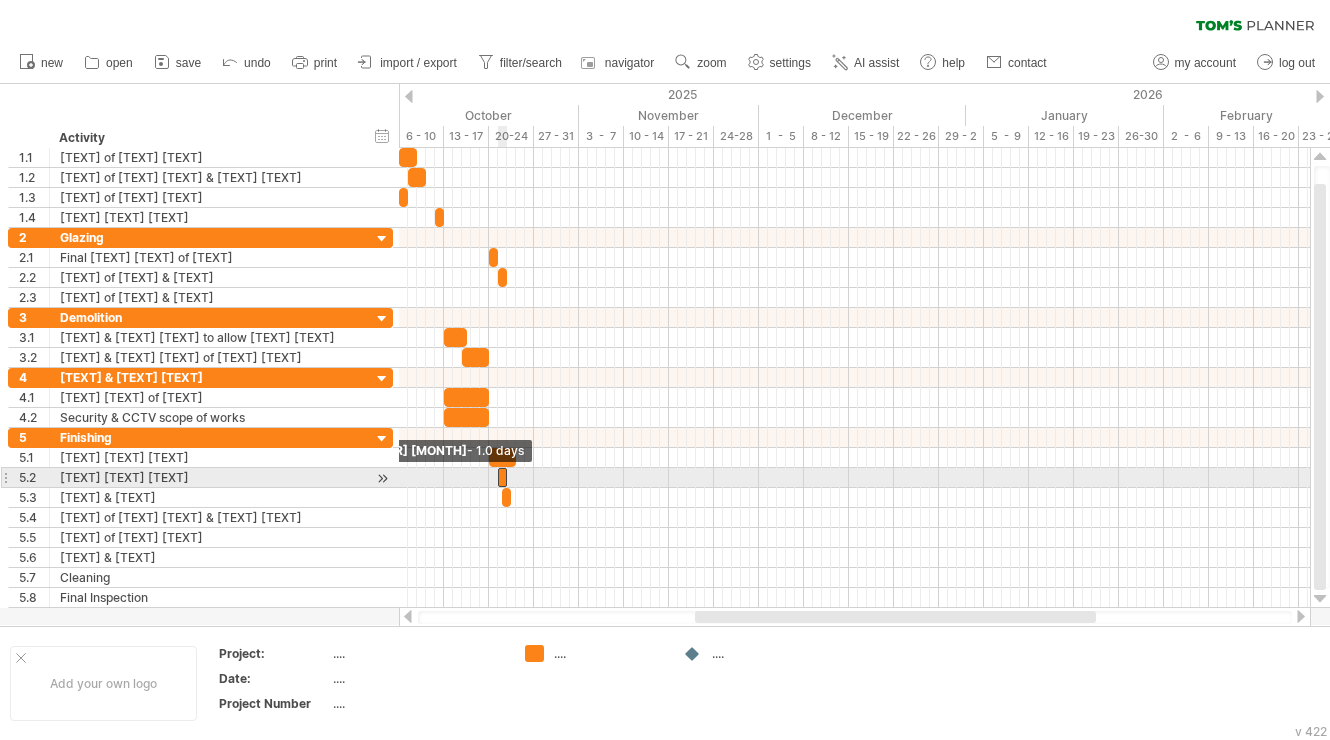 click at bounding box center (498, 477) 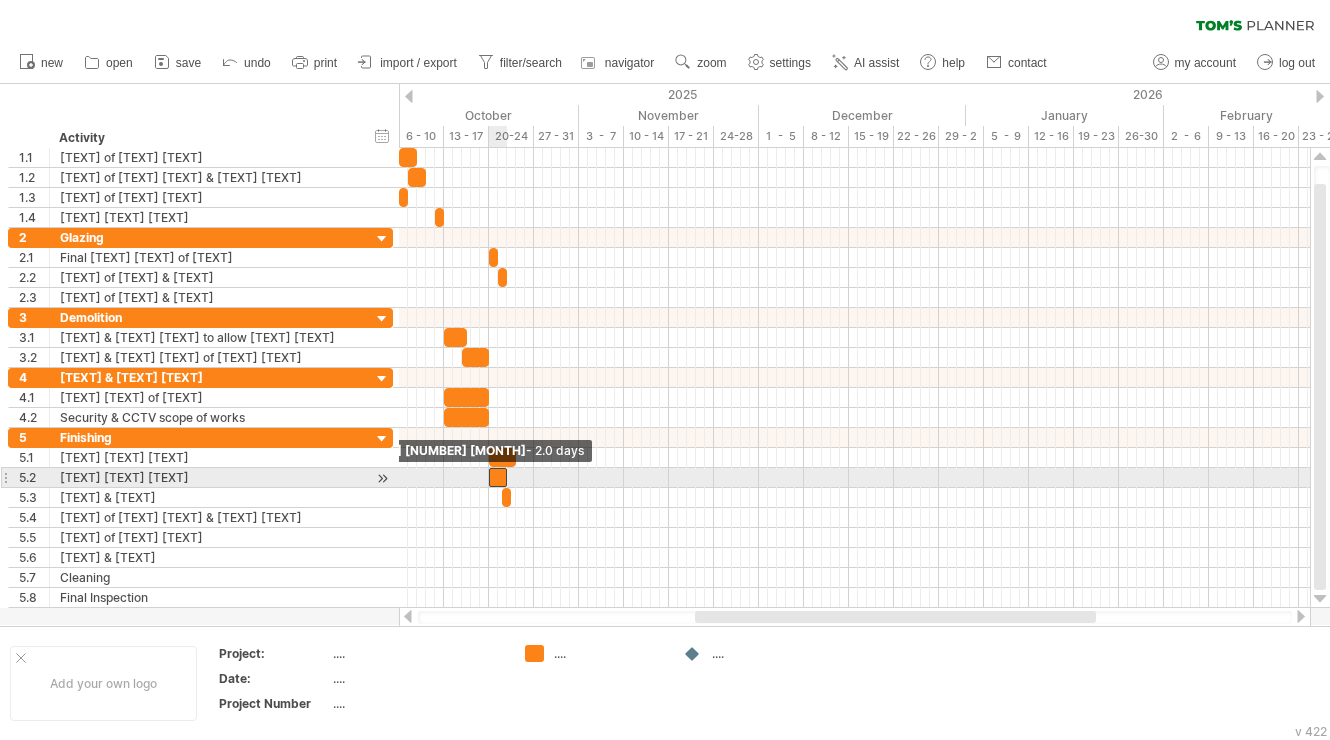 drag, startPoint x: 501, startPoint y: 475, endPoint x: 490, endPoint y: 476, distance: 11.045361 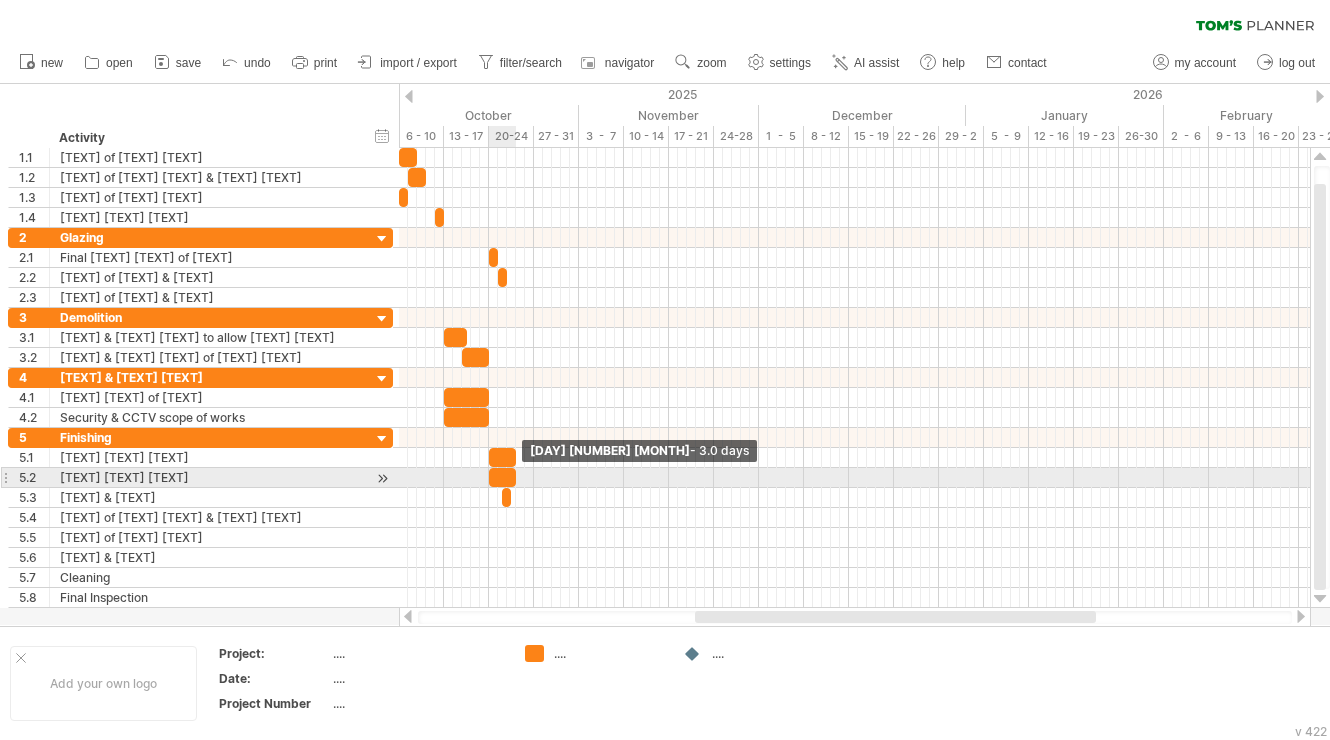 click at bounding box center (516, 477) 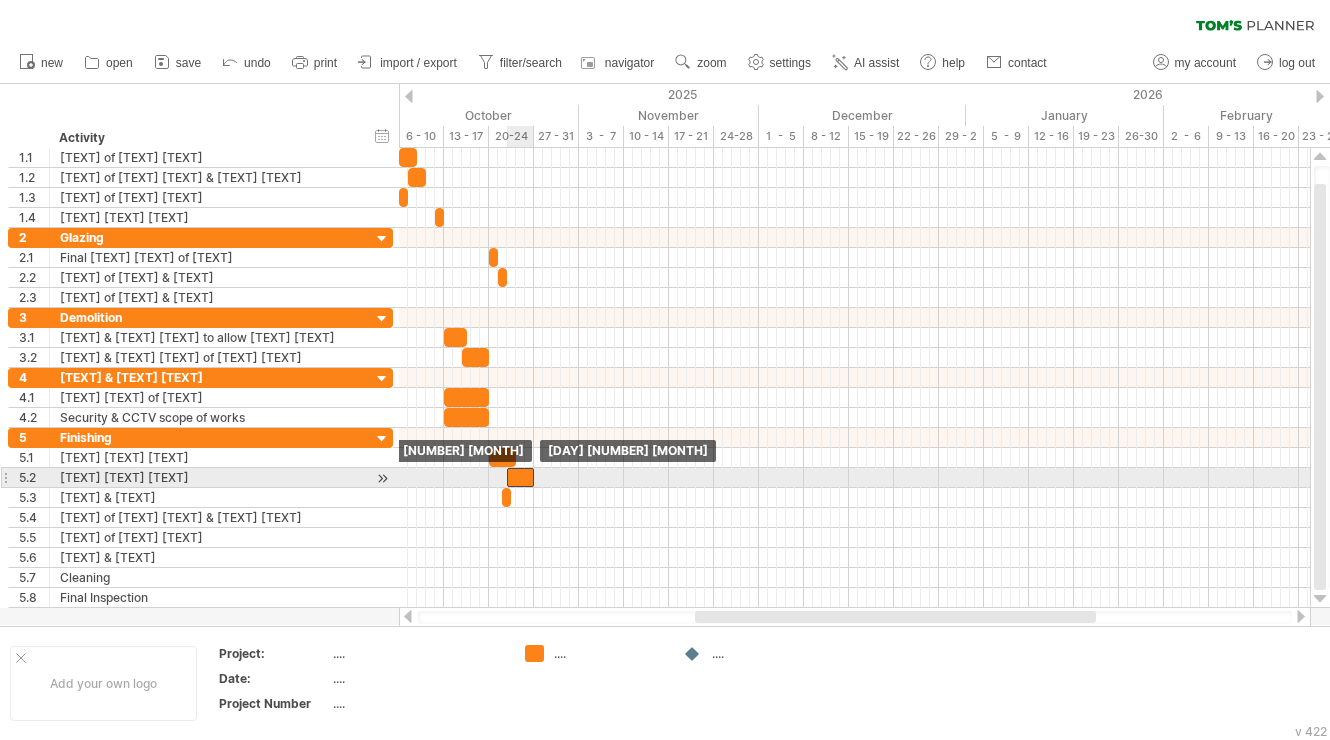 drag, startPoint x: 504, startPoint y: 475, endPoint x: 521, endPoint y: 474, distance: 17.029387 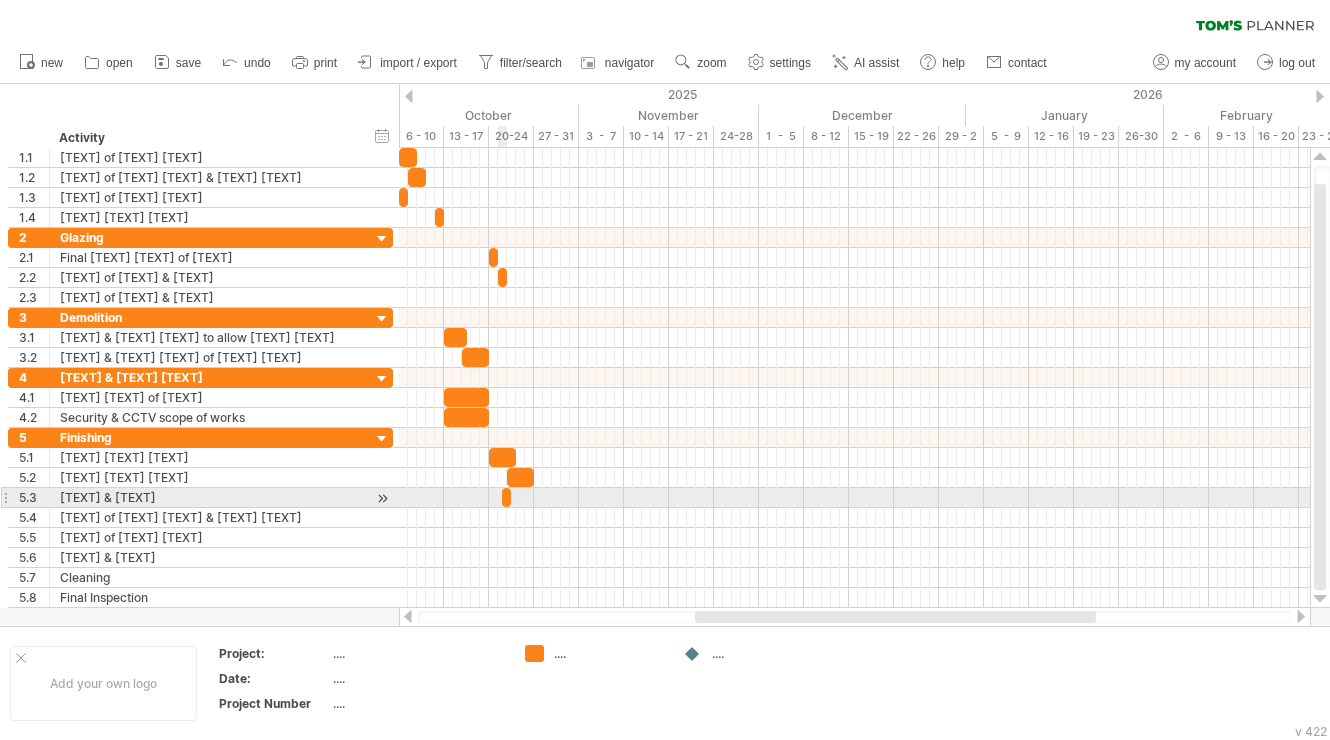 click at bounding box center (502, 497) 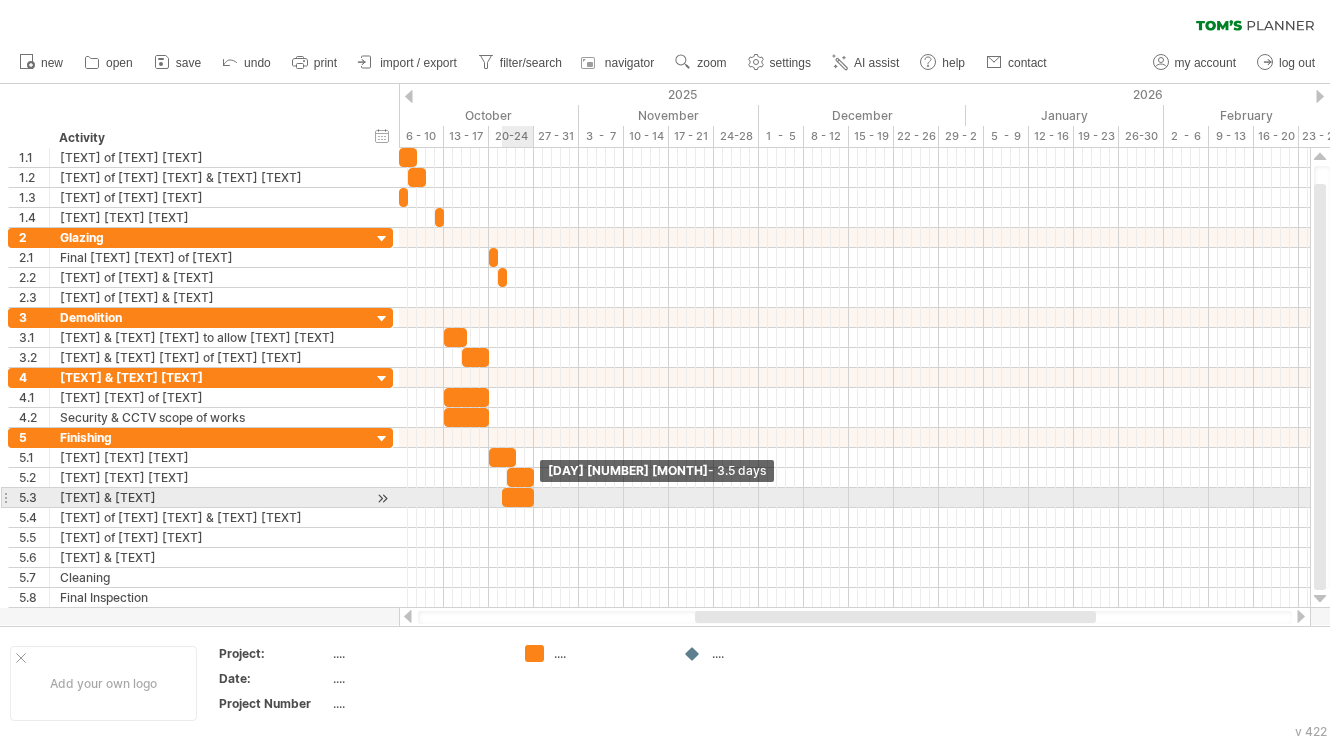 drag, startPoint x: 511, startPoint y: 496, endPoint x: 534, endPoint y: 495, distance: 23.021729 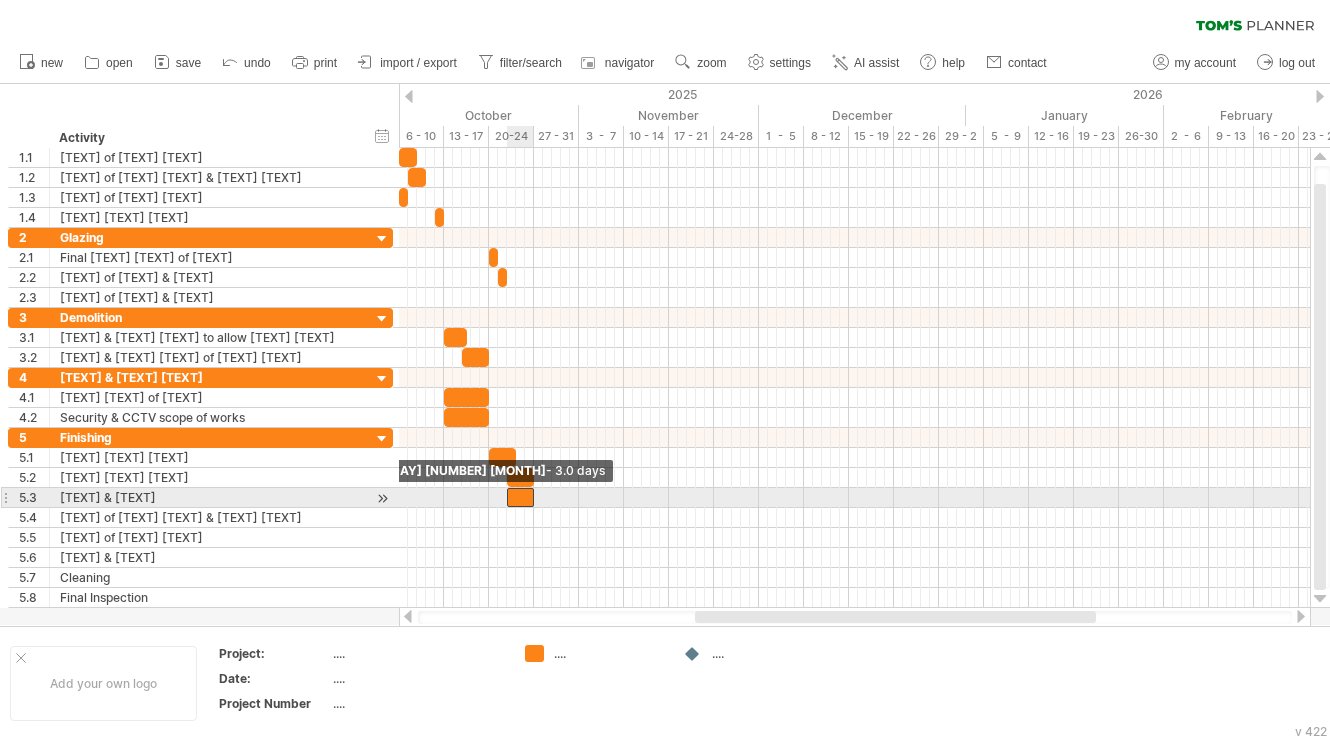 click at bounding box center [507, 497] 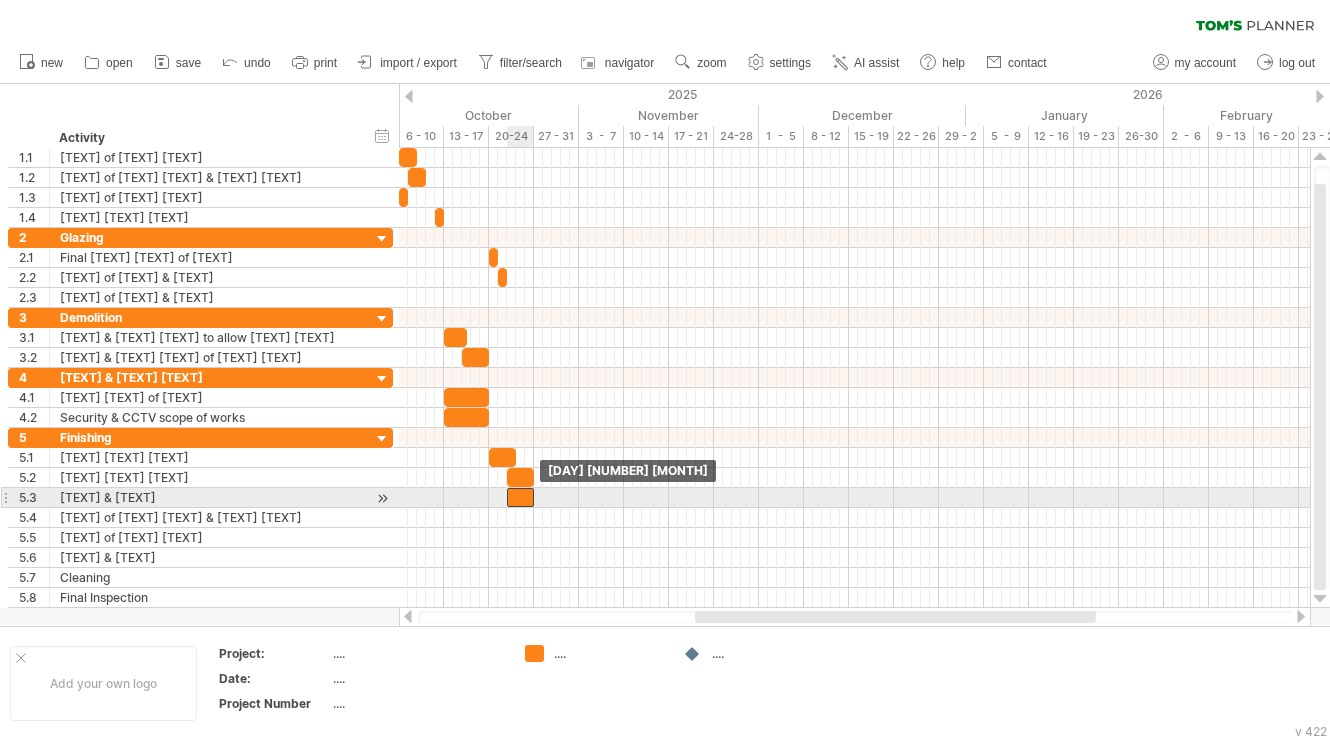 click at bounding box center [520, 497] 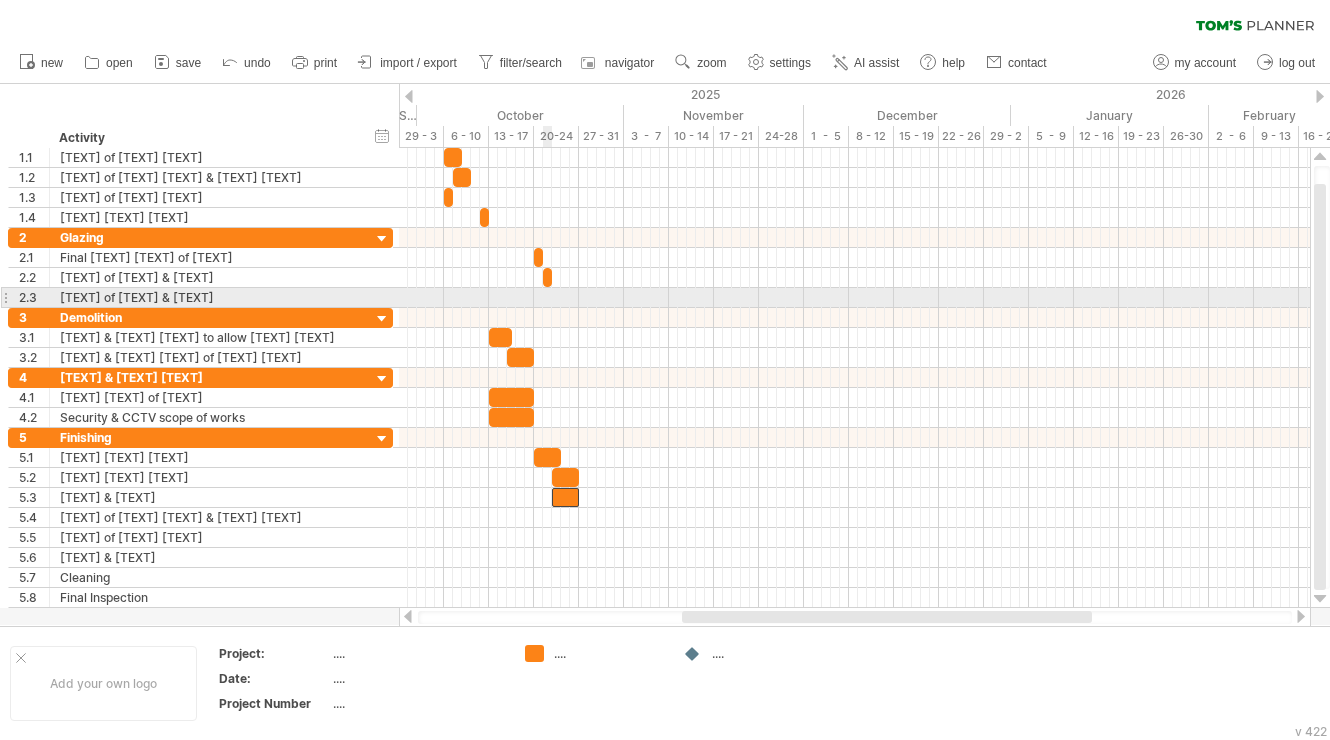 click at bounding box center (854, 298) 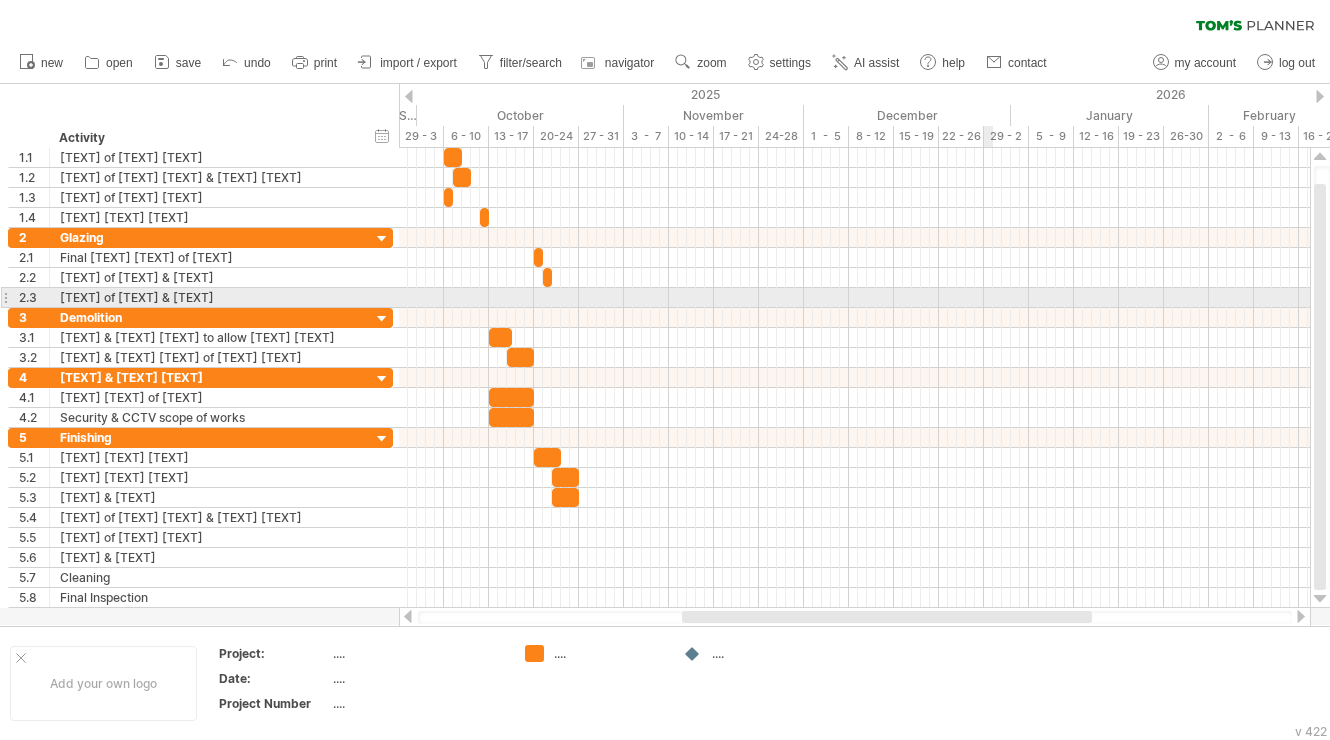 click at bounding box center [854, 298] 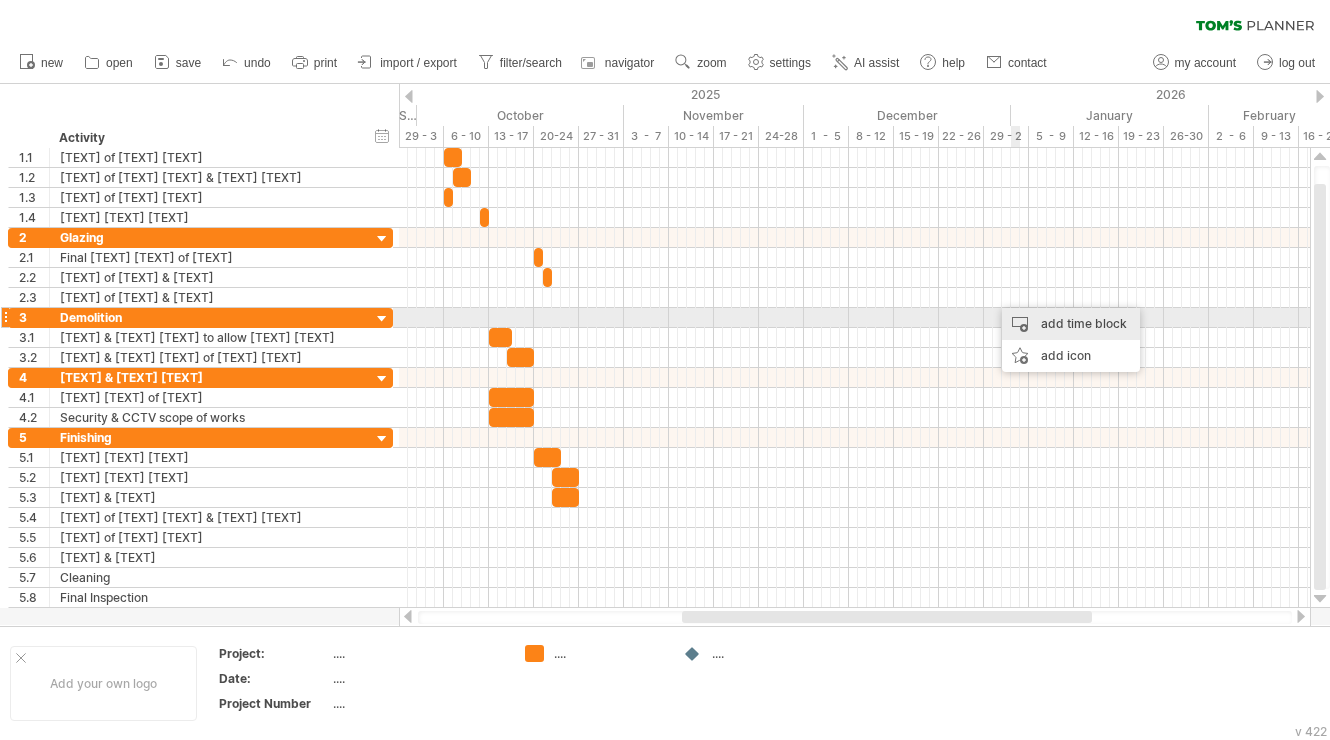 click on "add time block" at bounding box center [1071, 324] 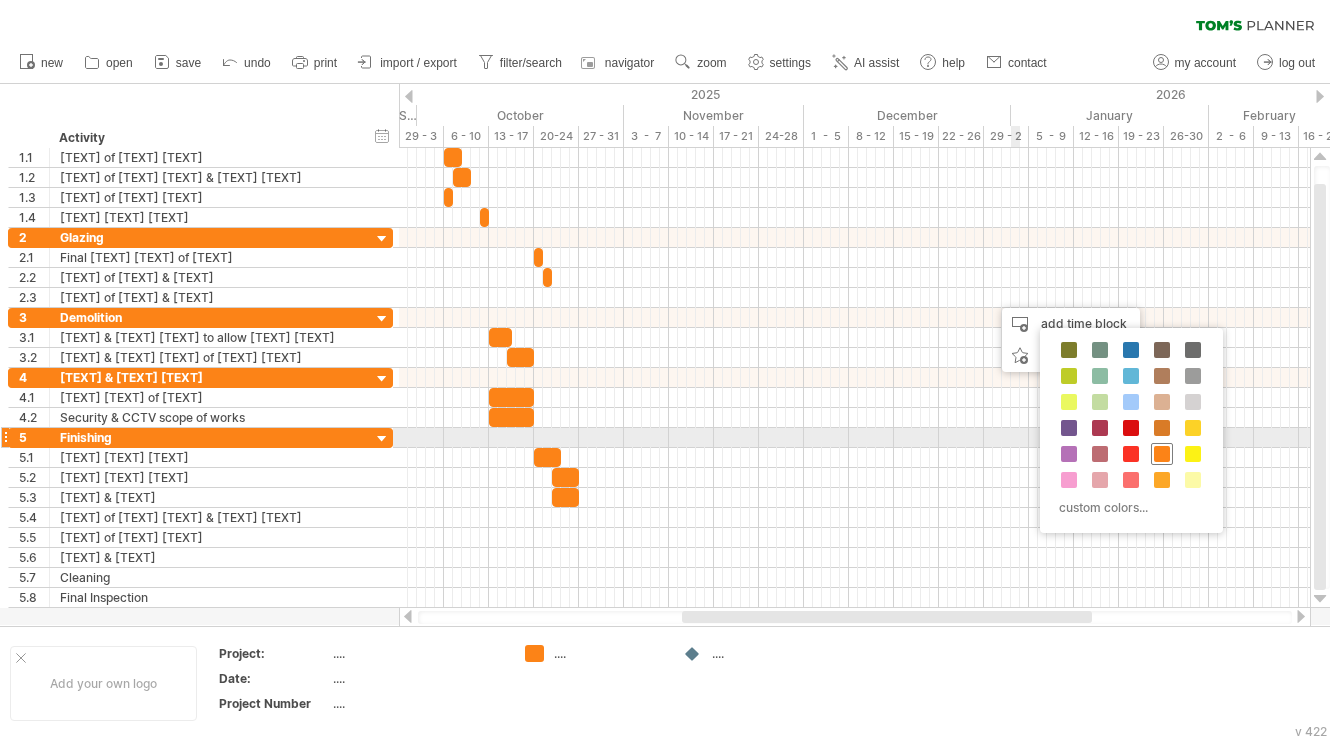 click at bounding box center [1162, 454] 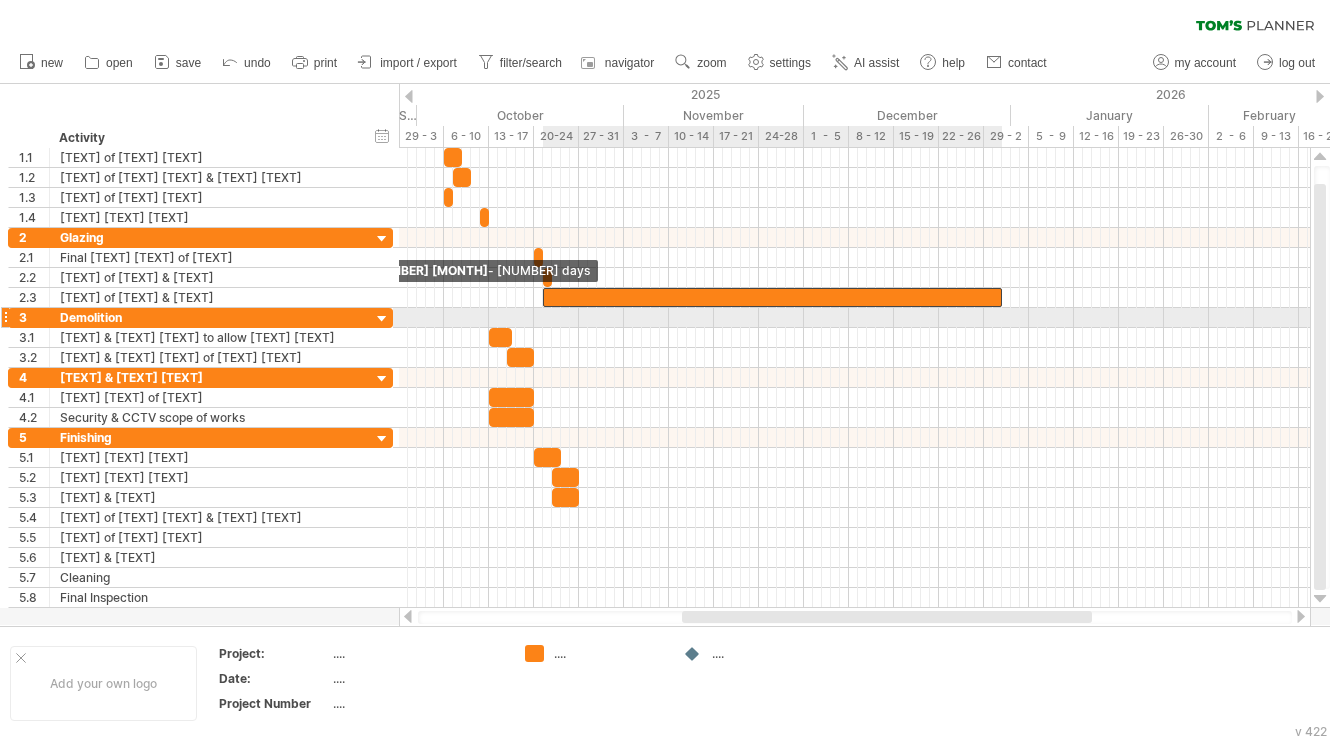 drag, startPoint x: 993, startPoint y: 297, endPoint x: 544, endPoint y: 317, distance: 449.44522 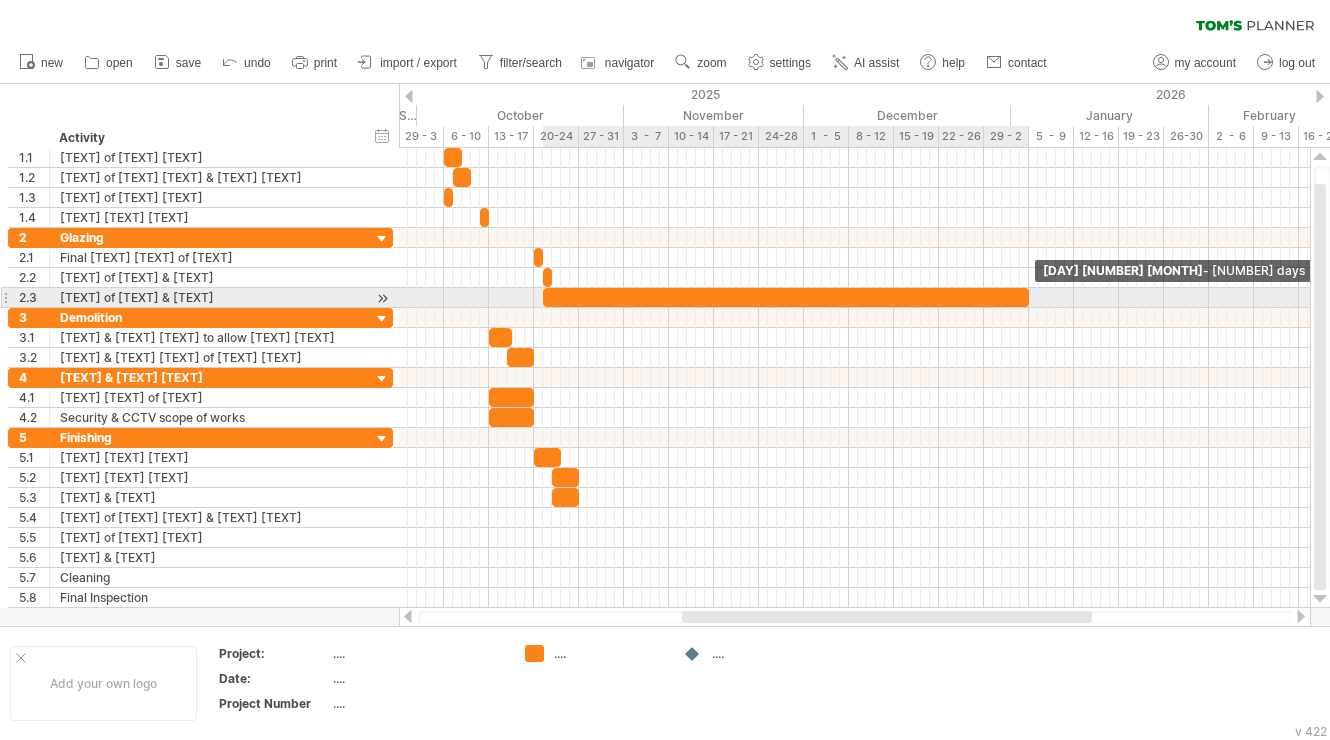 drag, startPoint x: 999, startPoint y: 297, endPoint x: 1024, endPoint y: 293, distance: 25.317978 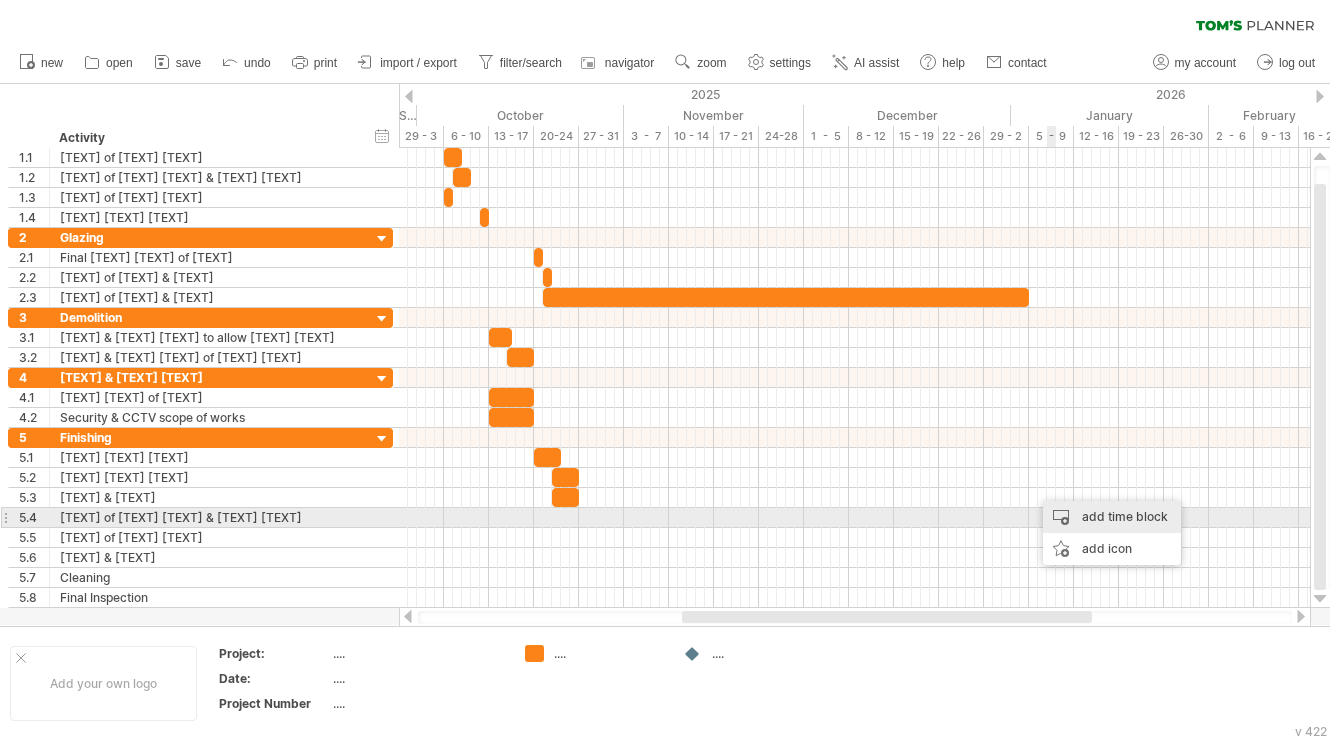 click on "add time block" at bounding box center (1112, 517) 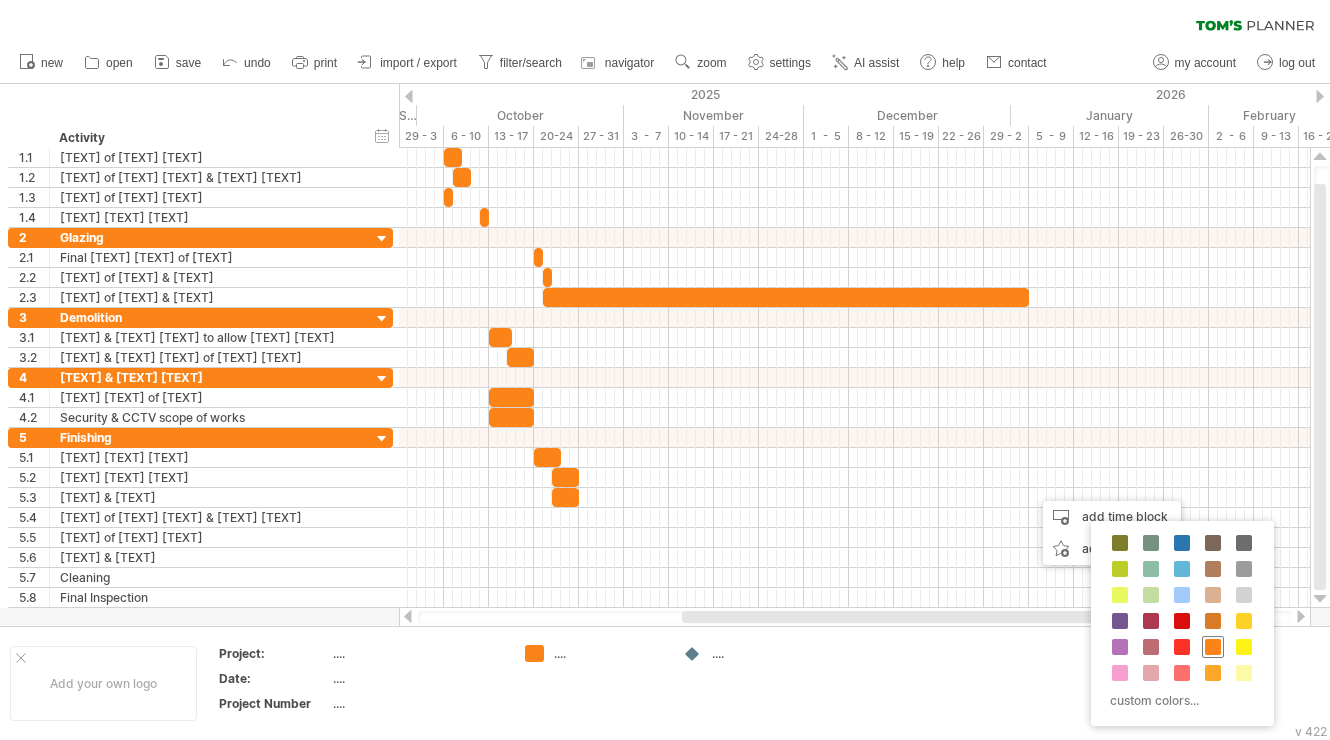 click at bounding box center (1213, 647) 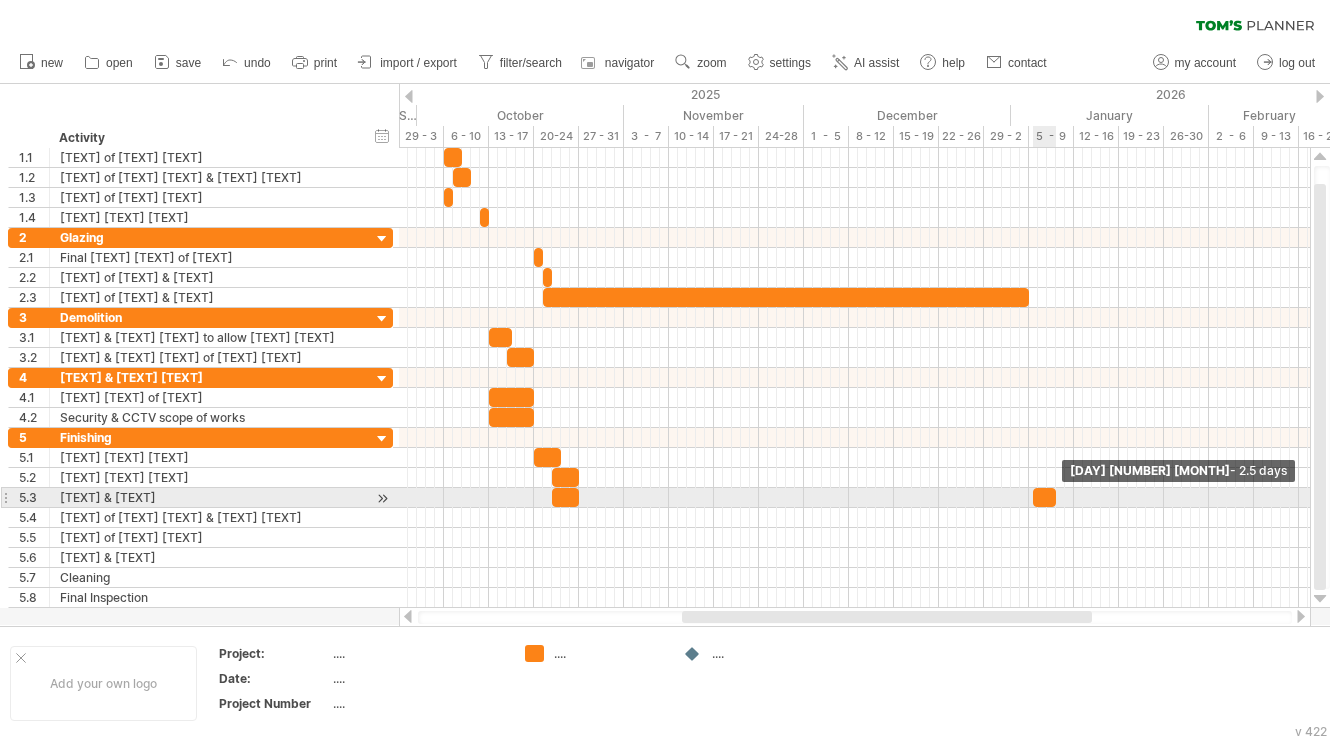 drag, startPoint x: 1041, startPoint y: 492, endPoint x: 1054, endPoint y: 497, distance: 13.928389 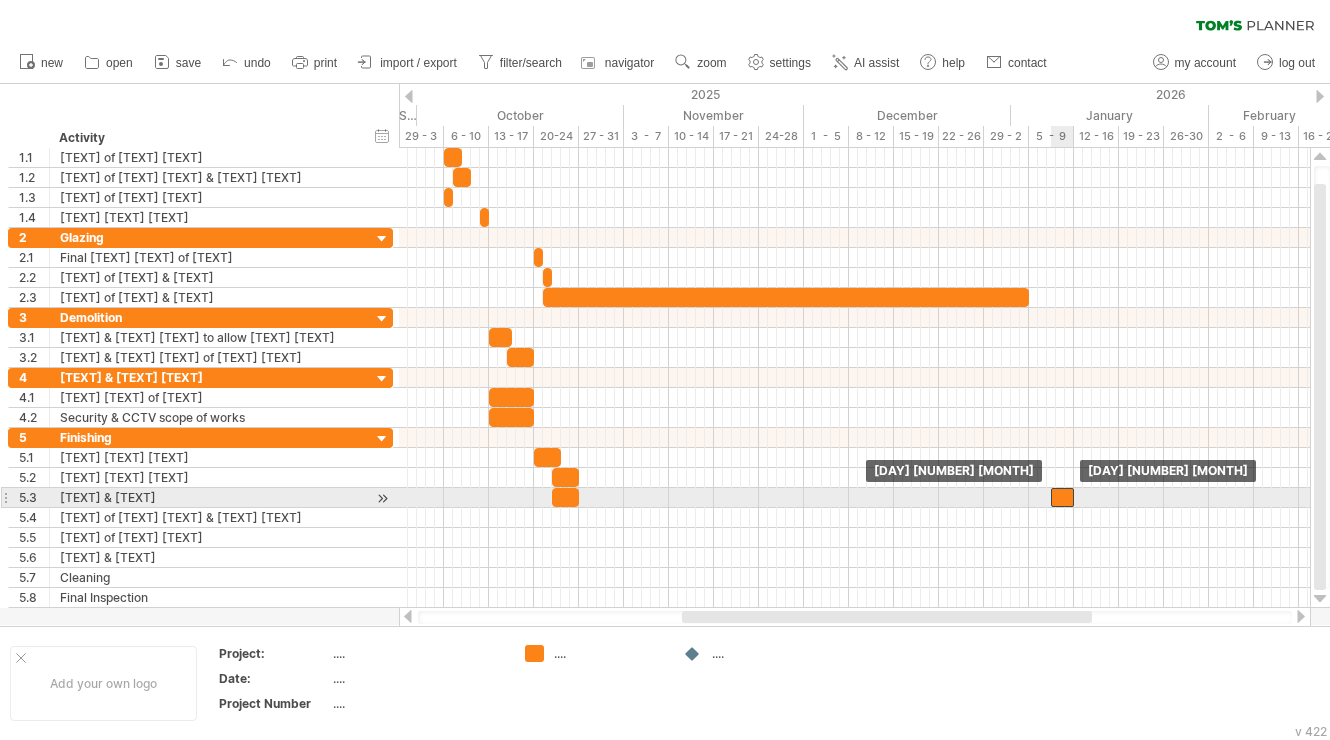 drag, startPoint x: 1045, startPoint y: 497, endPoint x: 1062, endPoint y: 496, distance: 17.029387 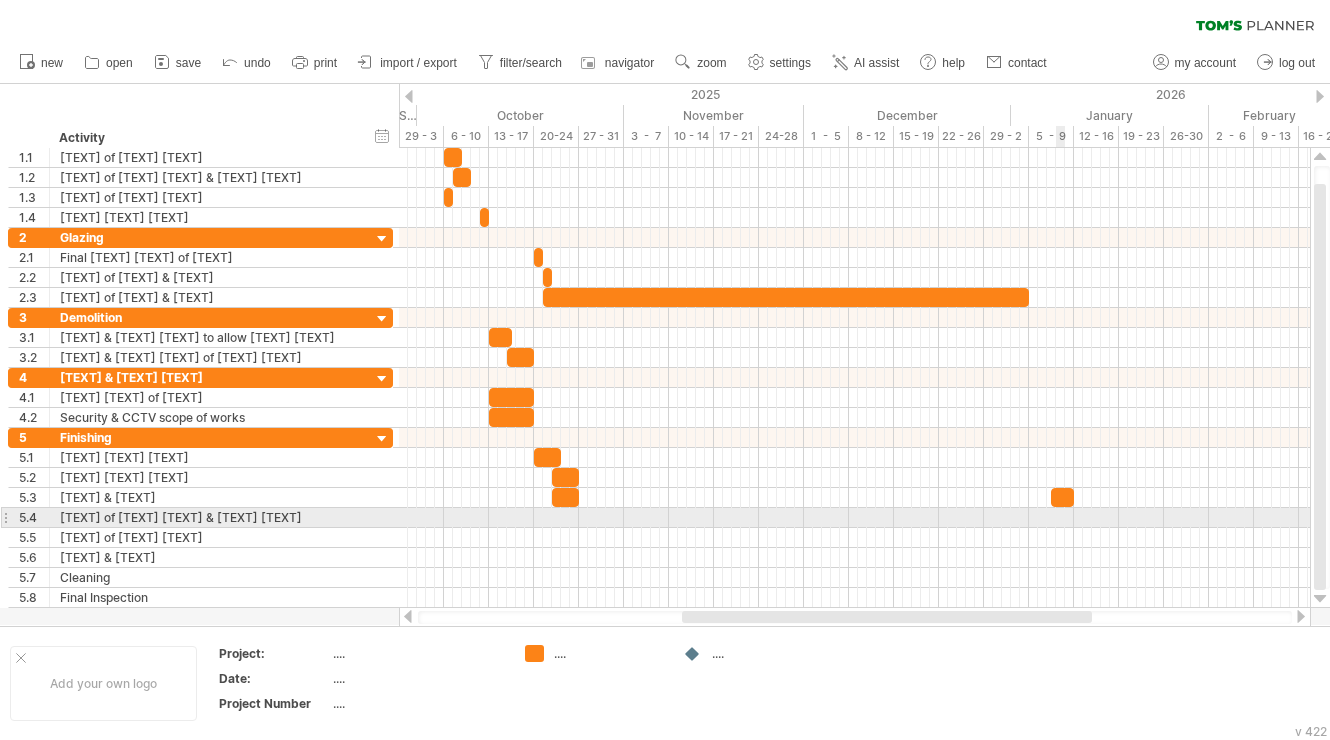 click at bounding box center [854, 518] 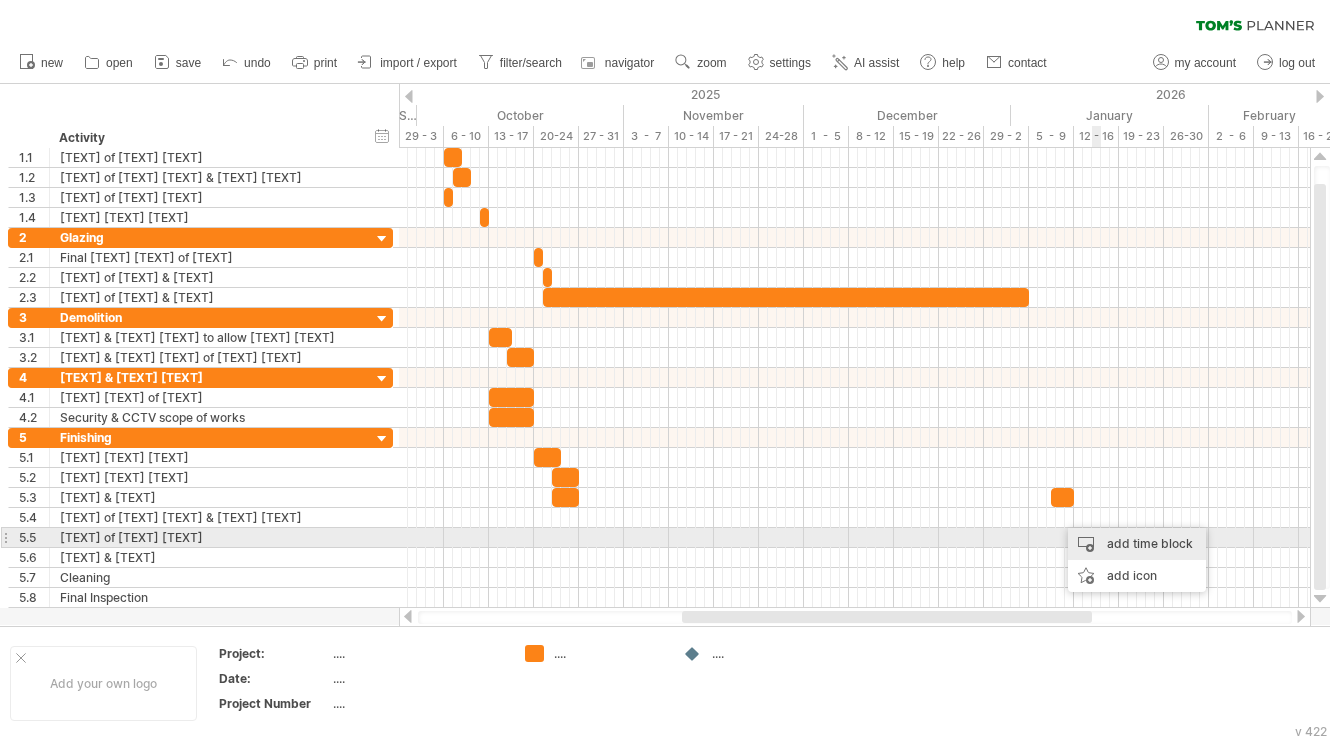 click on "add time block" at bounding box center (1137, 544) 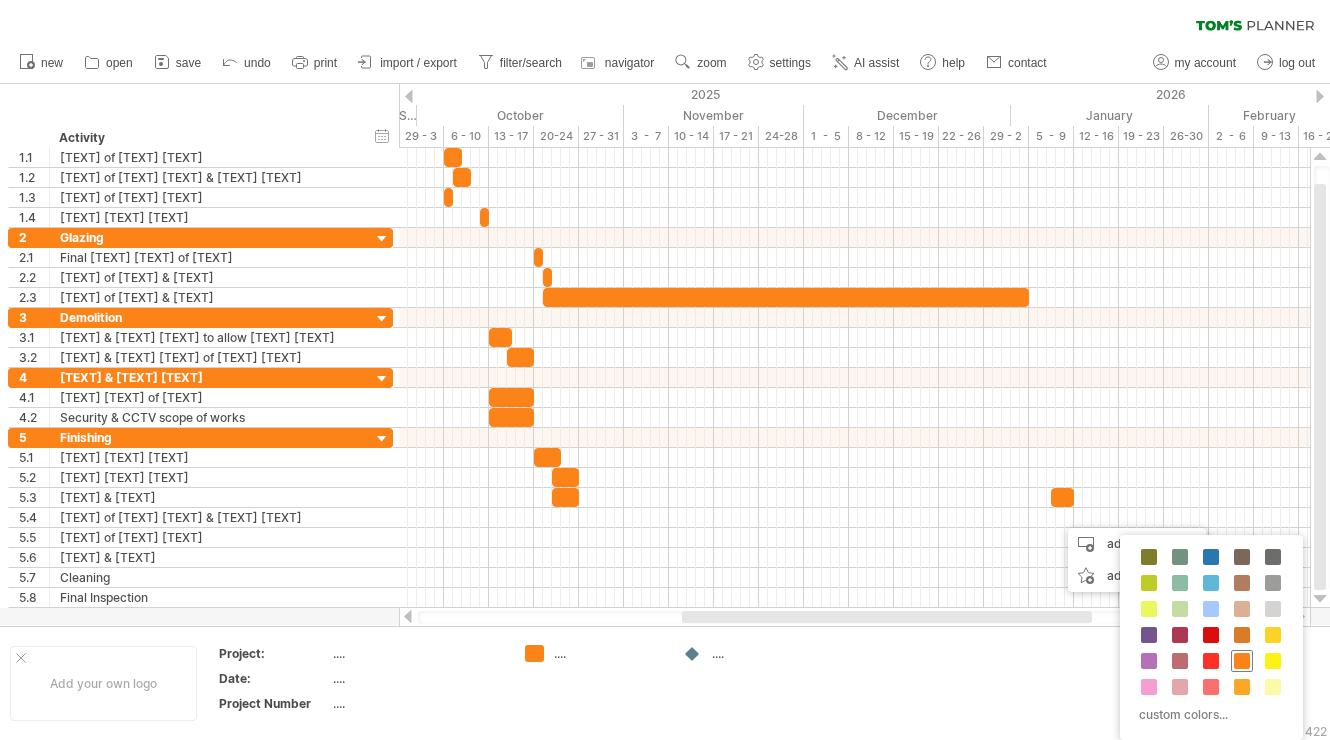 click at bounding box center (1242, 661) 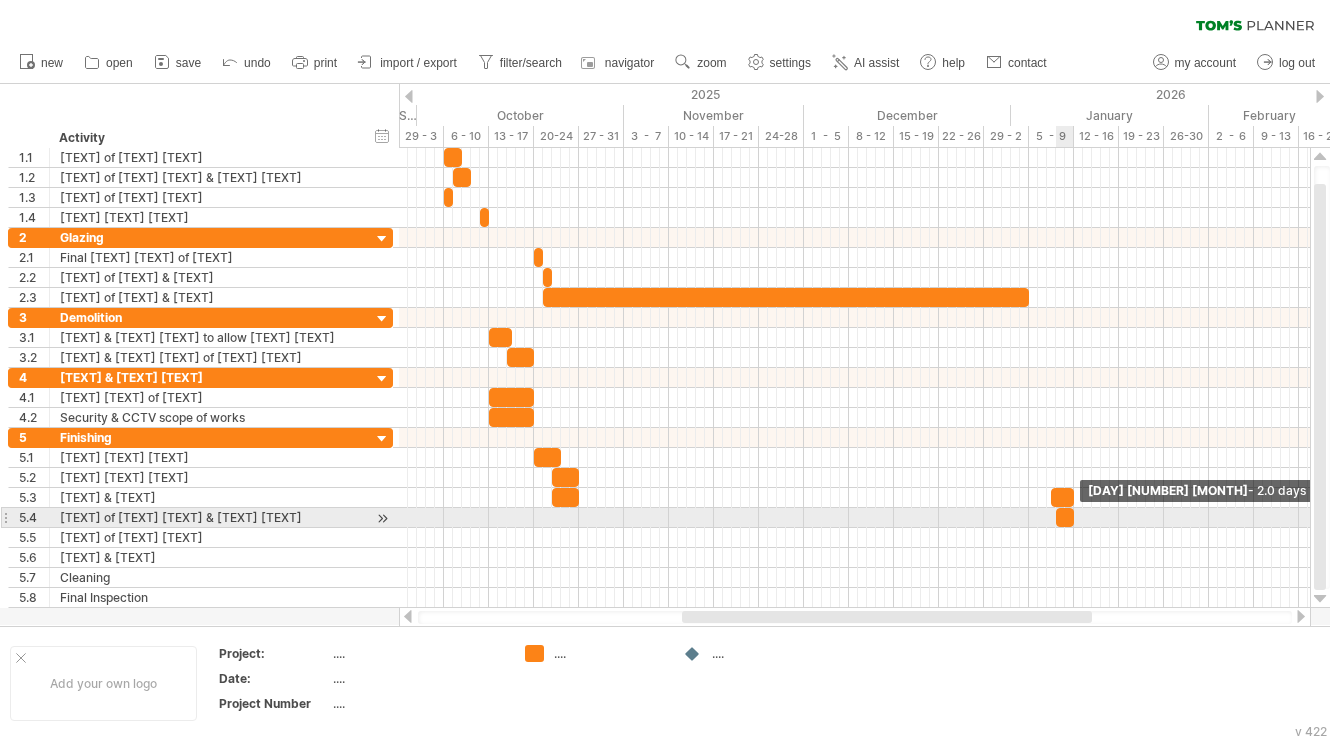 click at bounding box center [1074, 517] 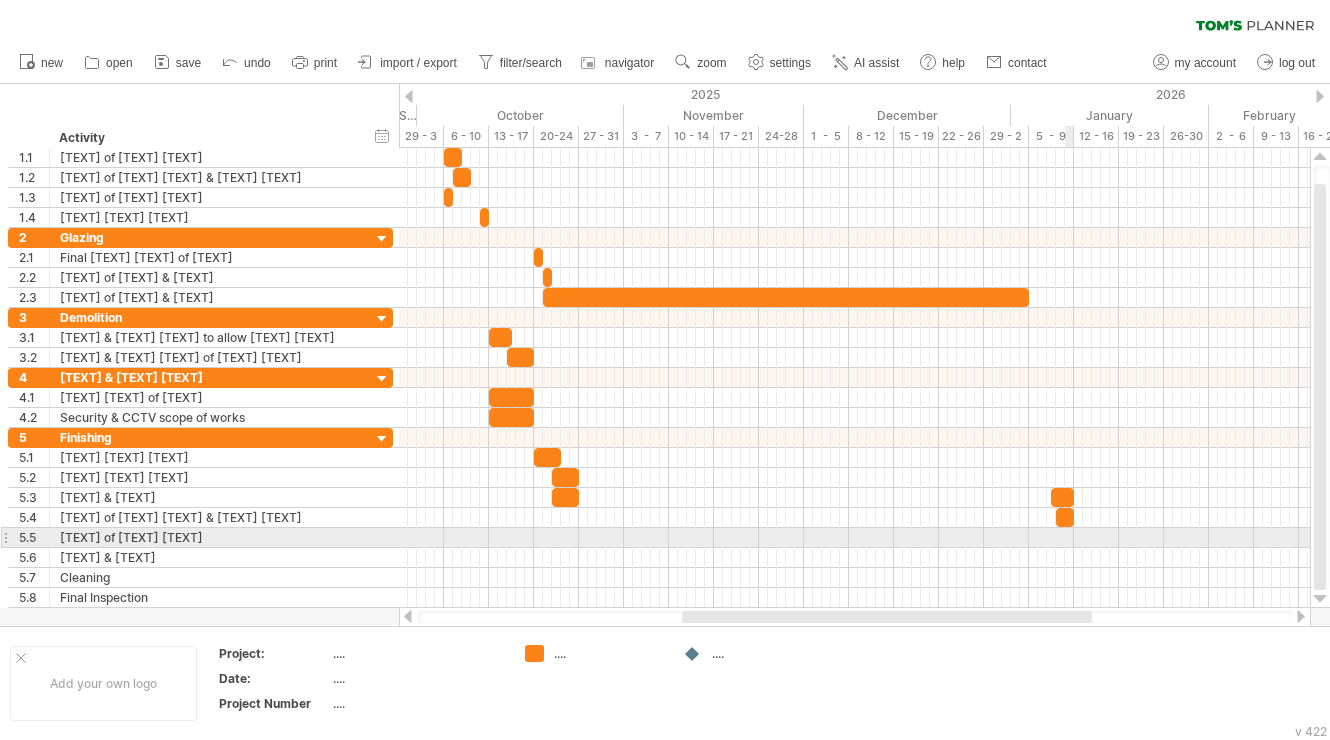 click at bounding box center [854, 538] 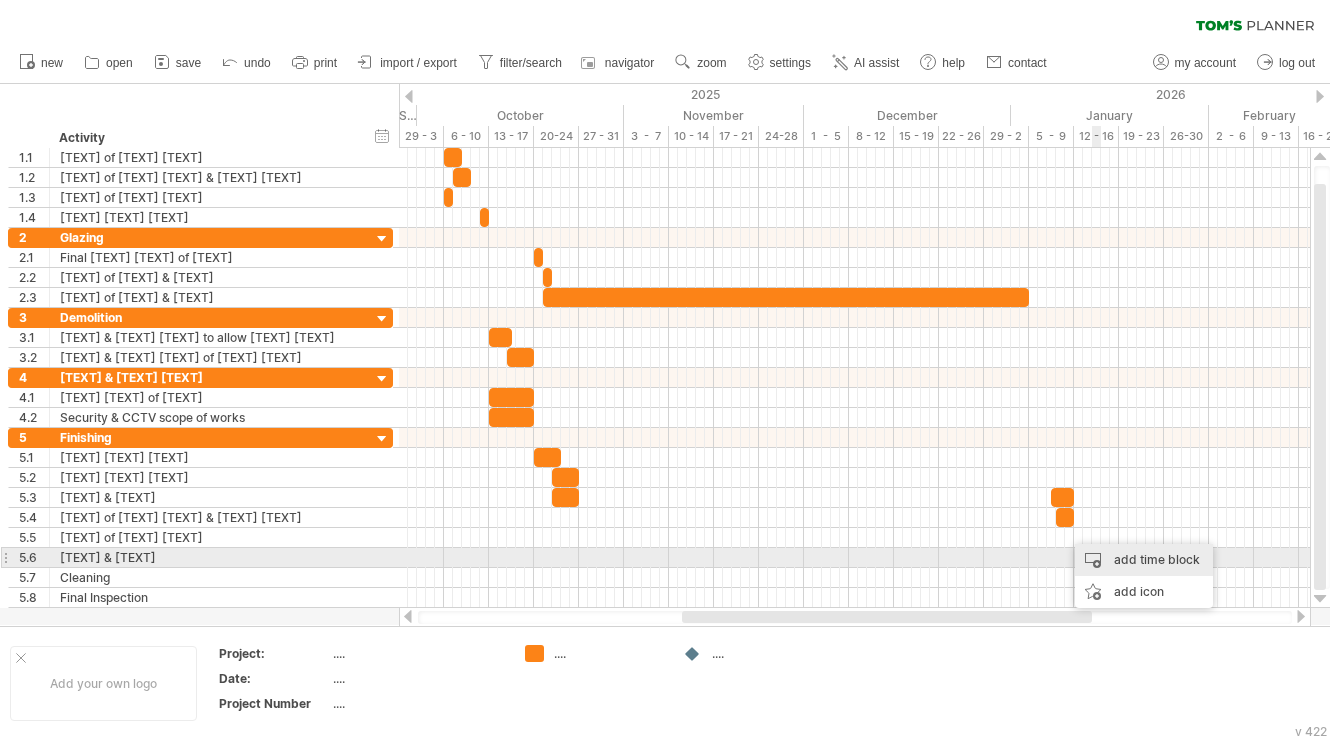 click on "add time block" at bounding box center (1144, 560) 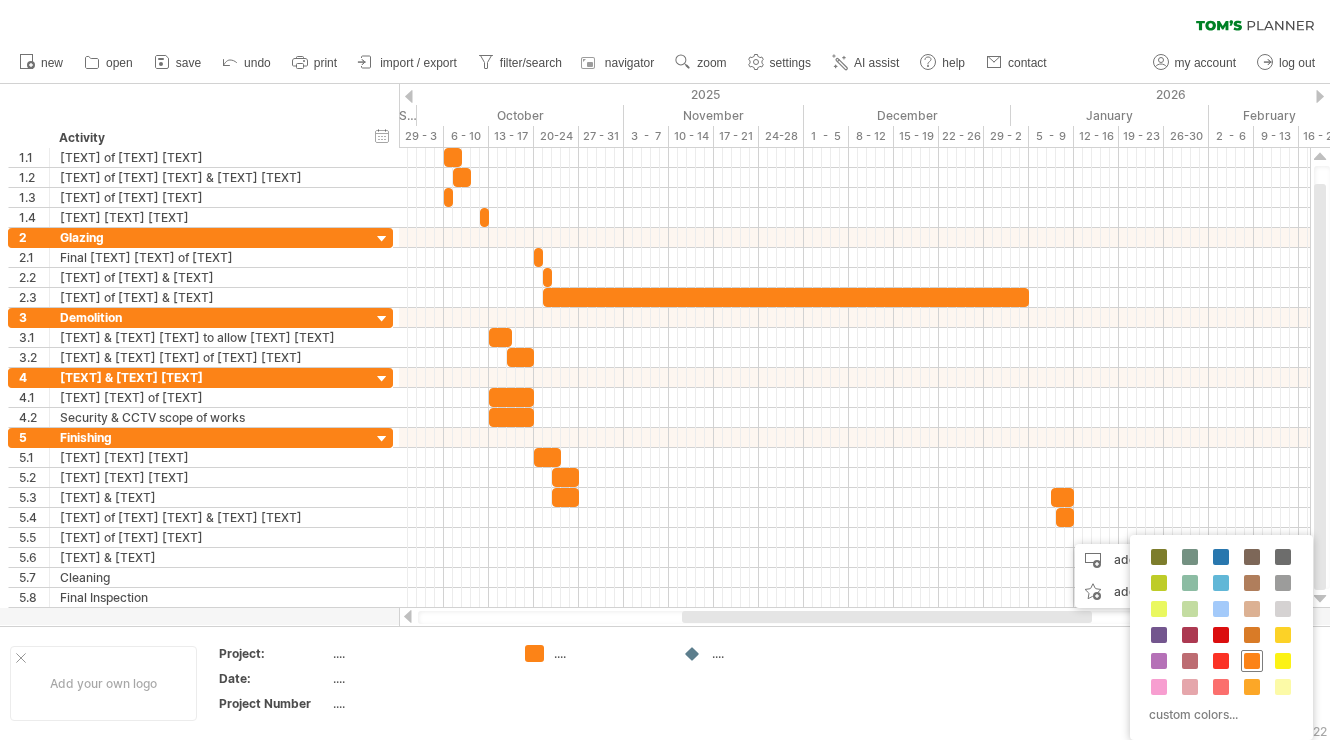 click at bounding box center (1252, 661) 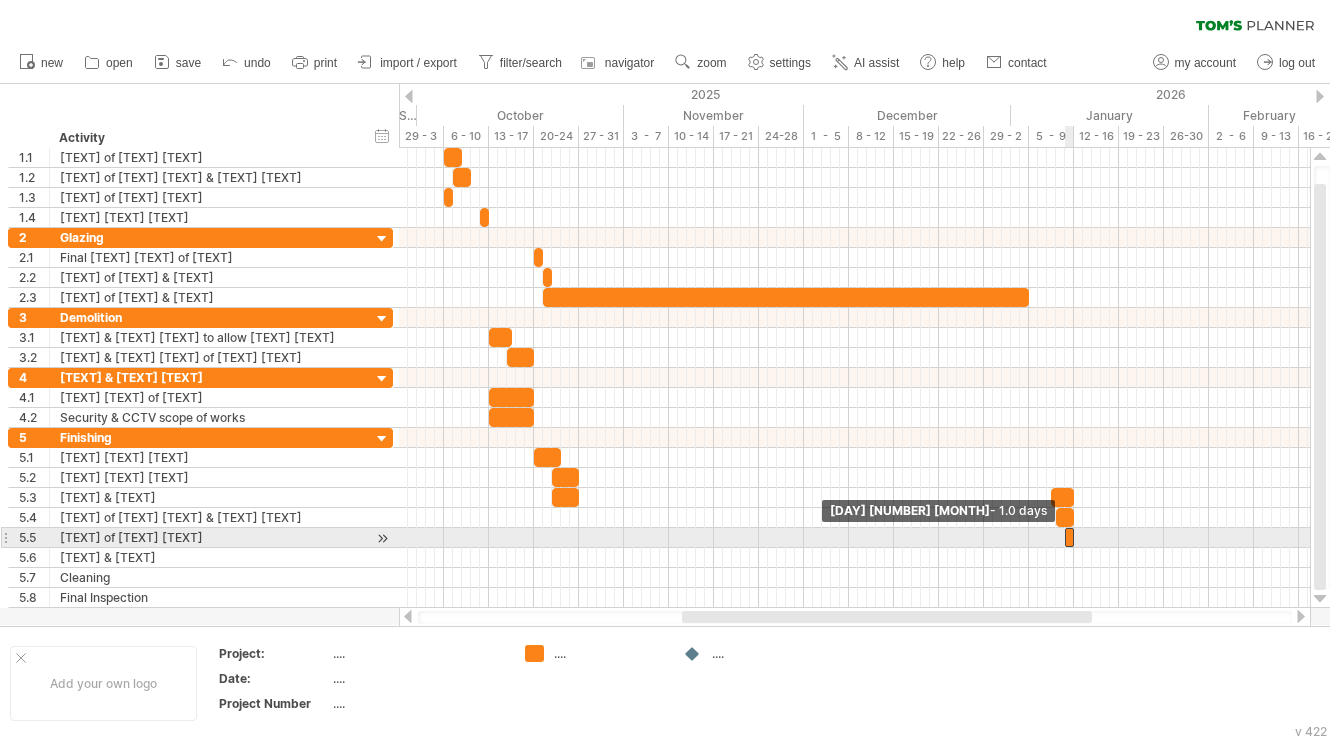 click at bounding box center (1065, 537) 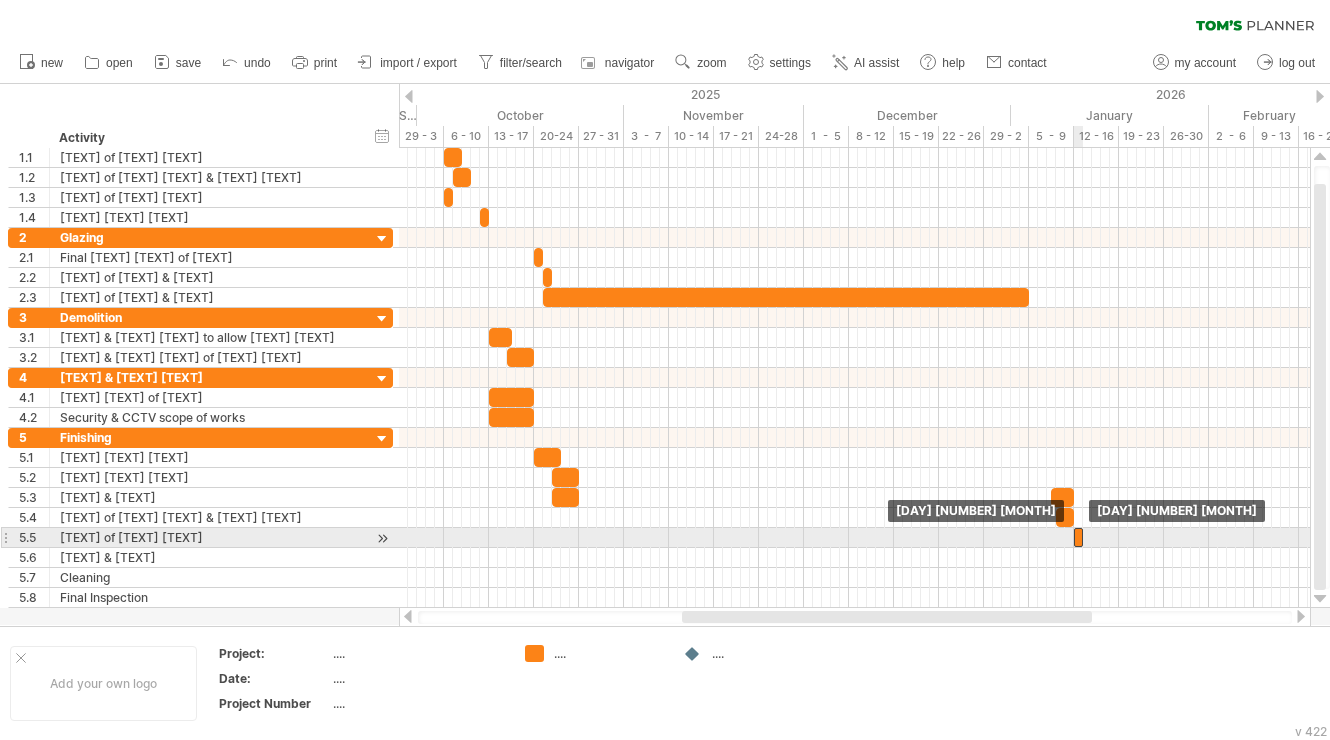 click at bounding box center (1078, 537) 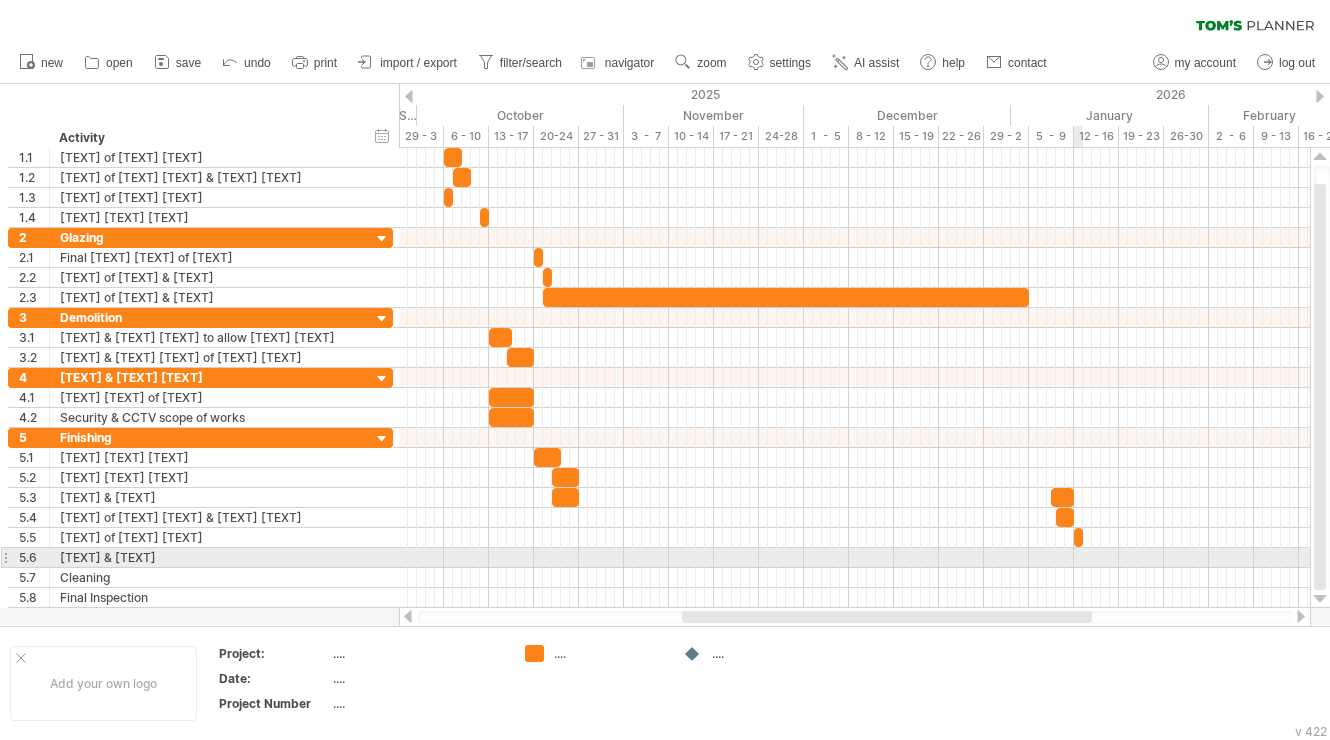 click at bounding box center [854, 558] 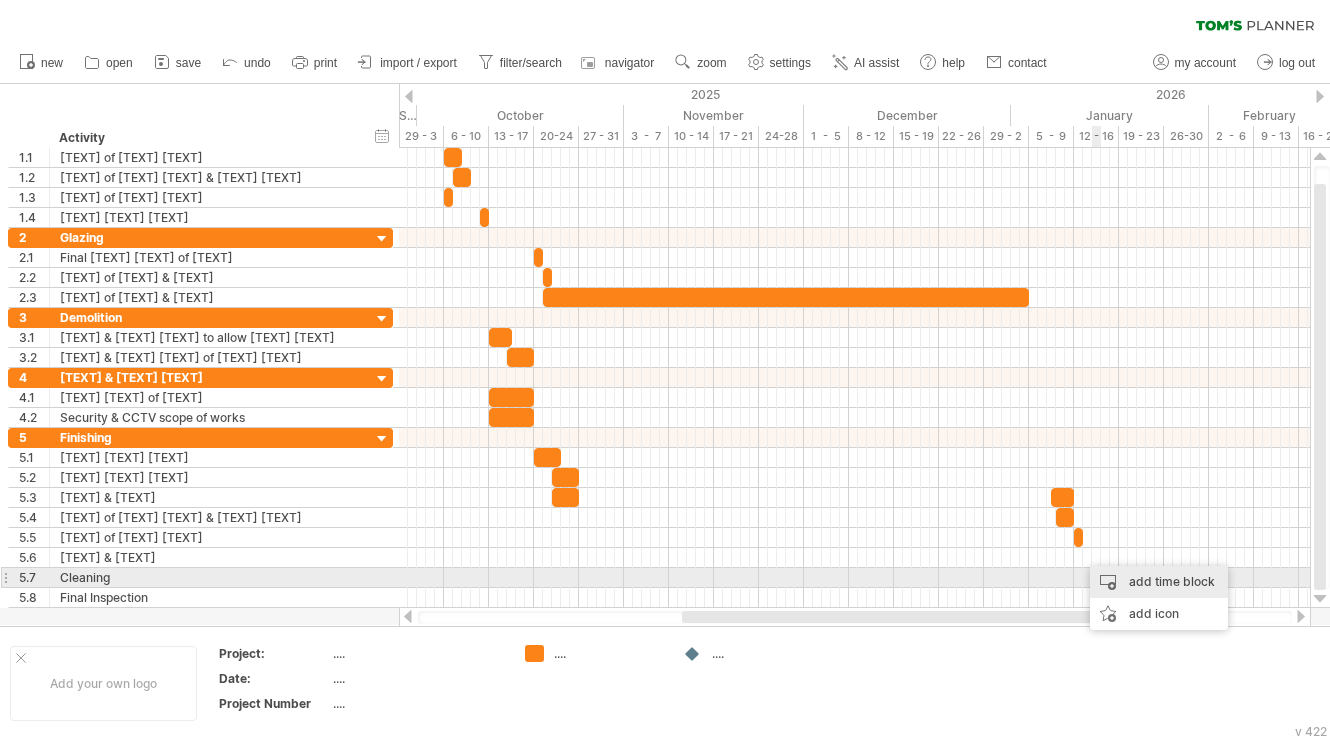 click on "add time block" at bounding box center (1159, 582) 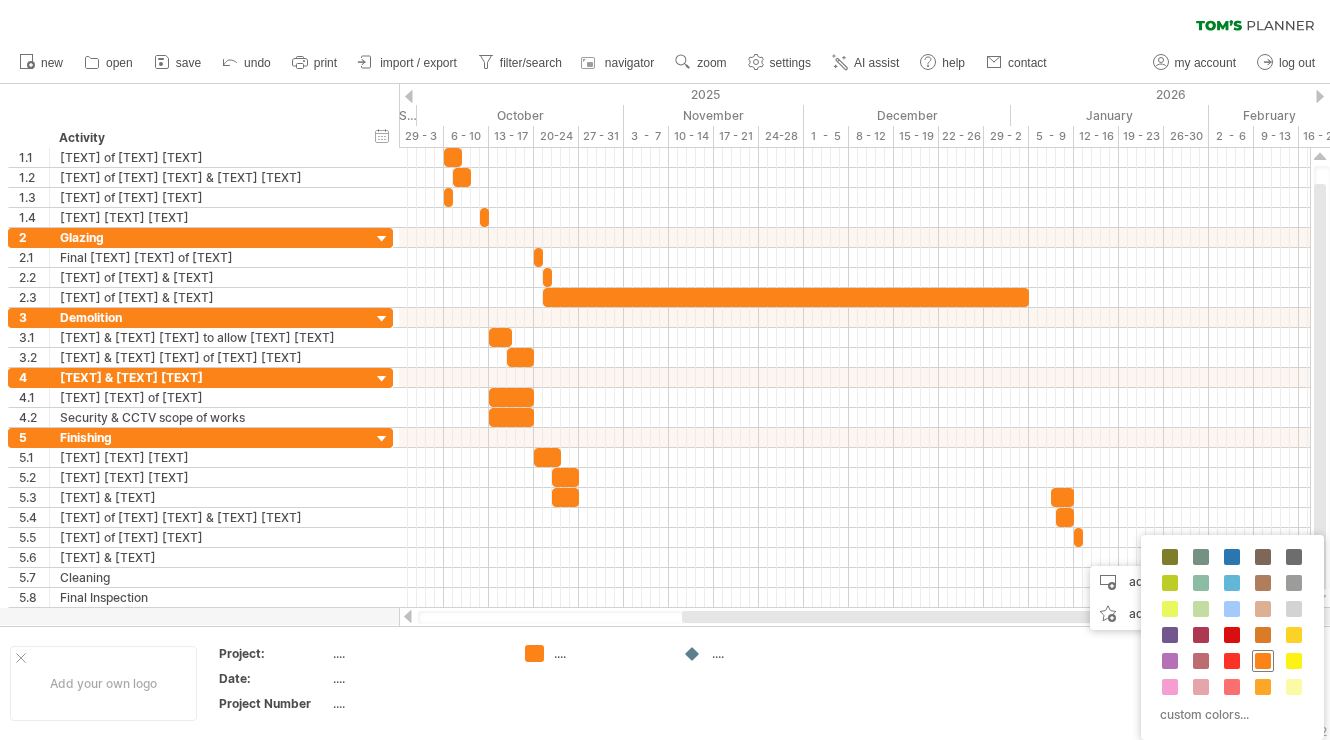 click at bounding box center [1263, 661] 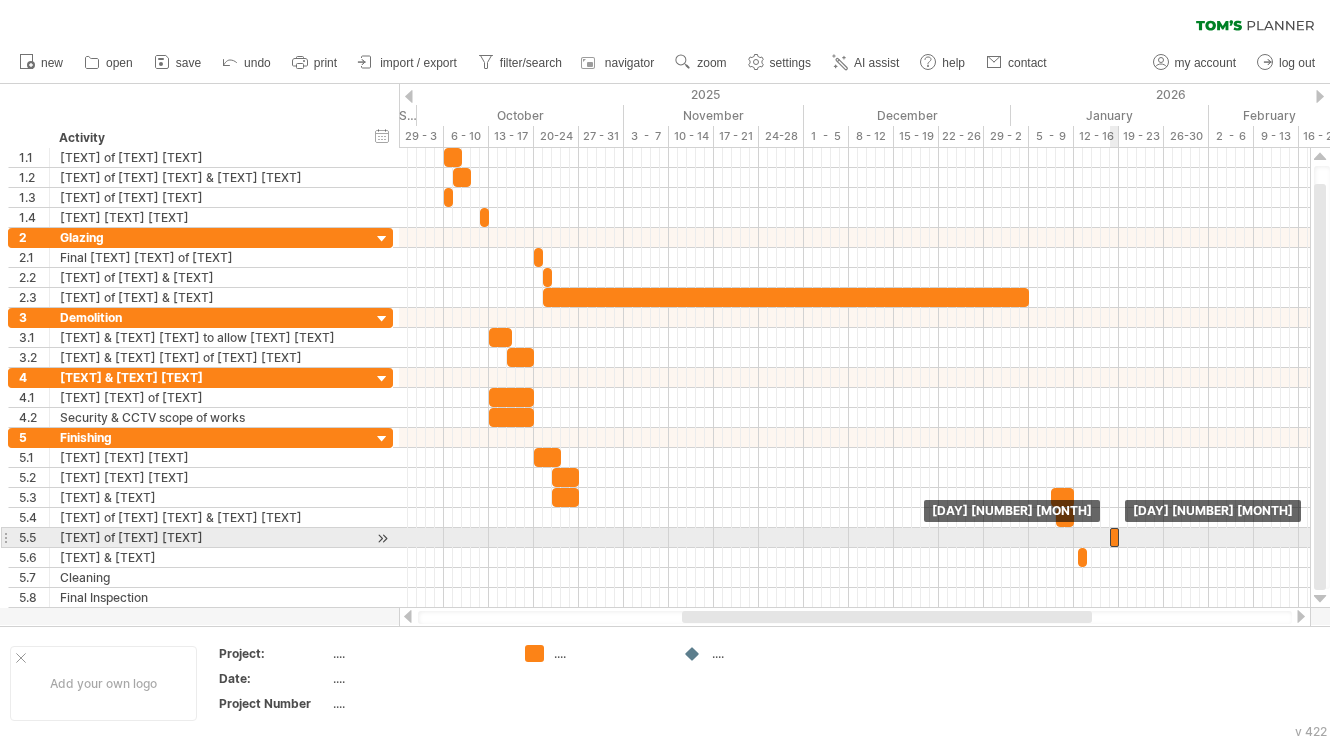 drag, startPoint x: 1078, startPoint y: 536, endPoint x: 1113, endPoint y: 538, distance: 35.057095 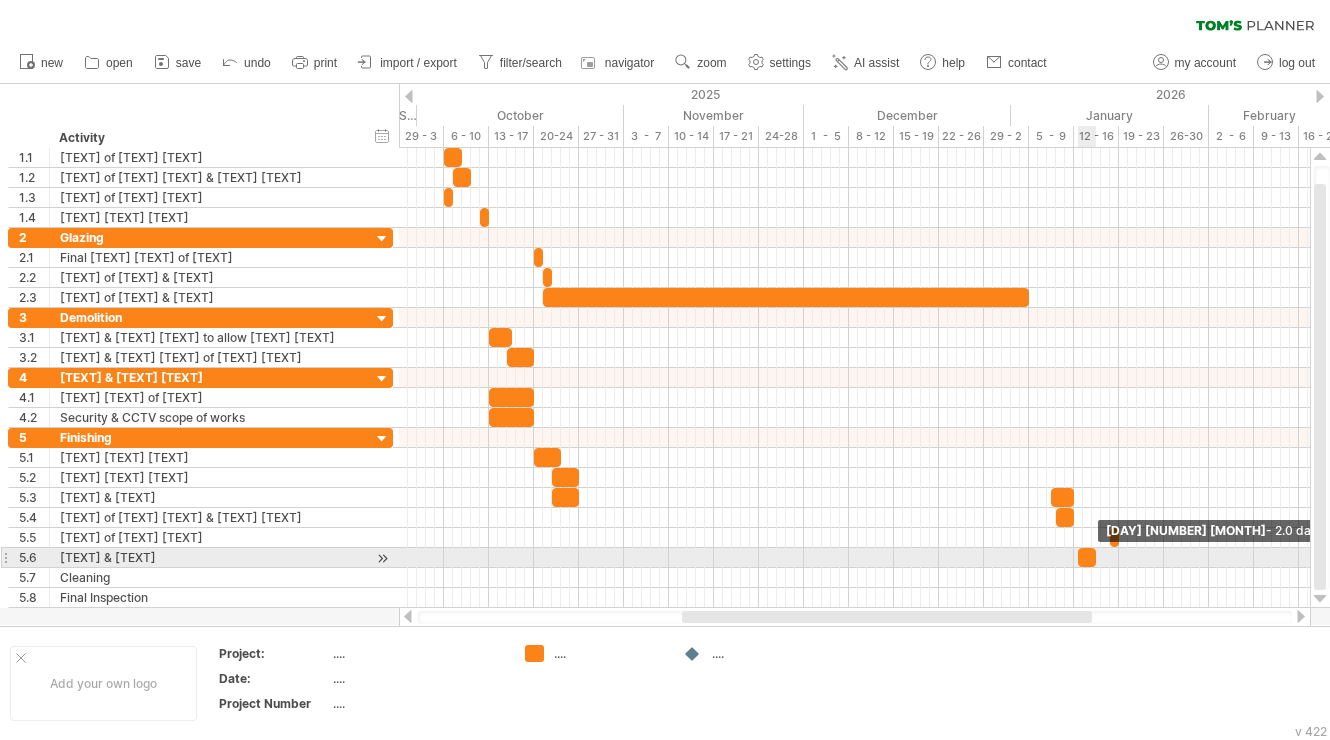 click at bounding box center (1096, 557) 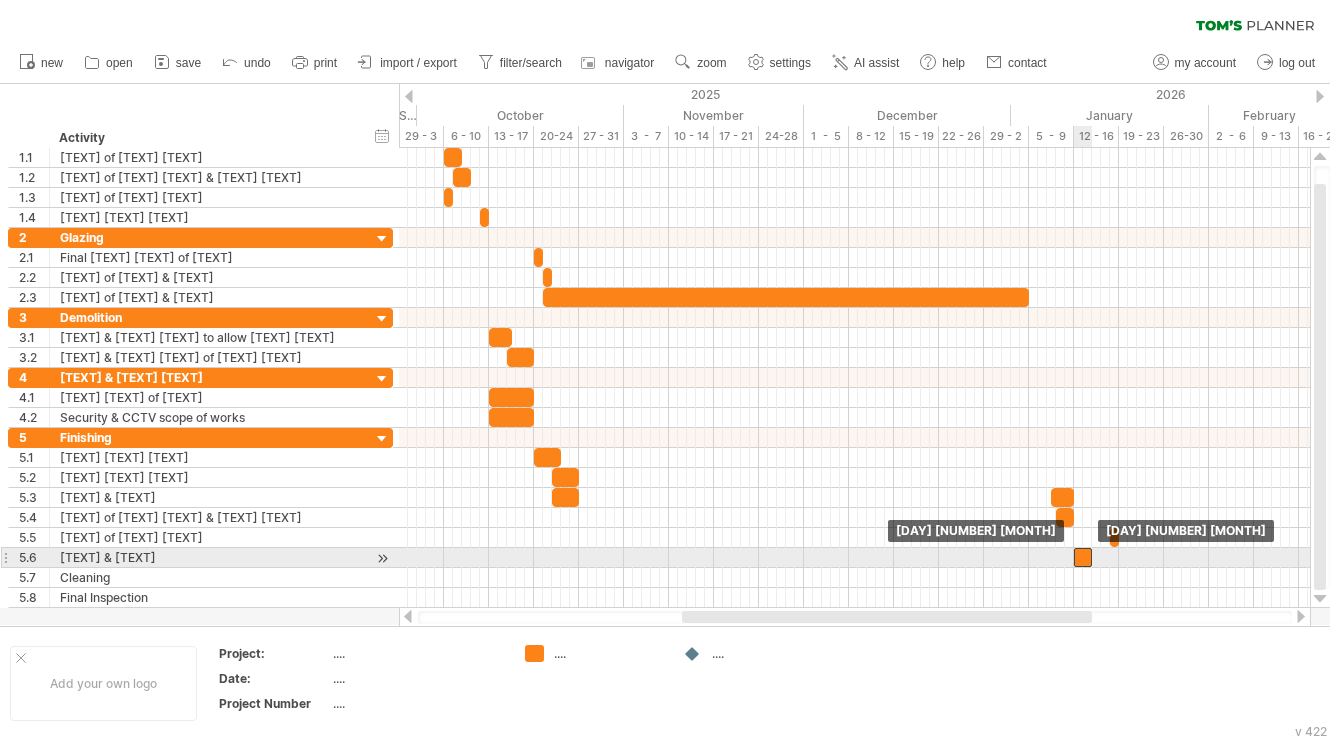 click at bounding box center (1083, 557) 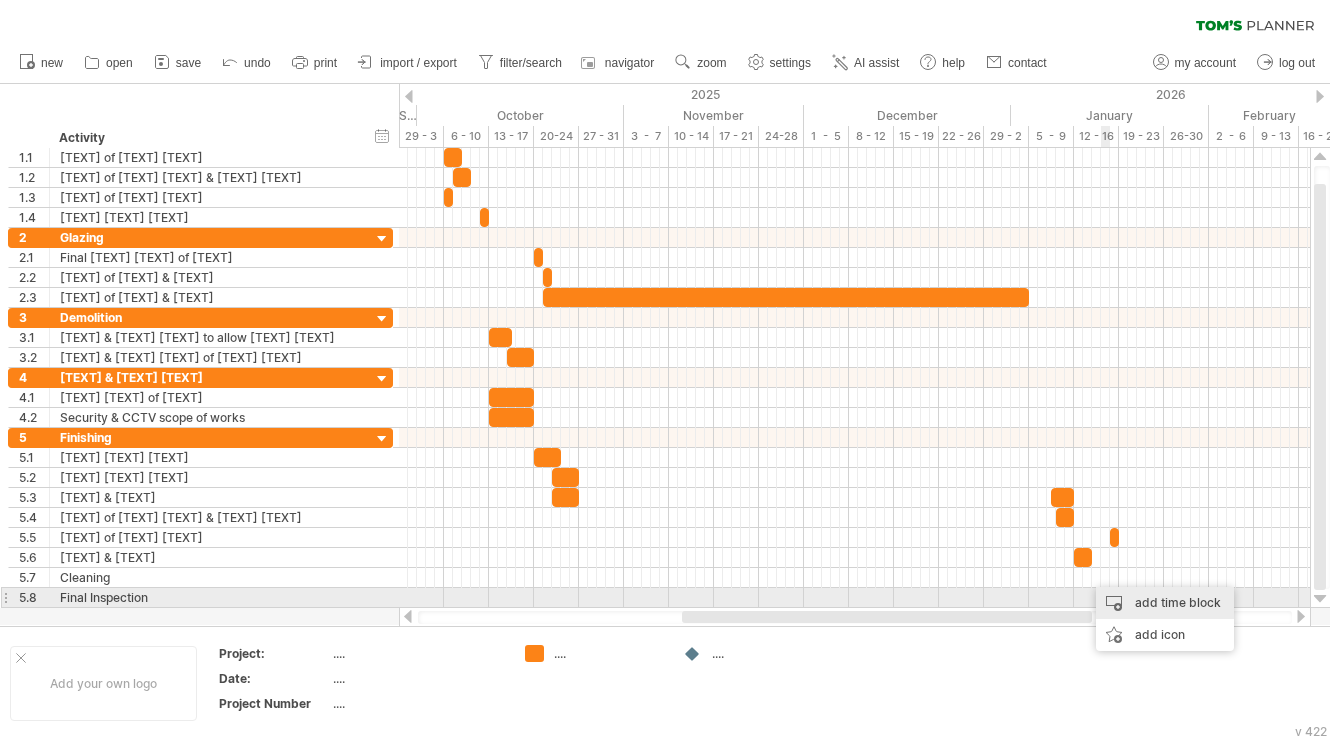 click on "add time block" at bounding box center [1165, 603] 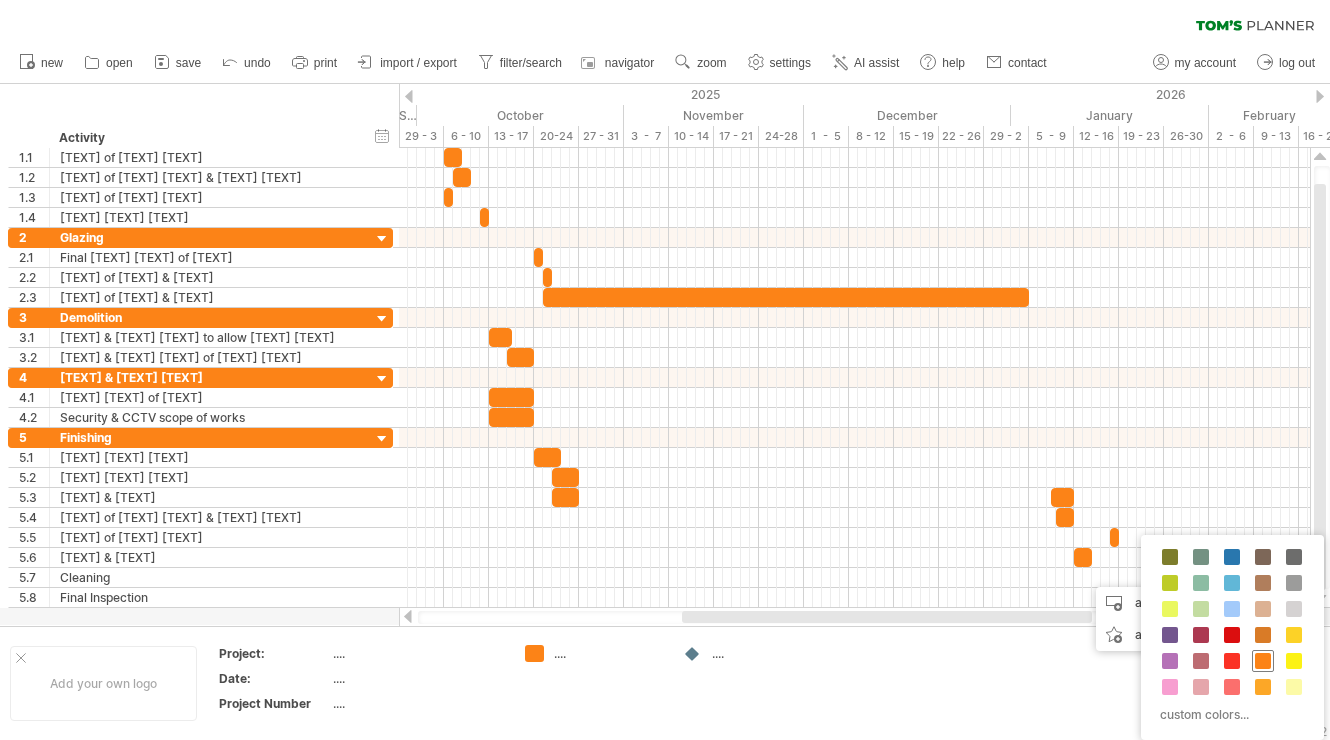 click at bounding box center (1263, 661) 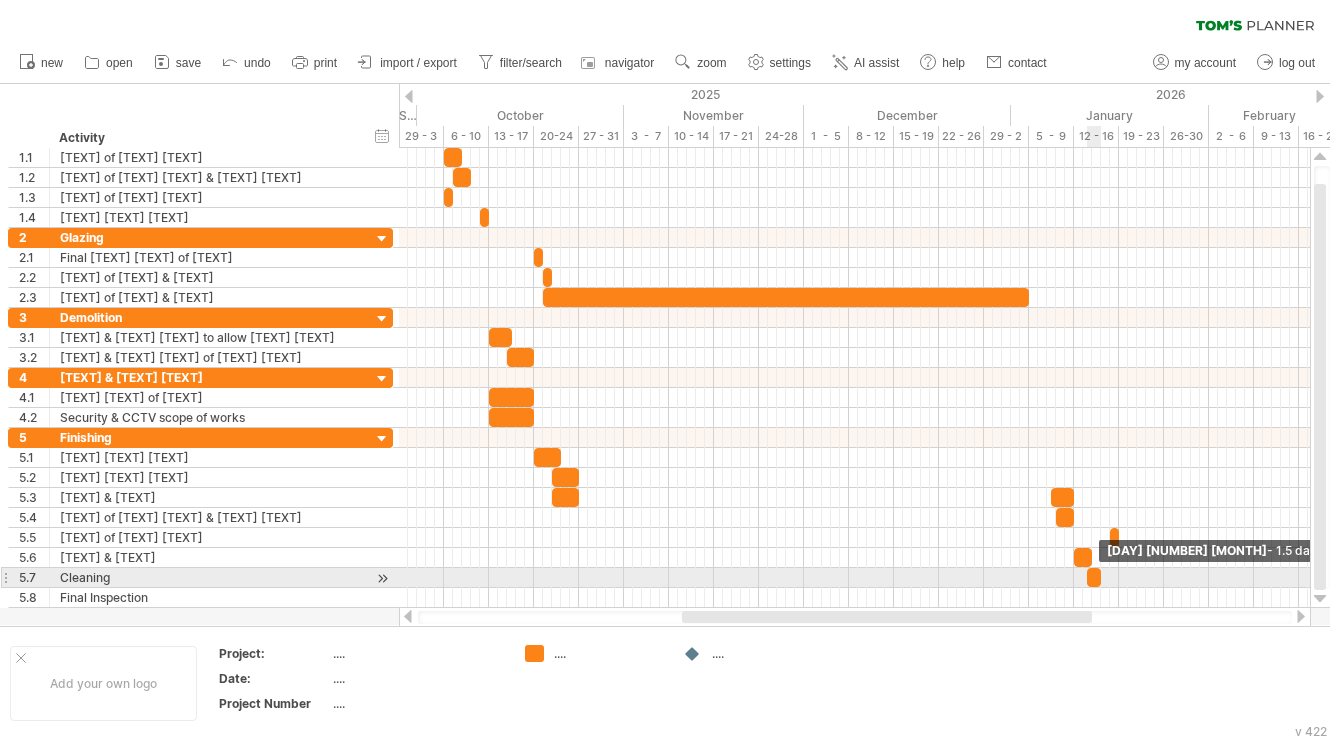 click at bounding box center [1101, 577] 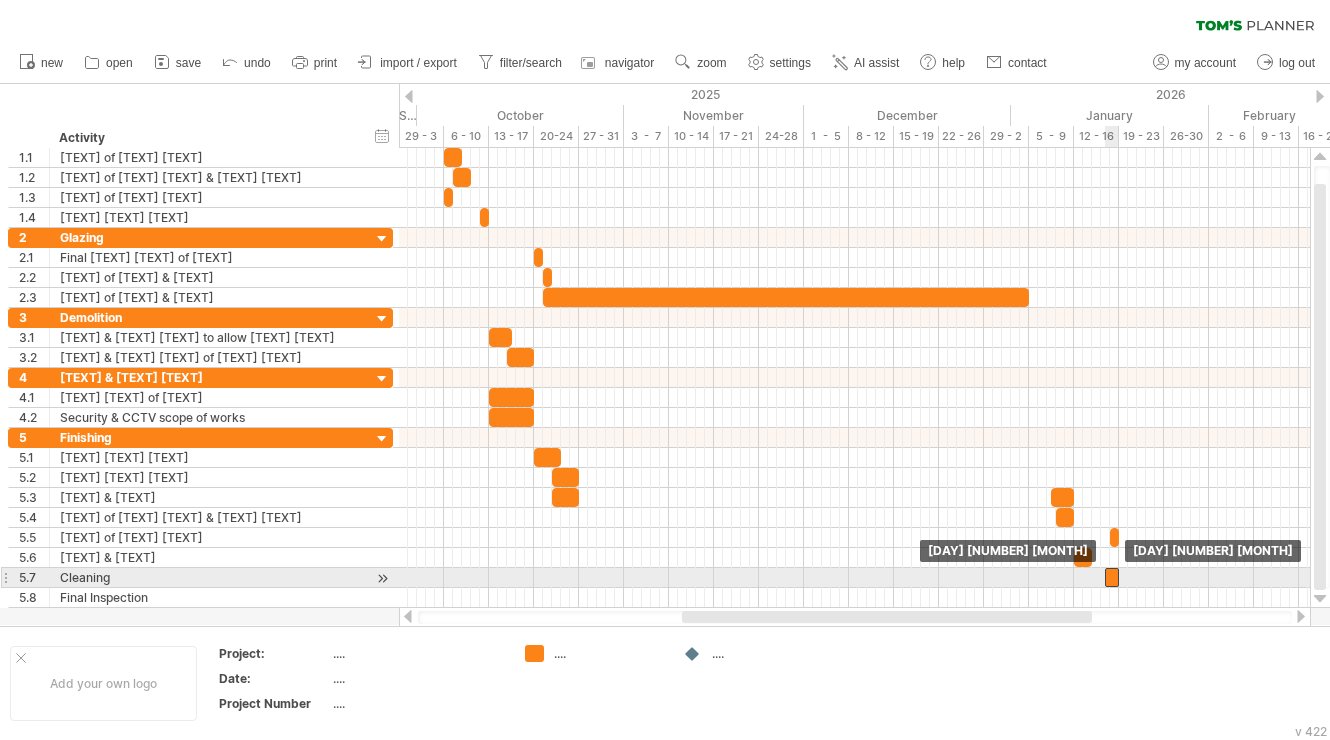 drag, startPoint x: 1094, startPoint y: 579, endPoint x: 1112, endPoint y: 577, distance: 18.110771 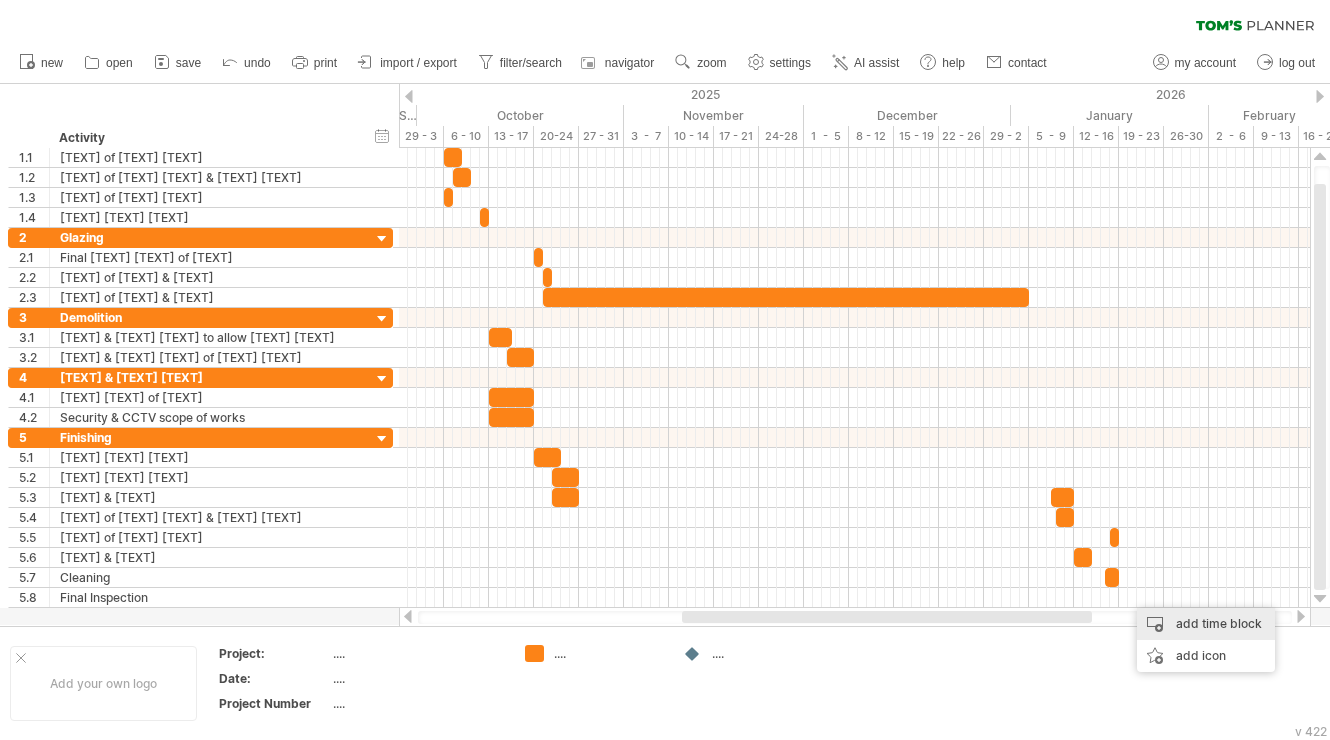 click on "add time block" at bounding box center (1206, 624) 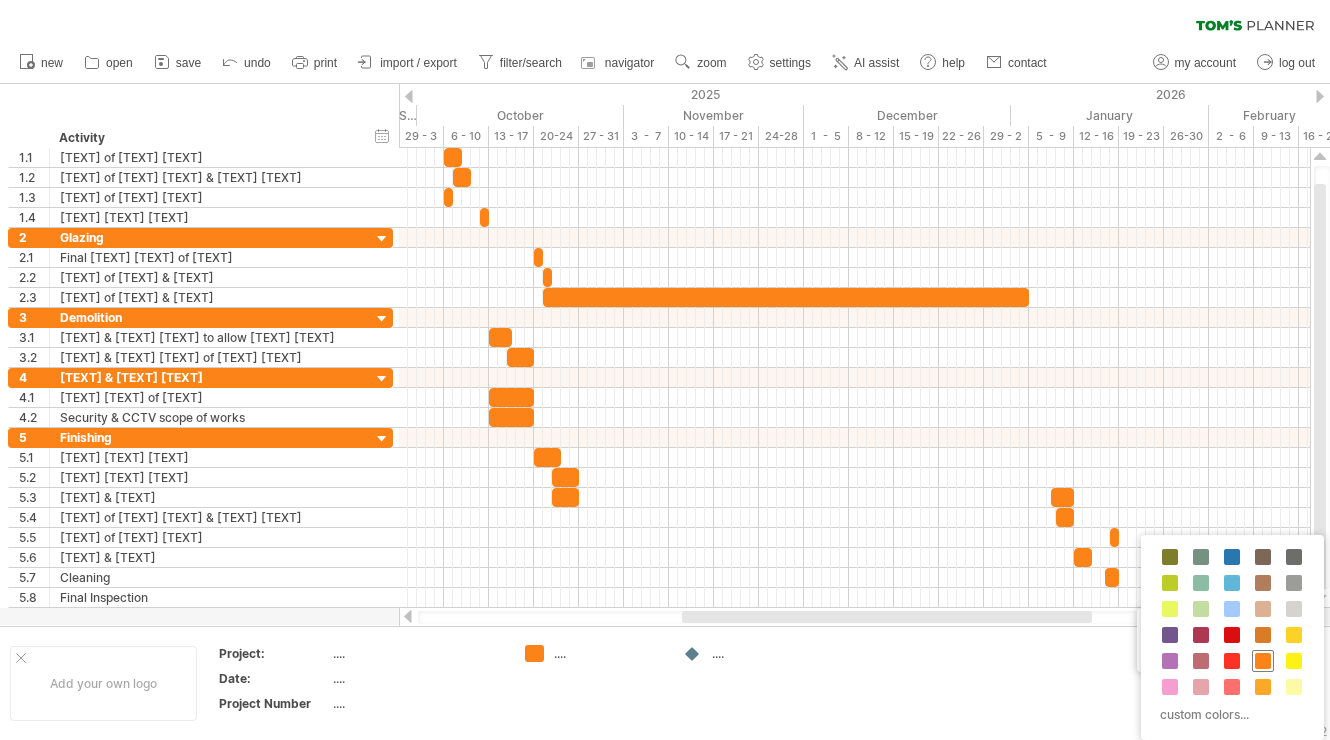 click at bounding box center (1263, 661) 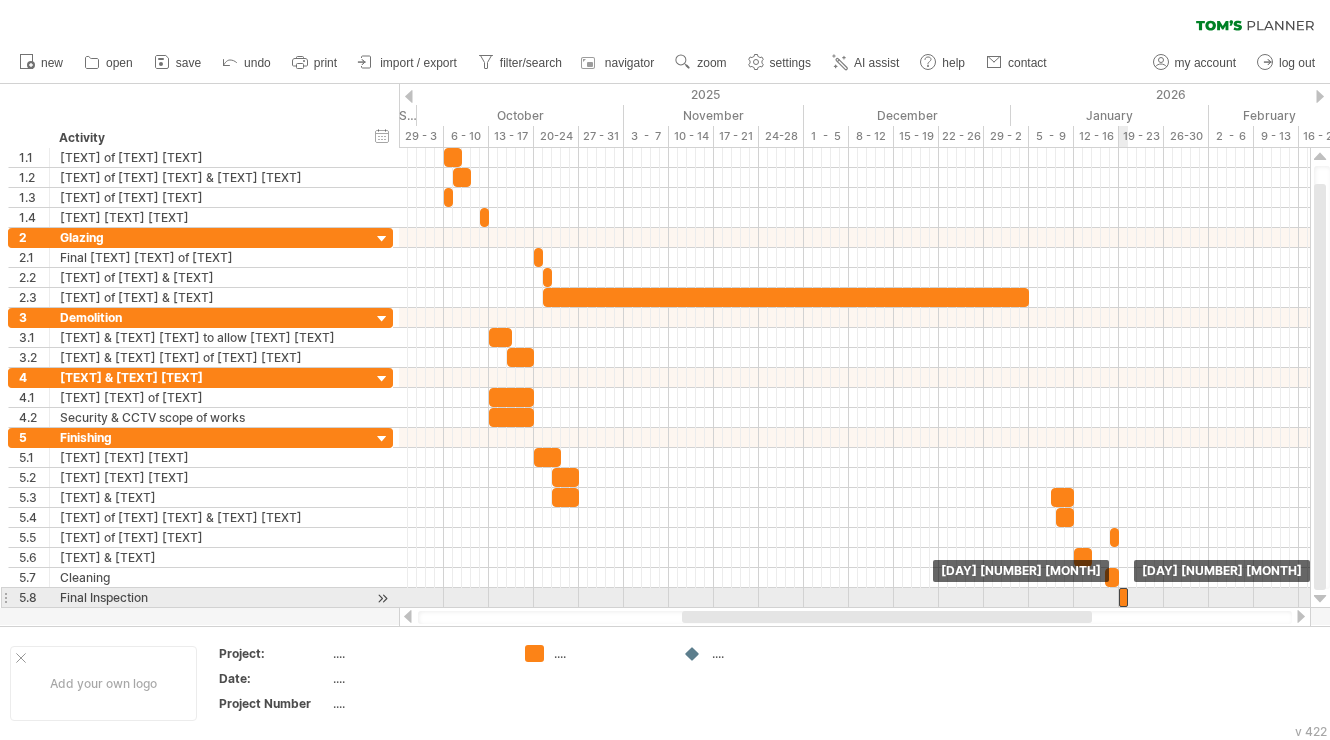 click at bounding box center [1123, 597] 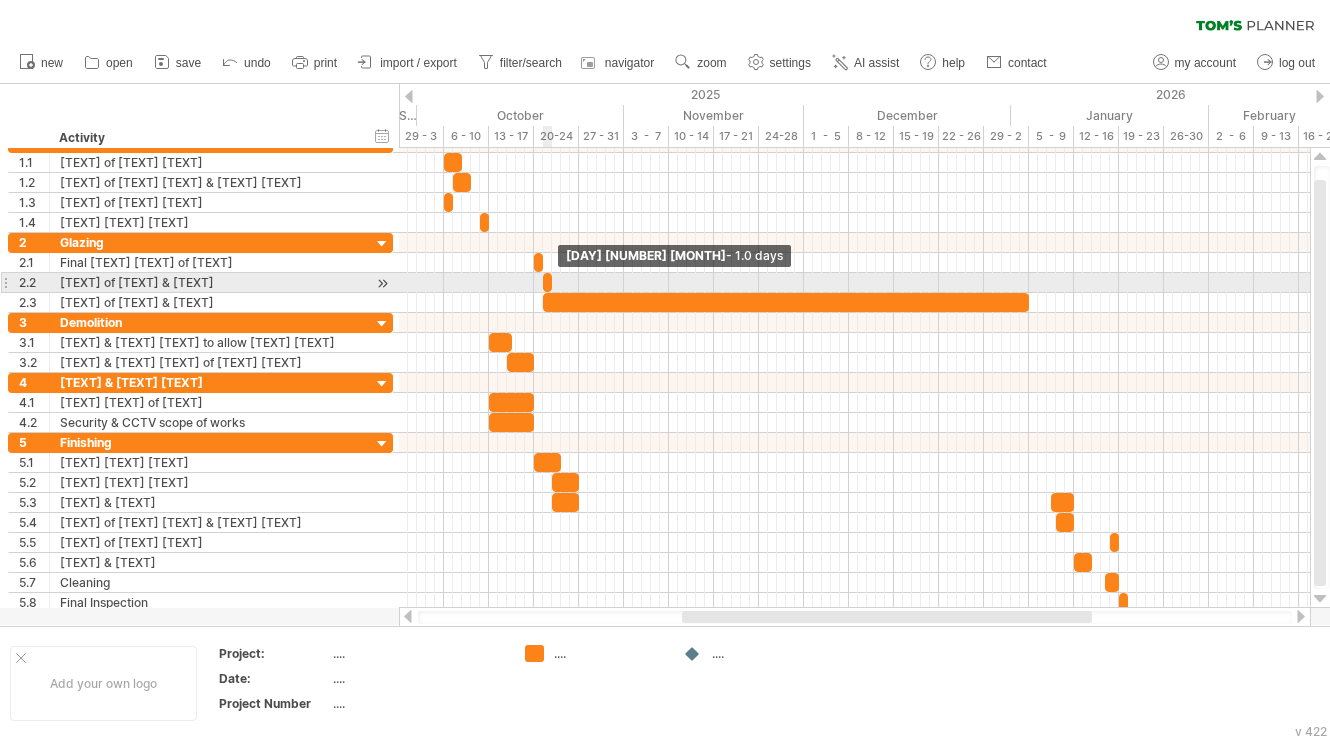 click at bounding box center (552, 282) 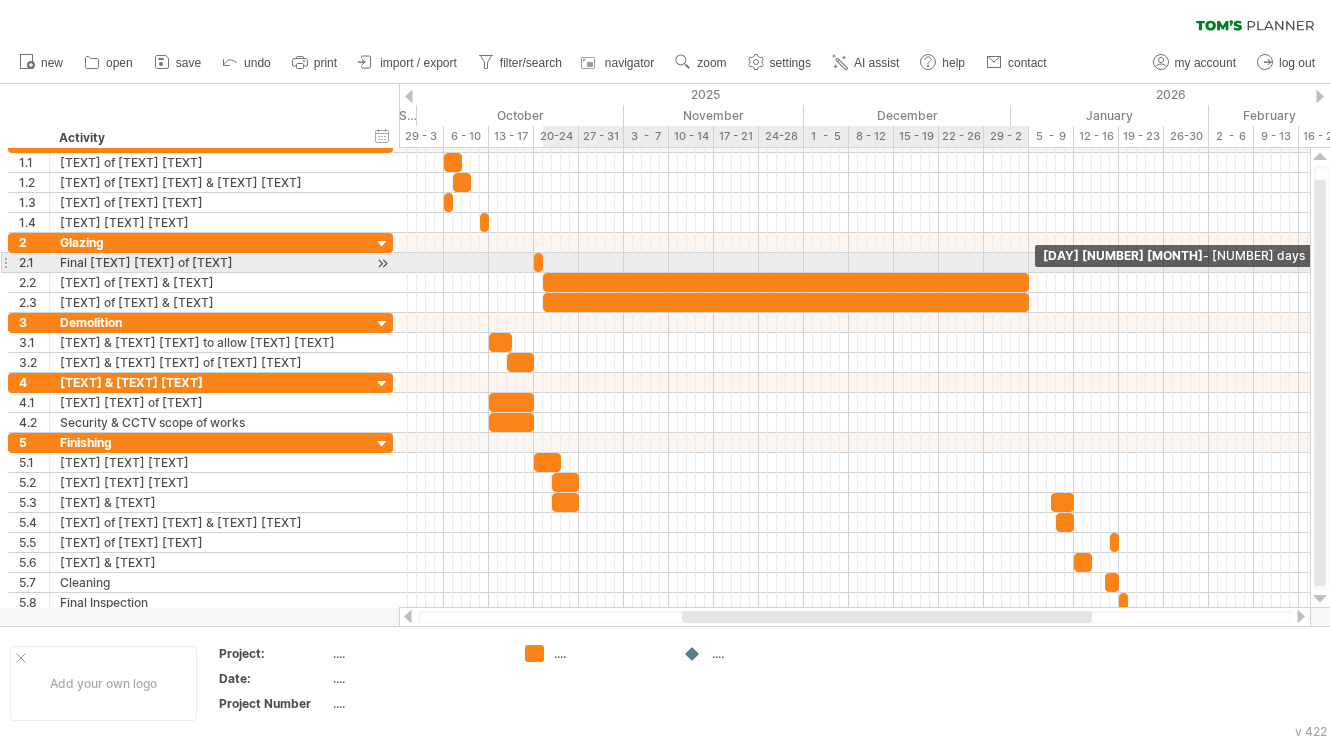 drag, startPoint x: 549, startPoint y: 282, endPoint x: 1025, endPoint y: 261, distance: 476.463 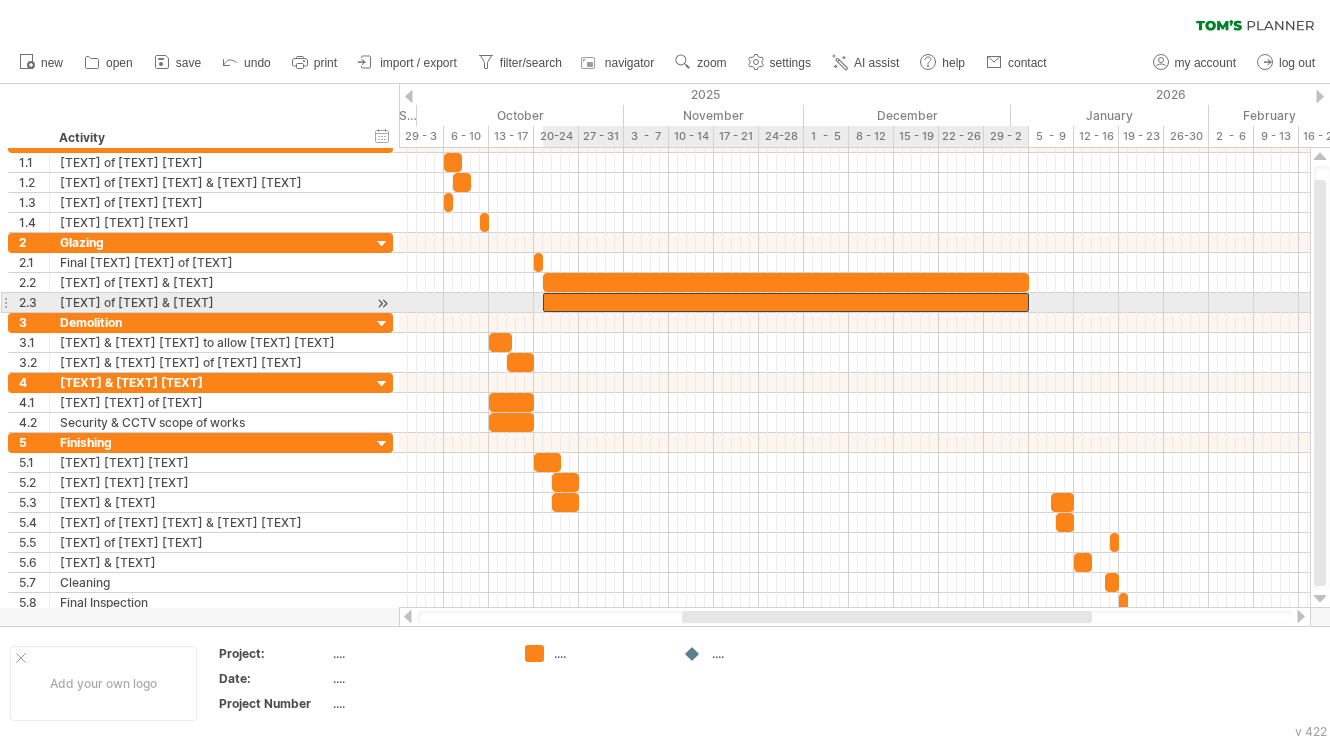click at bounding box center (786, 302) 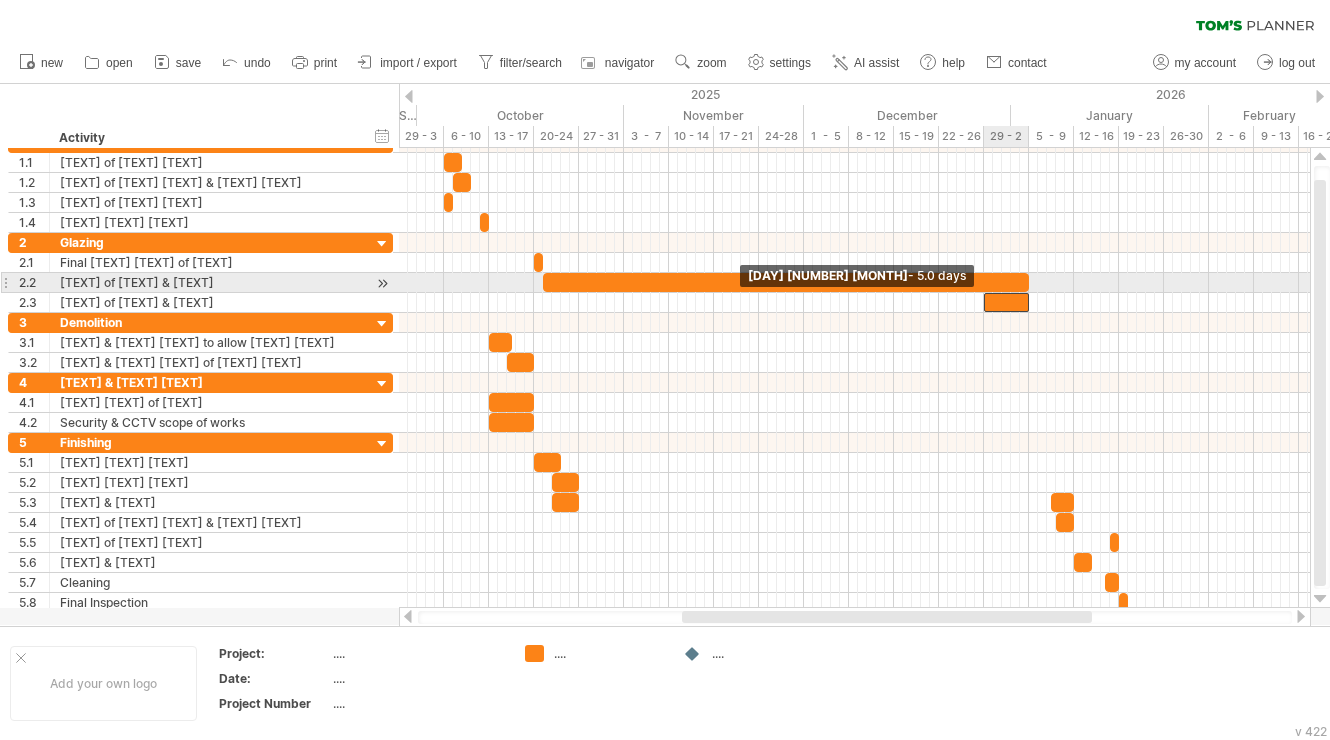 drag, startPoint x: 544, startPoint y: 303, endPoint x: 985, endPoint y: 290, distance: 441.19156 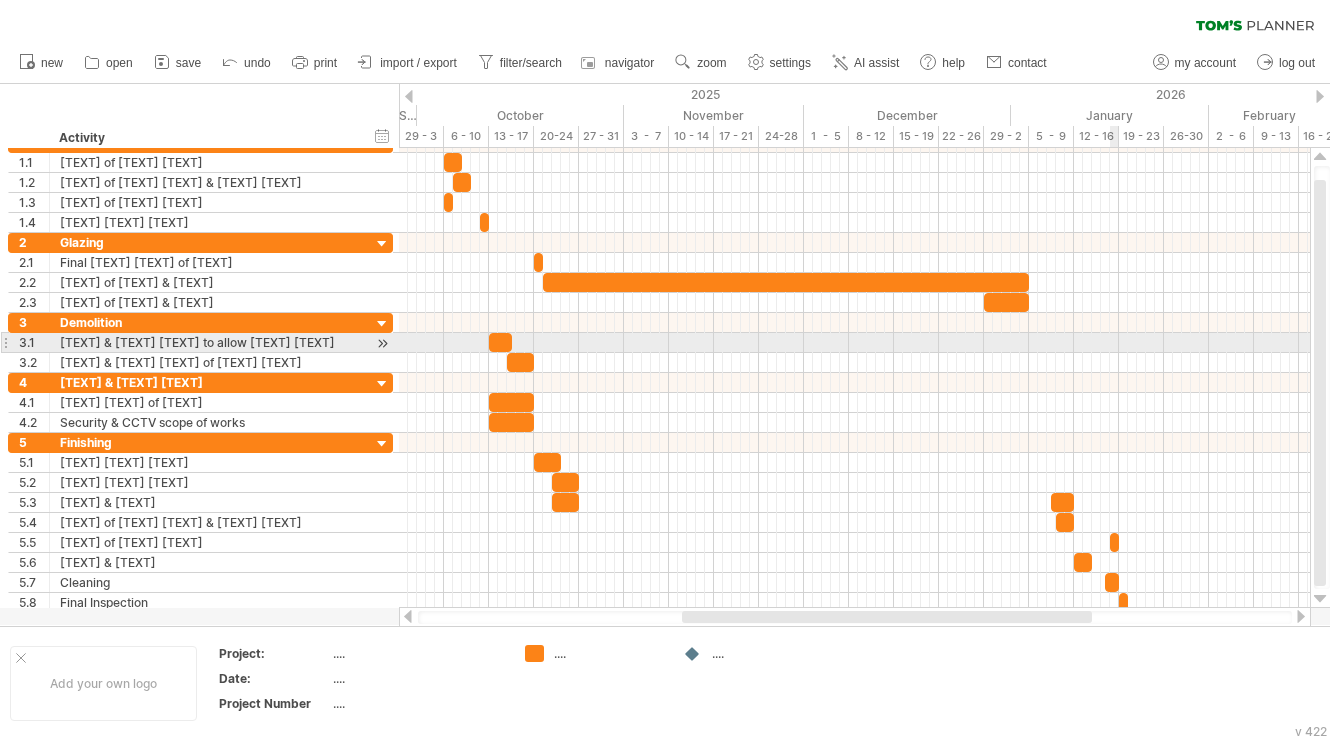 click at bounding box center (854, 343) 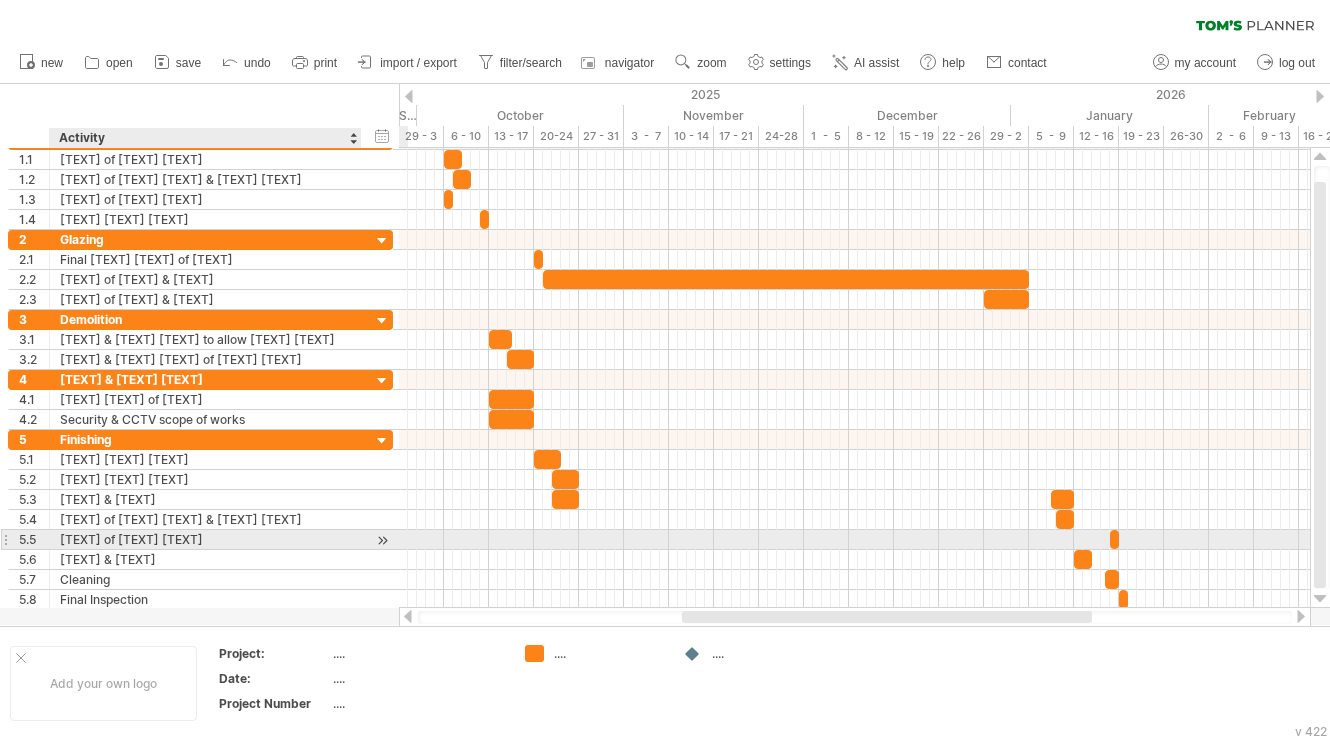 click at bounding box center (359, 540) 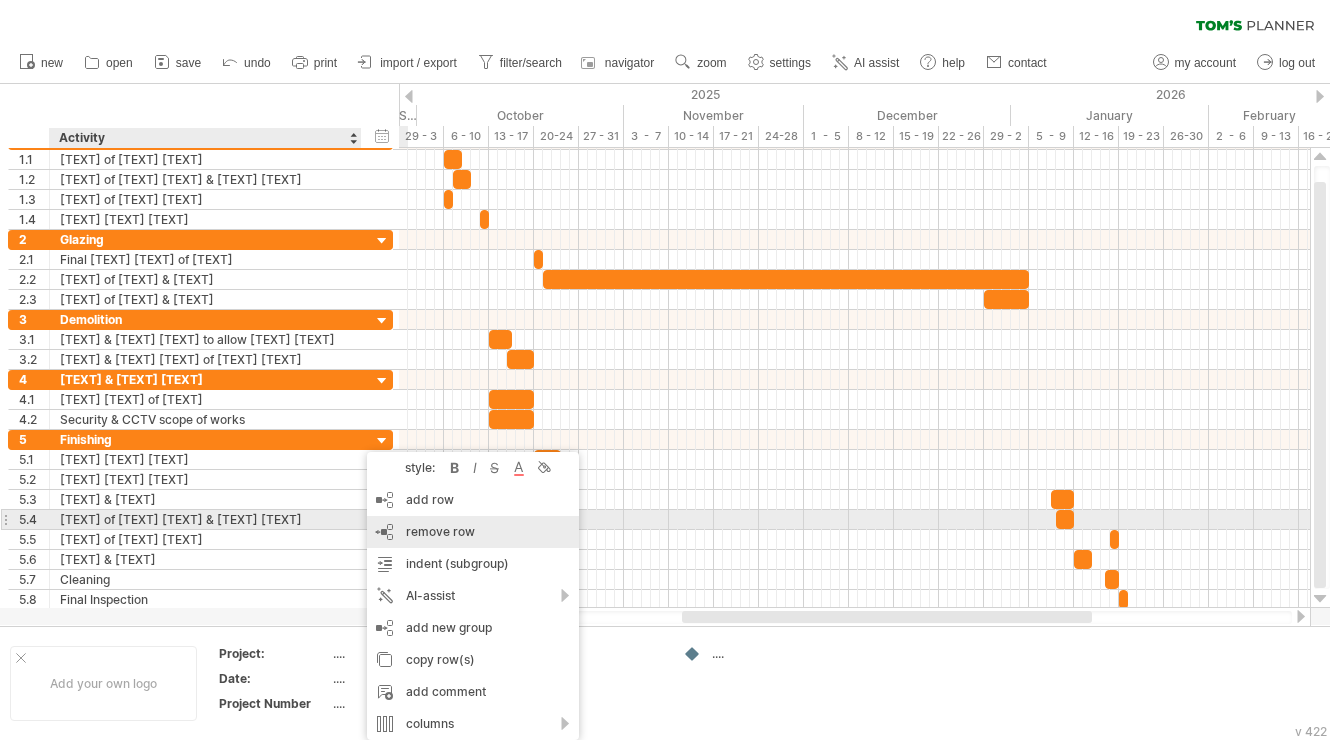 click on "remove row remove selected rows" at bounding box center (473, 532) 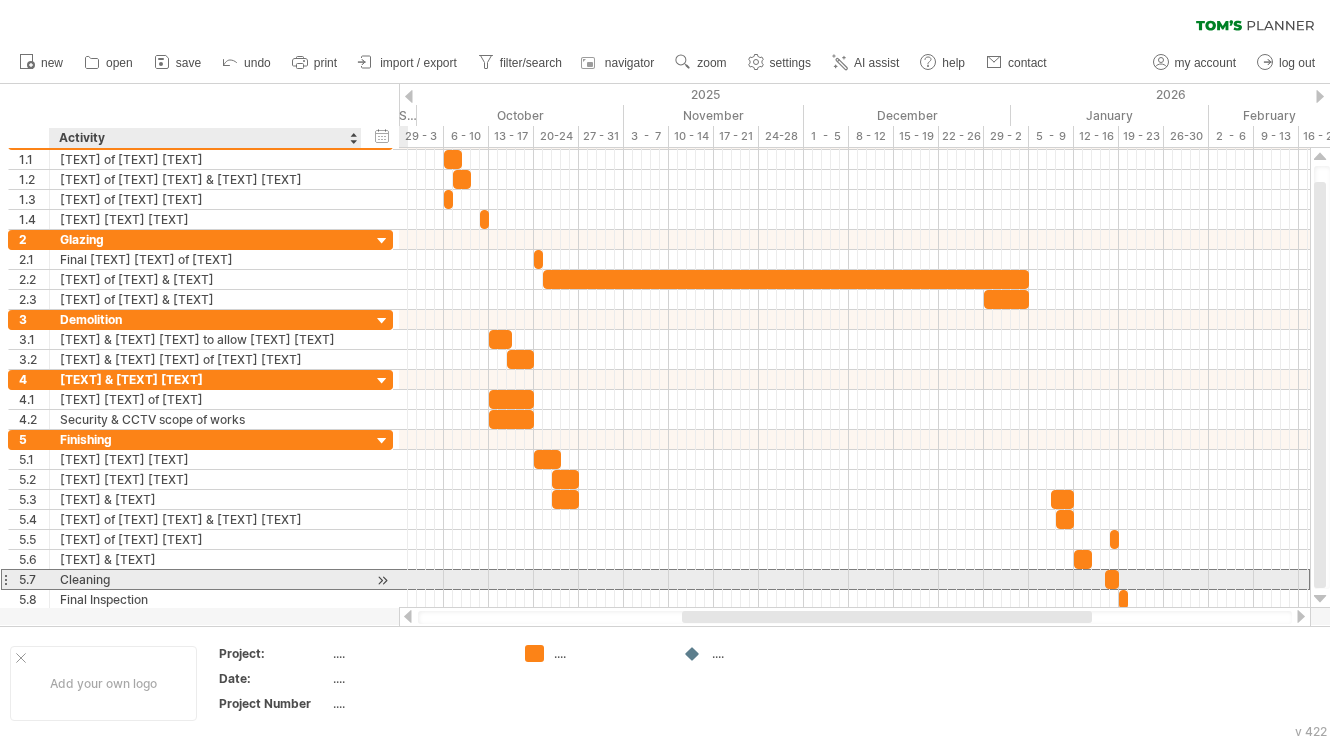 click on "Cleaning" at bounding box center (205, 579) 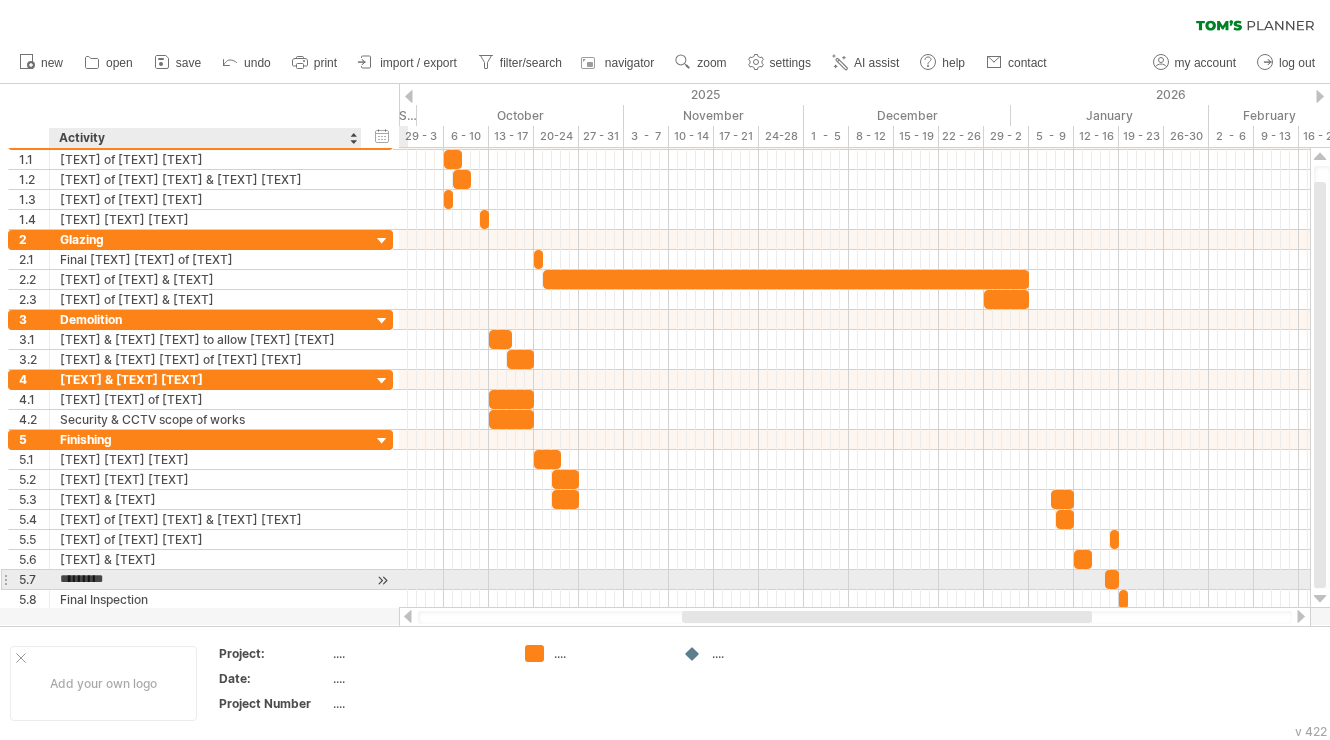 click on "********" at bounding box center [205, 579] 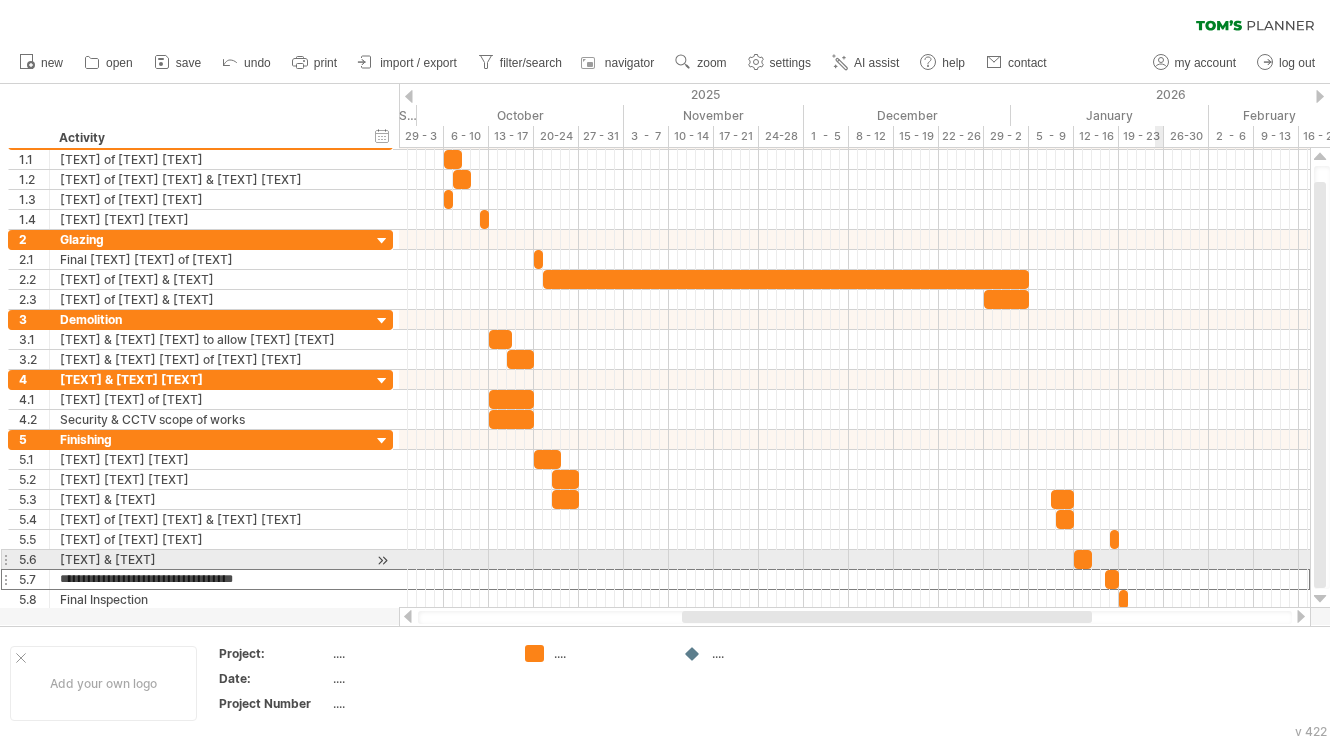 click at bounding box center [854, 579] 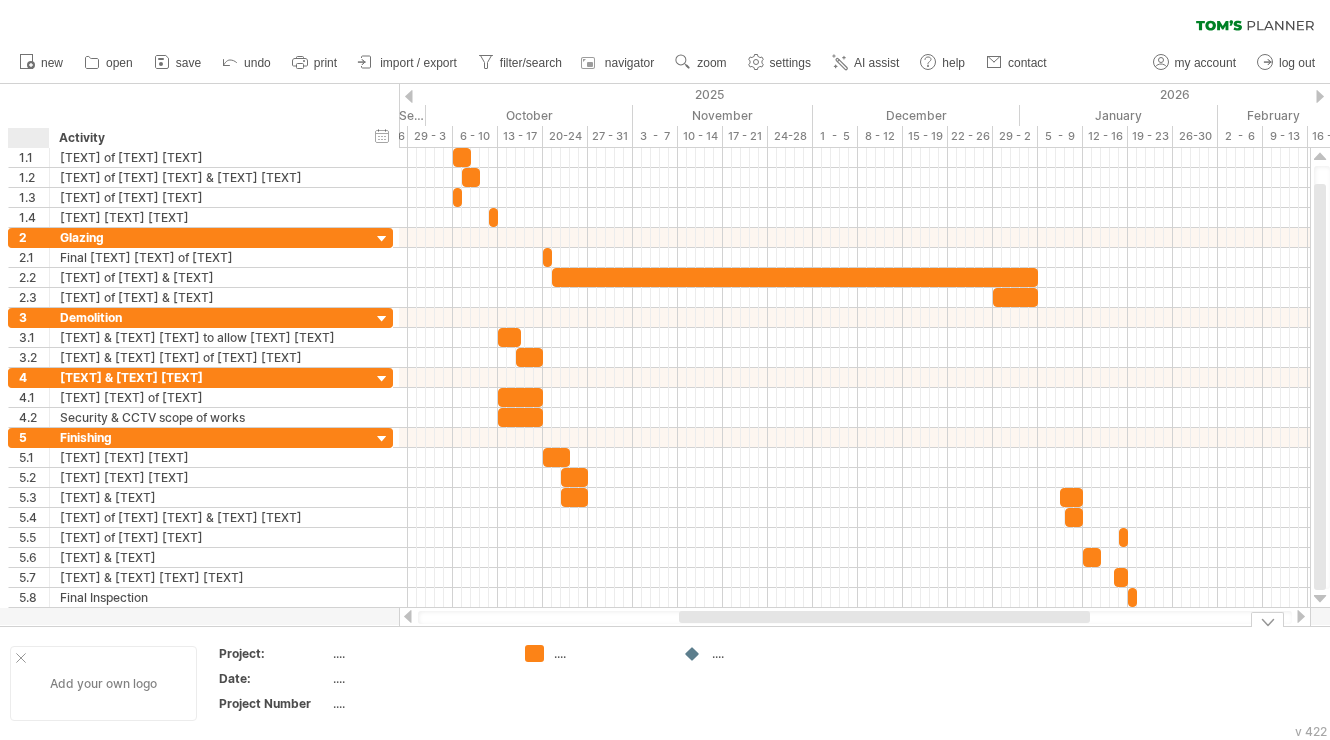 click at bounding box center (21, 658) 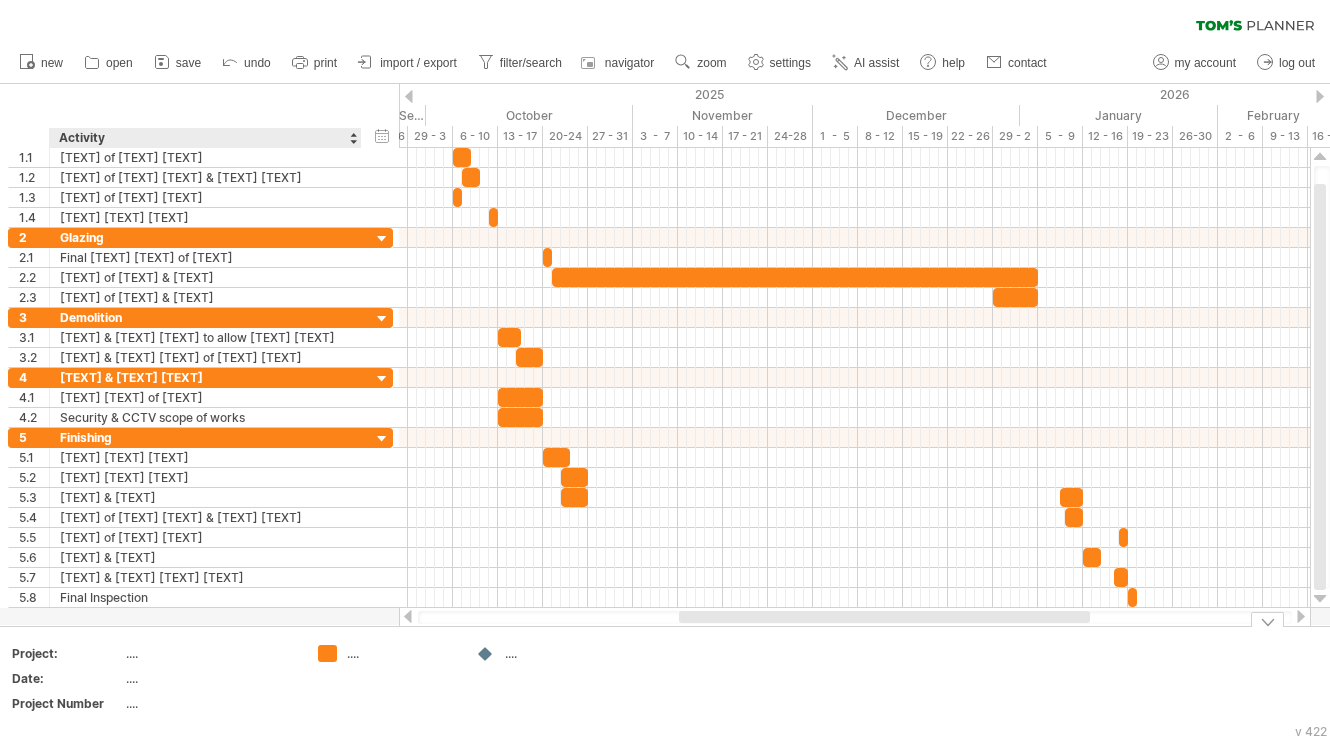 click on "...." at bounding box center [210, 653] 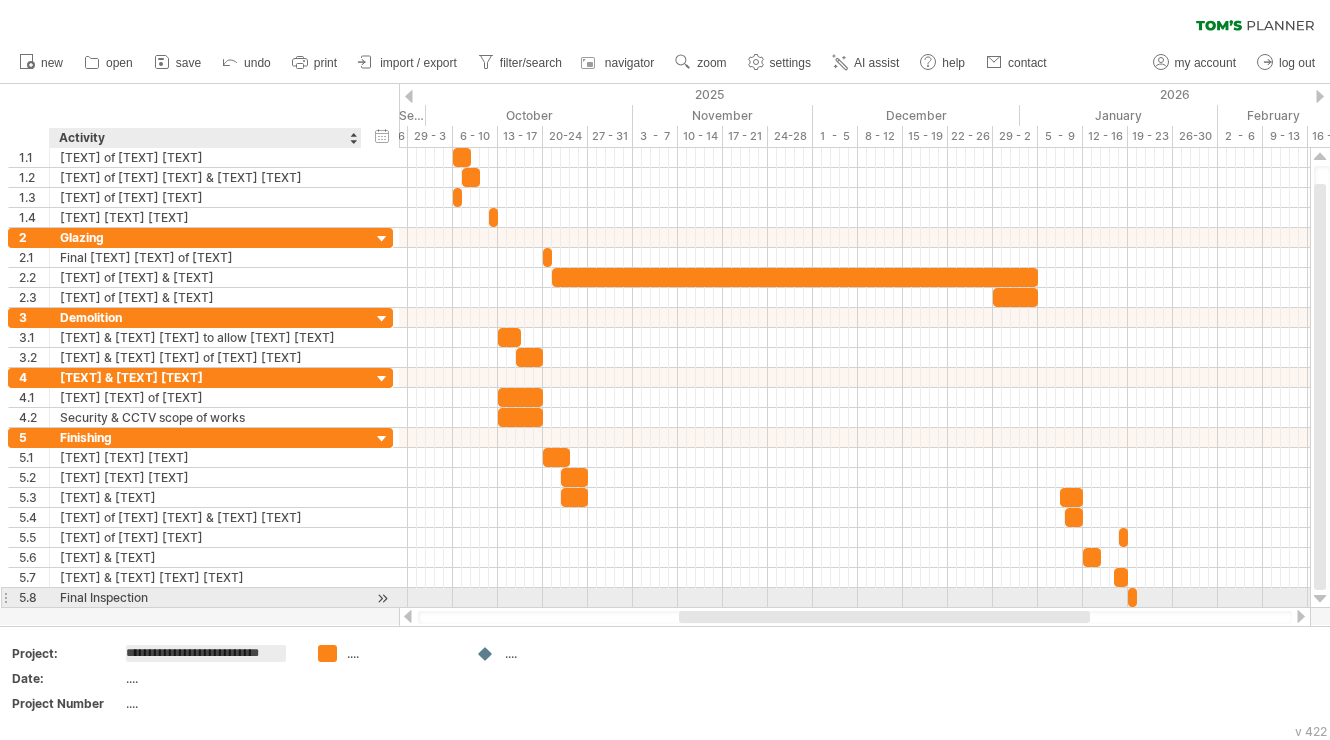 scroll, scrollTop: 0, scrollLeft: 2, axis: horizontal 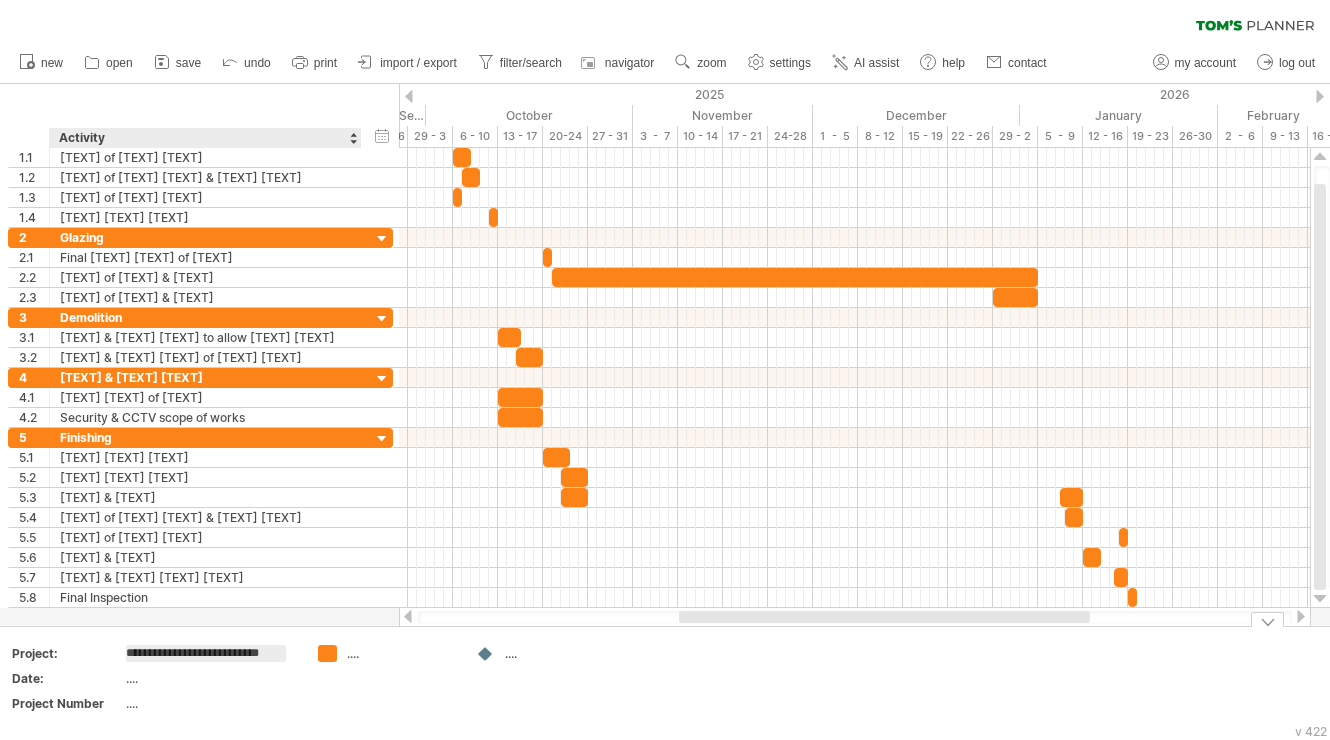 click on "...." at bounding box center [210, 678] 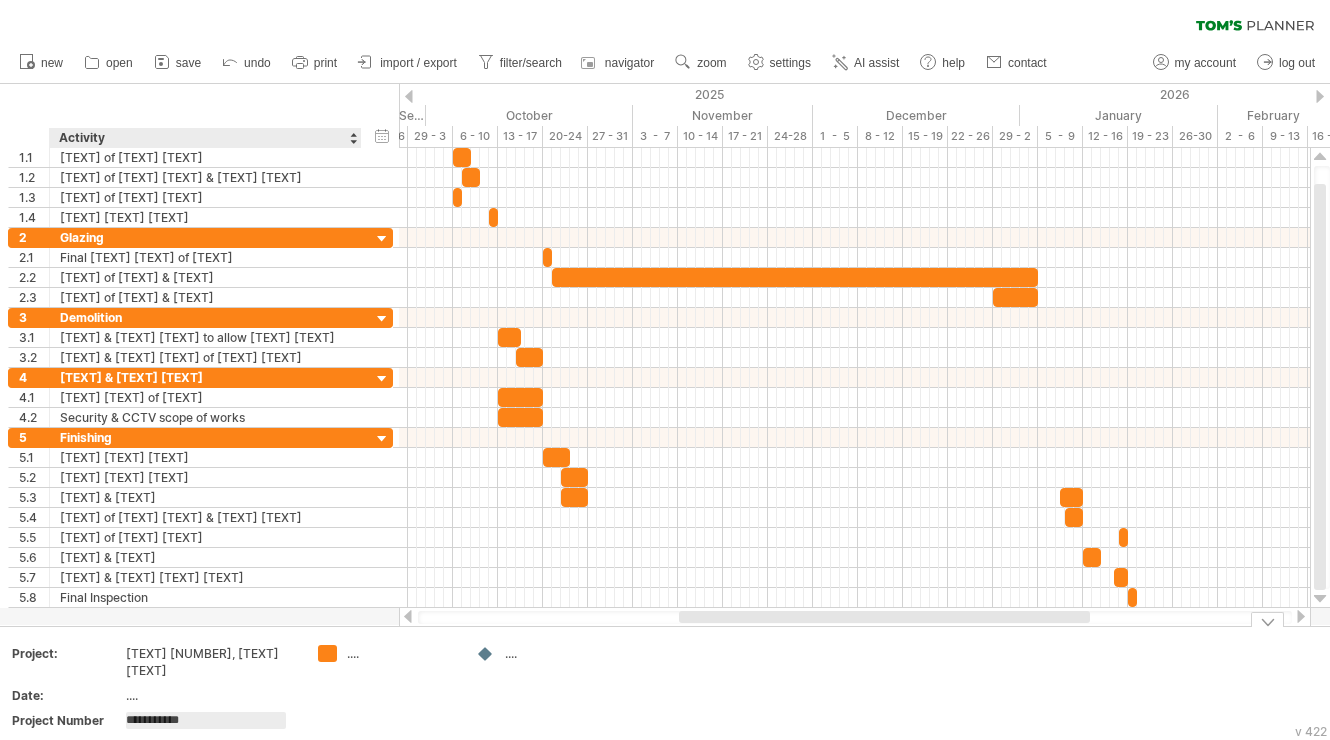click on "...." at bounding box center (210, 662) 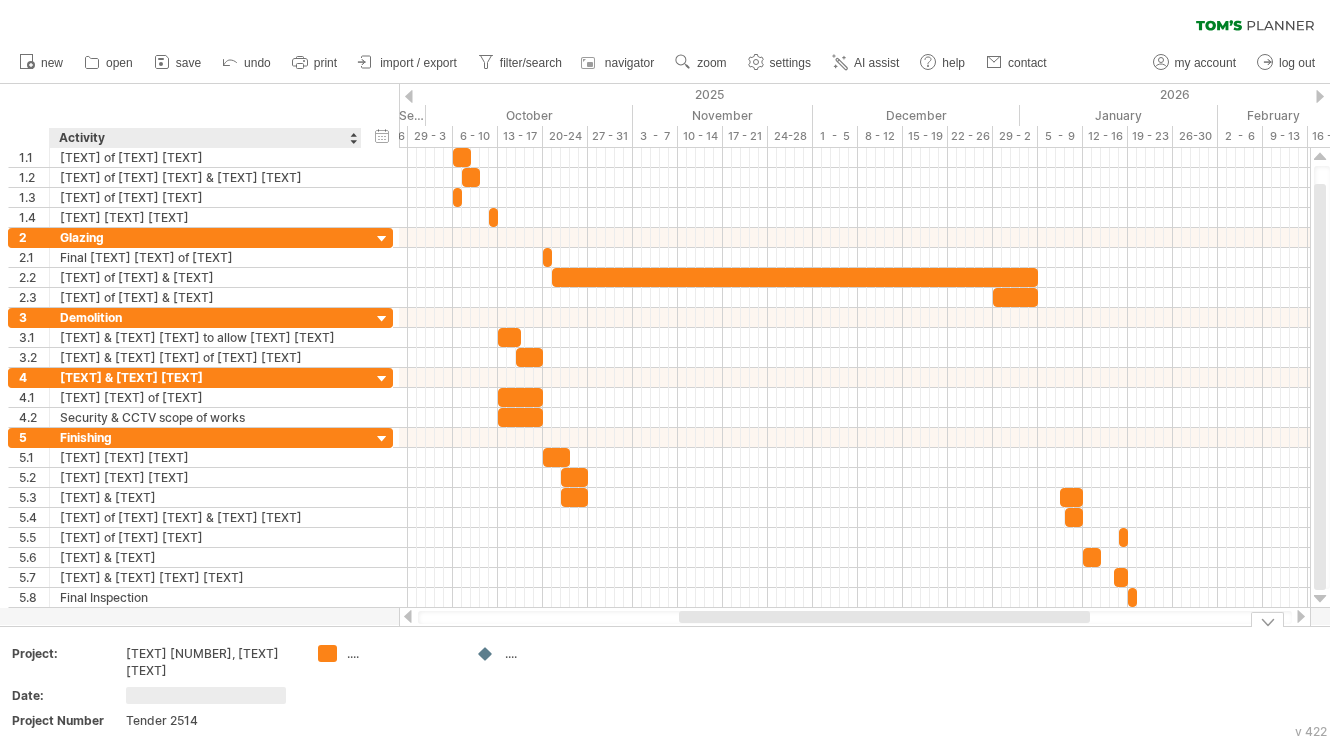 click at bounding box center (206, 695) 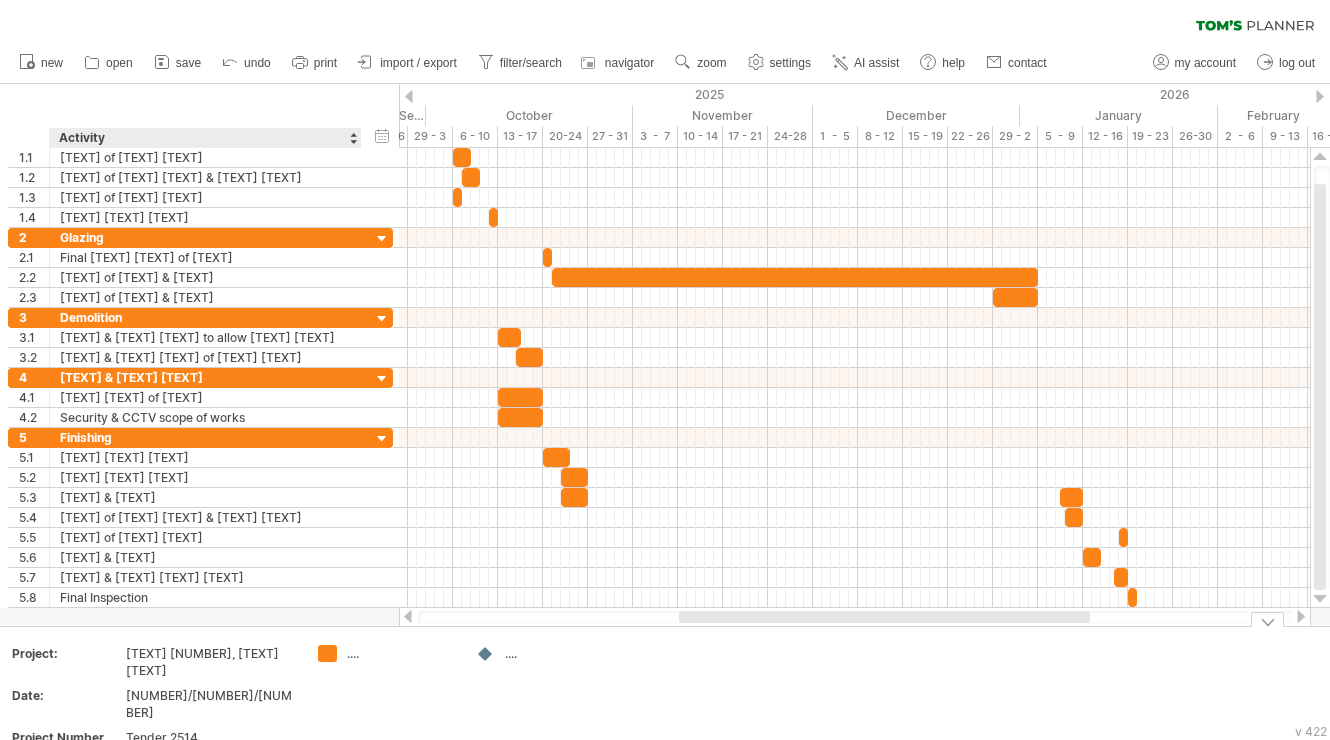 click on "...." at bounding box center (401, 653) 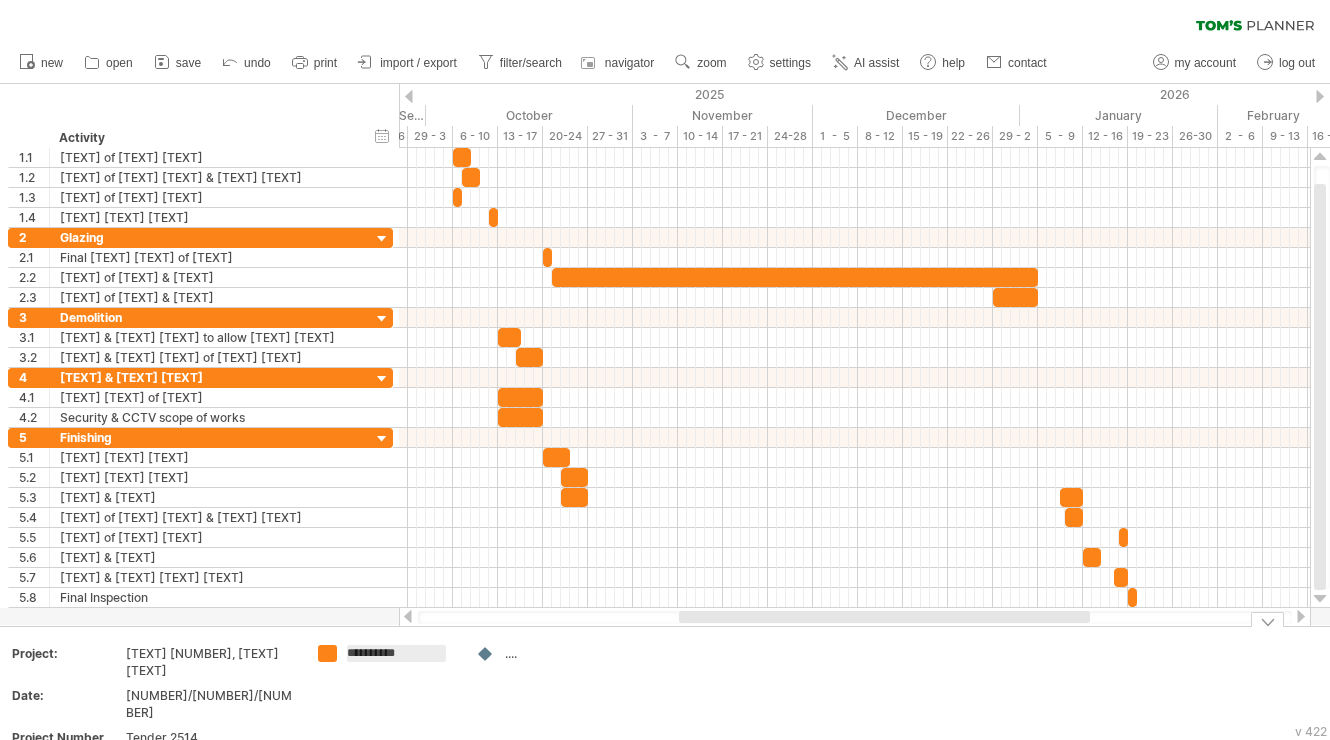 click at bounding box center [486, 654] 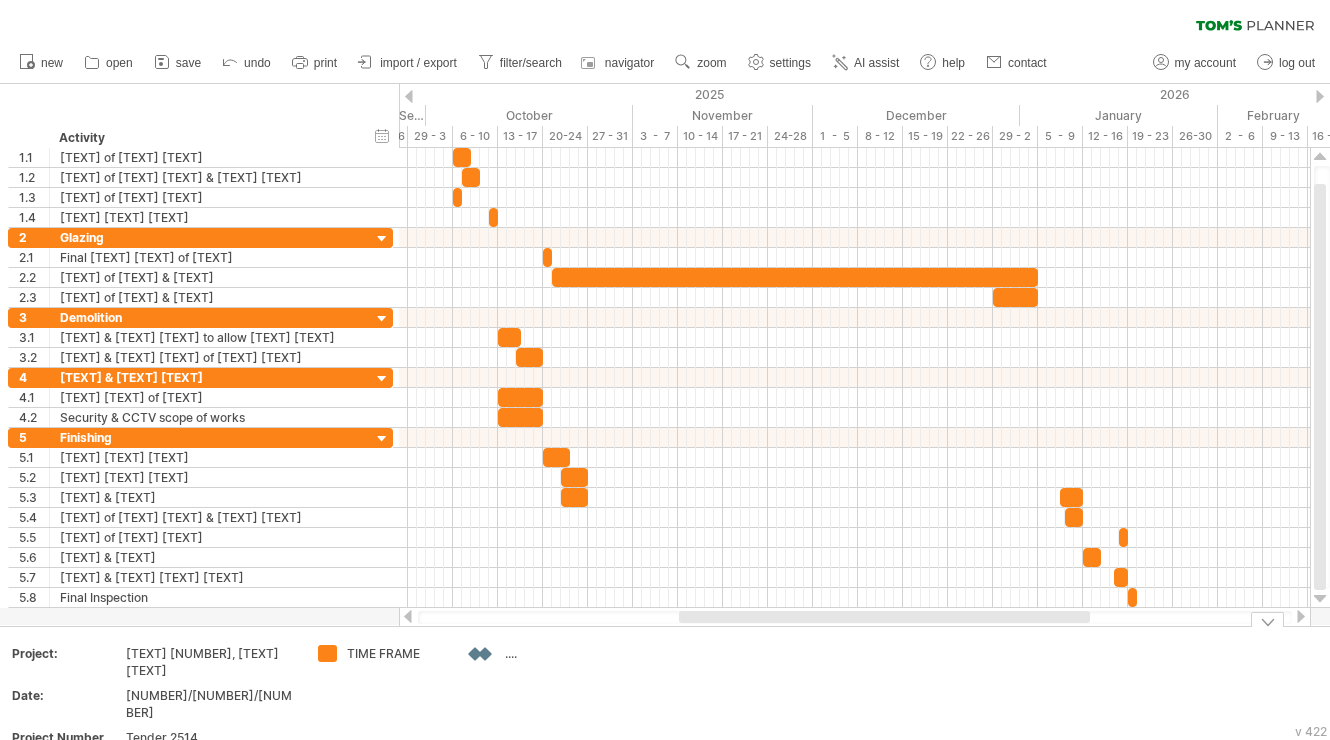 click on "Trying to reach plan.tomsplanner.com
Connected again...
0%
clear filter
new 1" at bounding box center [665, 370] 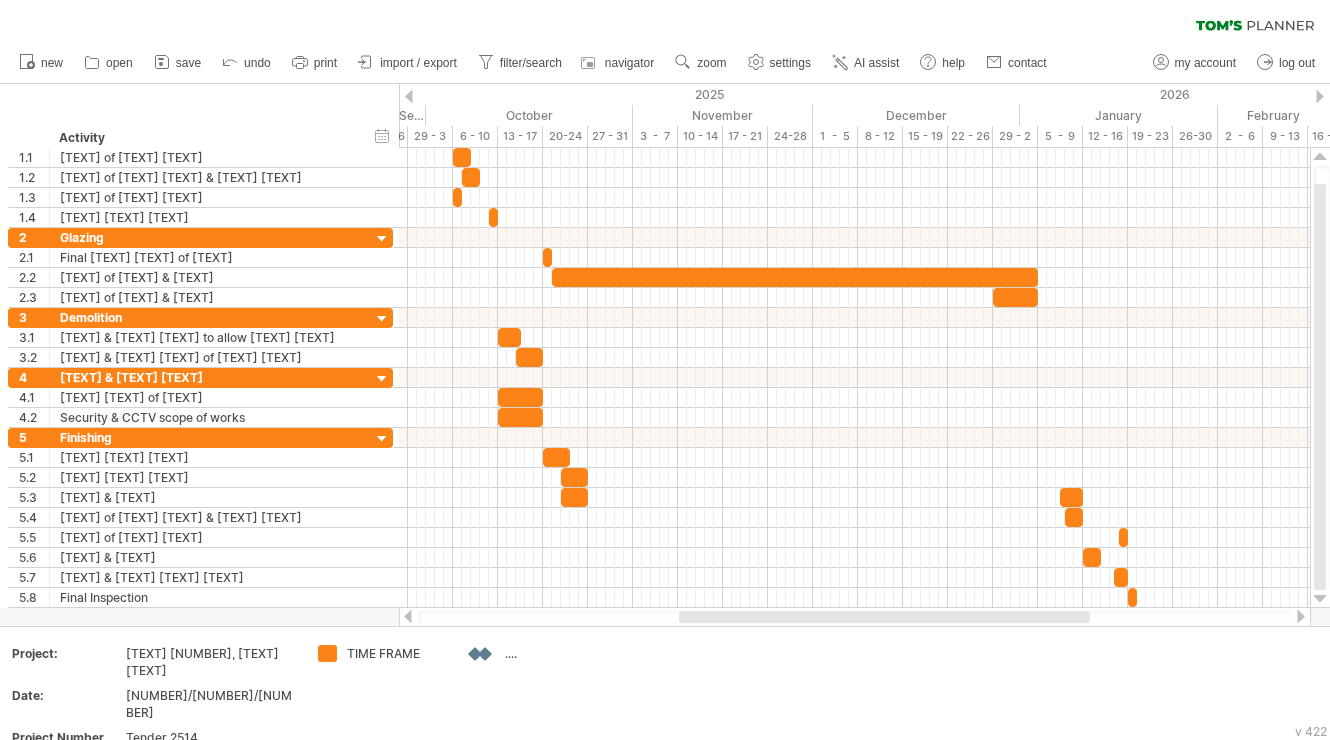 click on "Trying to reach plan.tomsplanner.com
Connected again...
0%
clear filter
new 1" at bounding box center [665, 370] 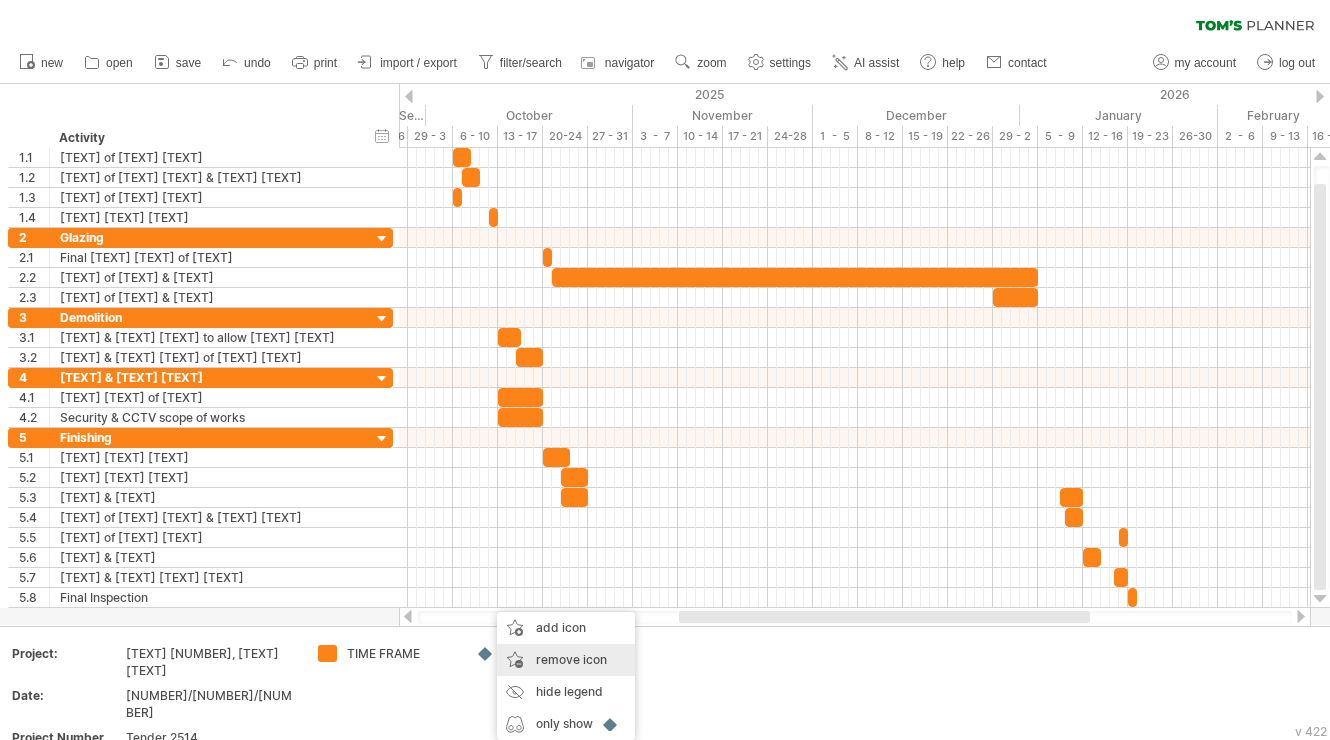click on "remove icon" at bounding box center (571, 659) 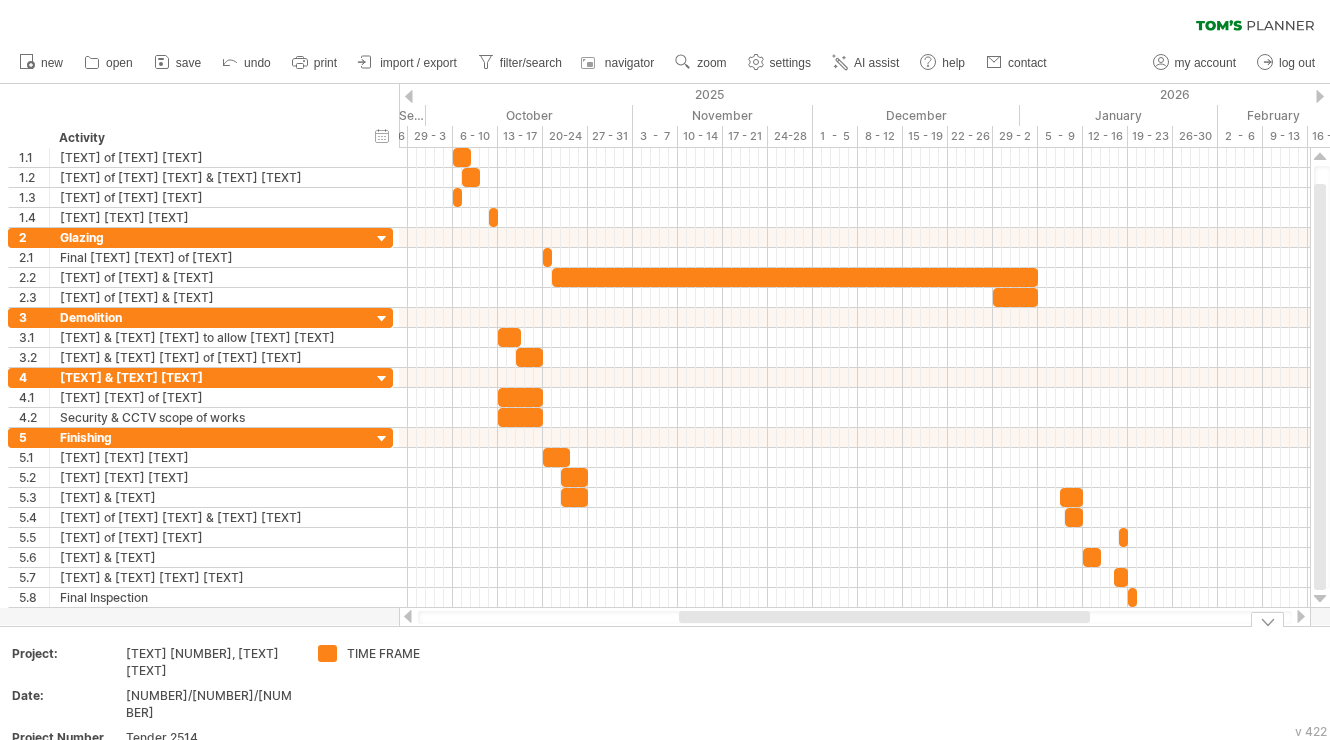 click at bounding box center [545, 700] 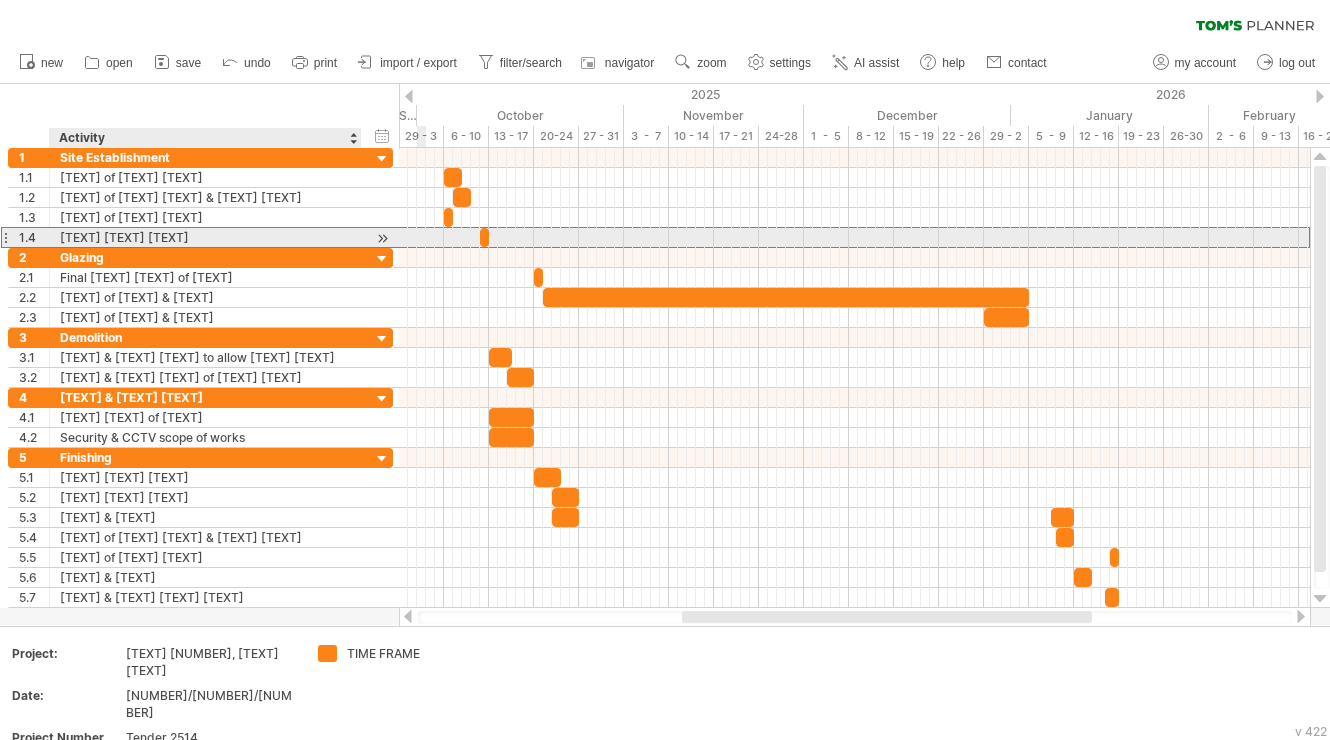 click on "[TEXT] [TEXT] [TEXT]" at bounding box center [205, 237] 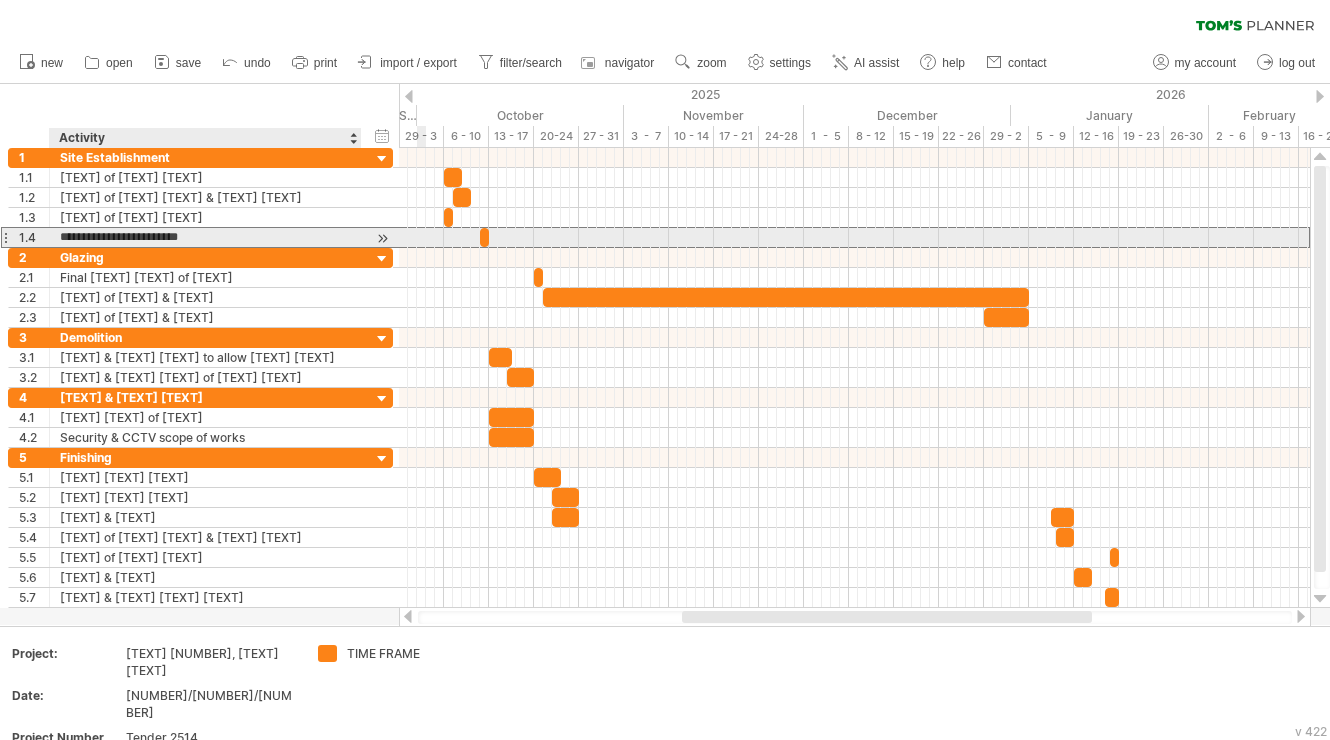 click on "**********" at bounding box center (206, 237) 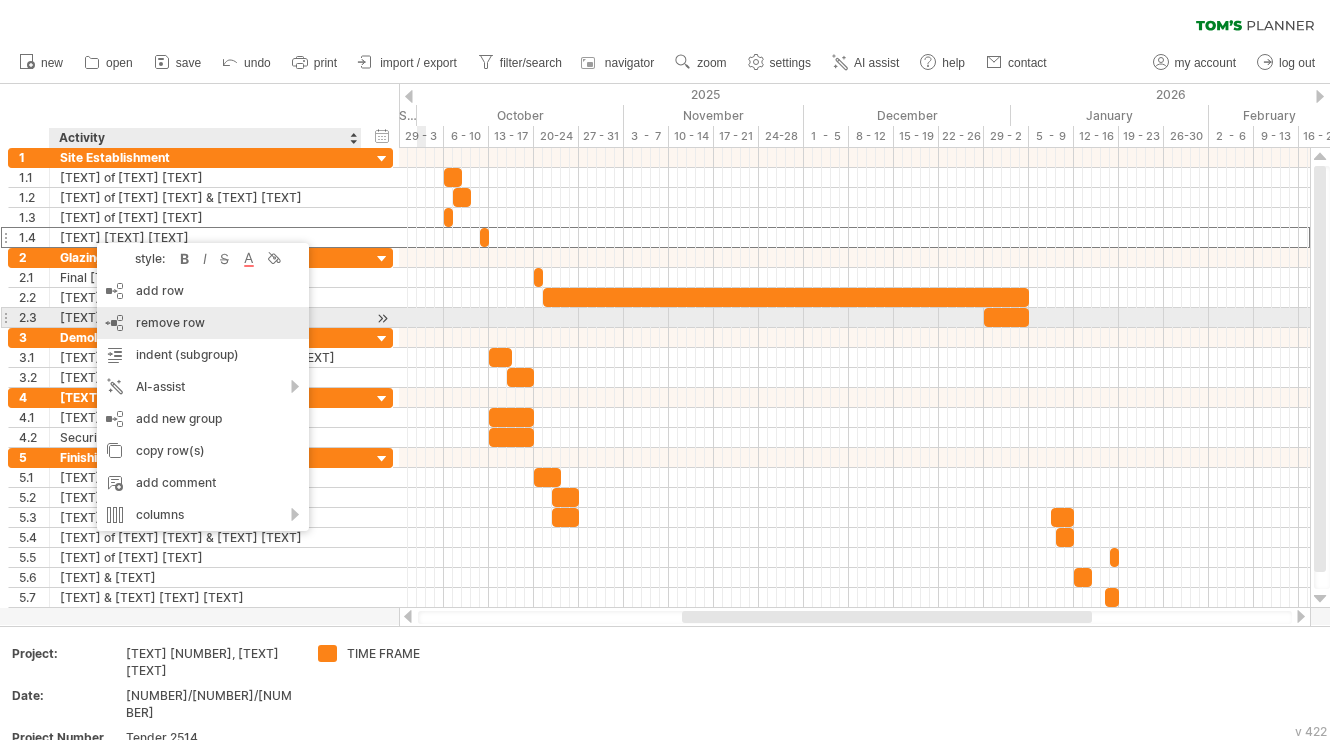 click on "remove row" at bounding box center (170, 322) 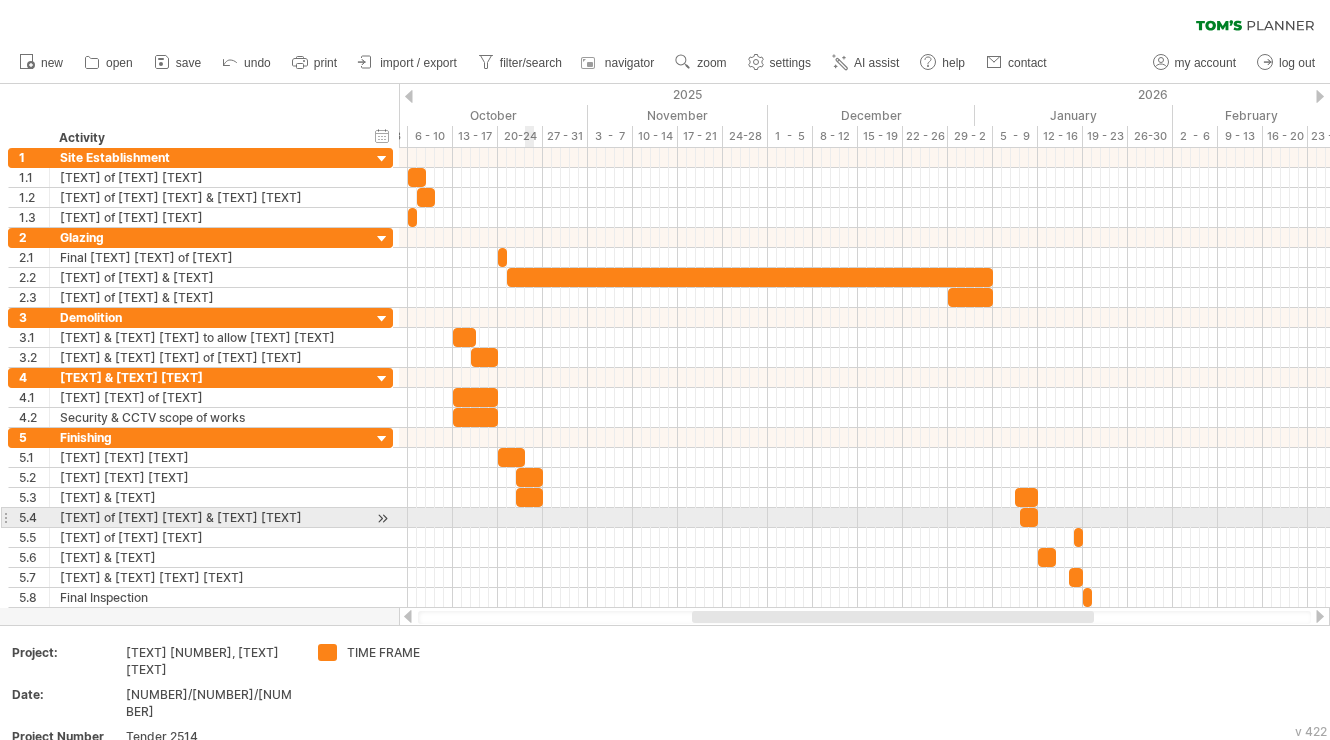 click at bounding box center (864, 518) 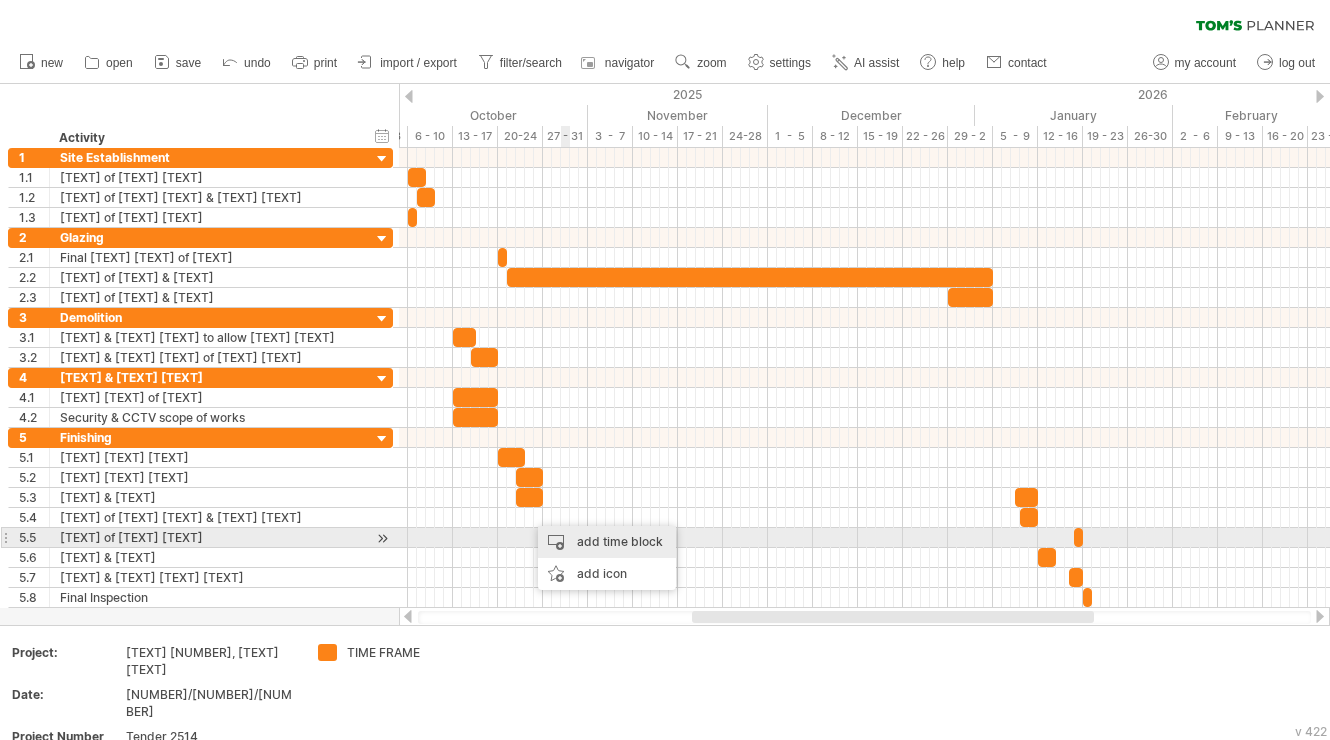 click on "add time block" at bounding box center (607, 542) 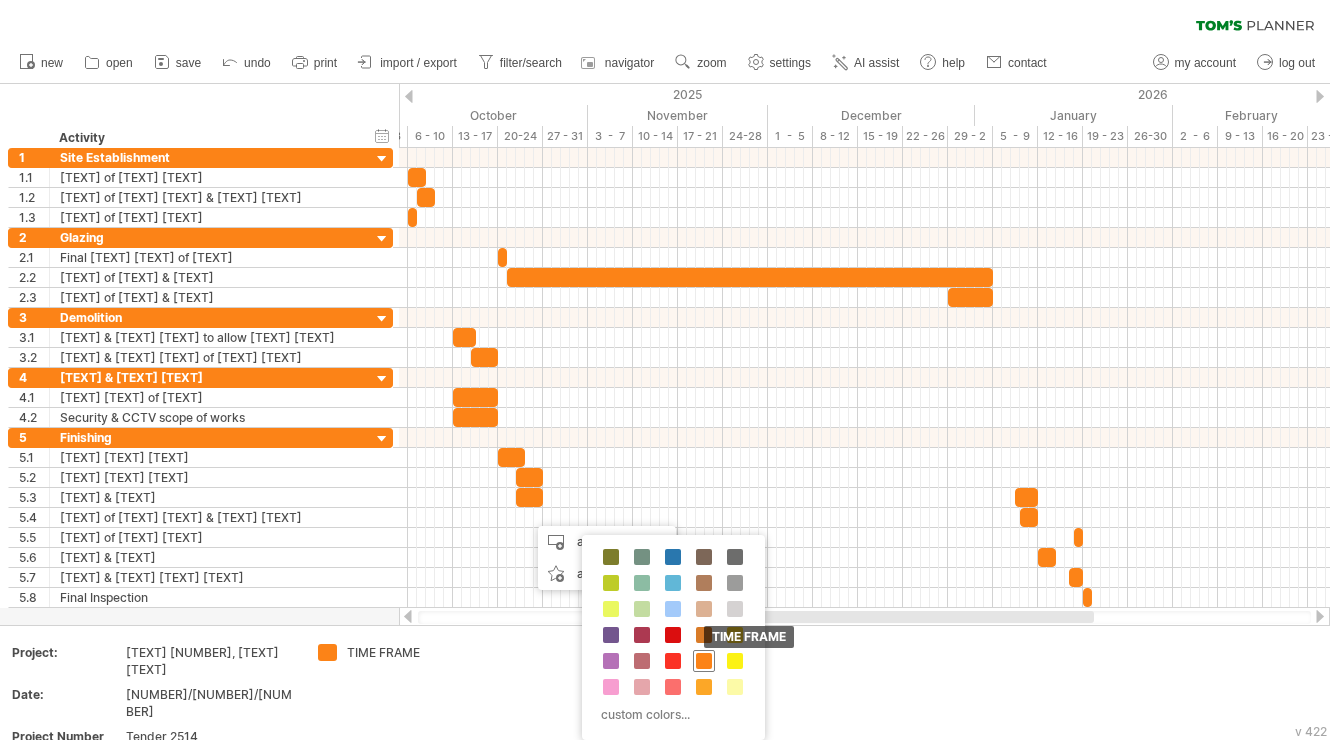 click at bounding box center [704, 661] 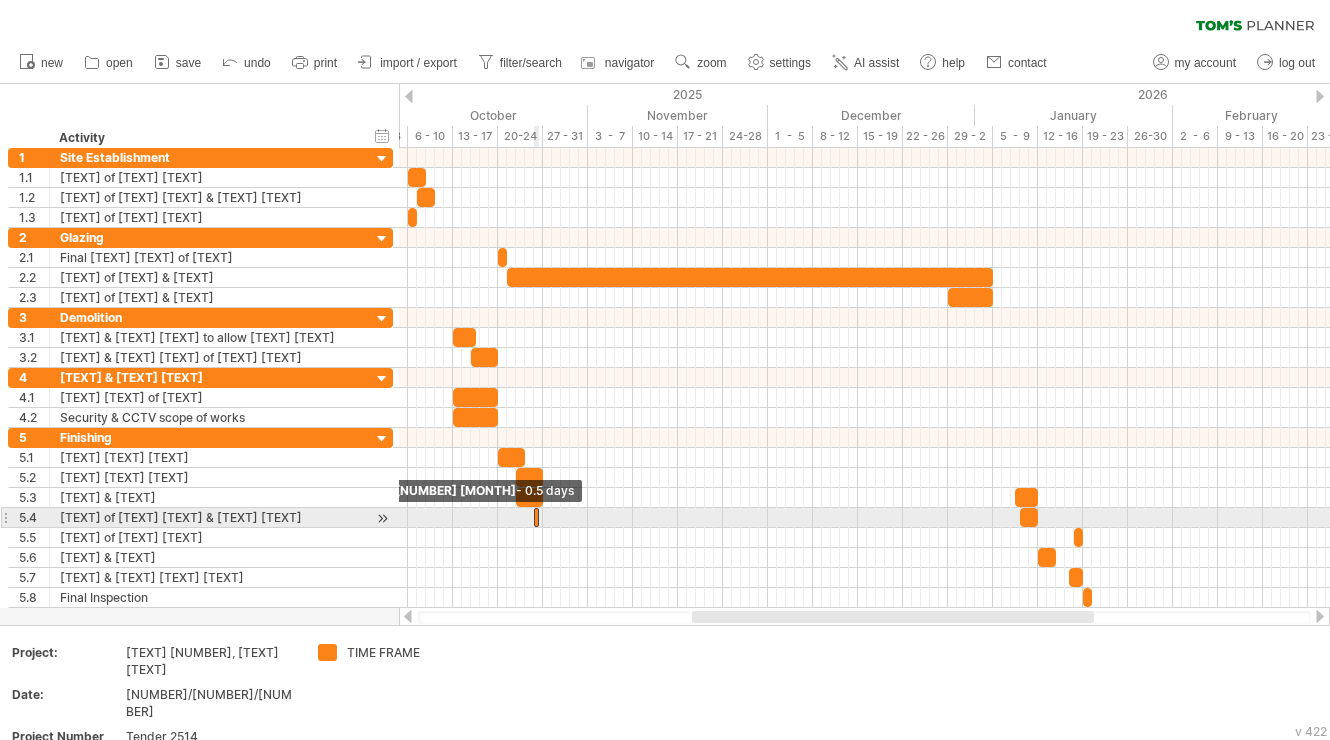 drag, startPoint x: 532, startPoint y: 518, endPoint x: 548, endPoint y: 518, distance: 16 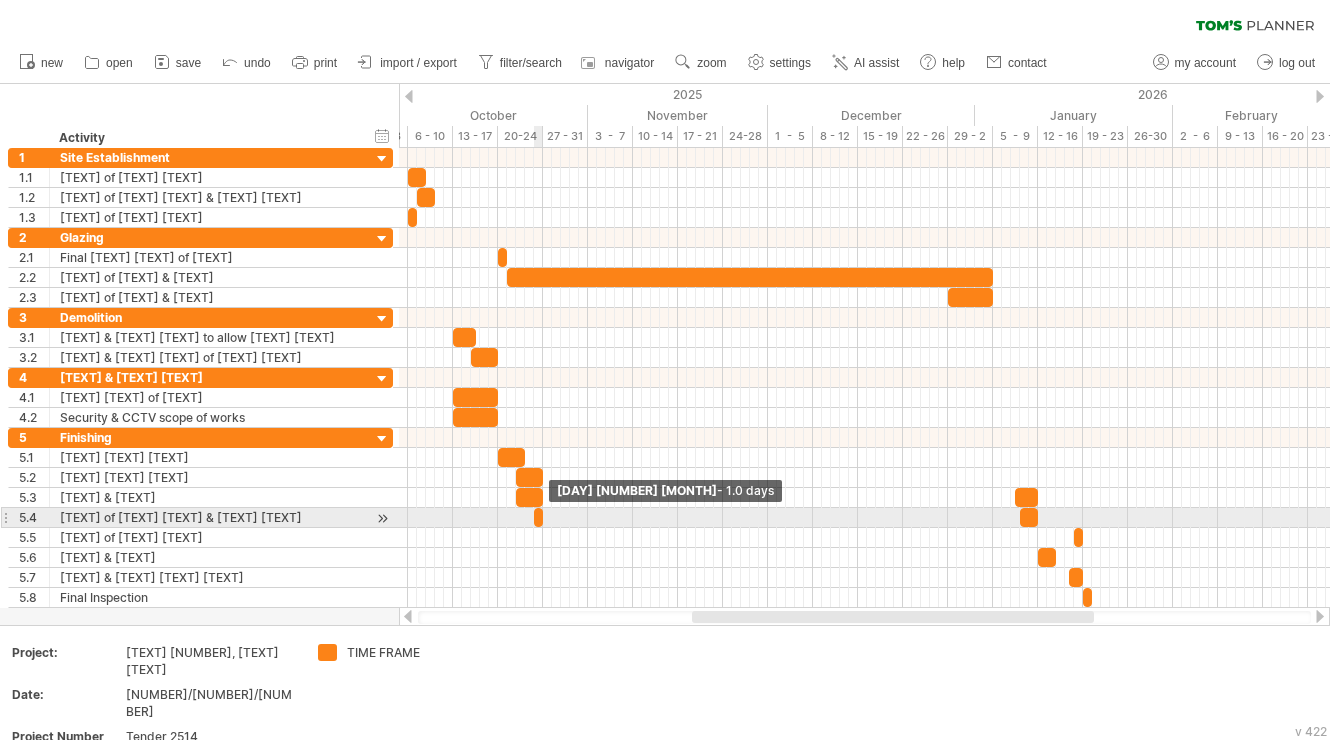 click at bounding box center [543, 517] 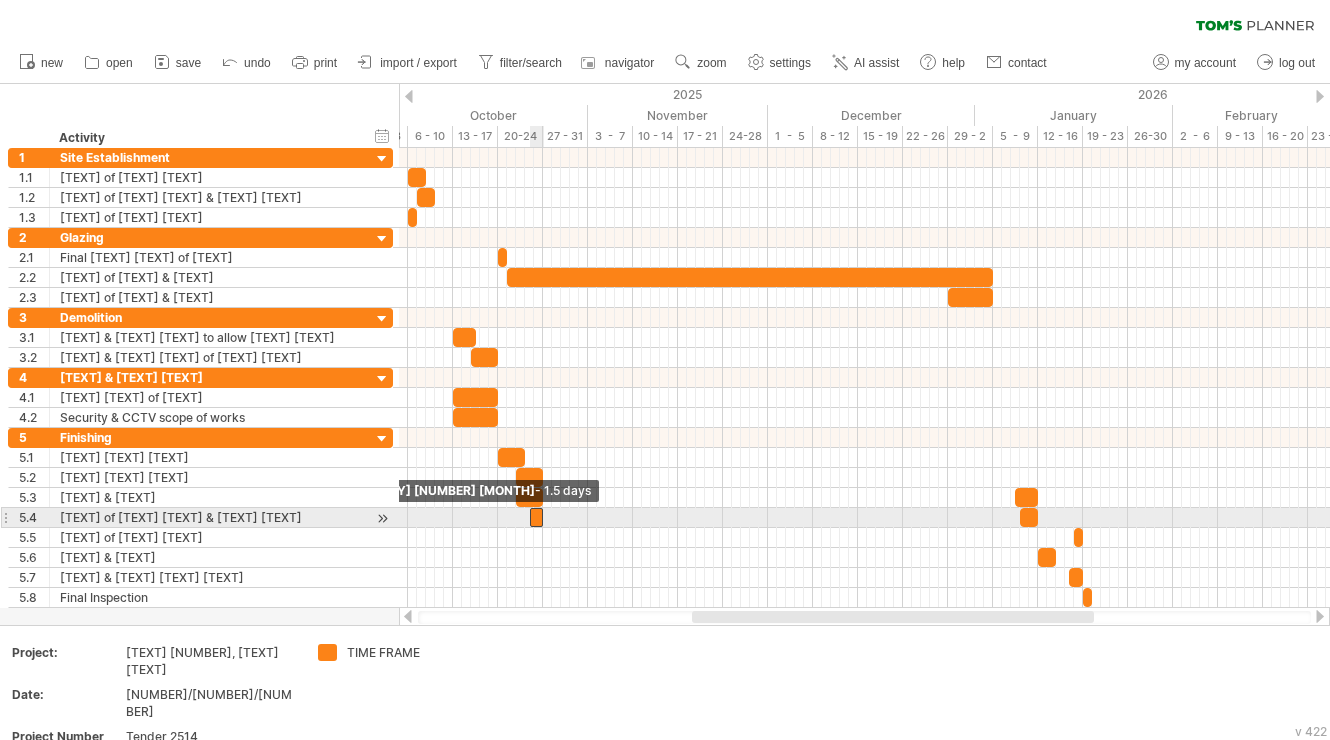 click at bounding box center (530, 517) 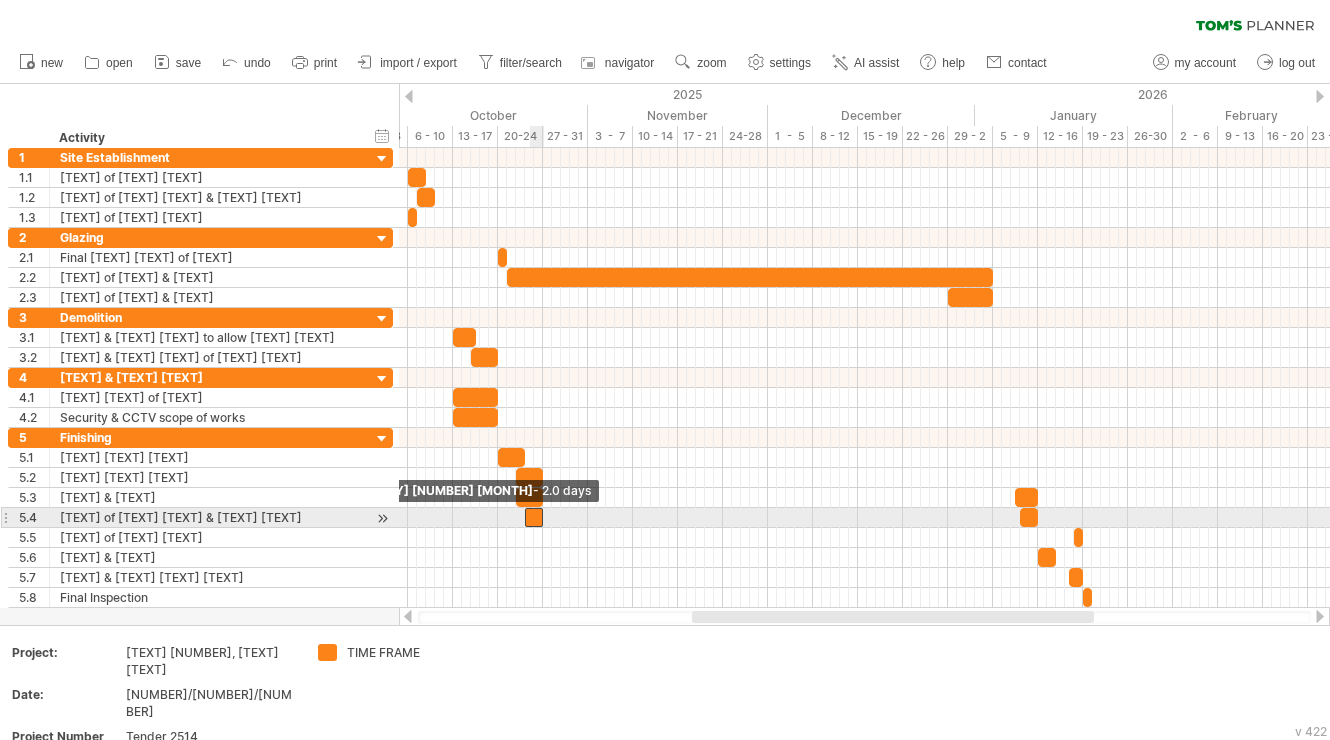 click at bounding box center (534, 517) 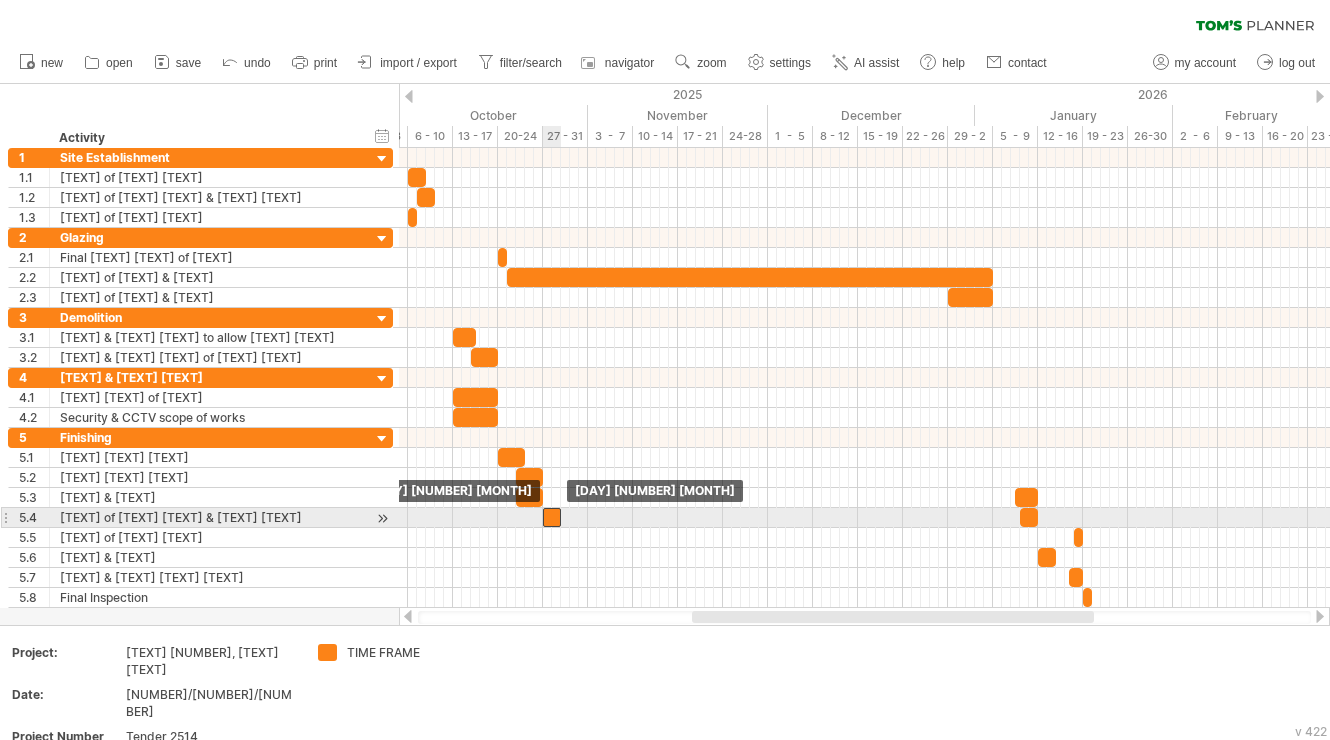drag, startPoint x: 534, startPoint y: 518, endPoint x: 552, endPoint y: 519, distance: 18.027756 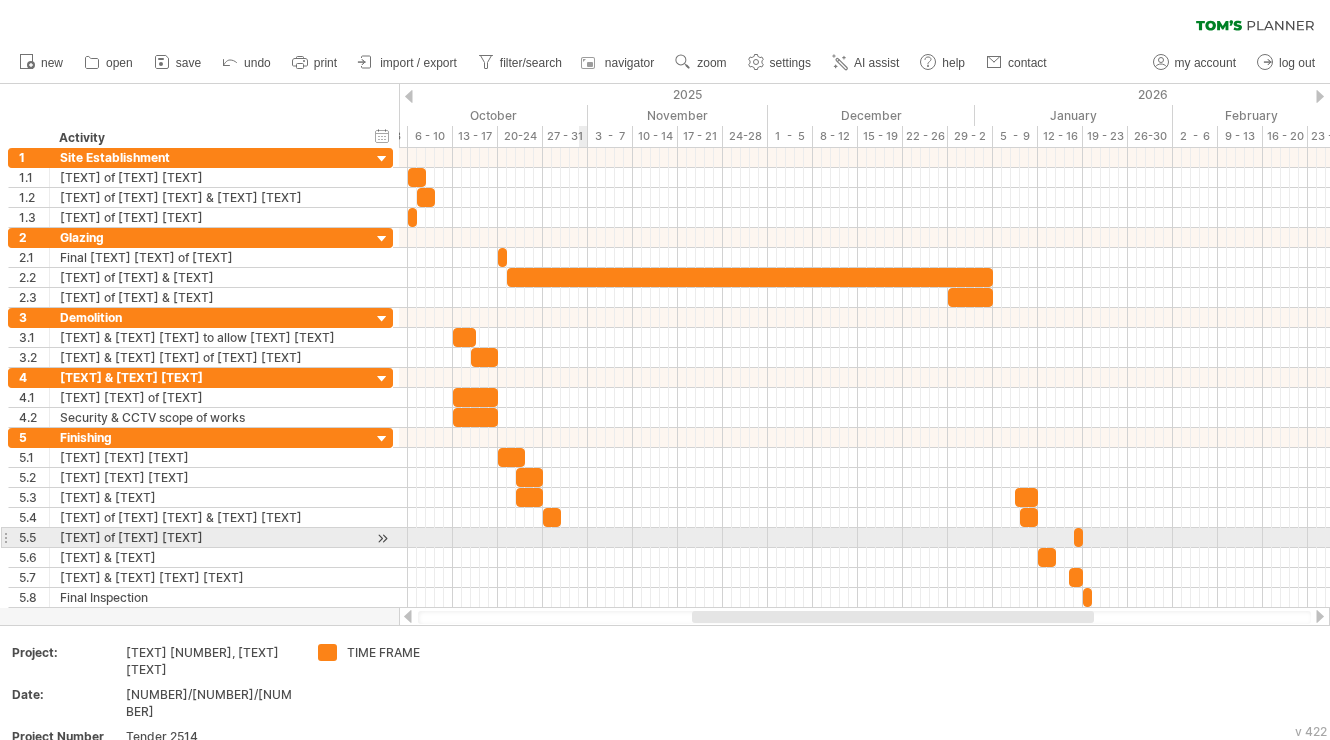 click at bounding box center (864, 538) 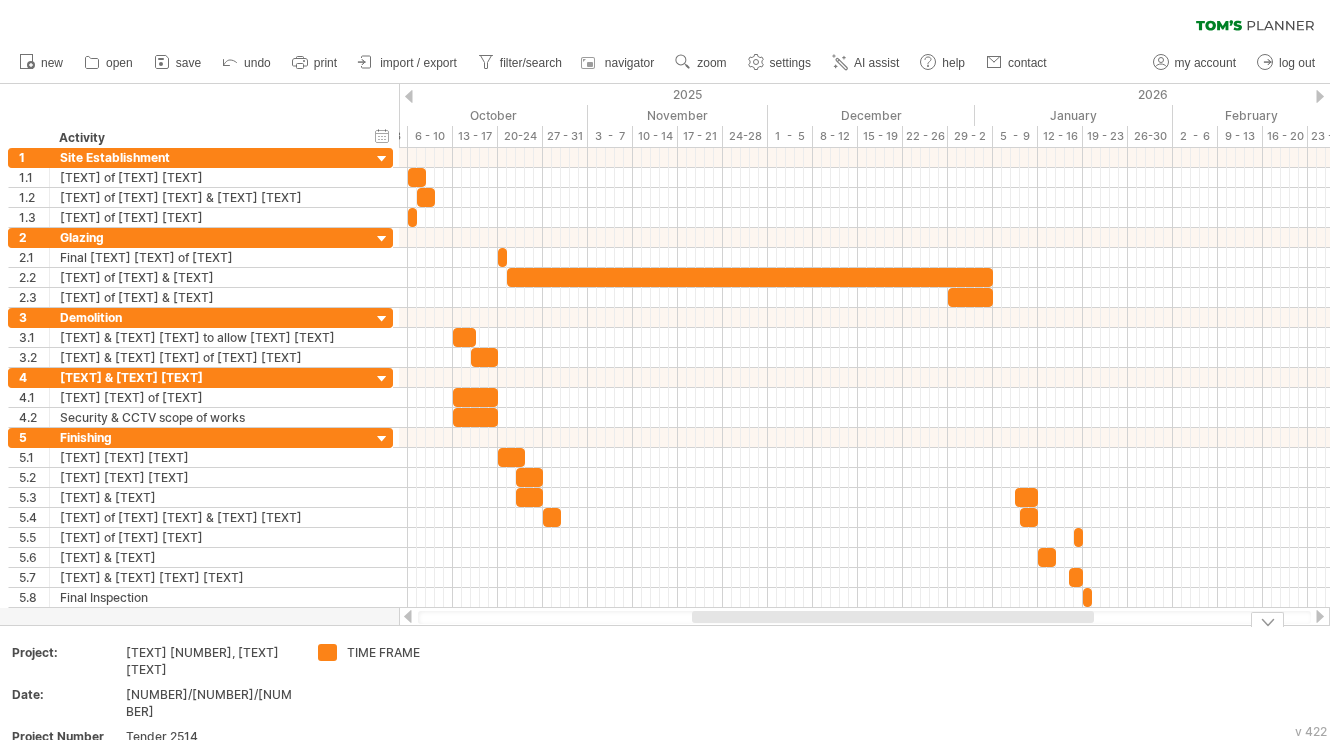 click on "TIME FRAME" at bounding box center (401, 652) 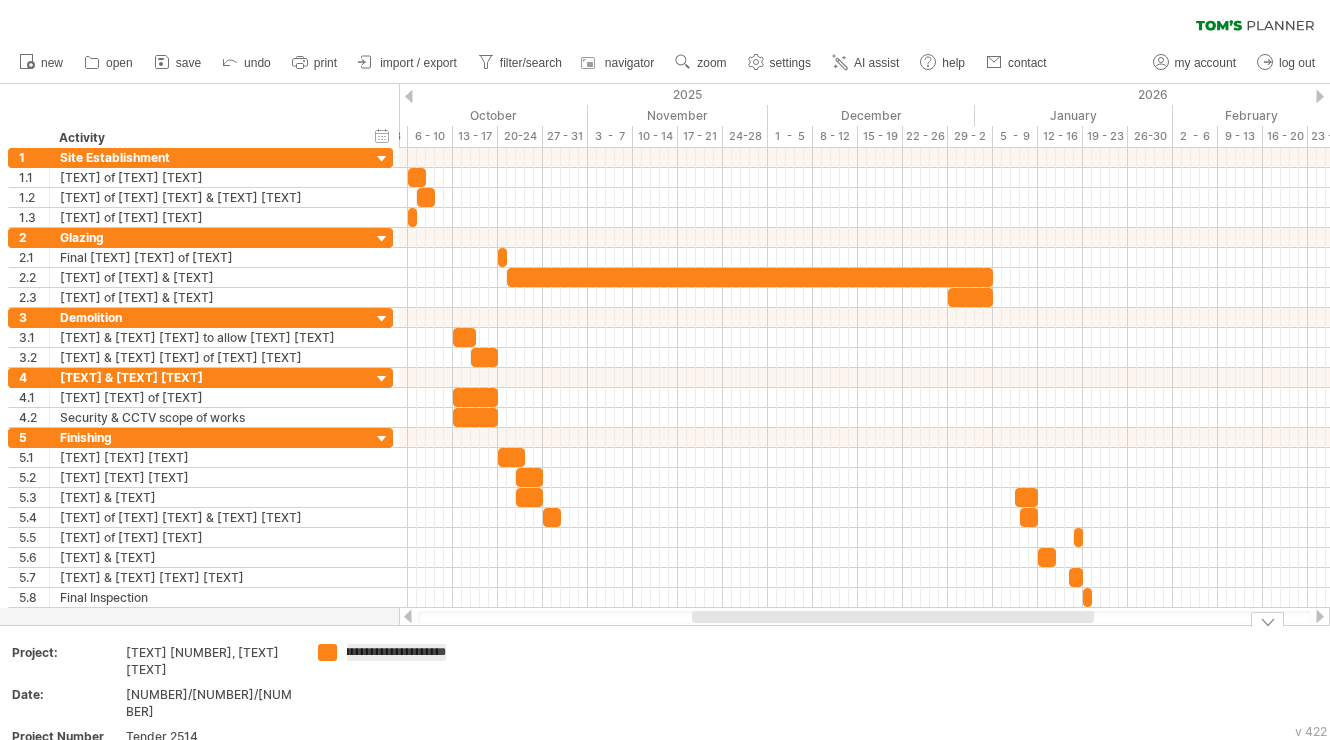 scroll, scrollTop: 0, scrollLeft: 27, axis: horizontal 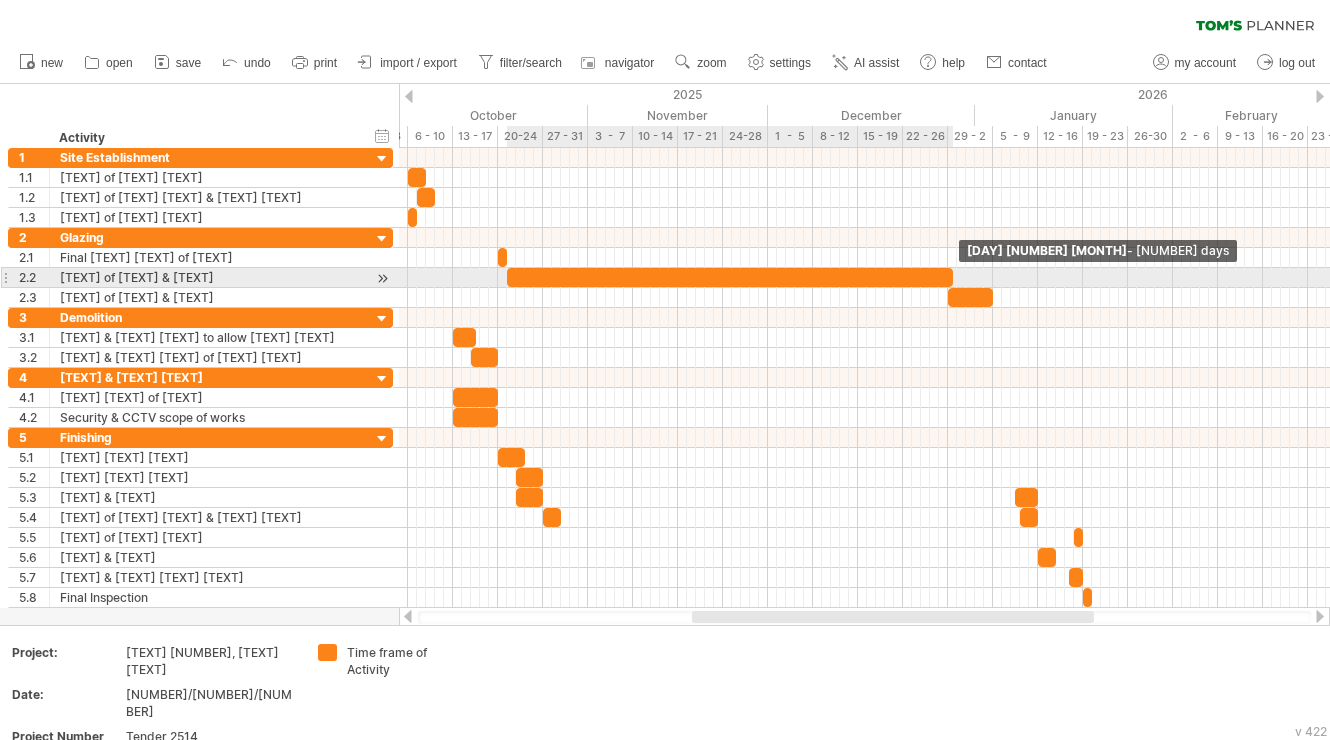 drag, startPoint x: 990, startPoint y: 272, endPoint x: 950, endPoint y: 276, distance: 40.1995 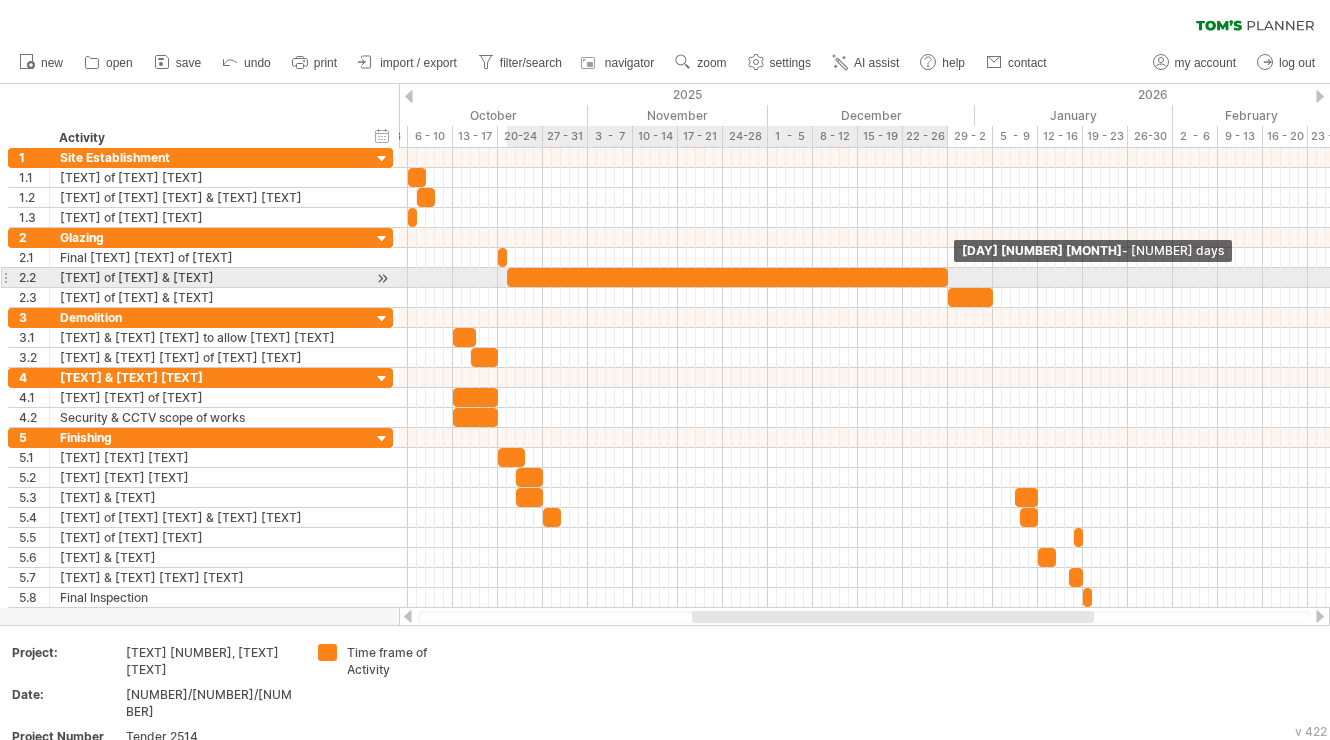 click at bounding box center [727, 277] 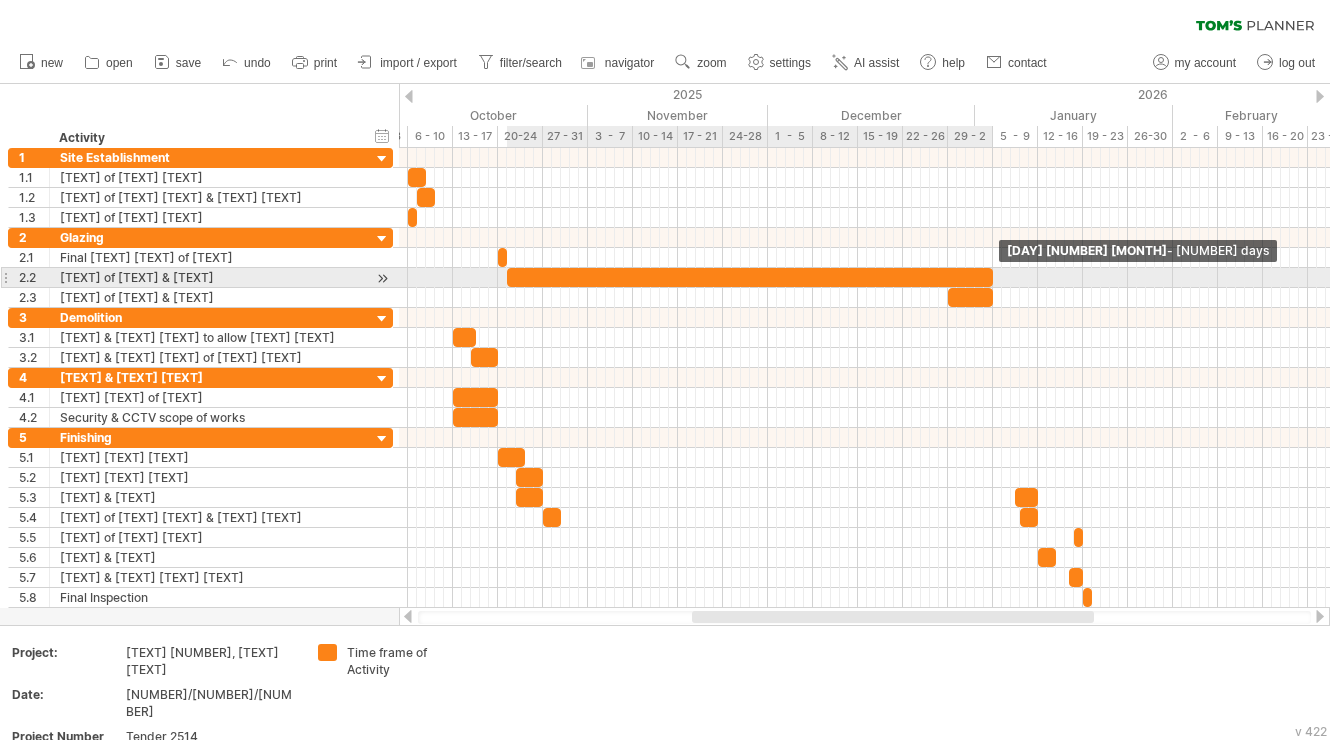 drag, startPoint x: 948, startPoint y: 273, endPoint x: 991, endPoint y: 274, distance: 43.011627 